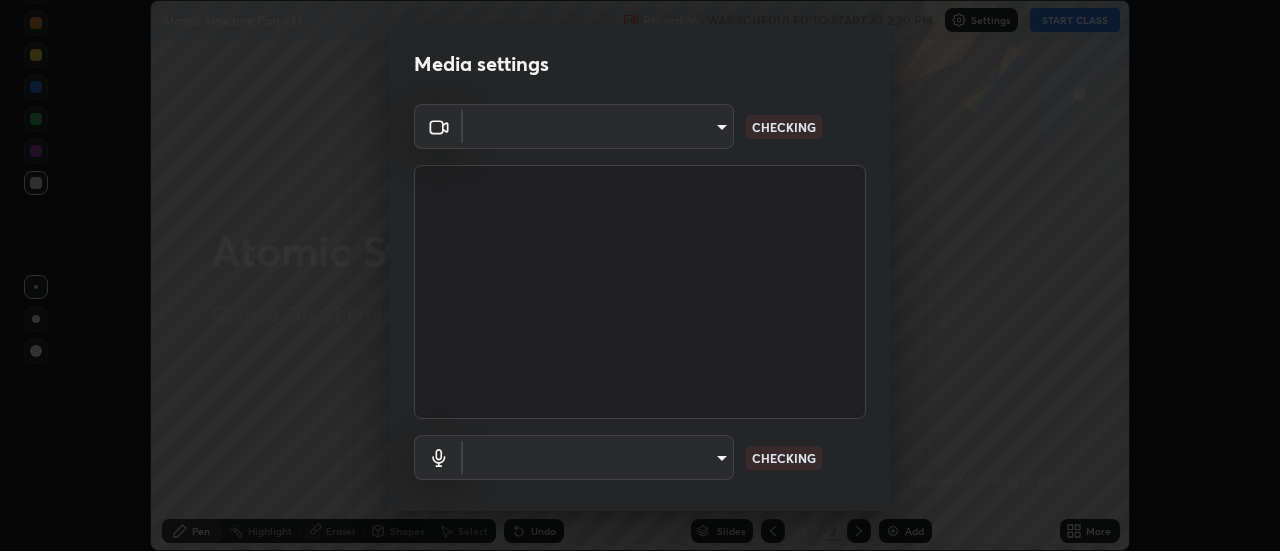 scroll, scrollTop: 0, scrollLeft: 0, axis: both 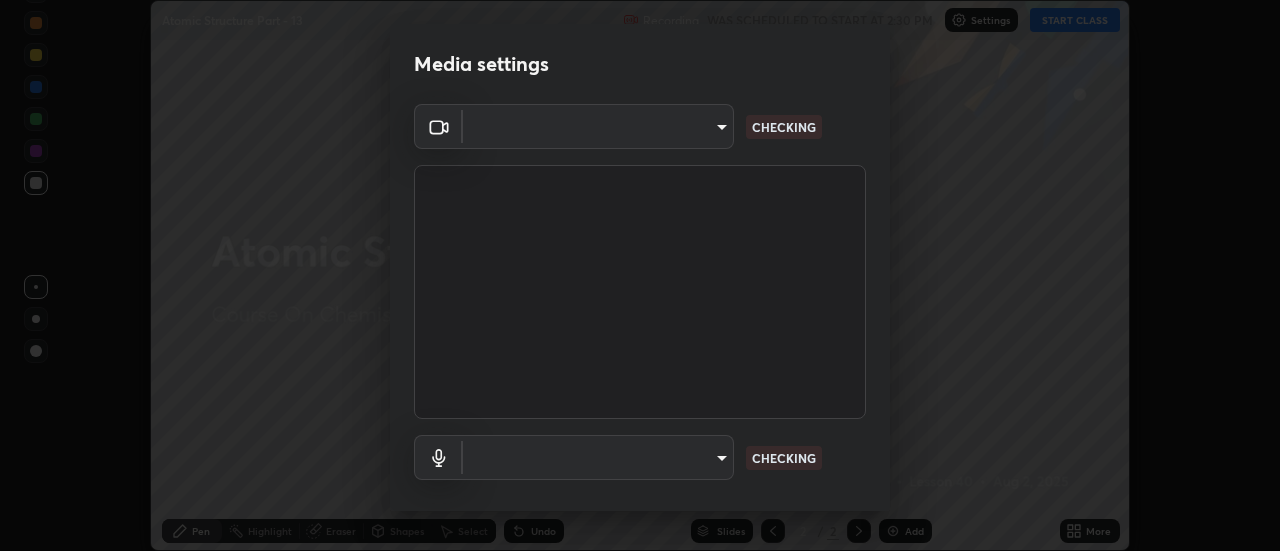 type on "e2aa400b7bb40988937289f1826270d99bb774d75893401bafd8ee5ef144e594" 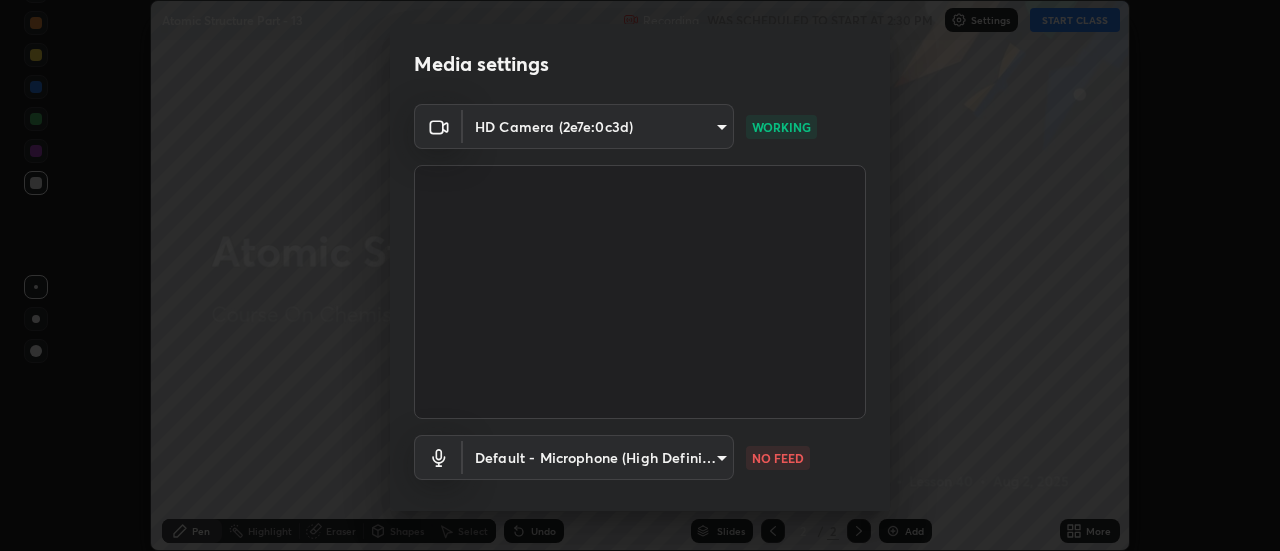 click on "Erase all Atomic Structure Part - 13 Recording WAS SCHEDULED TO START AT  2:30 PM Settings START CLASS Setting up your live class Atomic Structure Part - 13 • L40 of Course On Chemistry for JEE Growth 3 2027 [PERSON] Pen Highlight Eraser Shapes Select Undo Slides 2 / 2 Add More No doubts shared Encourage your learners to ask a doubt for better clarity Report an issue Reason for reporting Buffering Chat not working Audio - Video sync issue Educator video quality low ​ Attach an image Report Media settings HD Camera ([DEVICE_ID]) [HASH] WORKING Default - Microphone (High Definition Audio Device) default NO FEED 1 / 5 Next" at bounding box center [640, 275] 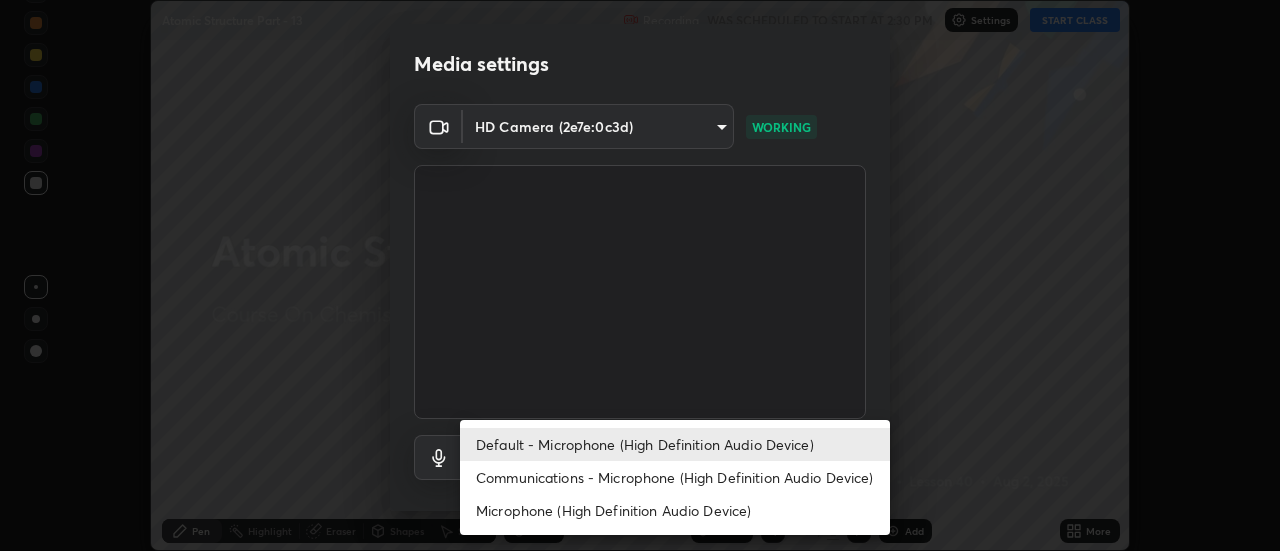 click on "Communications - Microphone (High Definition Audio Device)" at bounding box center [675, 477] 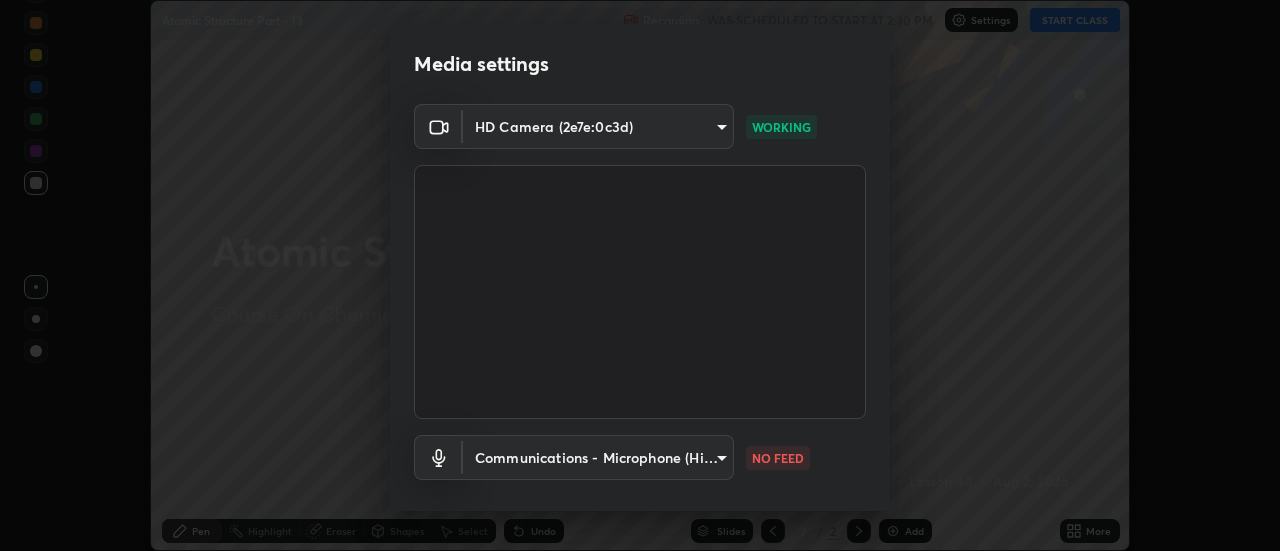 click on "Erase all Atomic Structure Part - 13 Recording WAS SCHEDULED TO START AT  2:30 PM Settings START CLASS Setting up your live class Atomic Structure Part - 13 • L40 of Course On Chemistry for JEE Growth 3 2027 [PERSON] Pen Highlight Eraser Shapes Select Undo Slides 2 / 2 Add More No doubts shared Encourage your learners to ask a doubt for better clarity Report an issue Reason for reporting Buffering Chat not working Audio - Video sync issue Educator video quality low ​ Attach an image Report Media settings HD Camera ([DEVICE_ID]) [HASH] WORKING Communications - Microphone (High Definition Audio Device) communications NO FEED 1 / 5 Next Default - Microphone (High Definition Audio Device) Communications - Microphone (High Definition Audio Device) Microphone (High Definition Audio Device)" at bounding box center (640, 275) 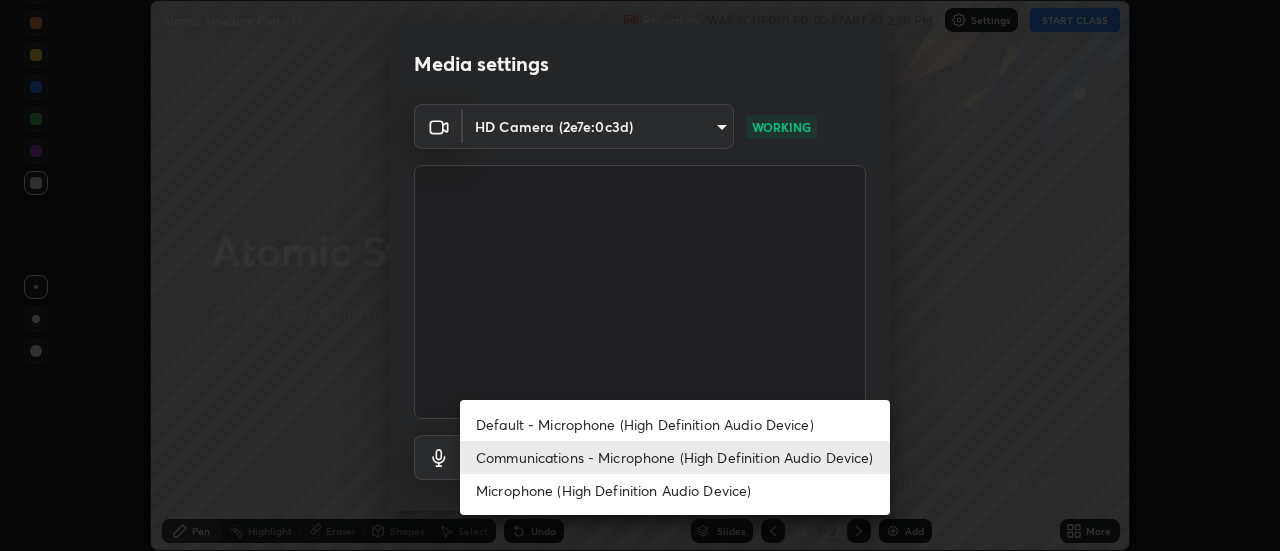 click on "Default - Microphone (High Definition Audio Device)" at bounding box center [675, 424] 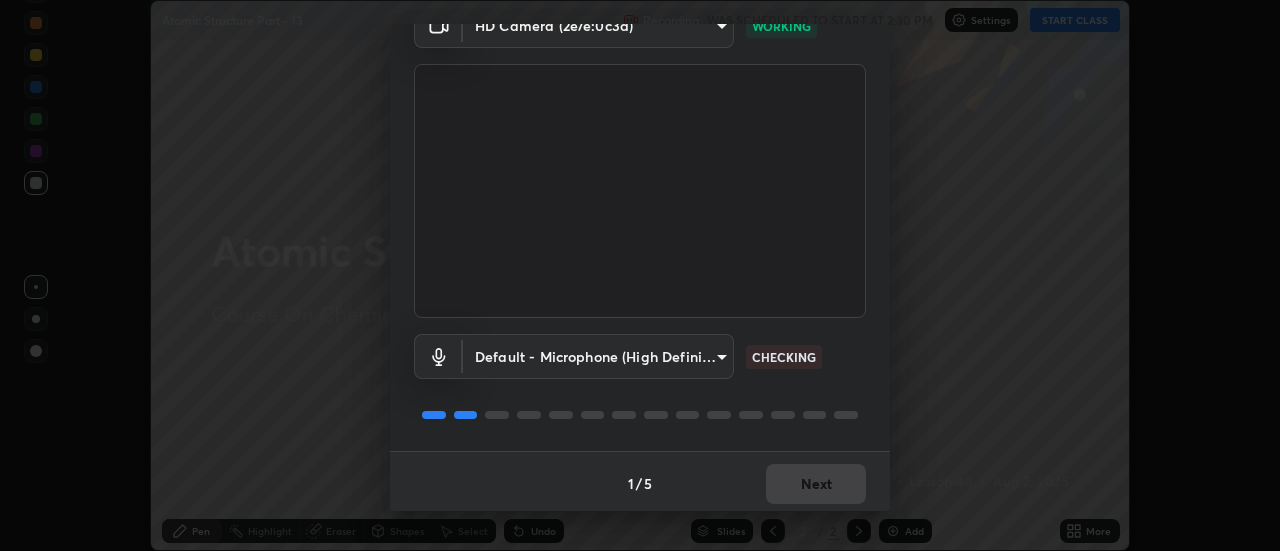 scroll, scrollTop: 105, scrollLeft: 0, axis: vertical 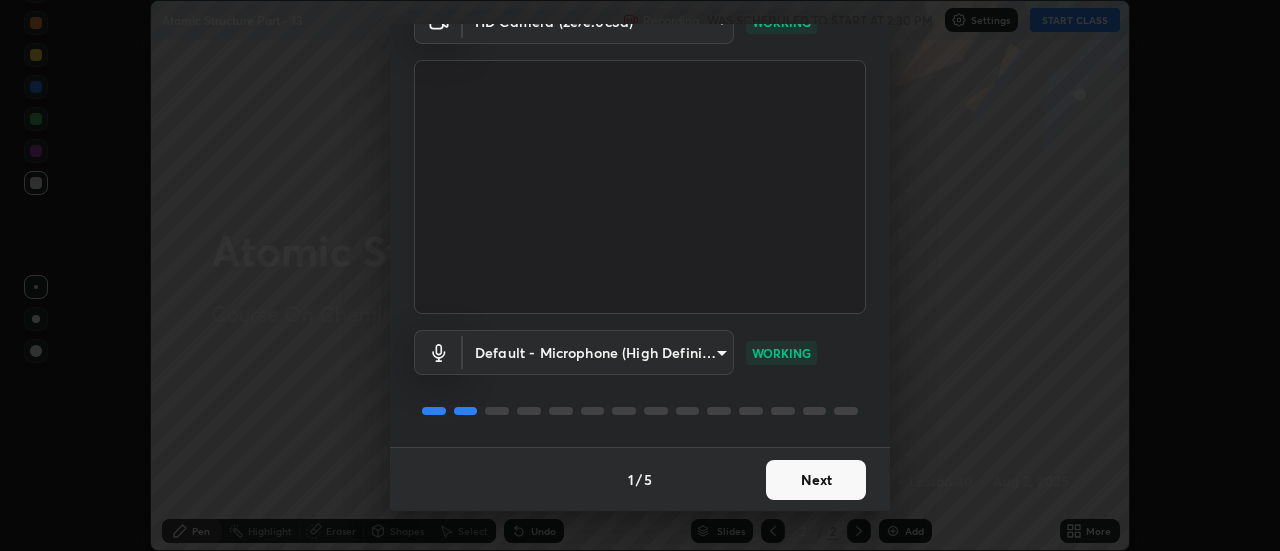 click on "Next" at bounding box center (816, 480) 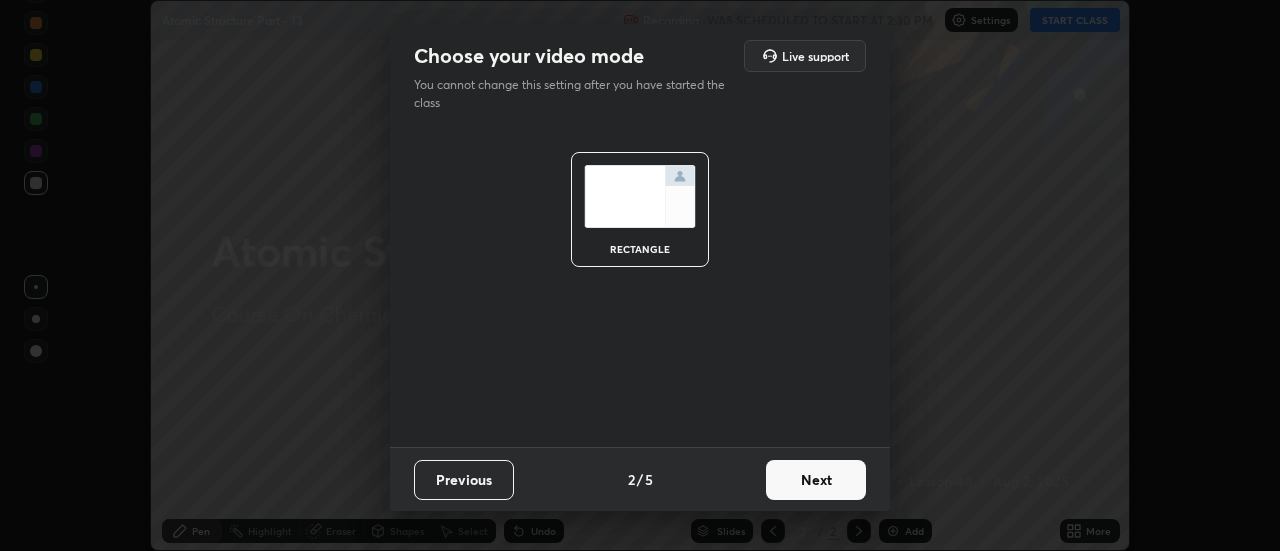 scroll, scrollTop: 0, scrollLeft: 0, axis: both 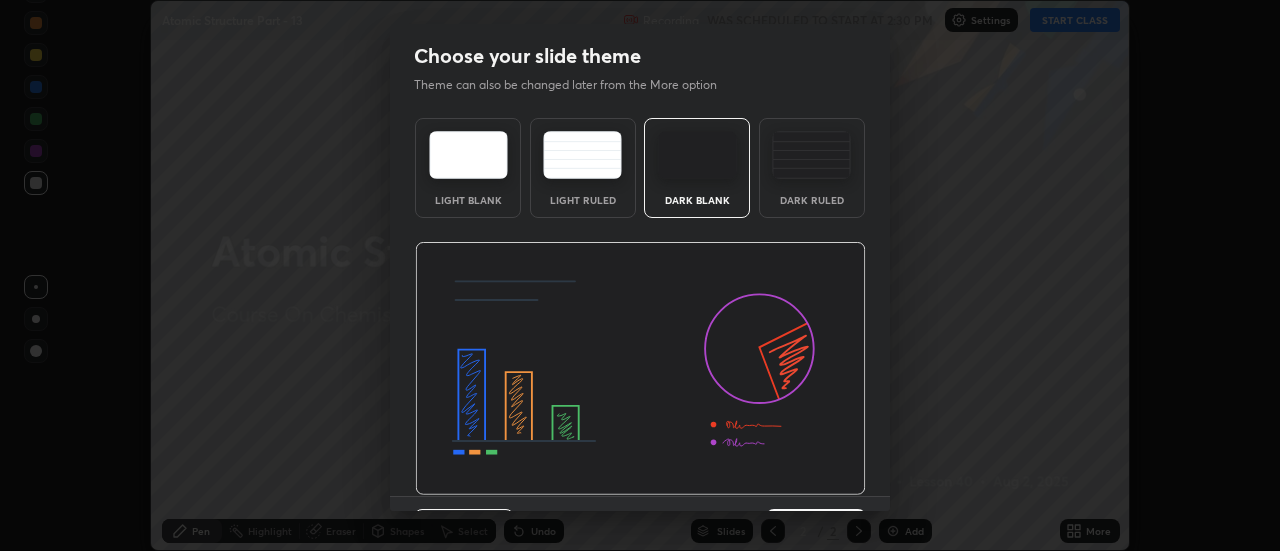 click at bounding box center (640, 369) 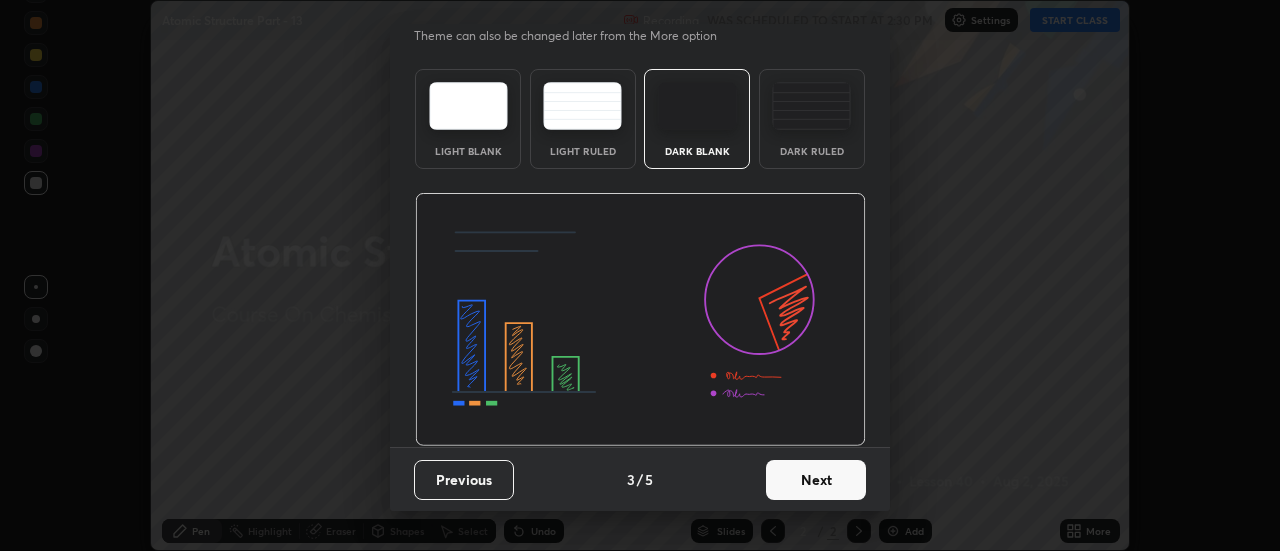 click on "Next" at bounding box center (816, 480) 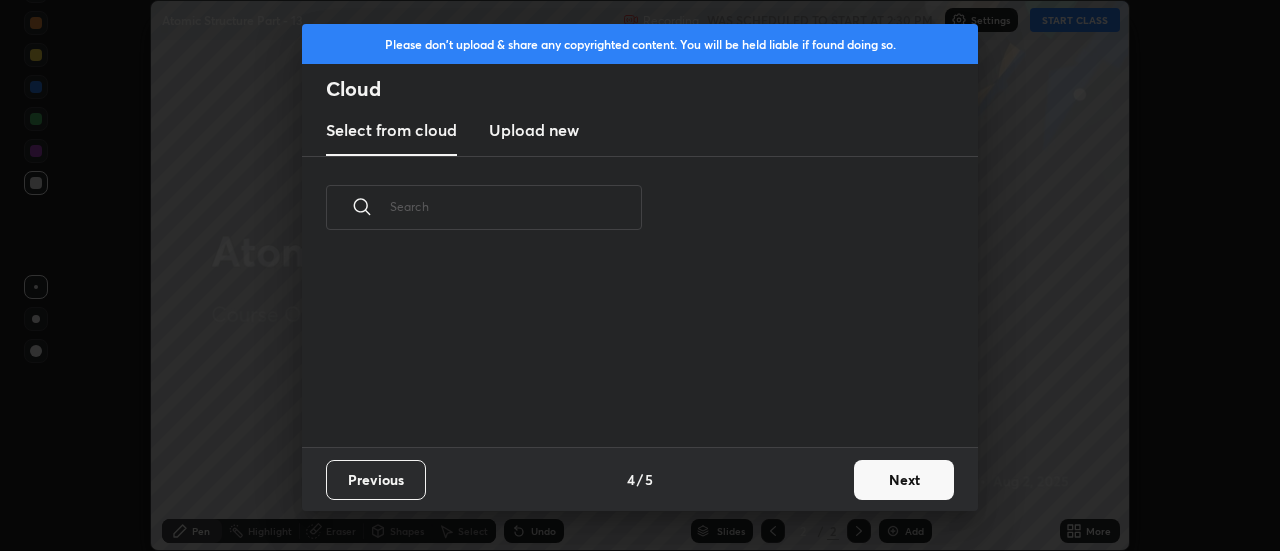 scroll, scrollTop: 7, scrollLeft: 11, axis: both 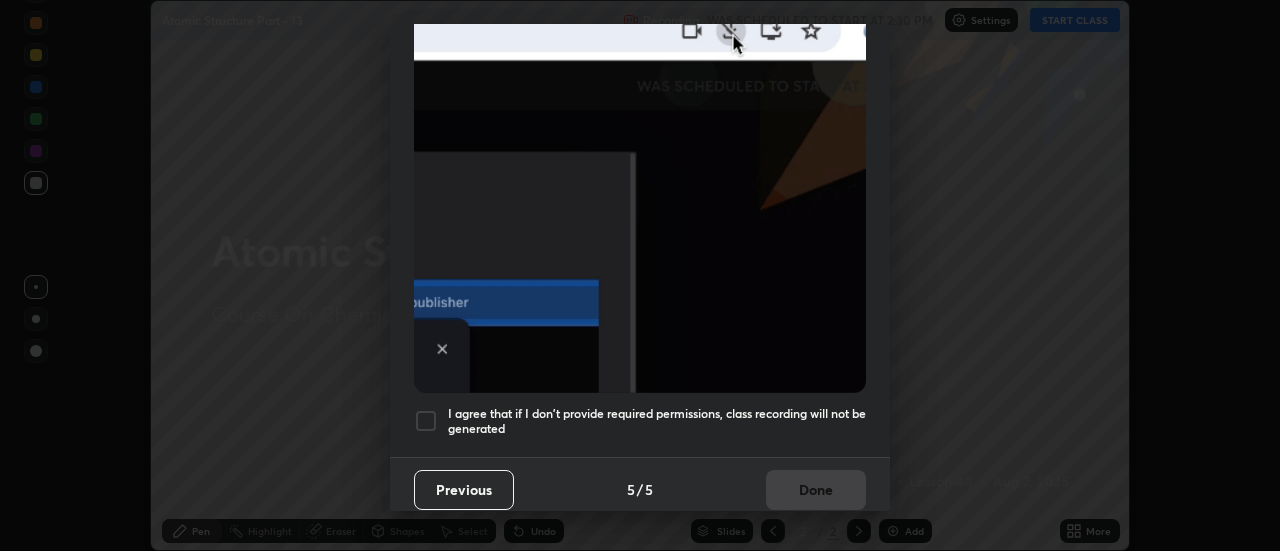 click at bounding box center [426, 421] 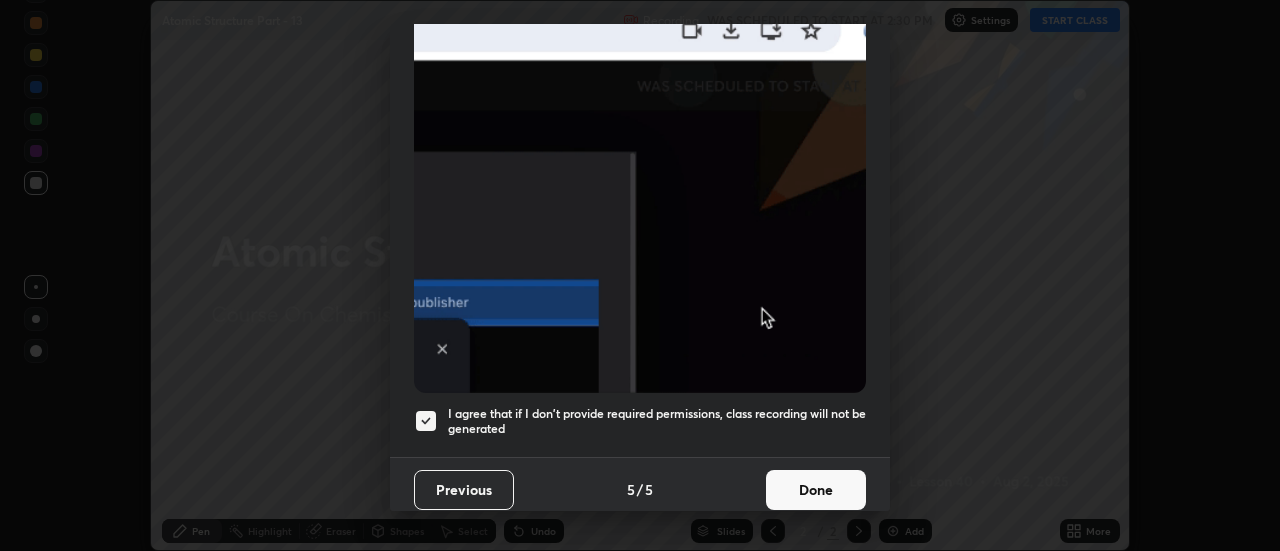 click on "Done" at bounding box center (816, 490) 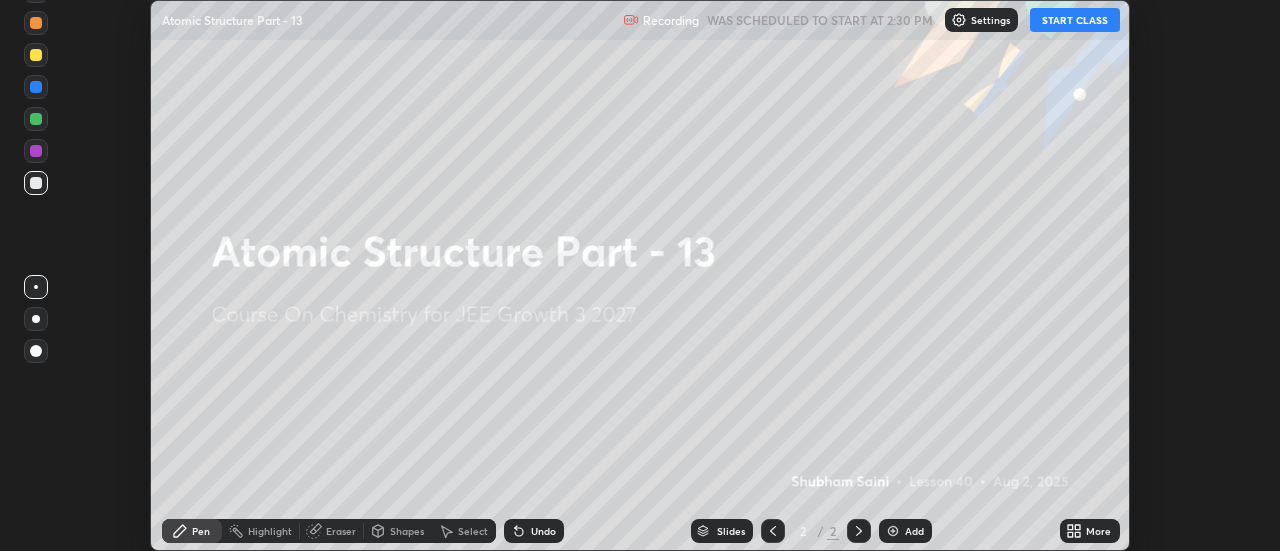 click 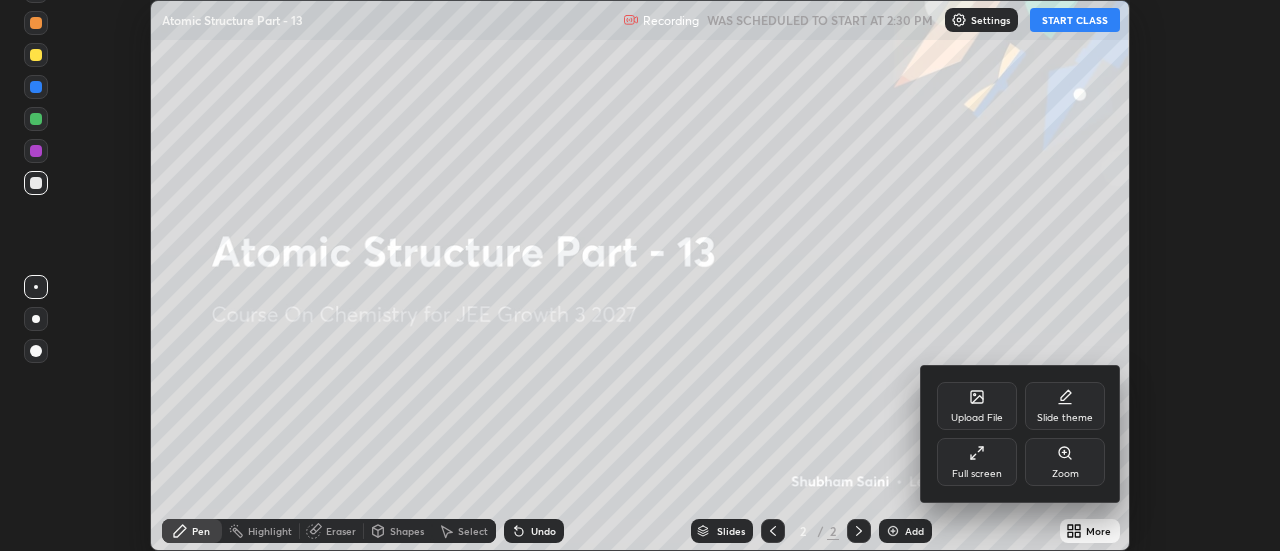 click on "Full screen" at bounding box center [977, 462] 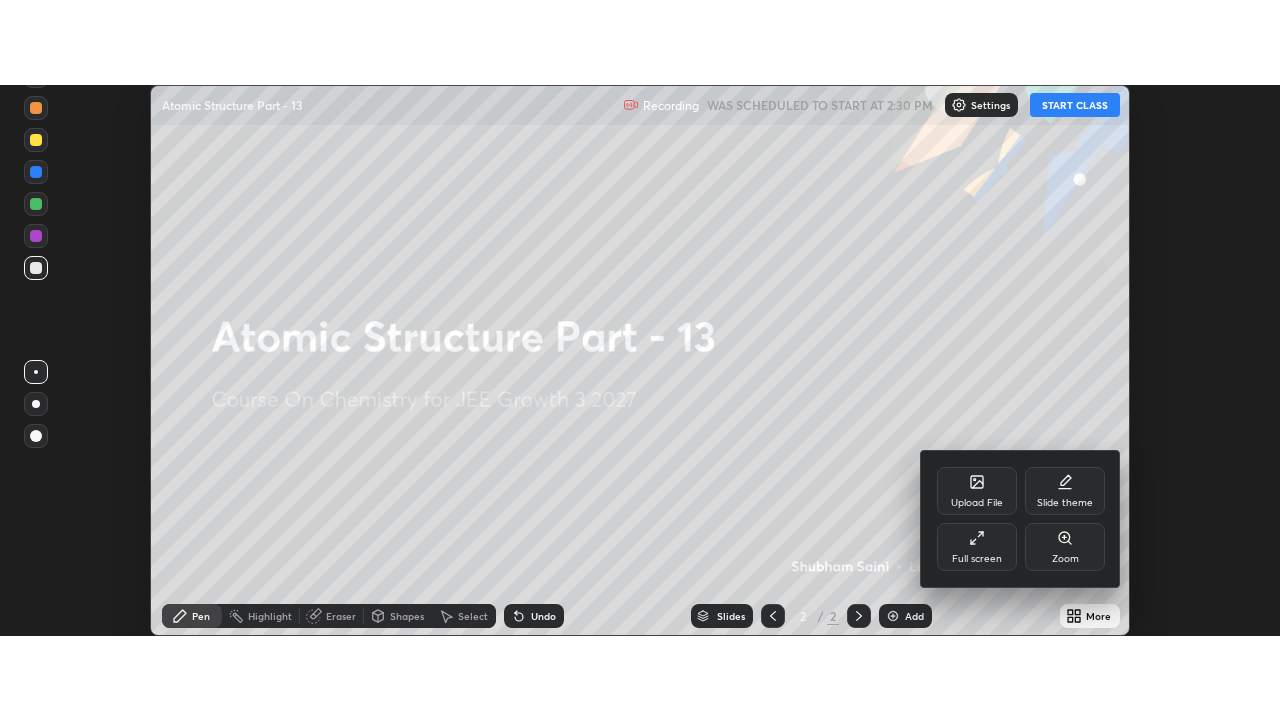 scroll, scrollTop: 99280, scrollLeft: 98720, axis: both 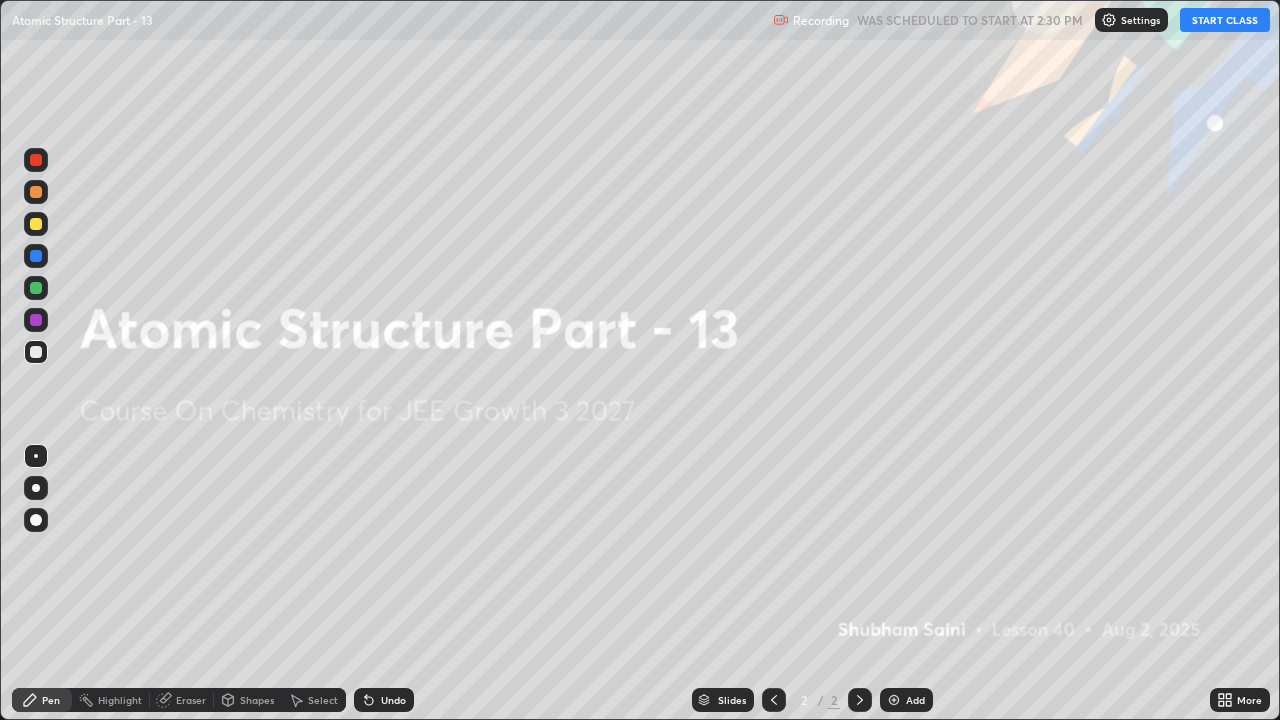 click 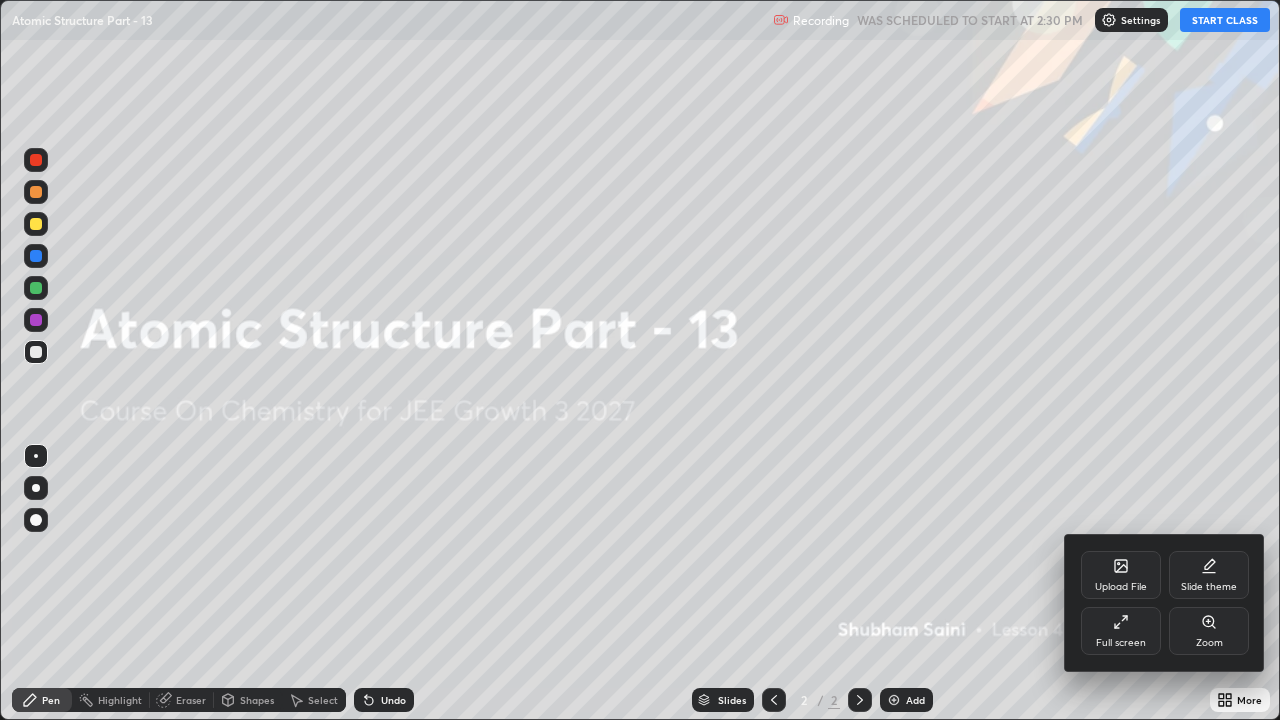 click on "Full screen" at bounding box center (1121, 643) 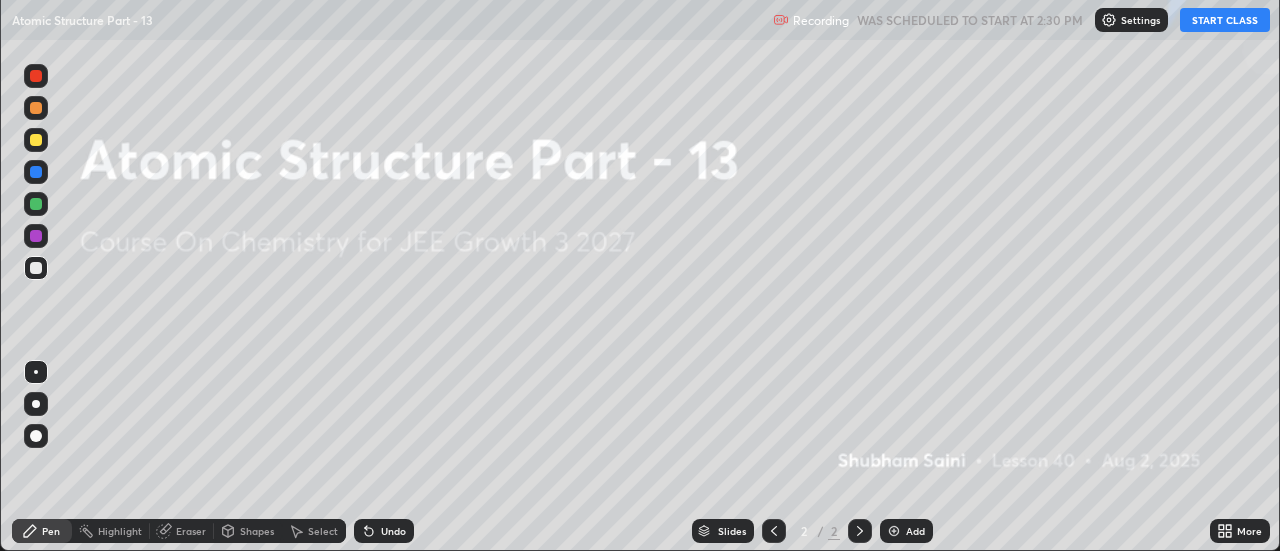 scroll, scrollTop: 551, scrollLeft: 1280, axis: both 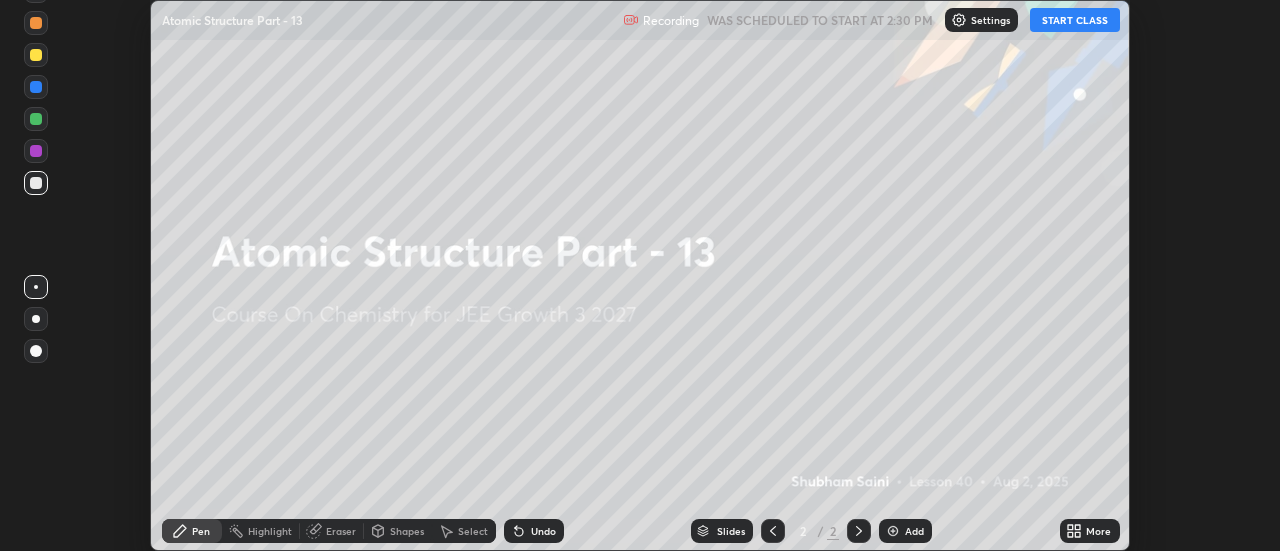 click 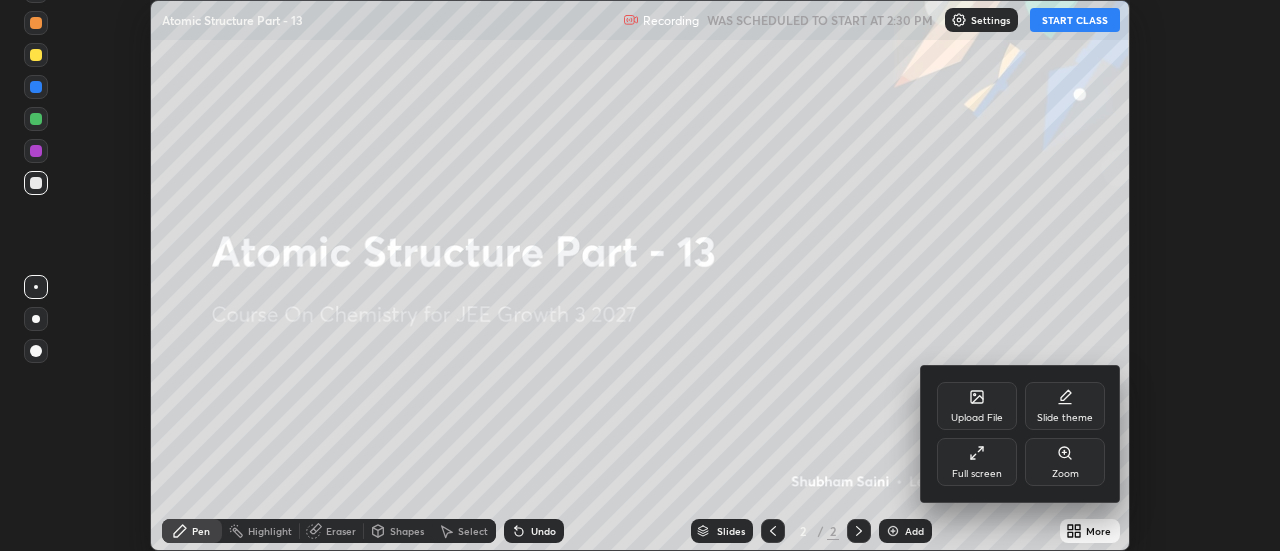 click on "Full screen" at bounding box center [977, 462] 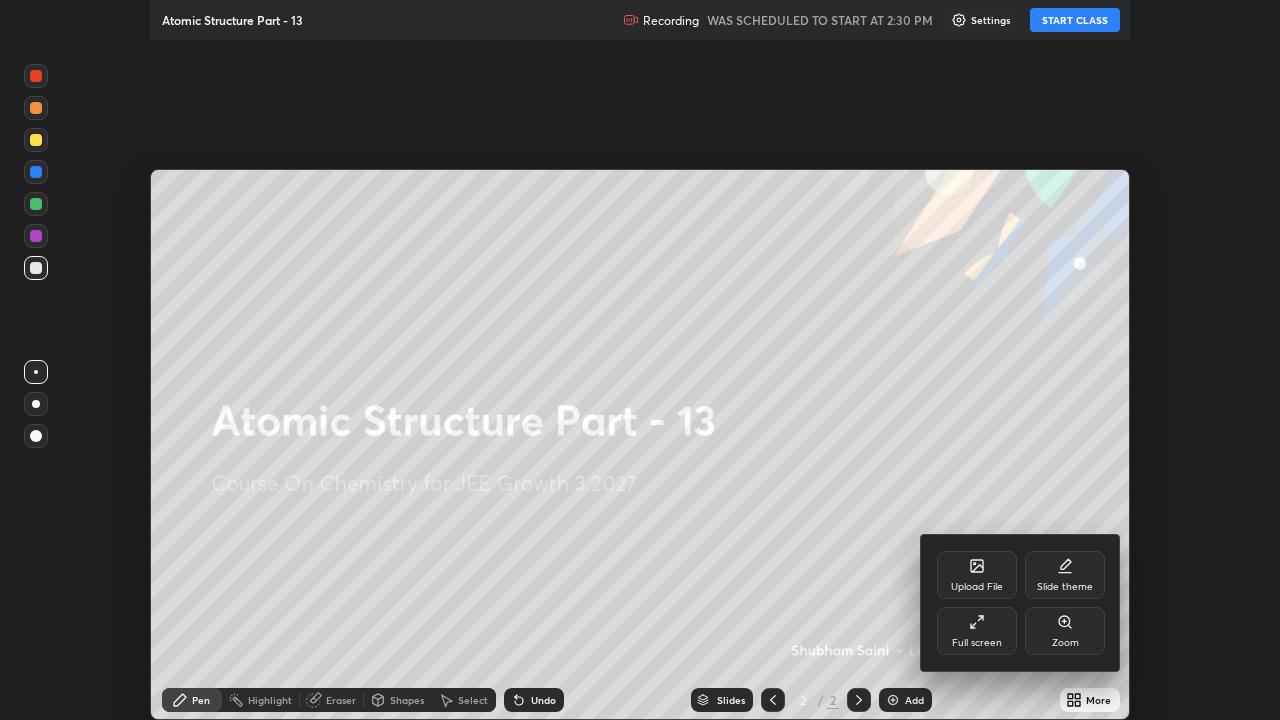 scroll, scrollTop: 99280, scrollLeft: 98720, axis: both 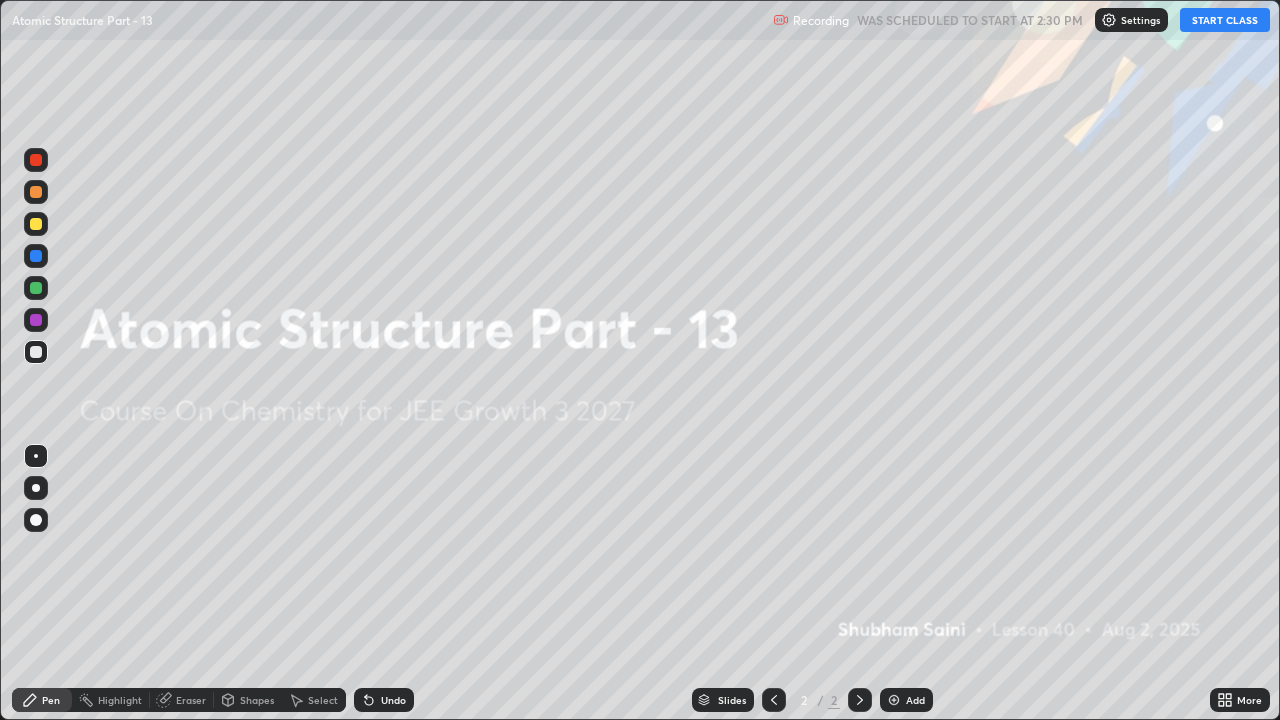 click 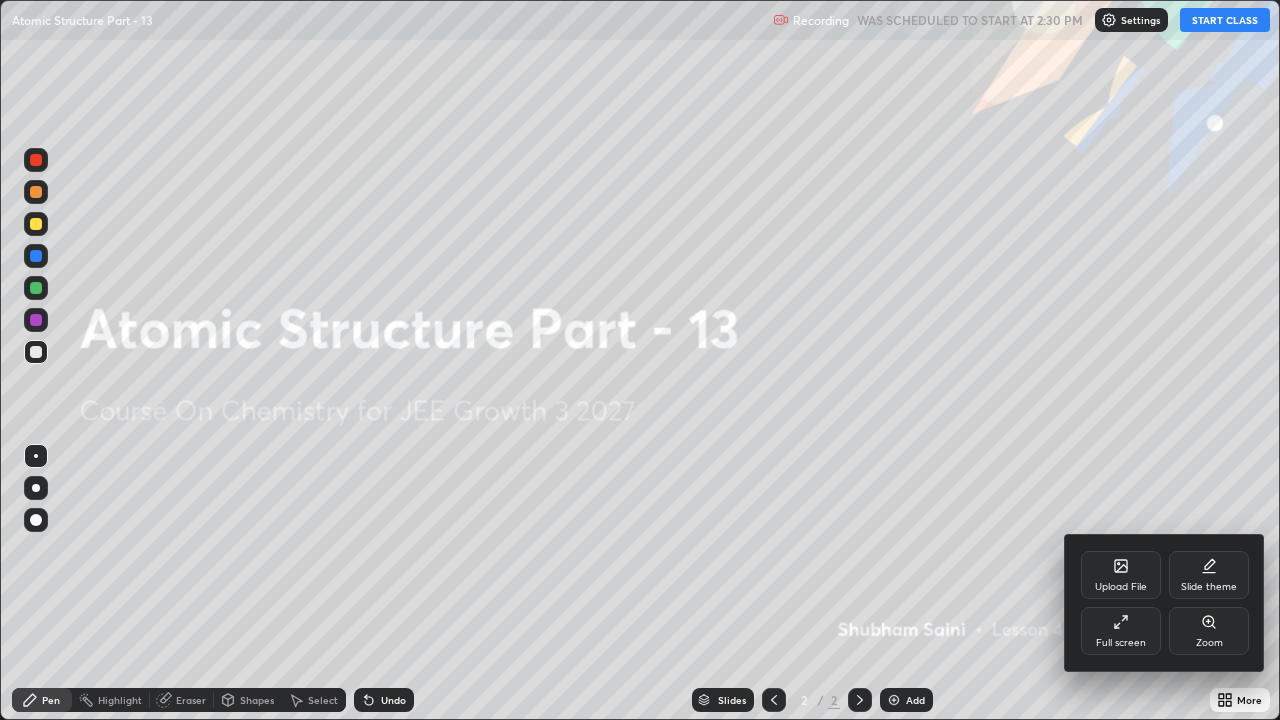 click on "Upload File" at bounding box center [1121, 575] 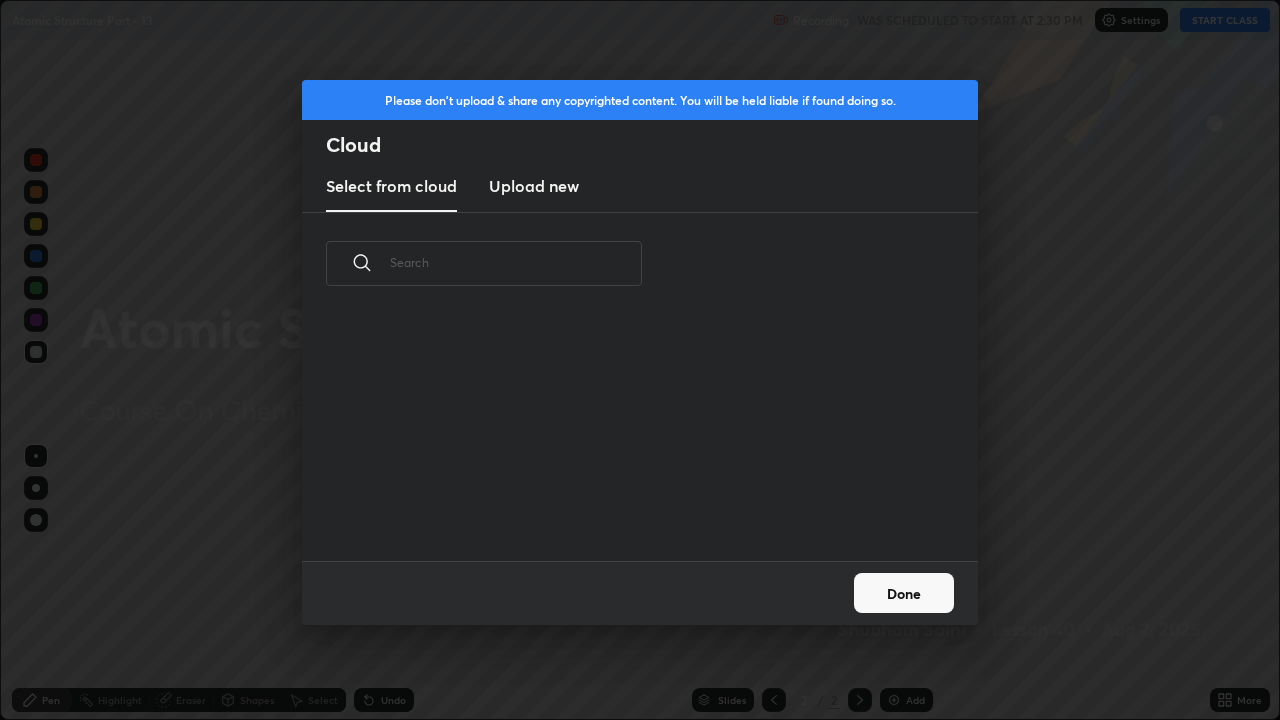 scroll, scrollTop: 7, scrollLeft: 11, axis: both 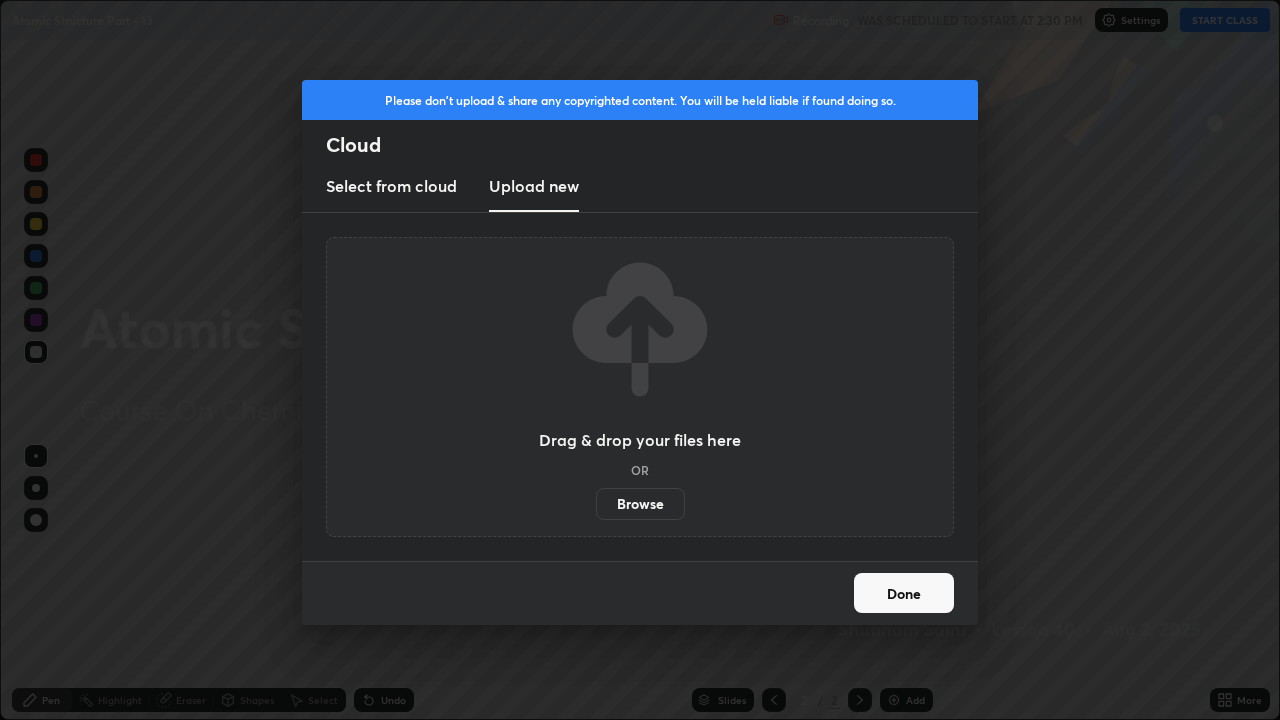 click on "Browse" at bounding box center [640, 504] 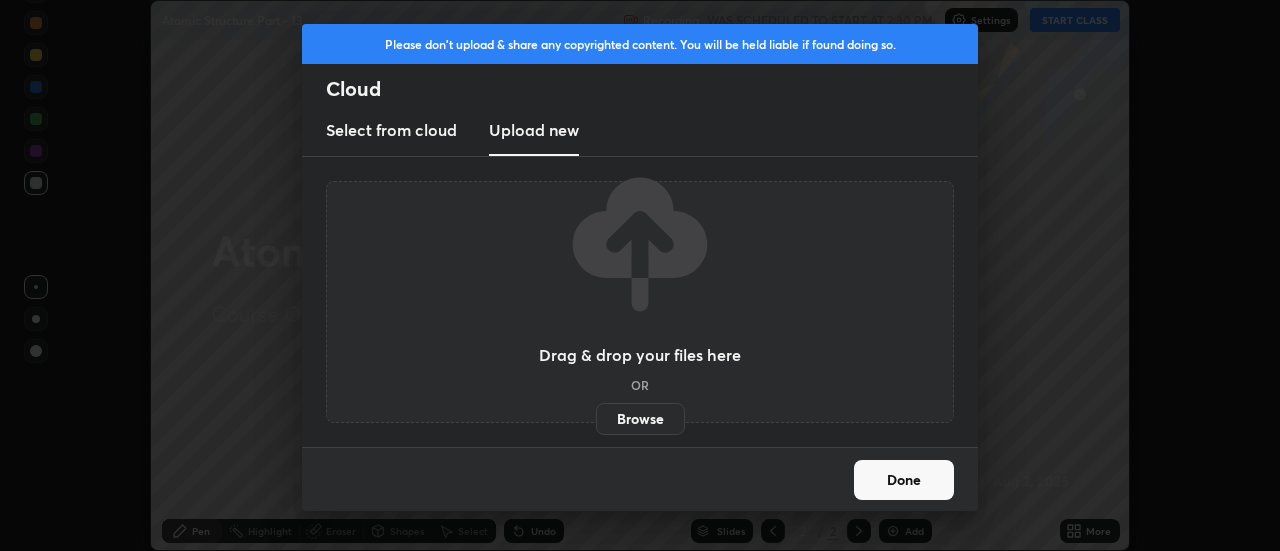 scroll, scrollTop: 551, scrollLeft: 1280, axis: both 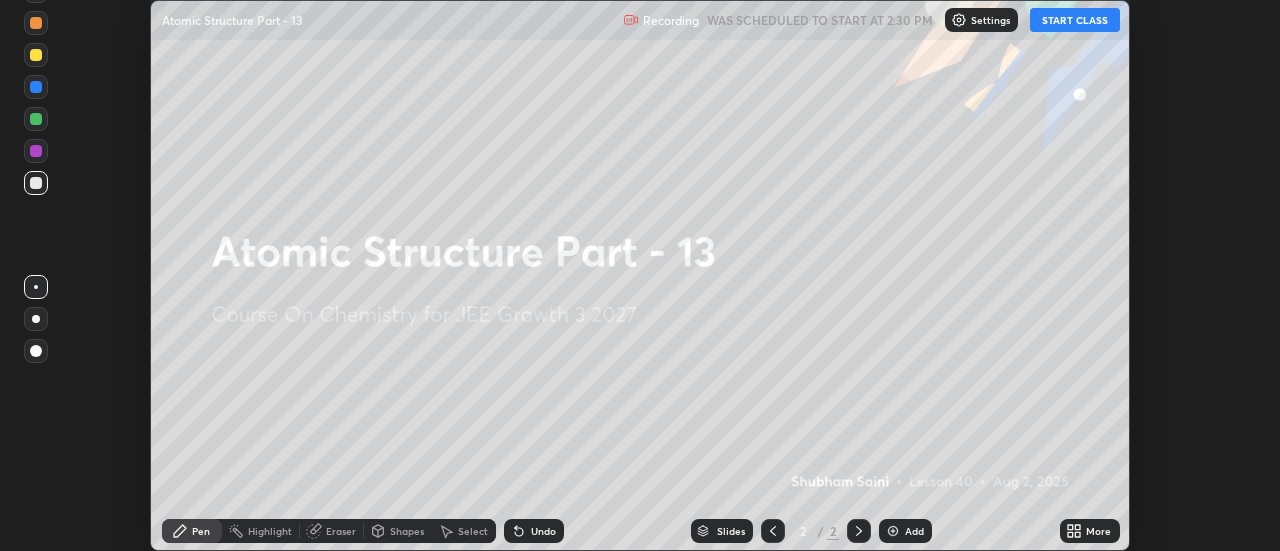 click on "START CLASS" at bounding box center (1075, 20) 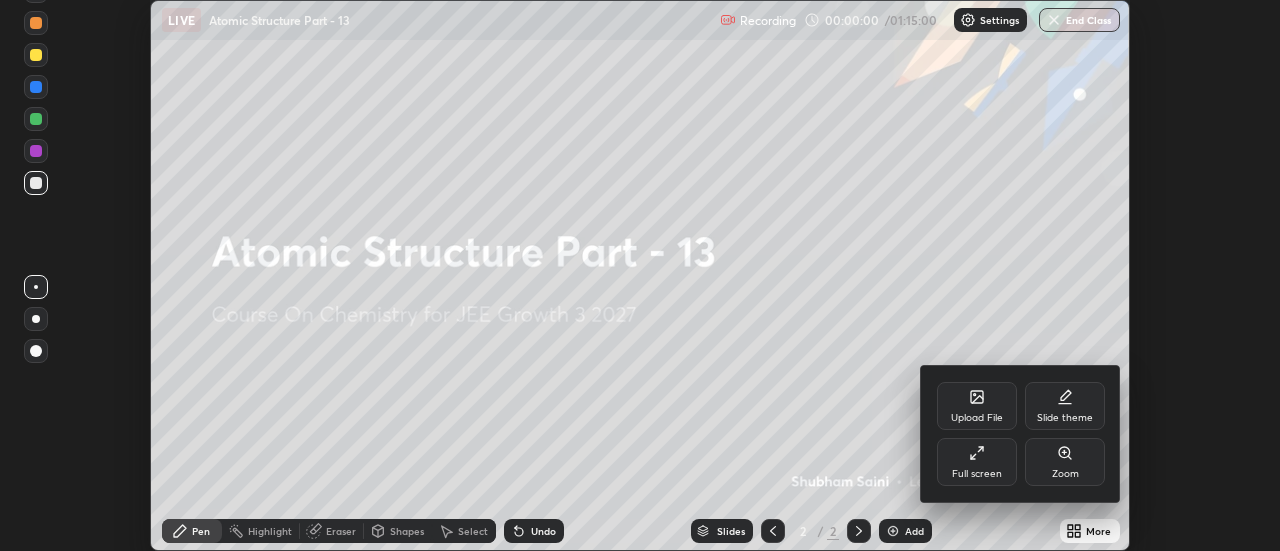 click on "Full screen" at bounding box center (977, 474) 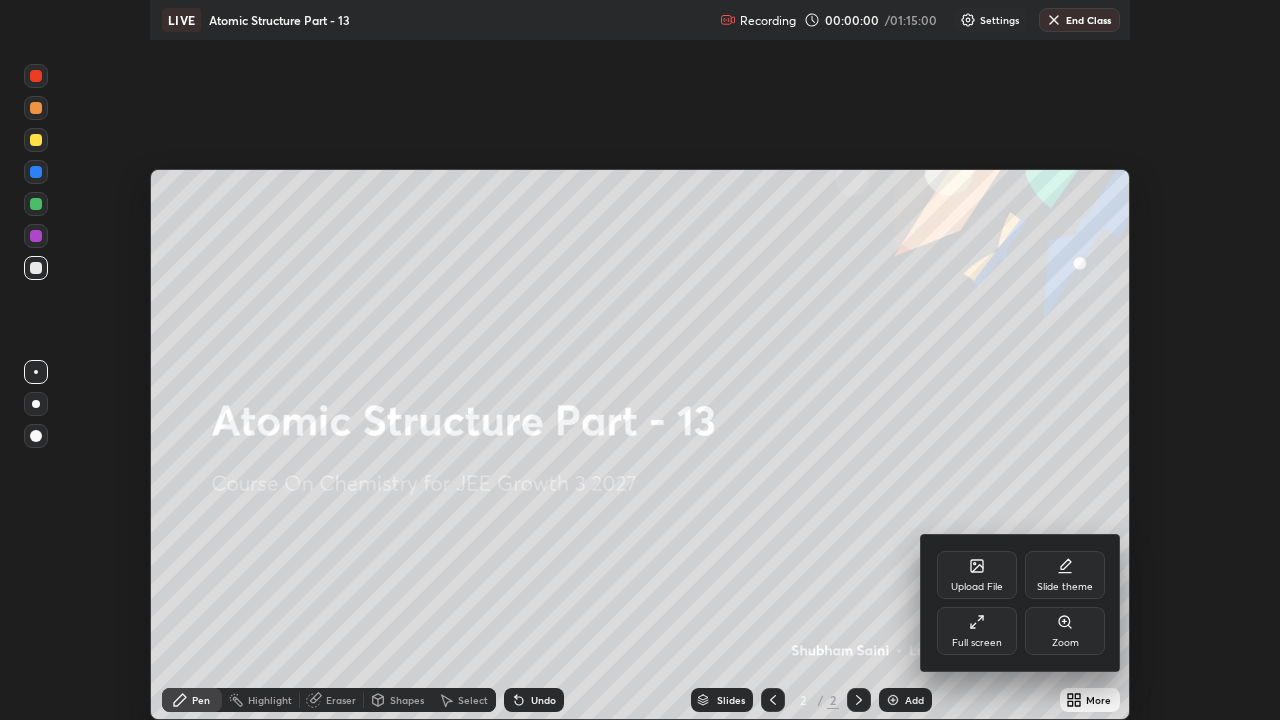 scroll, scrollTop: 99280, scrollLeft: 98720, axis: both 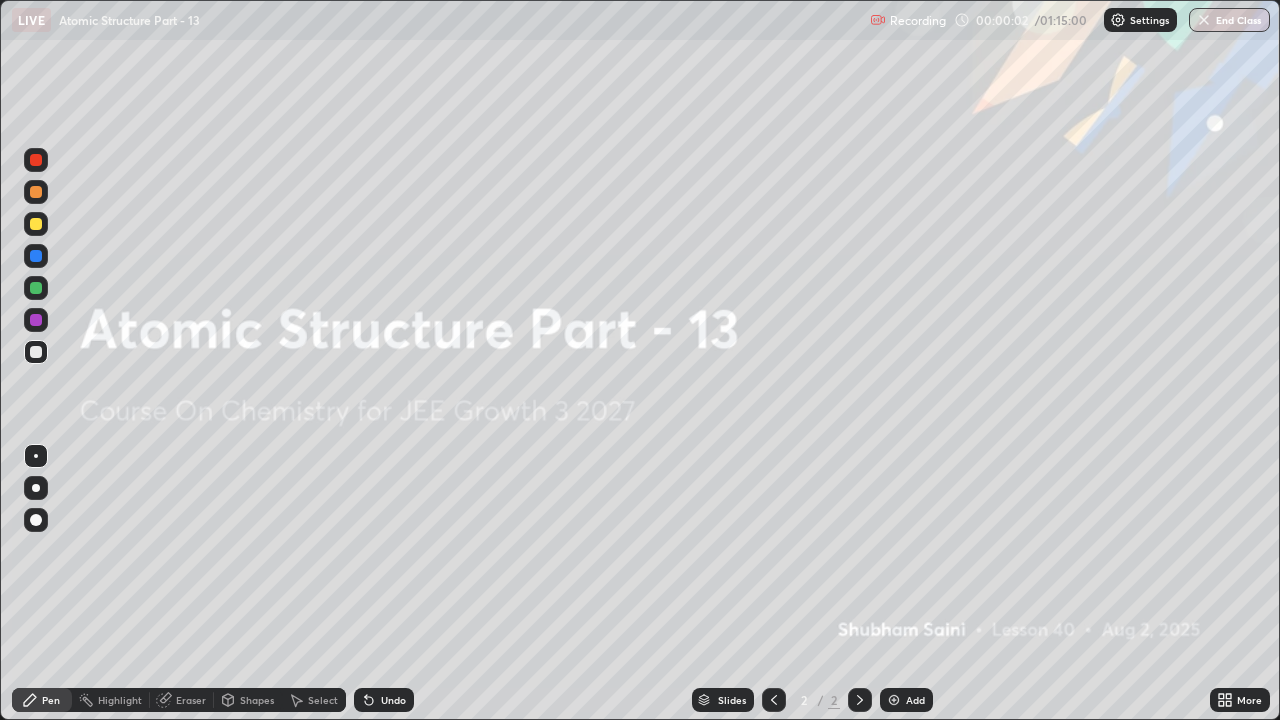 click 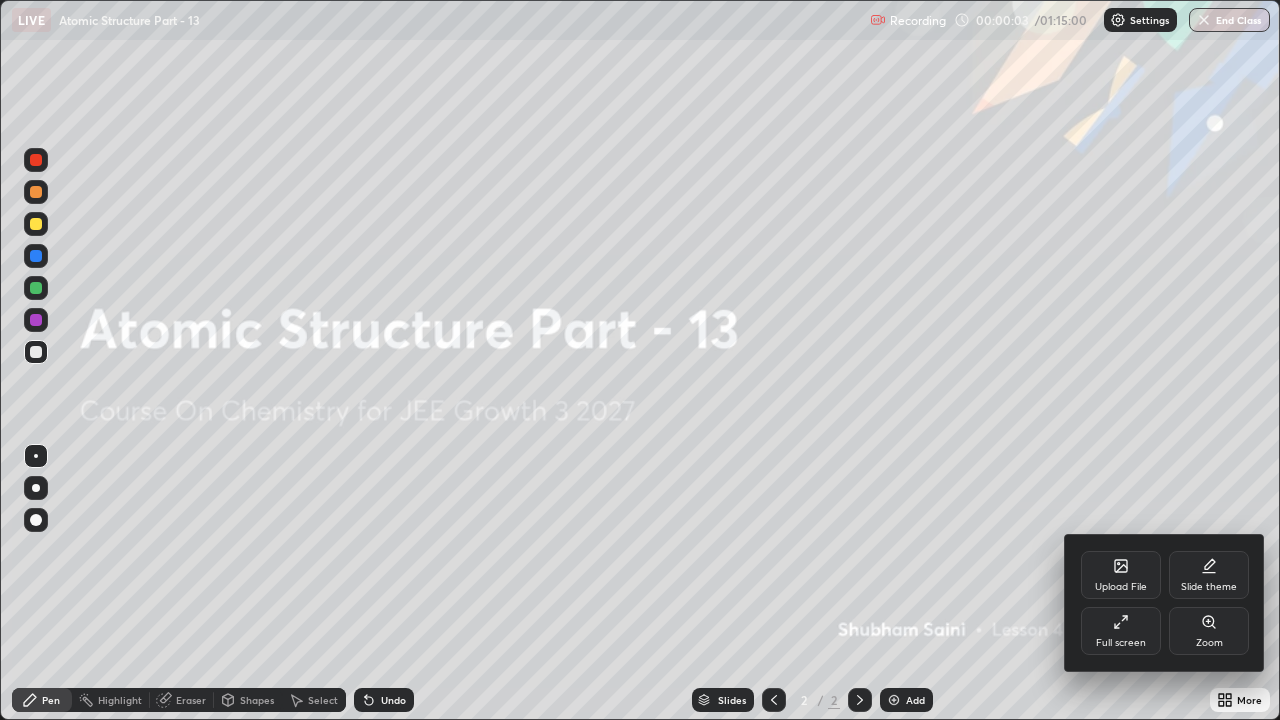 click on "Upload File" at bounding box center [1121, 587] 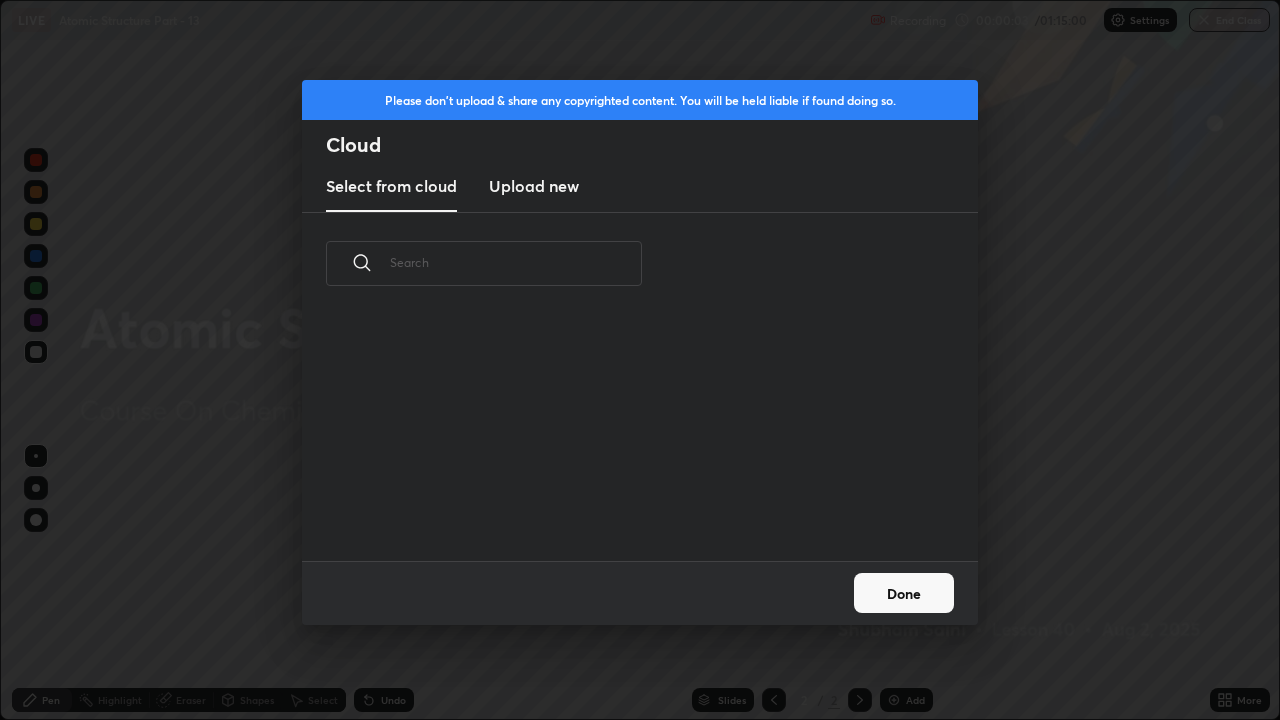 scroll, scrollTop: 7, scrollLeft: 11, axis: both 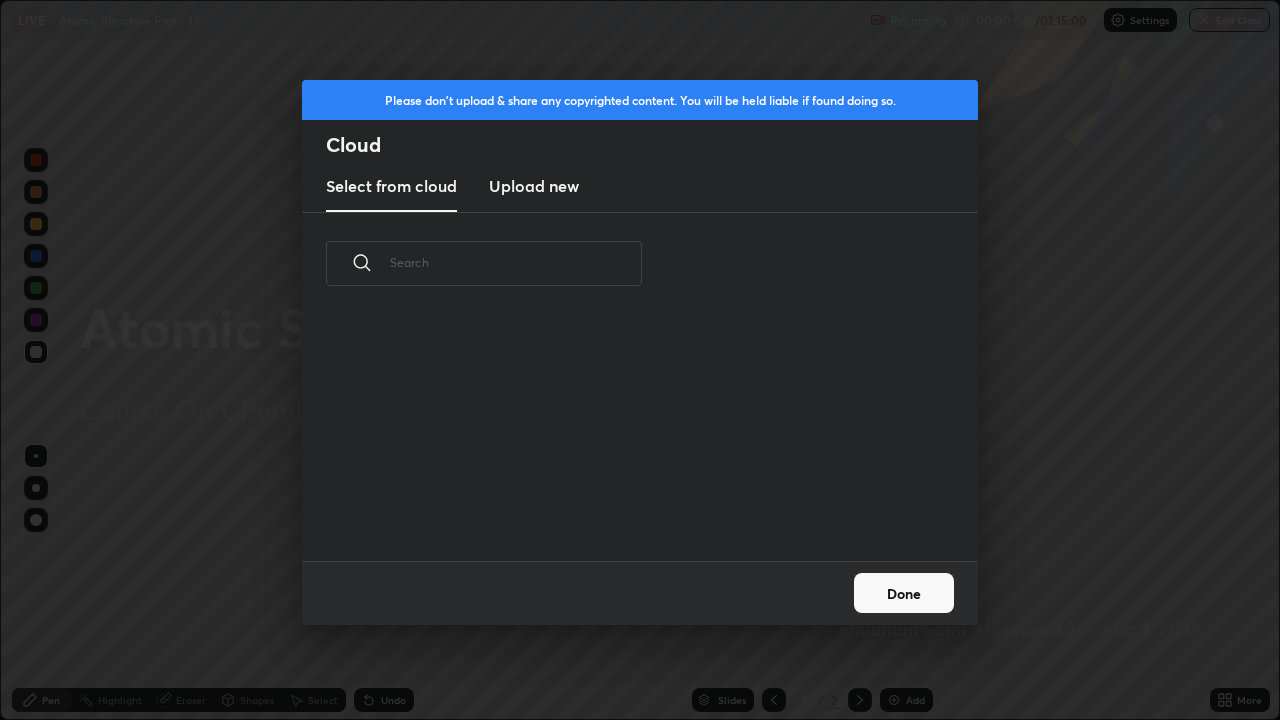 click on "Upload new" at bounding box center (534, 186) 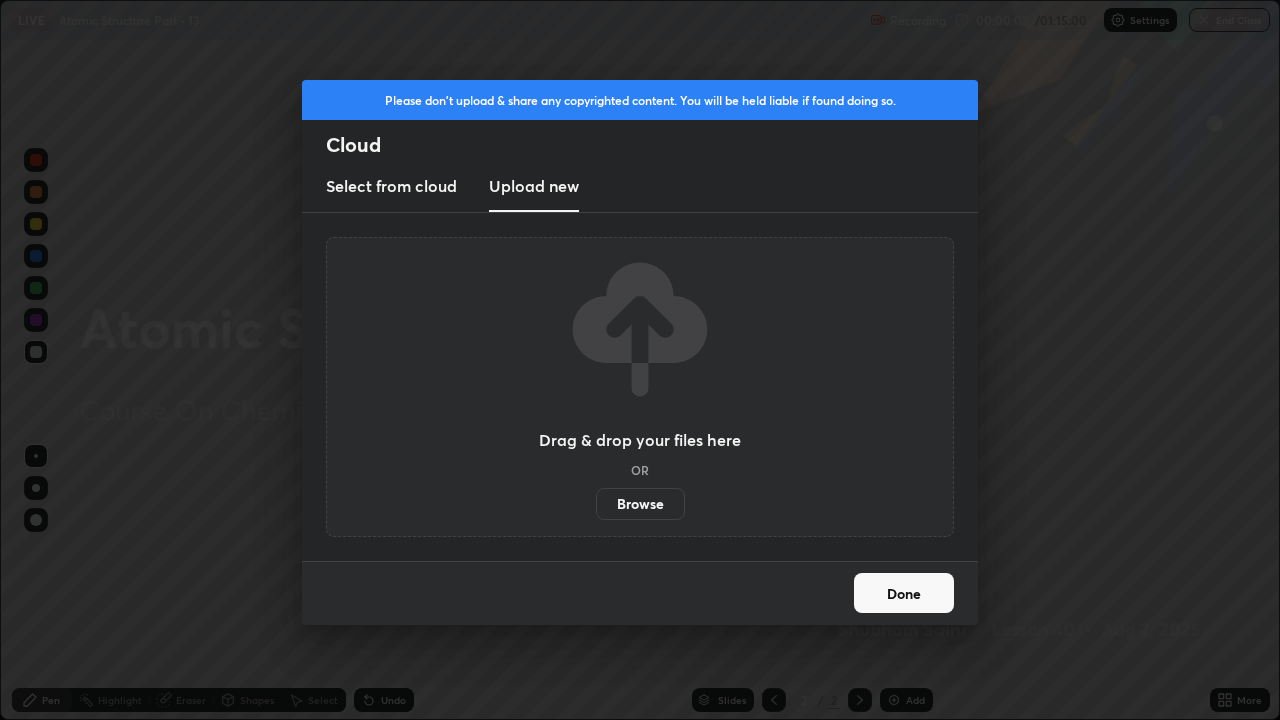 click on "Browse" at bounding box center [640, 504] 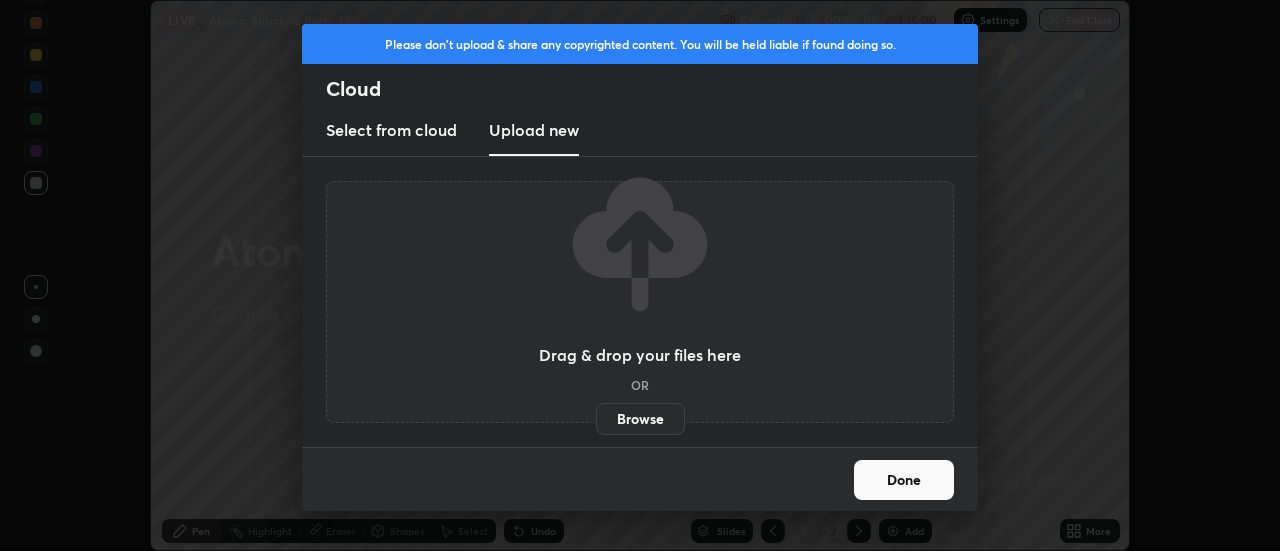 scroll, scrollTop: 551, scrollLeft: 1280, axis: both 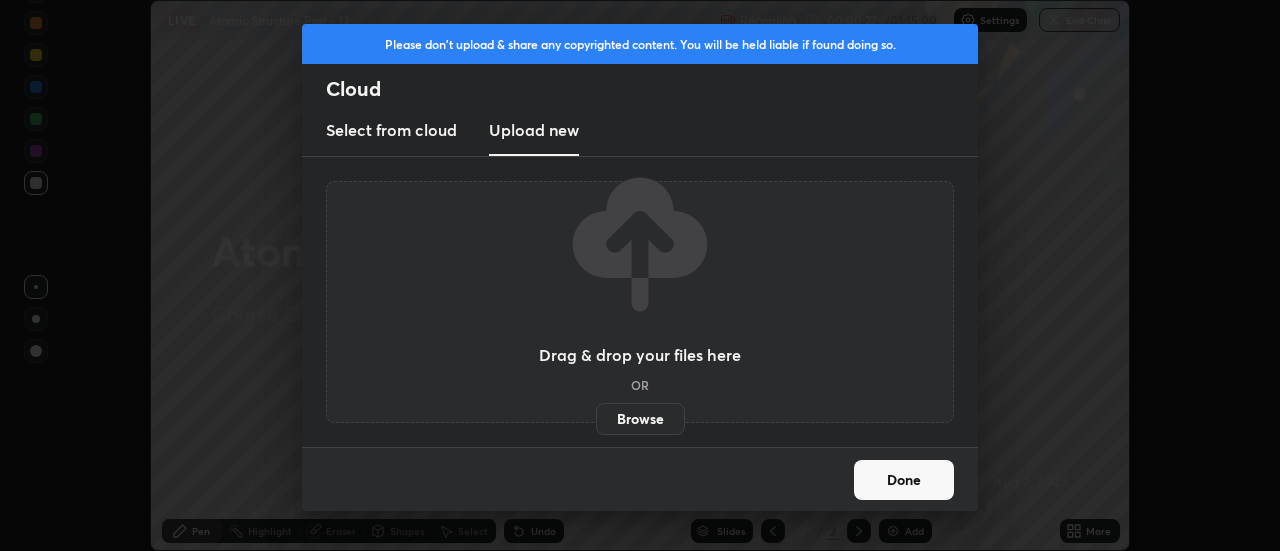 click on "Done" at bounding box center [904, 480] 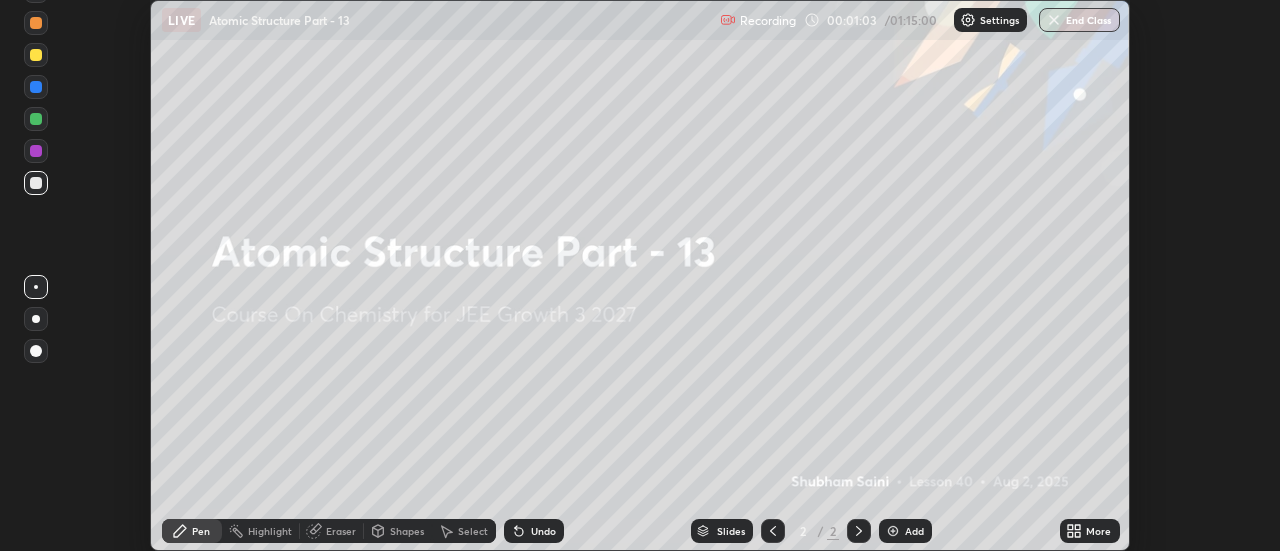 click 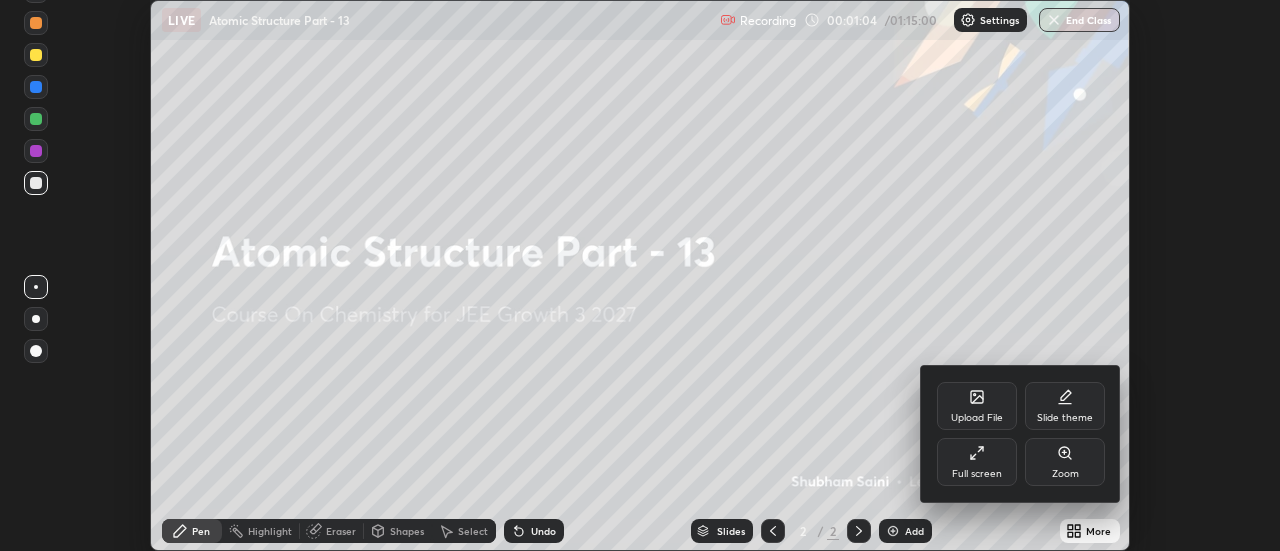 click on "Upload File" at bounding box center (977, 418) 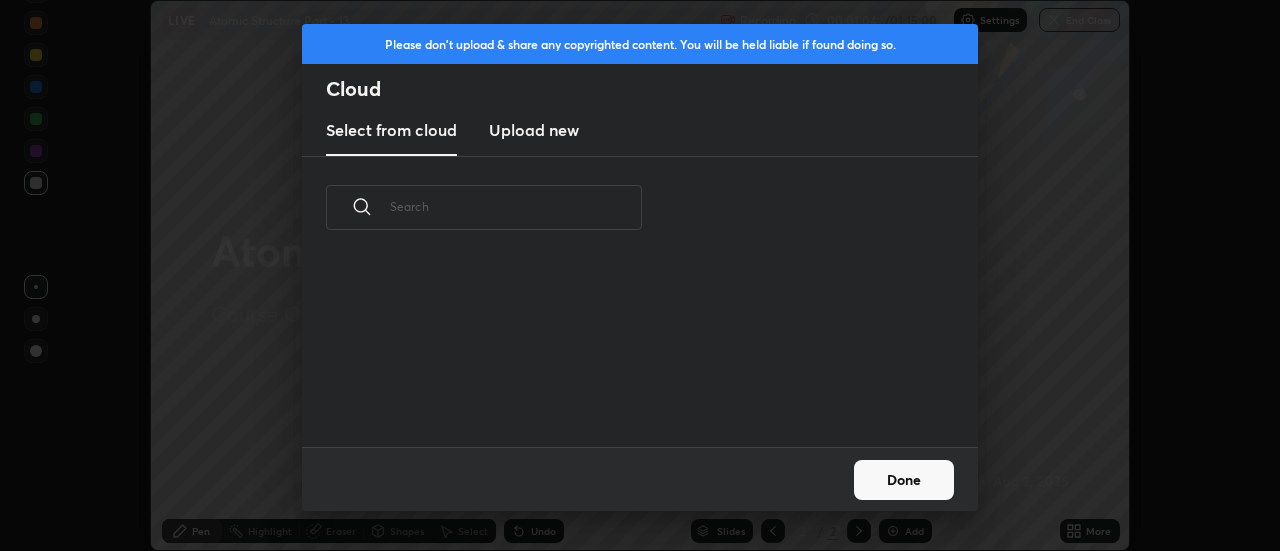 scroll, scrollTop: 7, scrollLeft: 11, axis: both 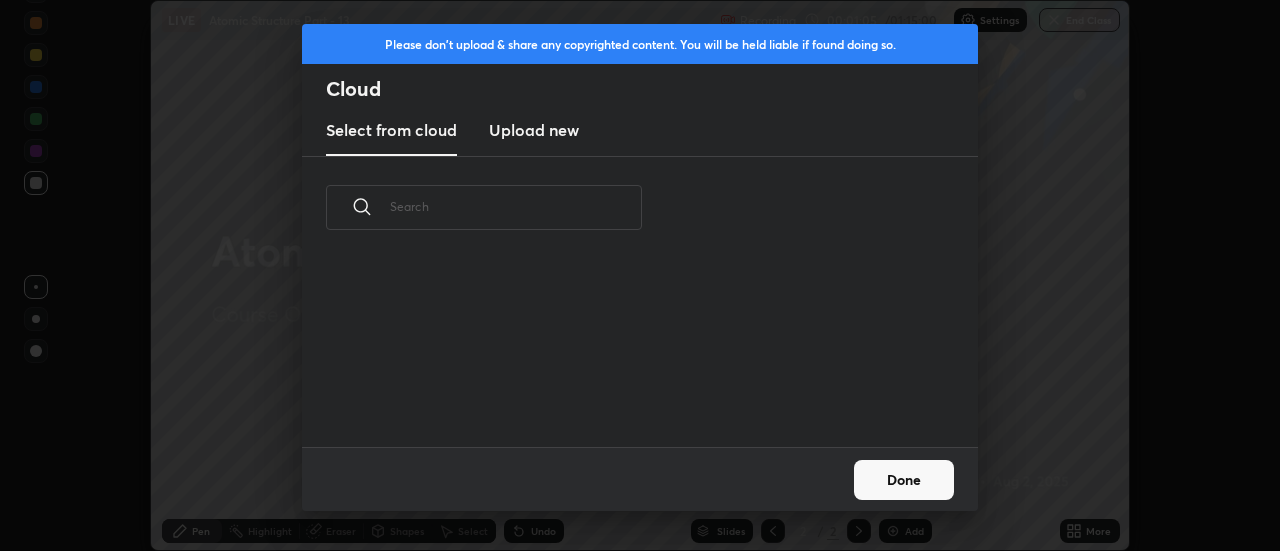 click on "Upload new" at bounding box center (534, 130) 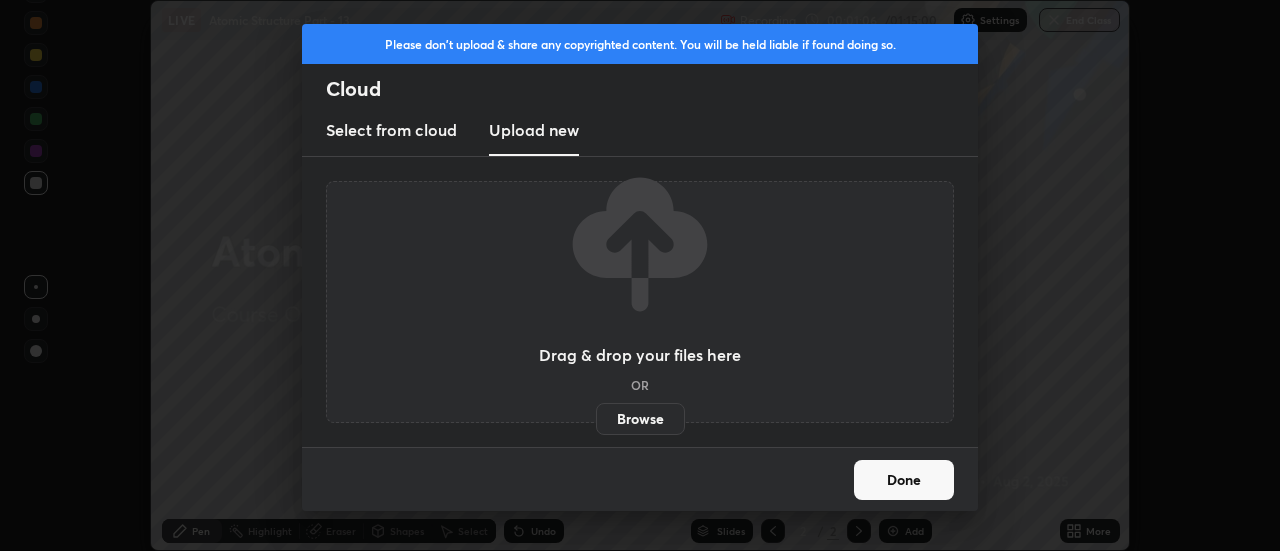 click on "Browse" at bounding box center (640, 419) 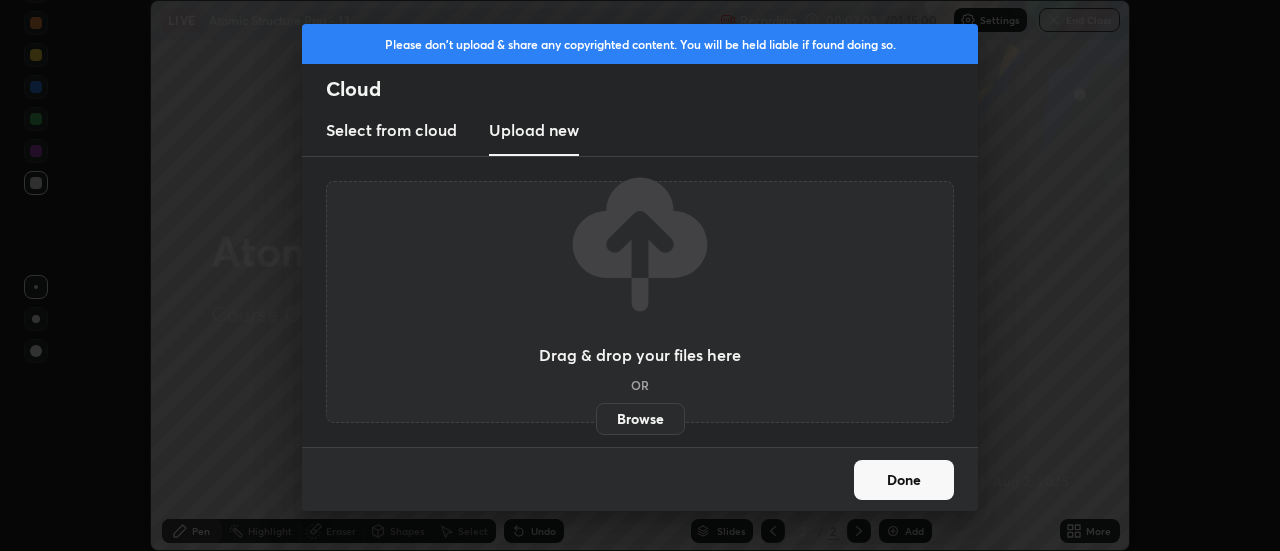 click on "Done" at bounding box center [904, 480] 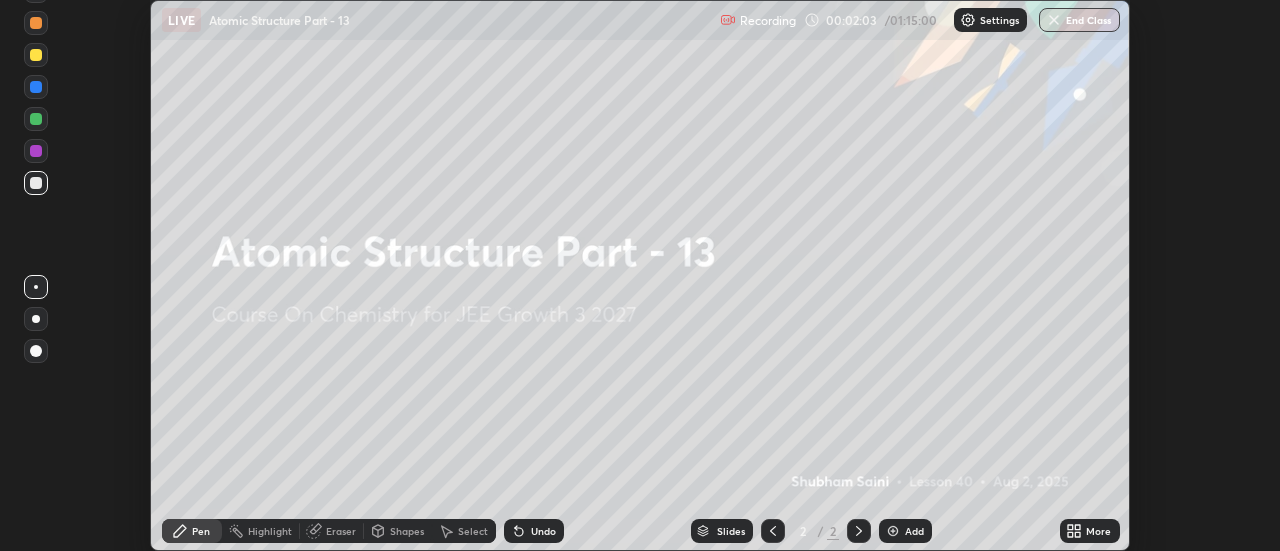 click 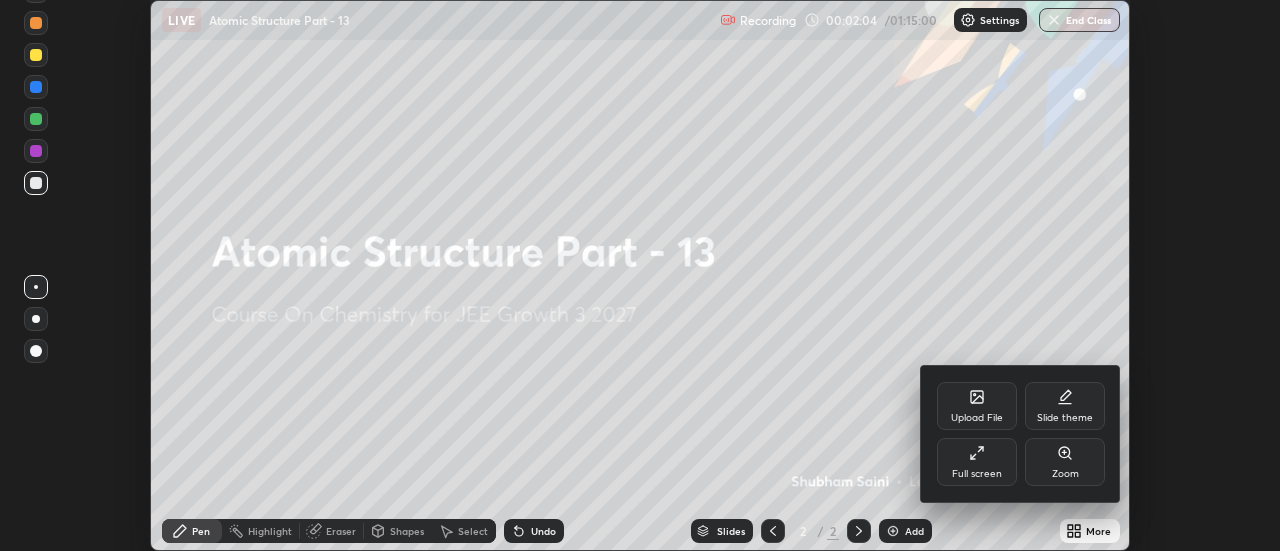 click on "Upload File" at bounding box center [977, 406] 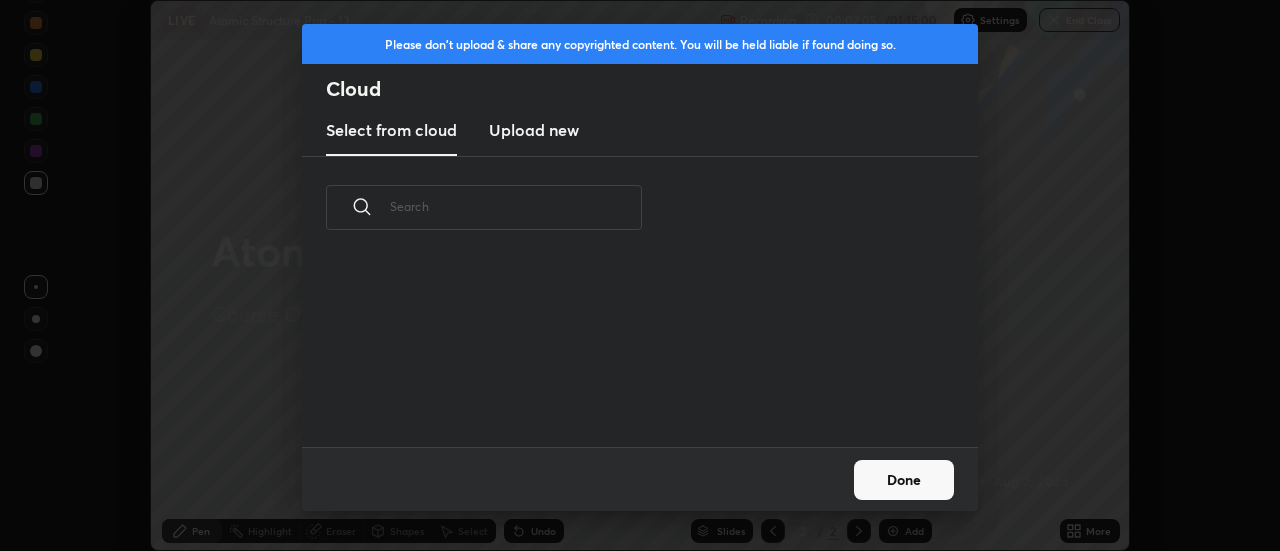 scroll, scrollTop: 188, scrollLeft: 642, axis: both 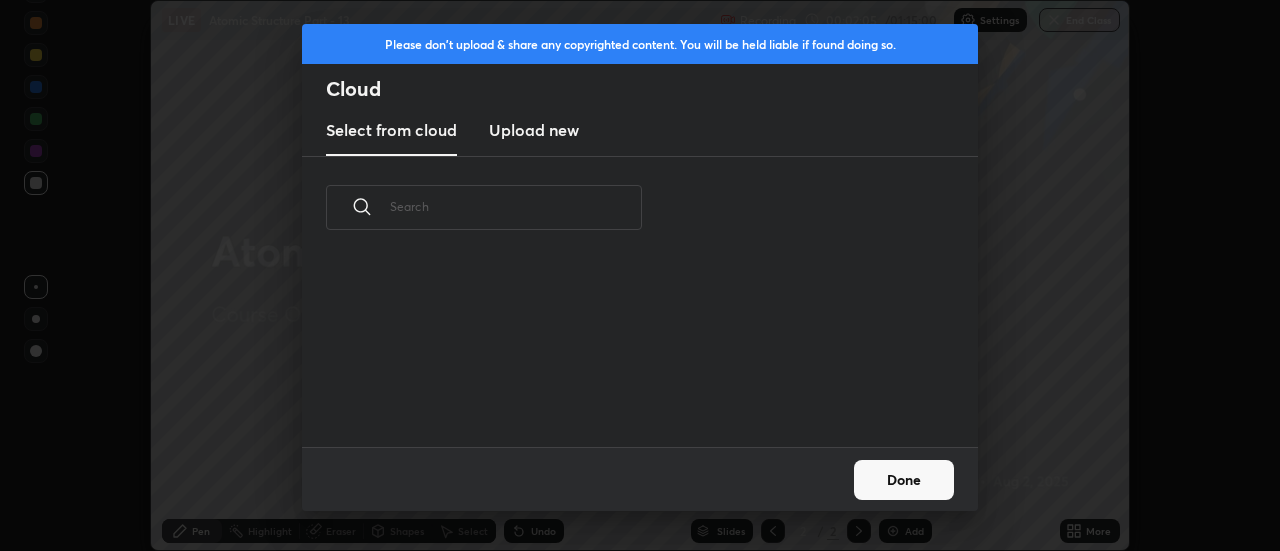 click on "Upload new" at bounding box center [534, 130] 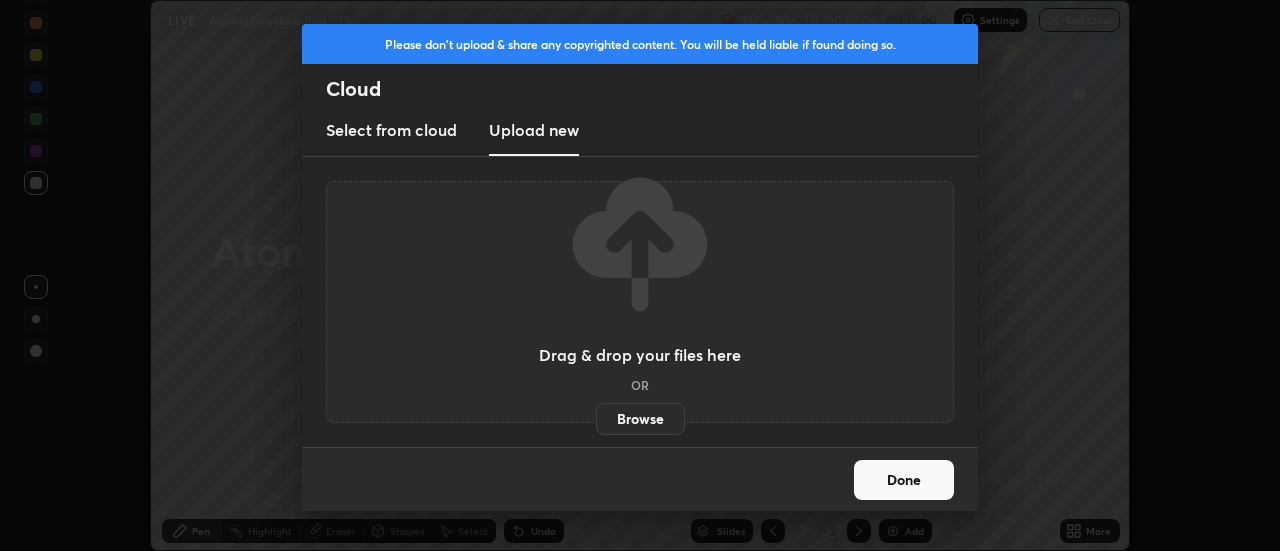click on "Done" at bounding box center [904, 480] 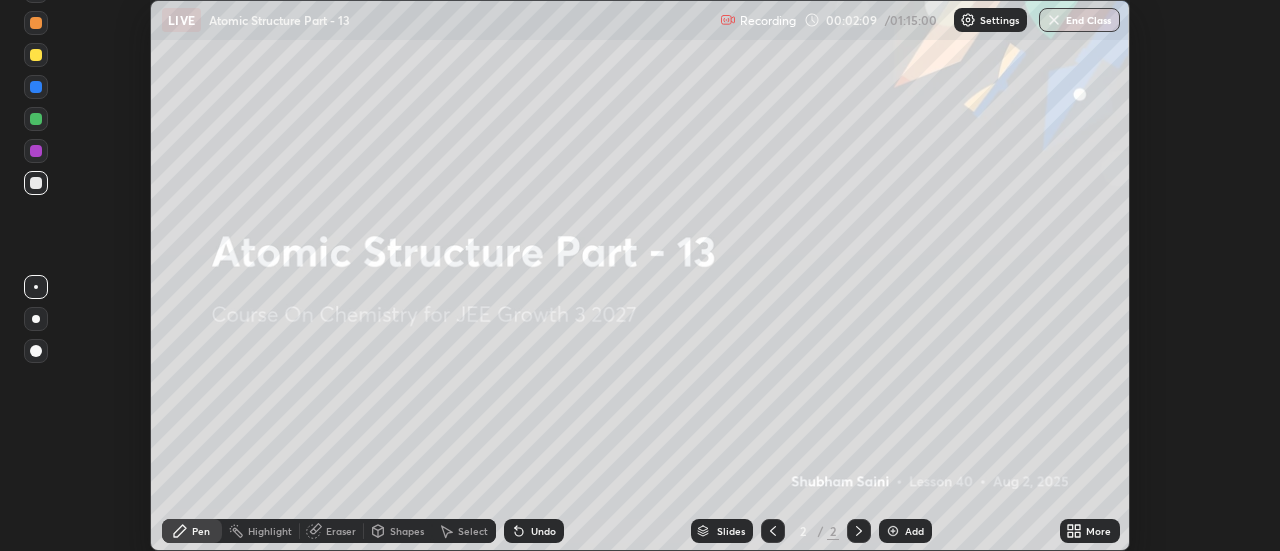 click 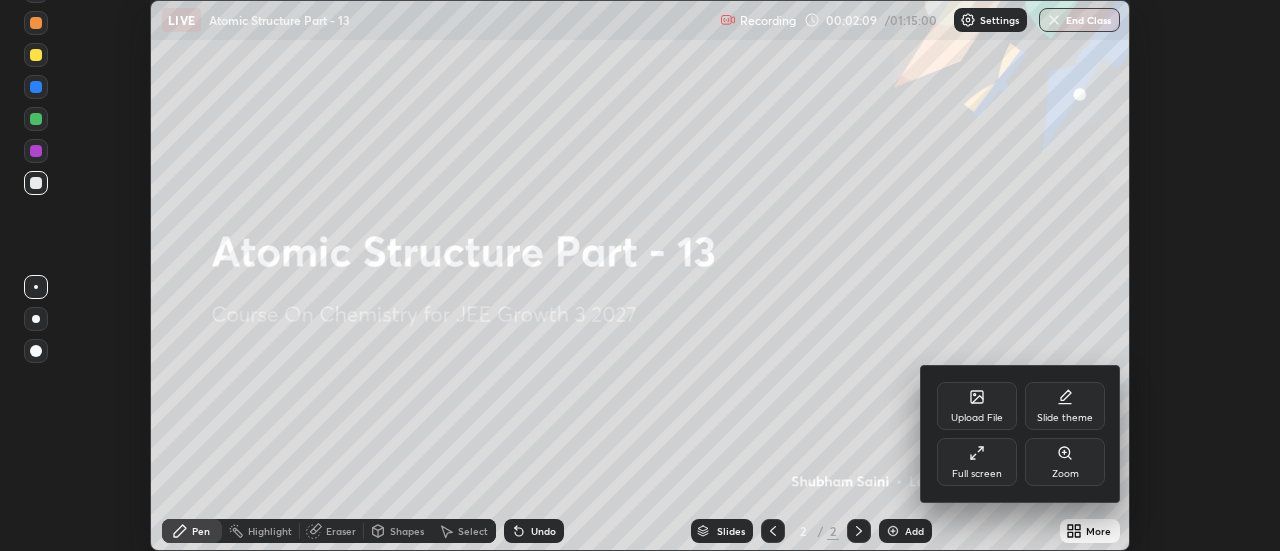 click on "Upload File" at bounding box center (977, 406) 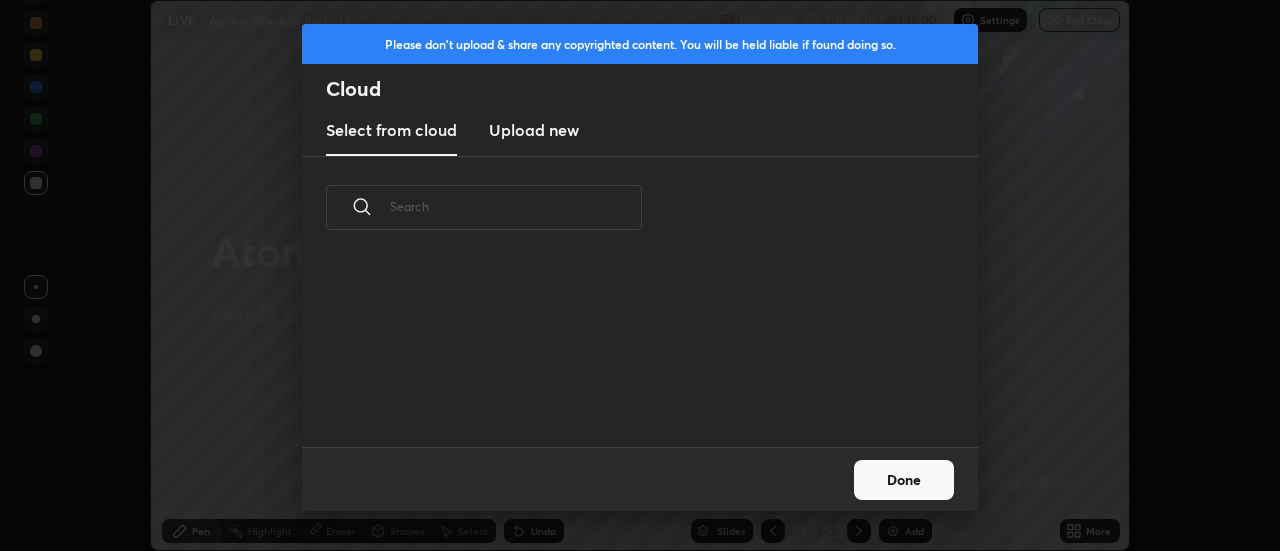 scroll, scrollTop: 7, scrollLeft: 11, axis: both 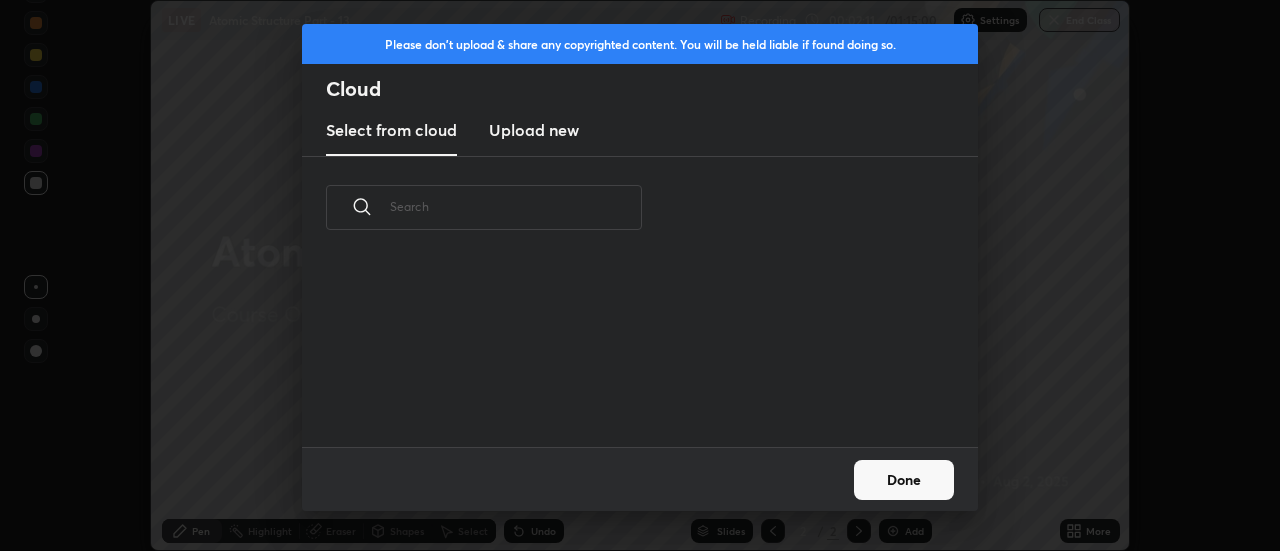 click on "Upload new" at bounding box center (534, 130) 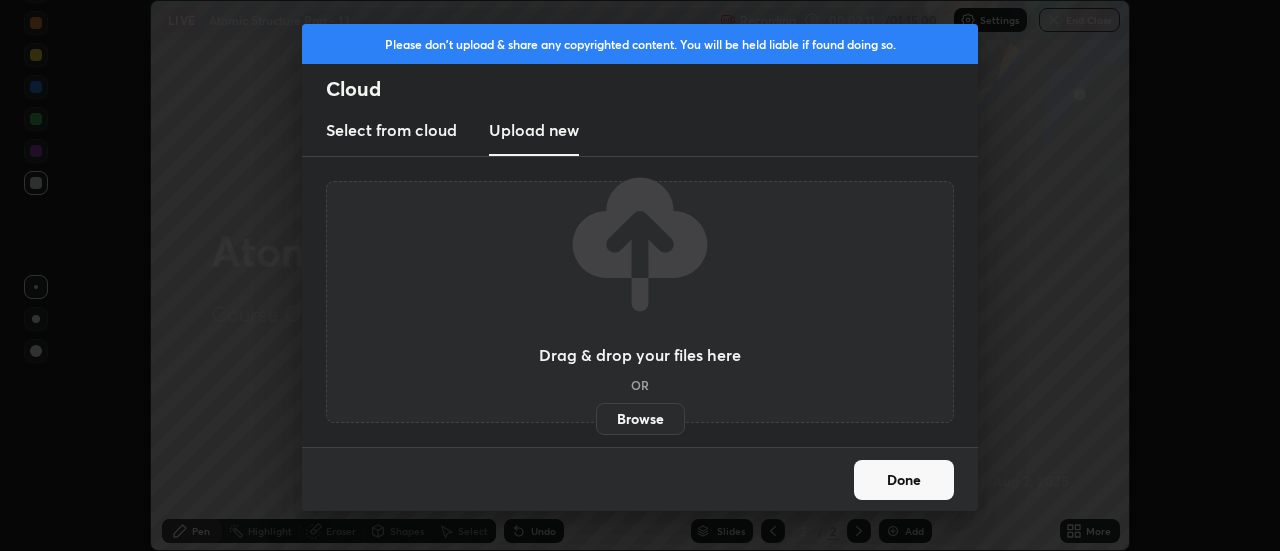 click on "Browse" at bounding box center (640, 419) 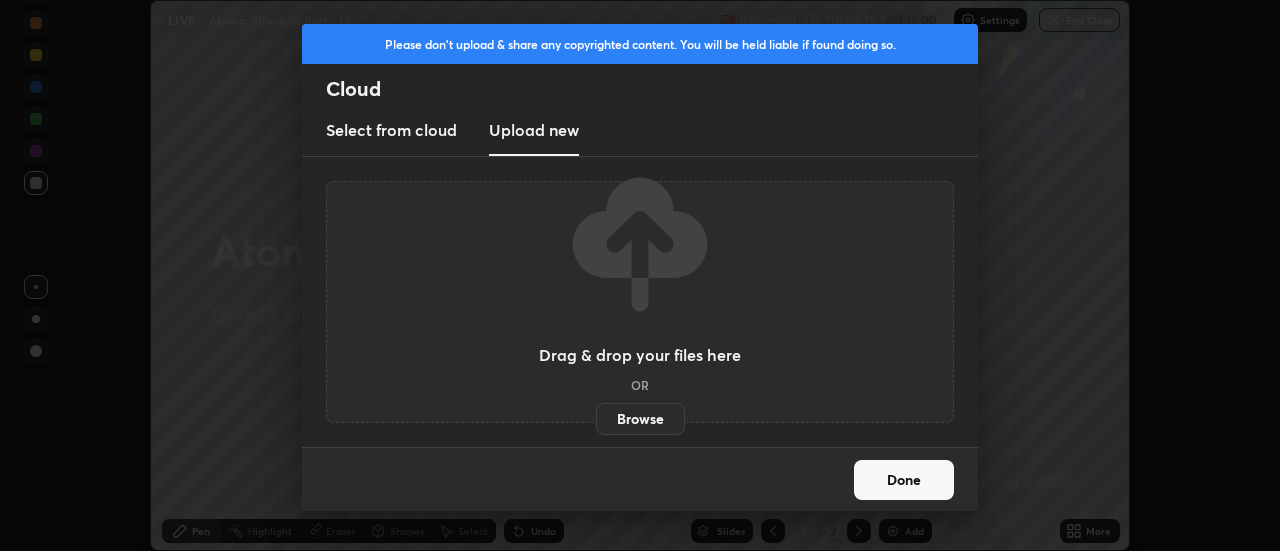 click on "Please don't upload & share any copyrighted content. You will be held liable if found doing so. Cloud Select from cloud Upload new Drag & drop your files here OR Browse Done" at bounding box center (640, 275) 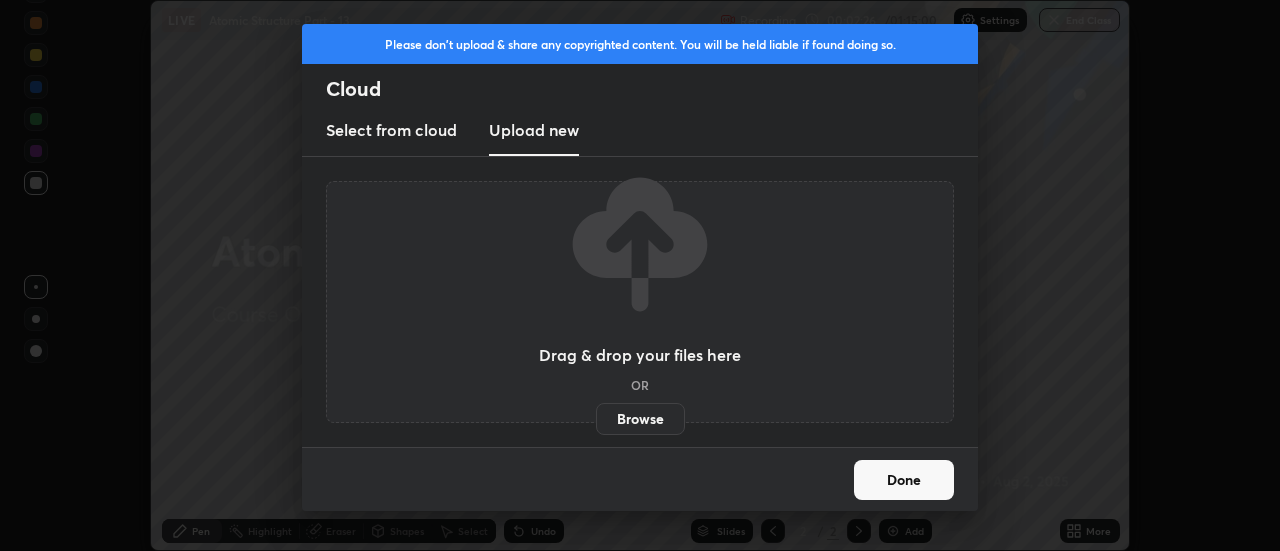 click on "Done" at bounding box center (904, 480) 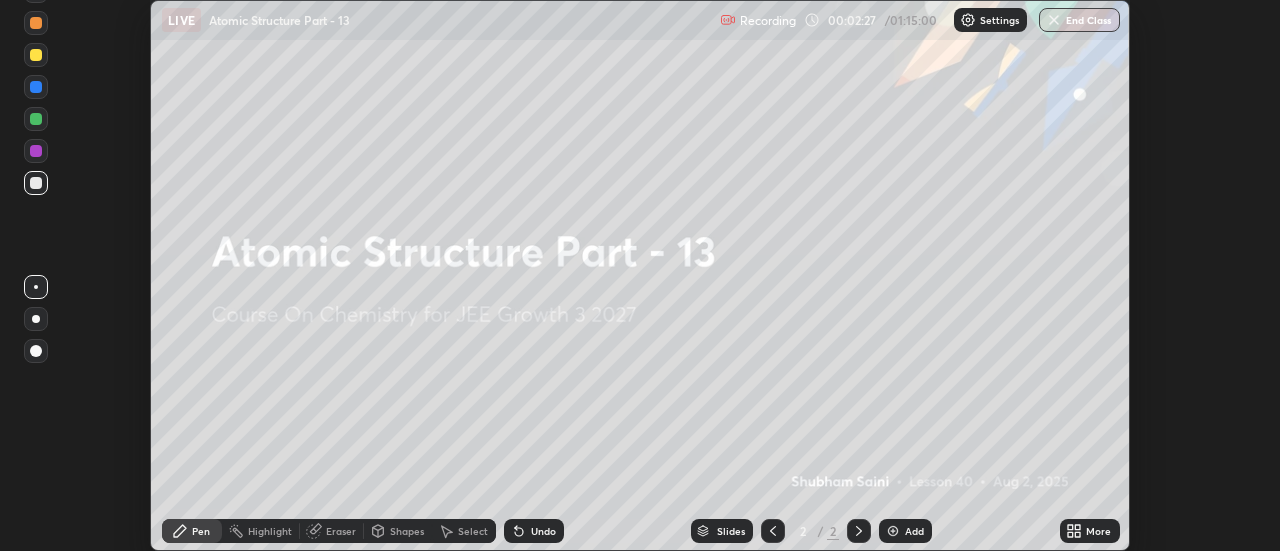 click 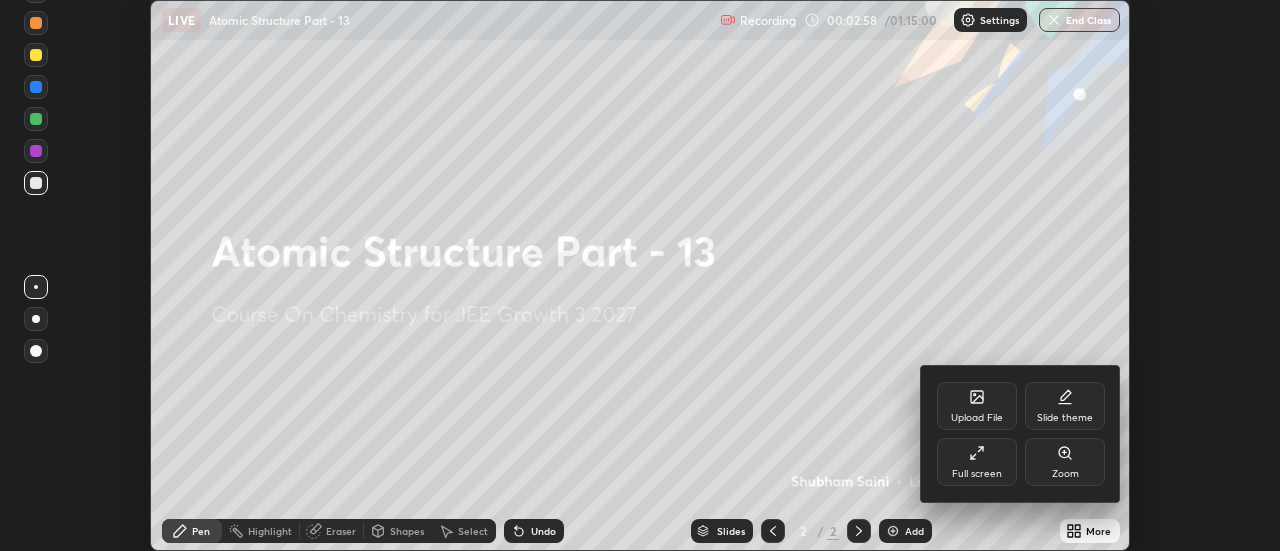 click on "Upload File" at bounding box center (977, 406) 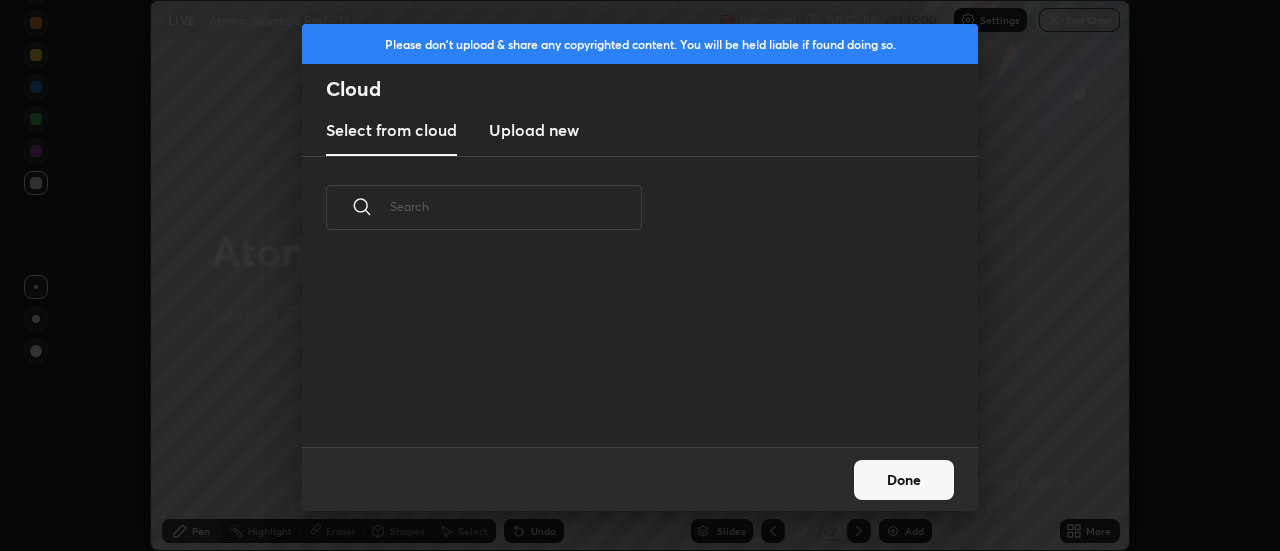 scroll, scrollTop: 7, scrollLeft: 11, axis: both 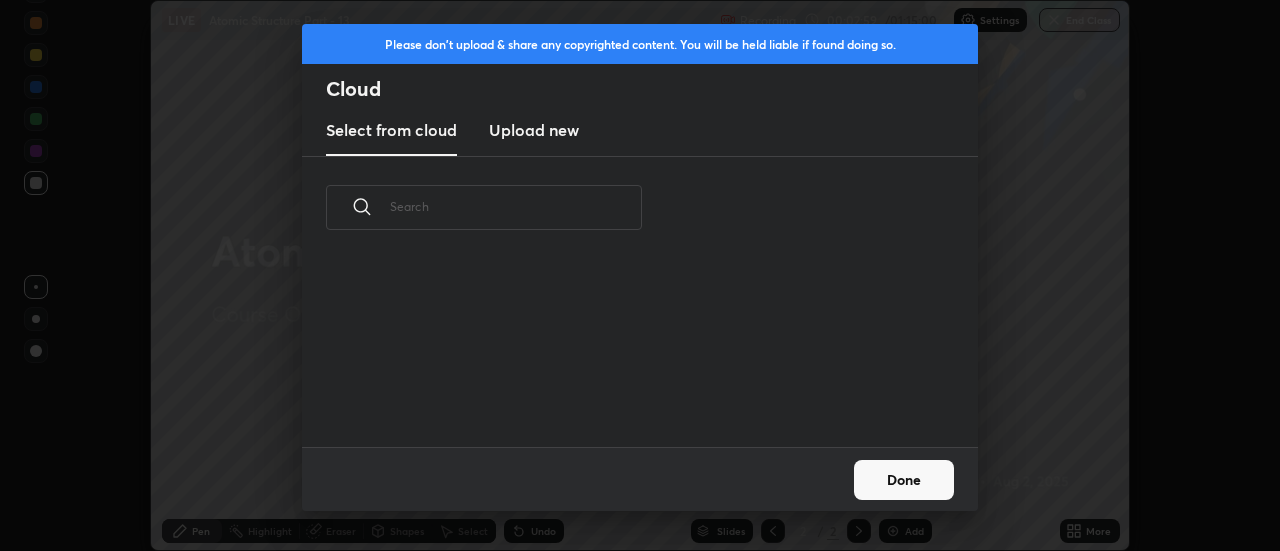 click on "Upload new" at bounding box center [534, 130] 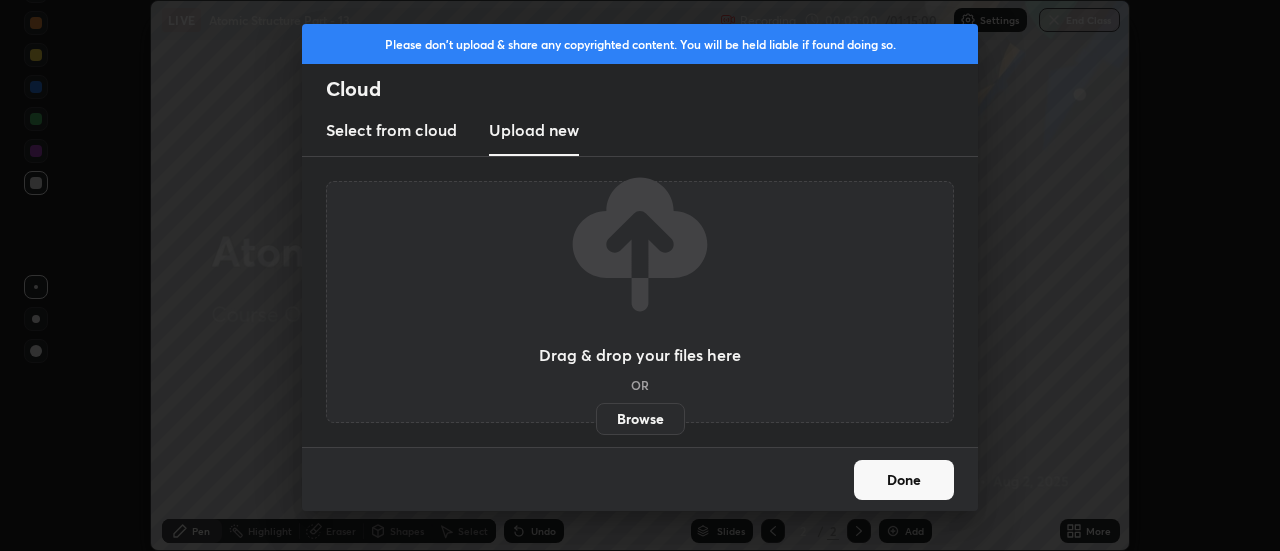 click on "Browse" at bounding box center [640, 419] 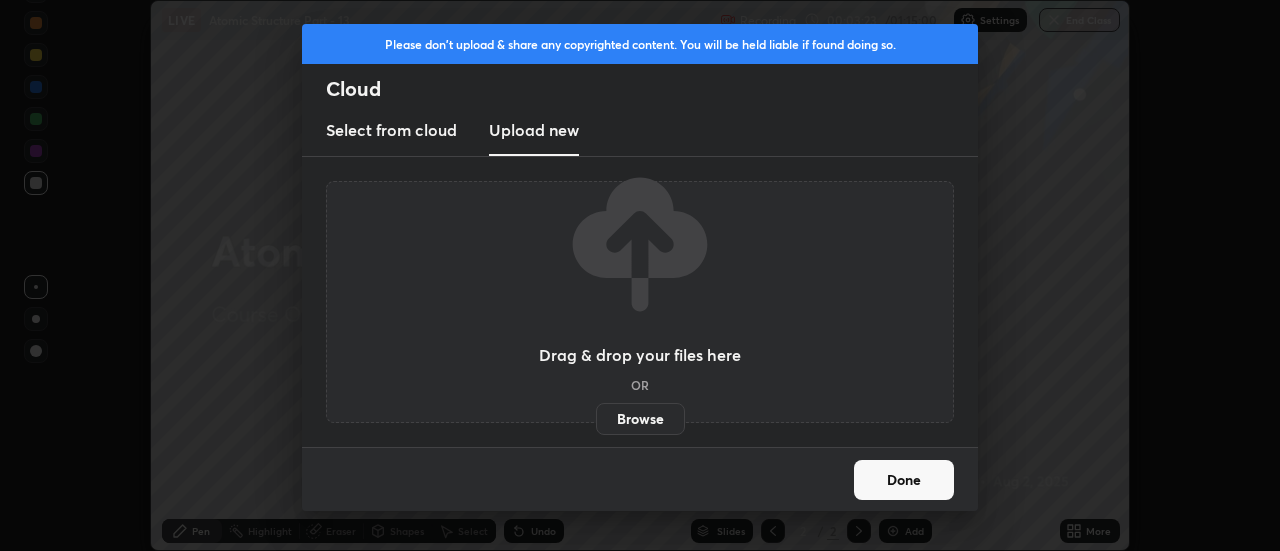 click on "Done" at bounding box center (904, 480) 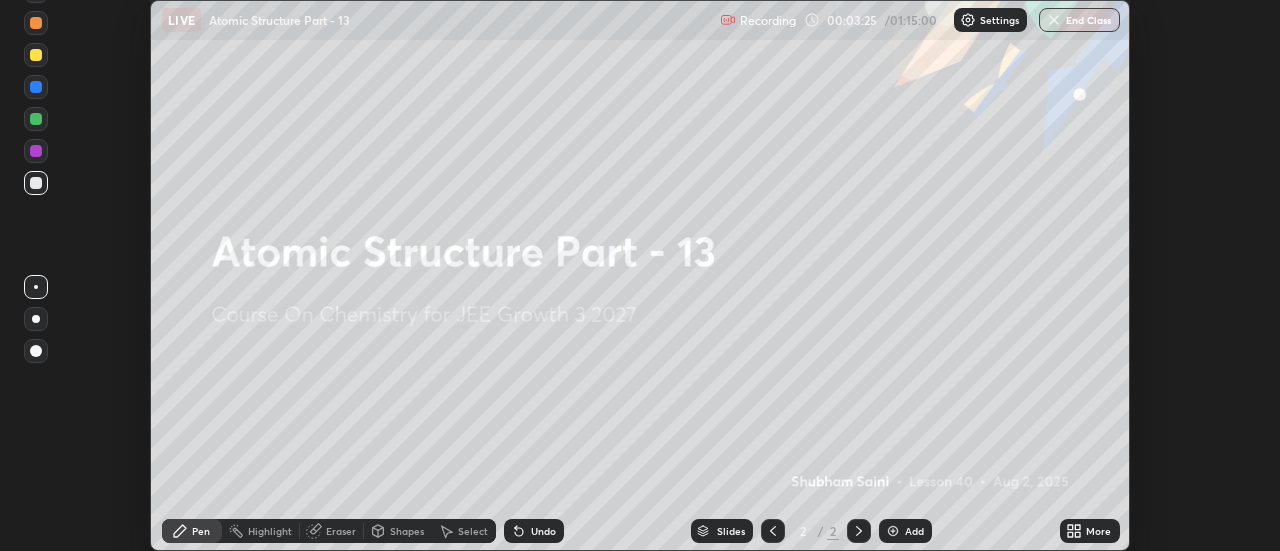 click 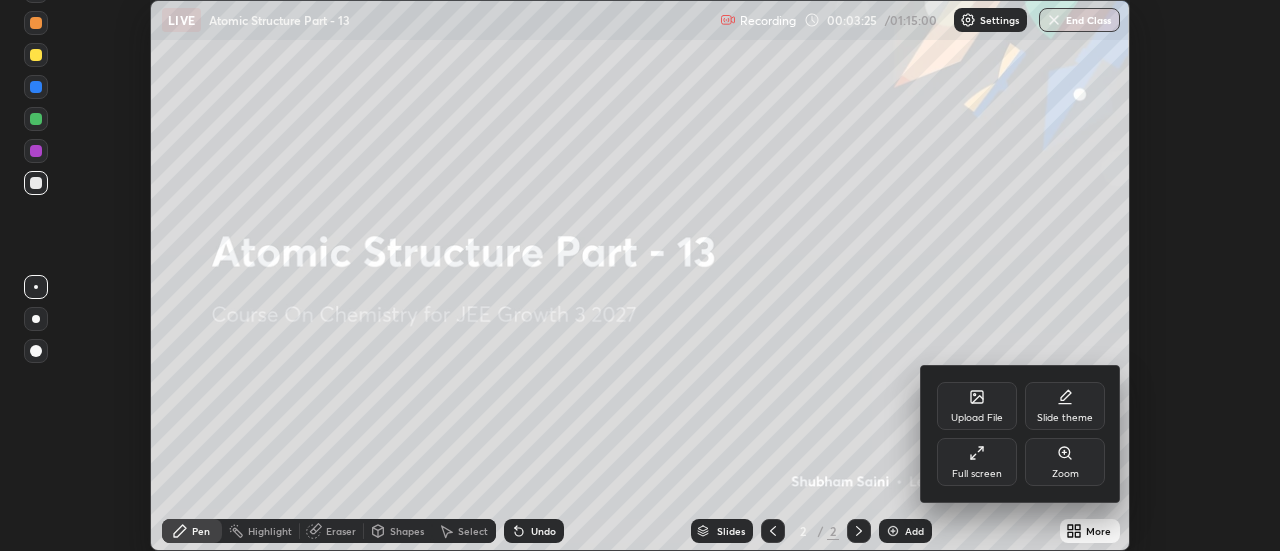 click on "Full screen" at bounding box center [977, 474] 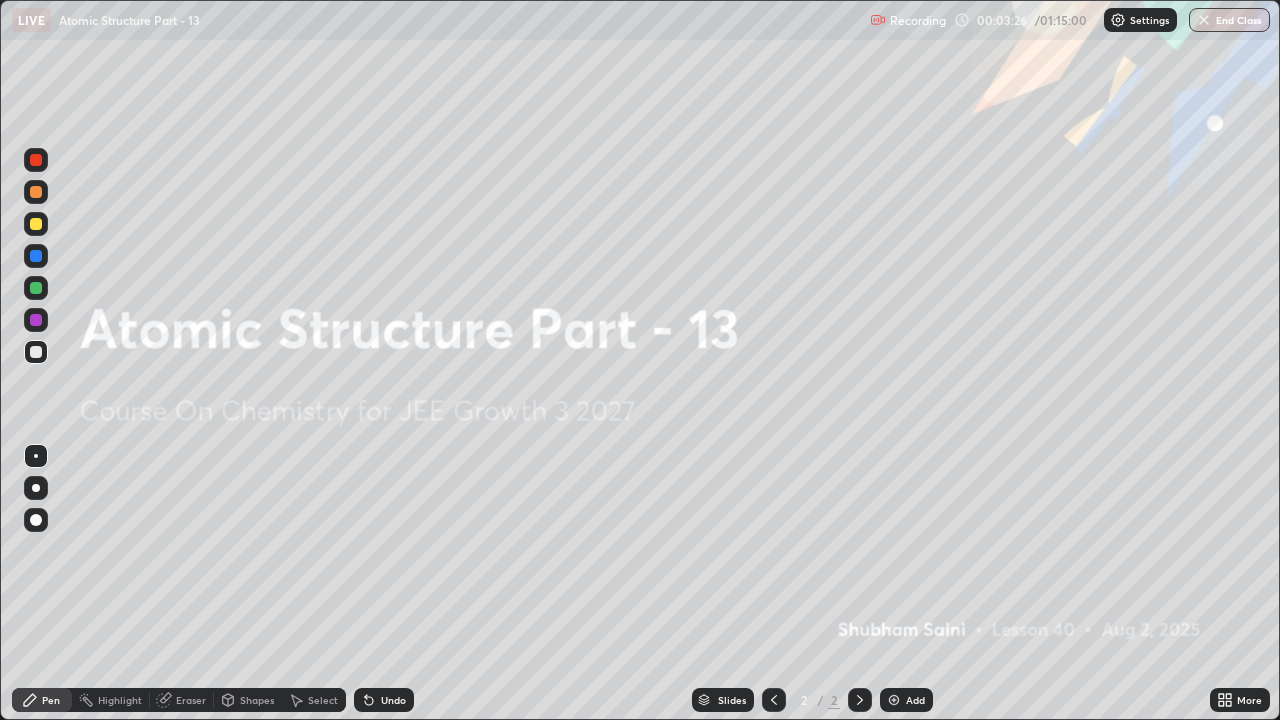 scroll, scrollTop: 99280, scrollLeft: 98720, axis: both 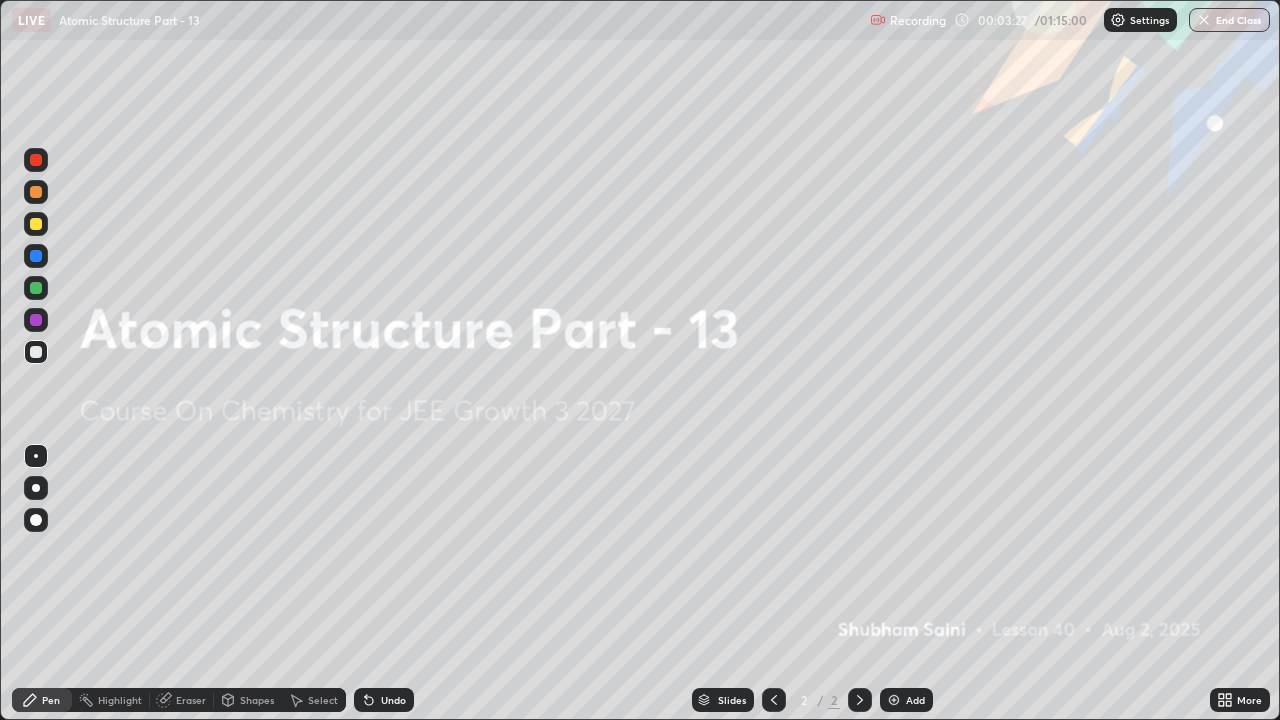click 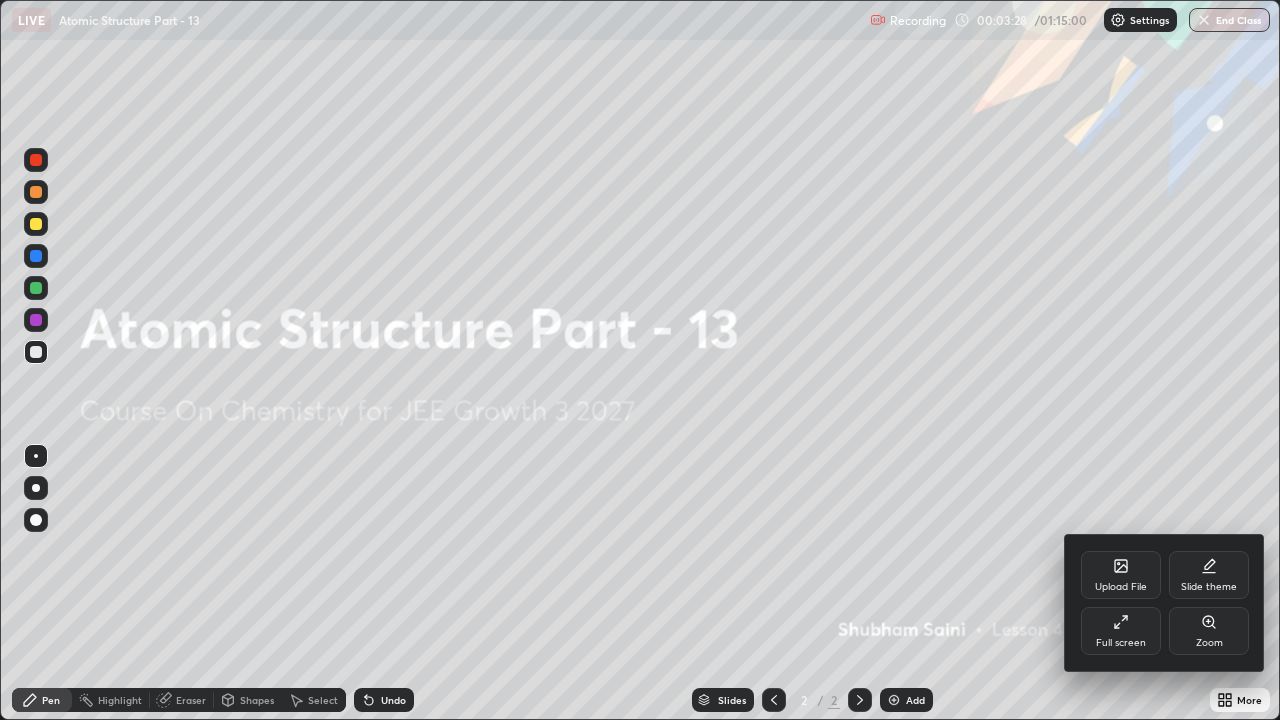 click on "Upload File" at bounding box center [1121, 587] 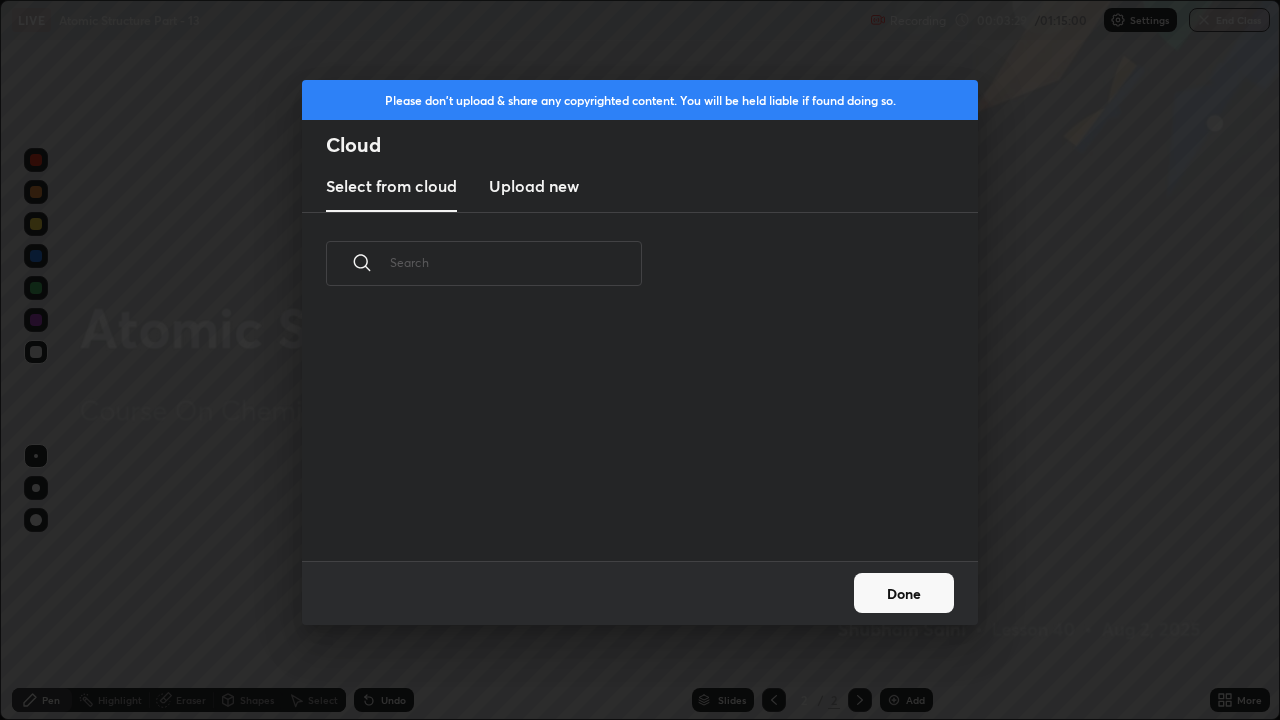 scroll, scrollTop: 7, scrollLeft: 11, axis: both 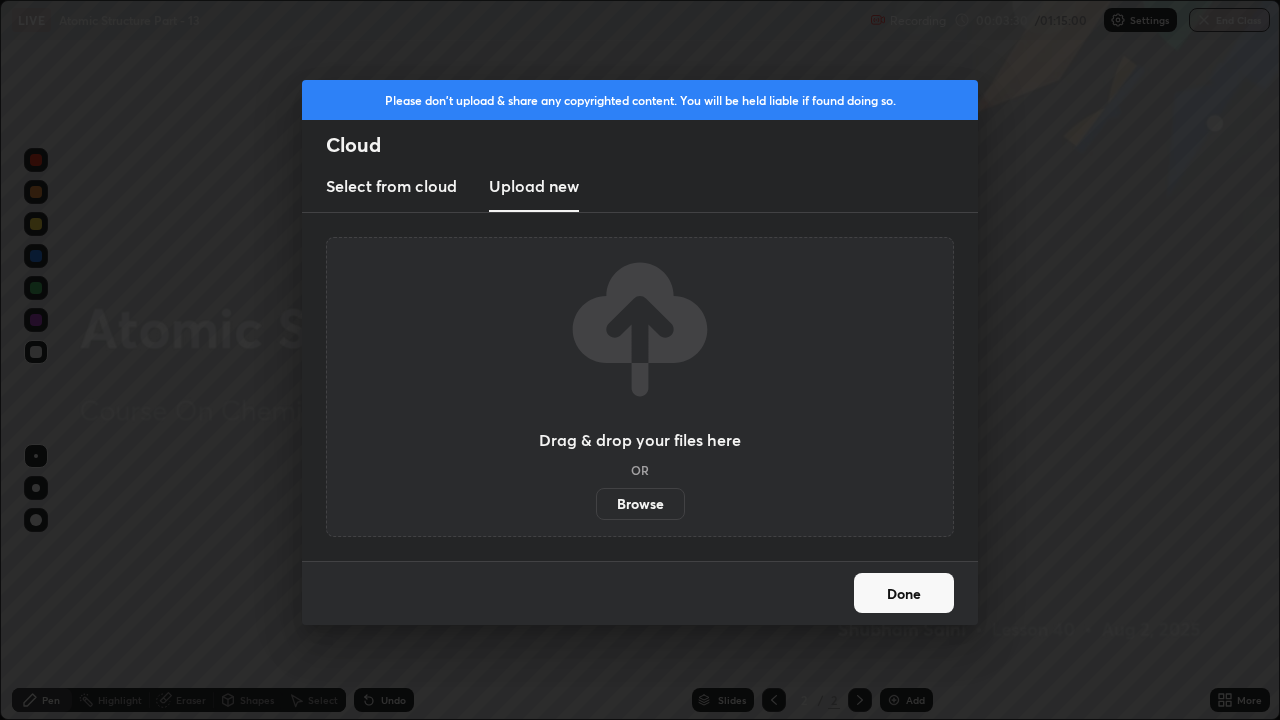 click on "Browse" at bounding box center (640, 504) 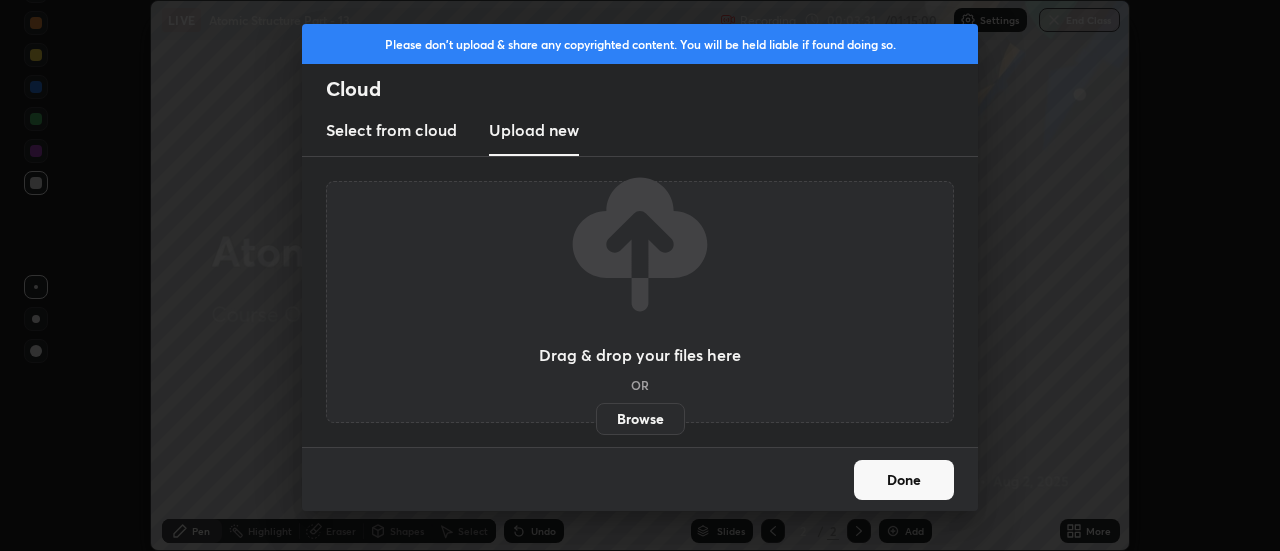 scroll, scrollTop: 551, scrollLeft: 1280, axis: both 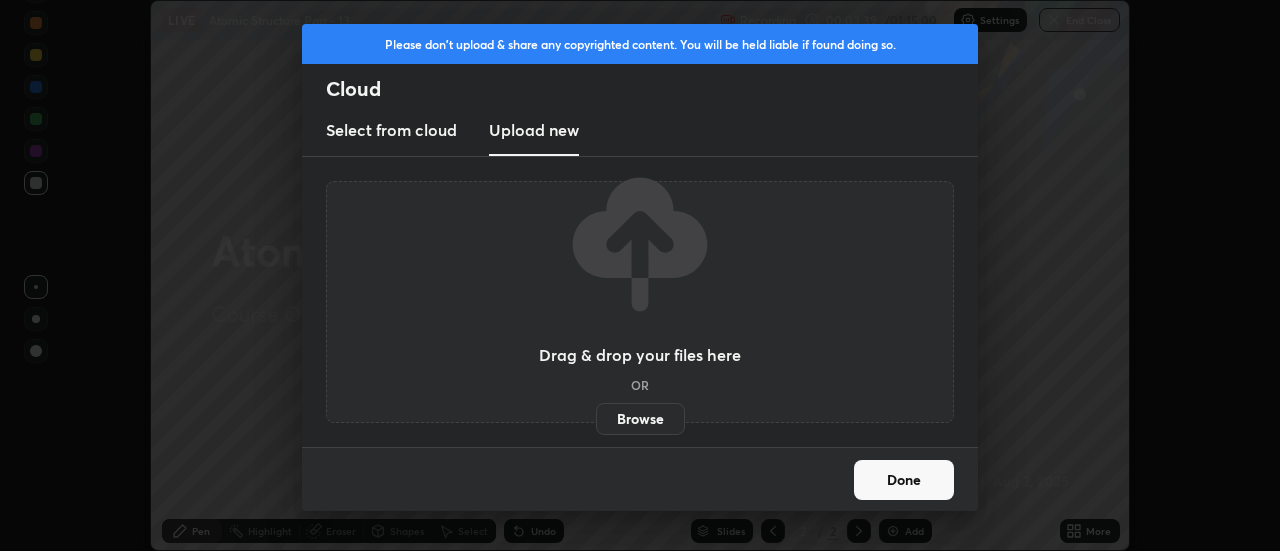 click on "Browse" at bounding box center [640, 419] 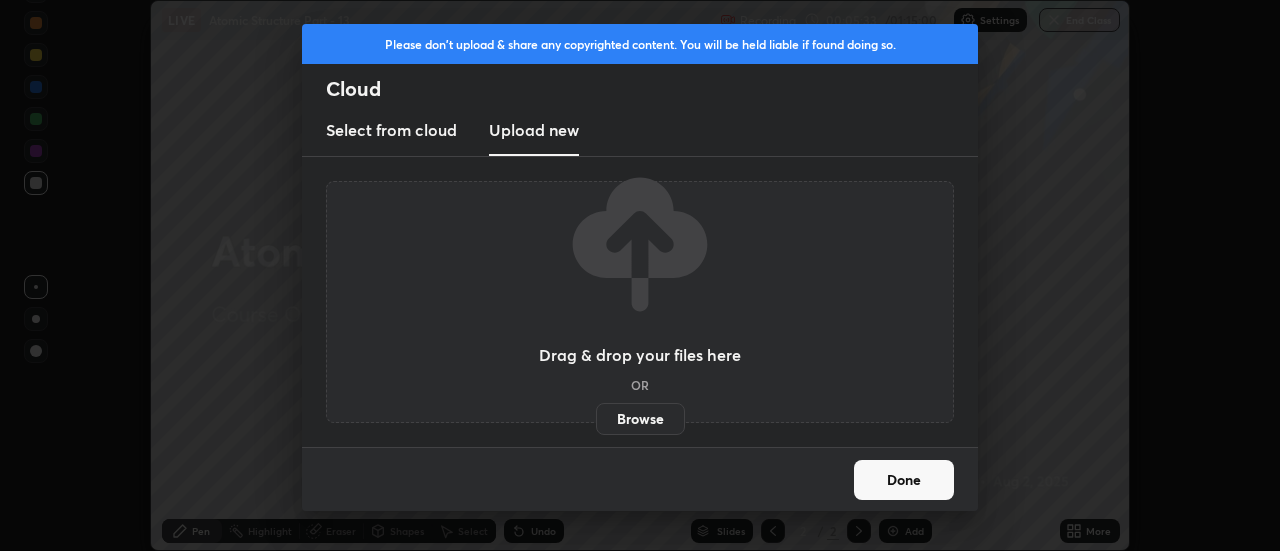 click on "Done" at bounding box center (904, 480) 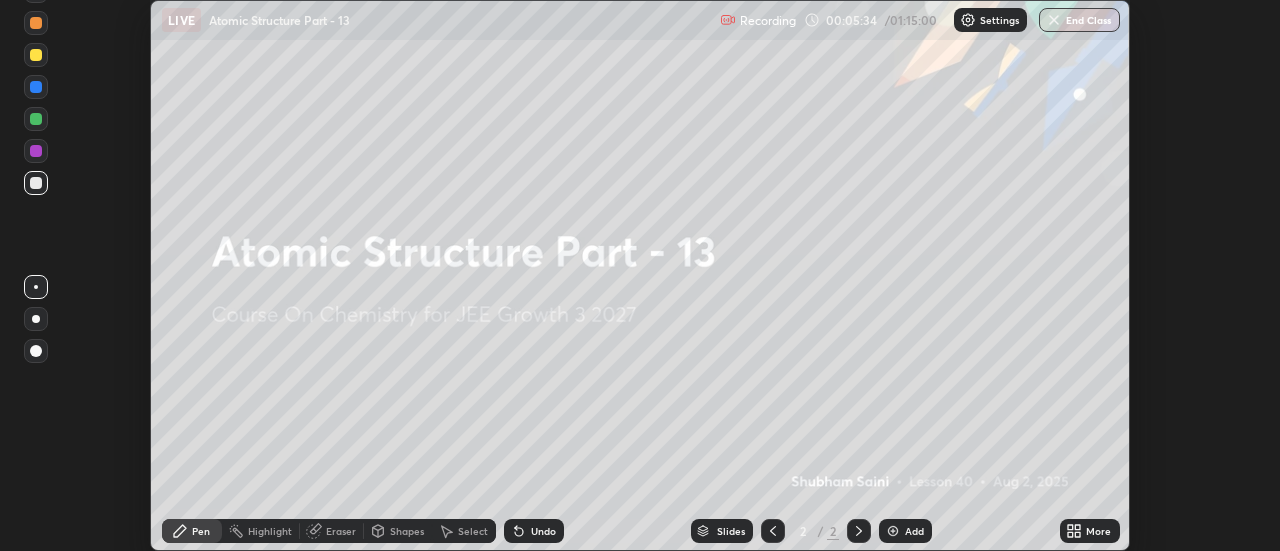 click 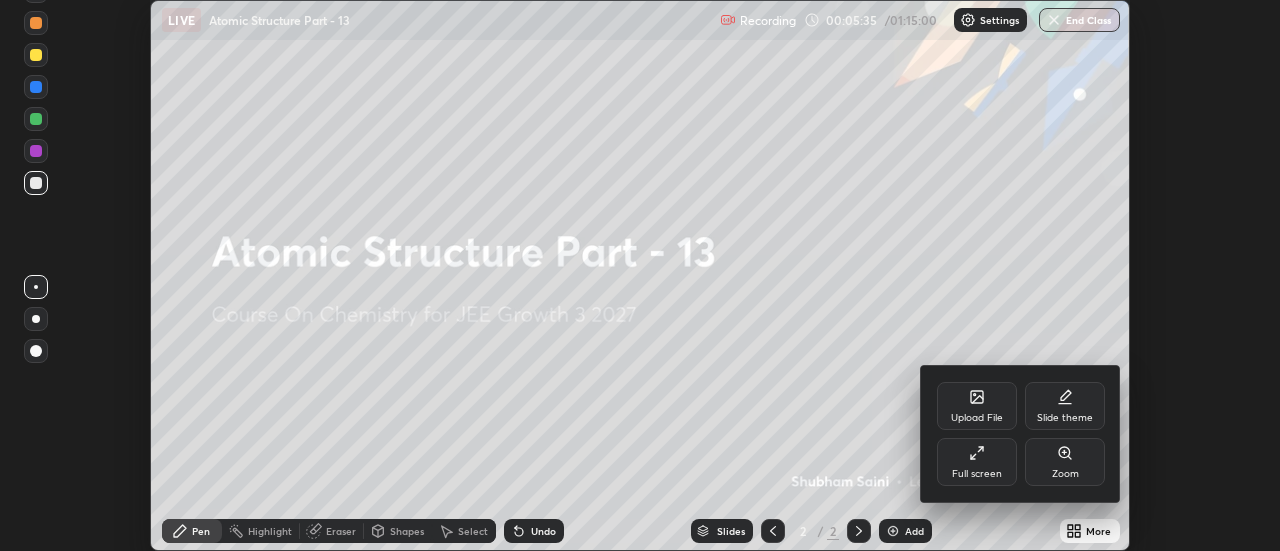 click on "Full screen" at bounding box center (977, 462) 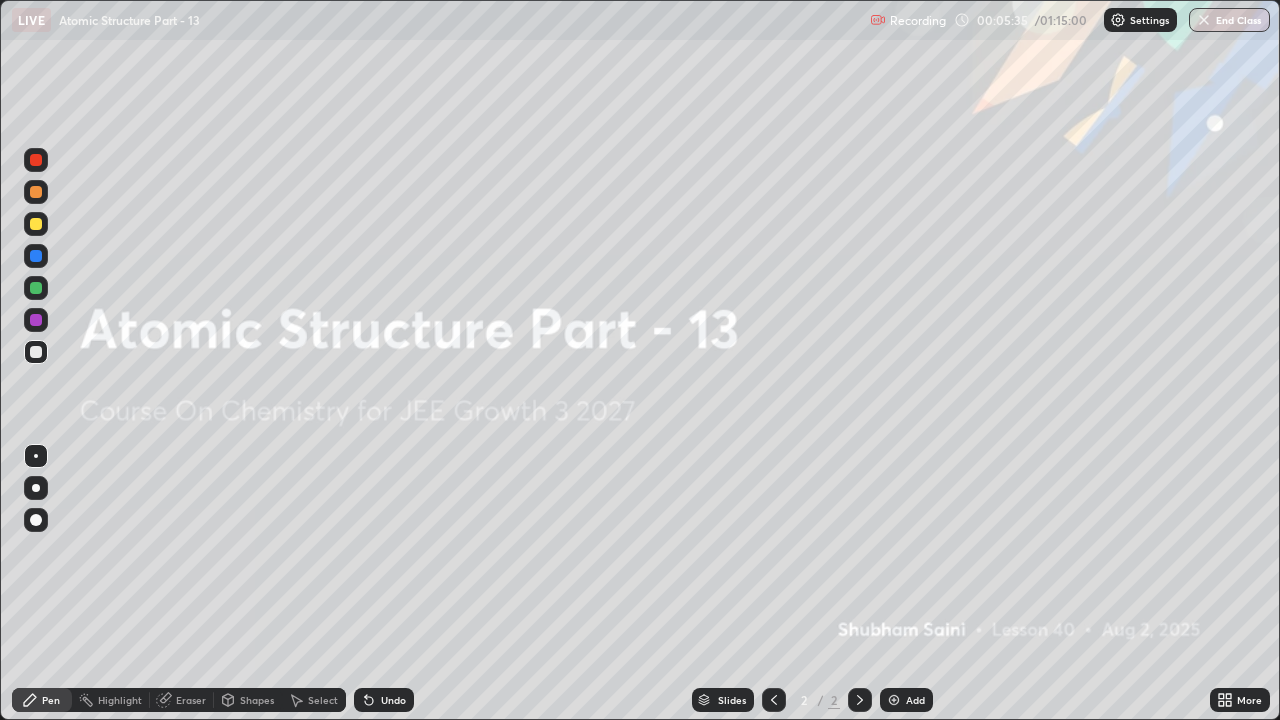 scroll, scrollTop: 99280, scrollLeft: 98720, axis: both 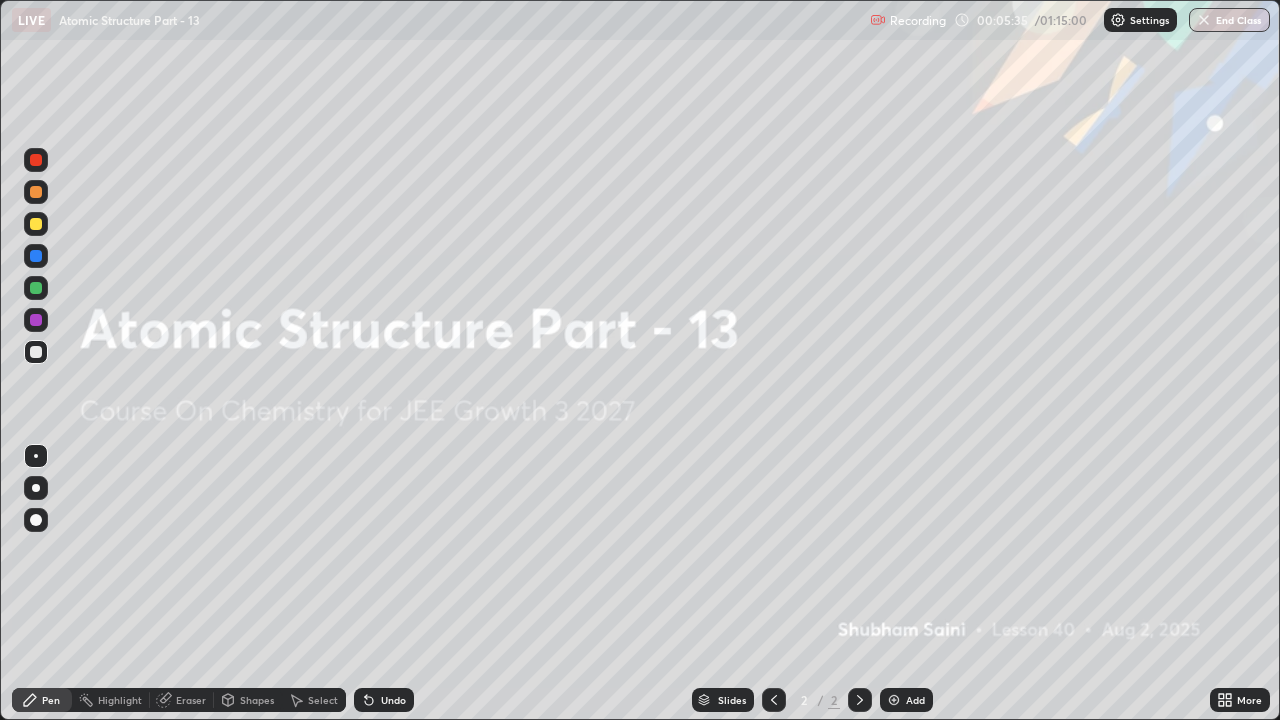 click 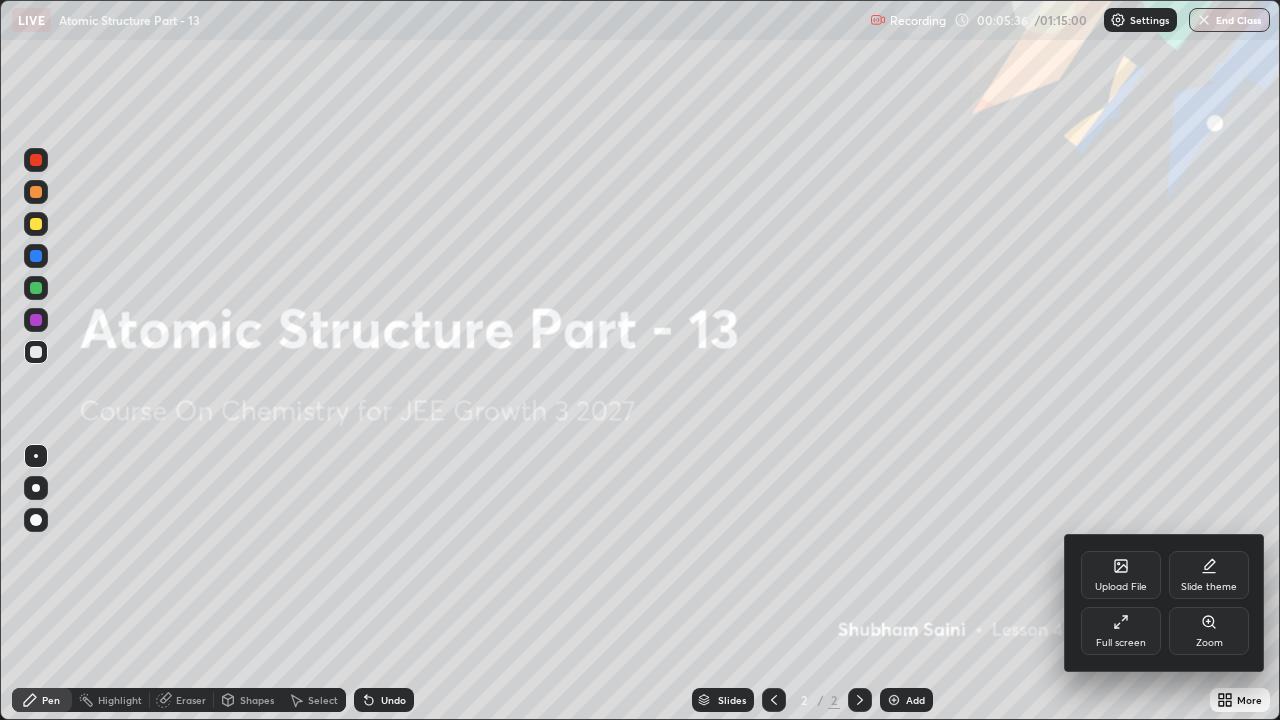 click on "Upload File" at bounding box center [1121, 575] 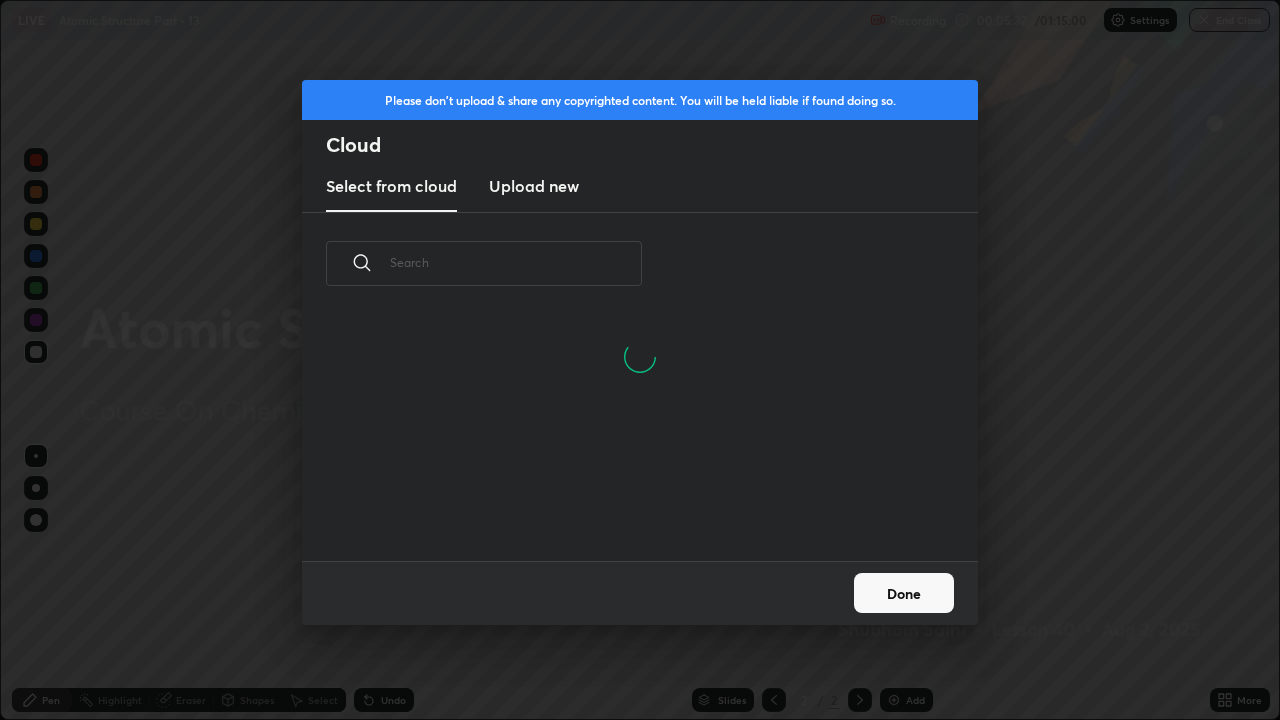 click on "Upload new" at bounding box center [534, 186] 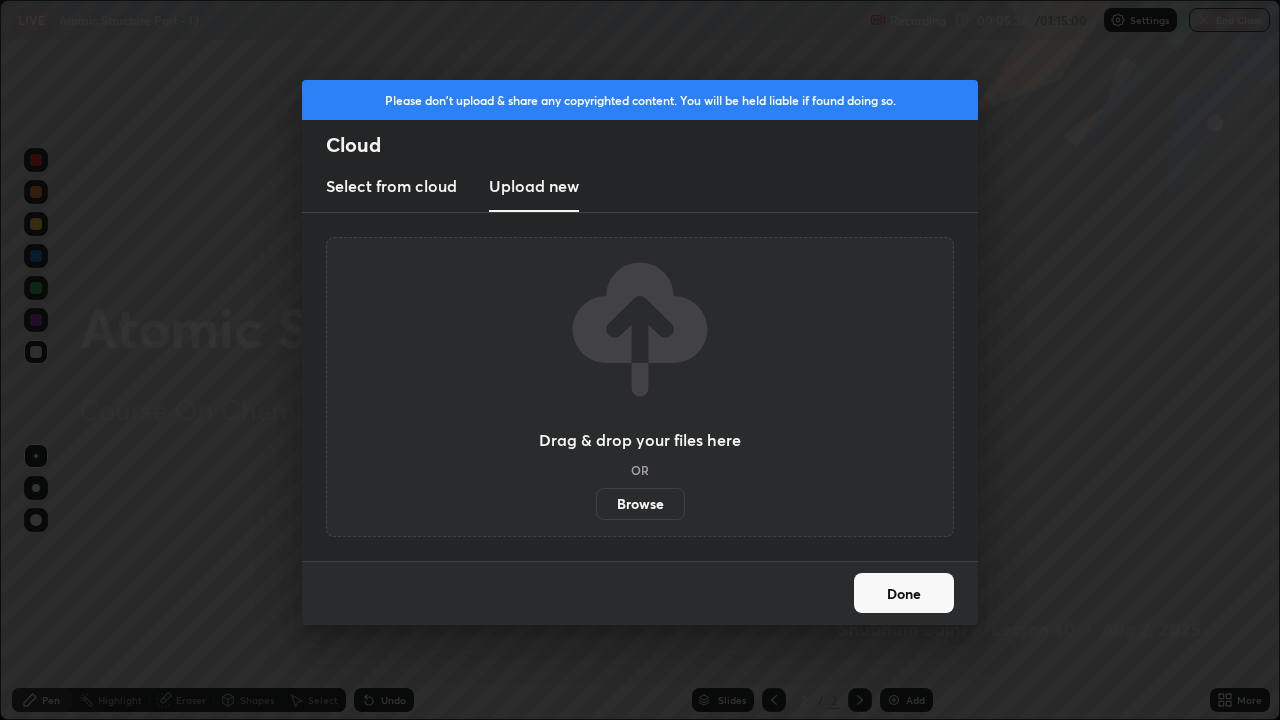 click on "Browse" at bounding box center [640, 504] 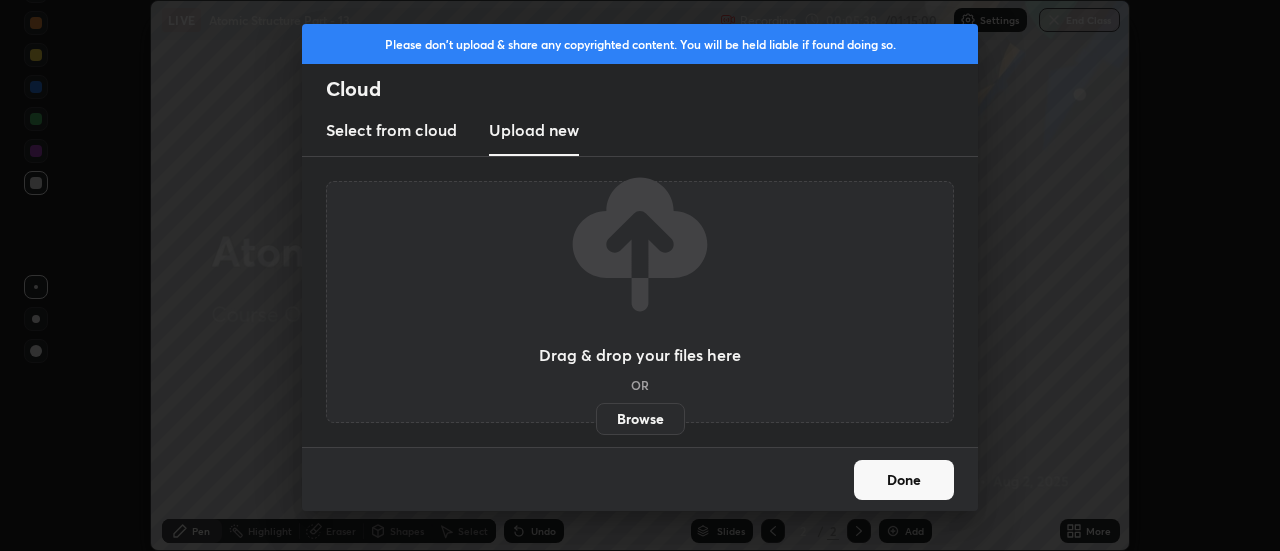 scroll, scrollTop: 551, scrollLeft: 1280, axis: both 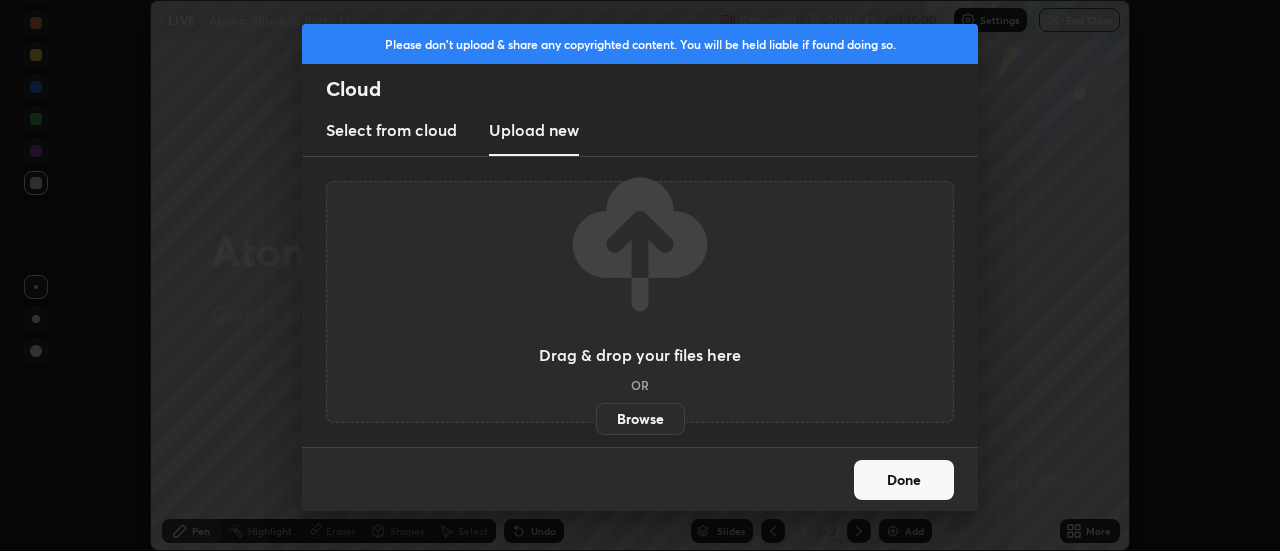 click on "Done" at bounding box center (904, 480) 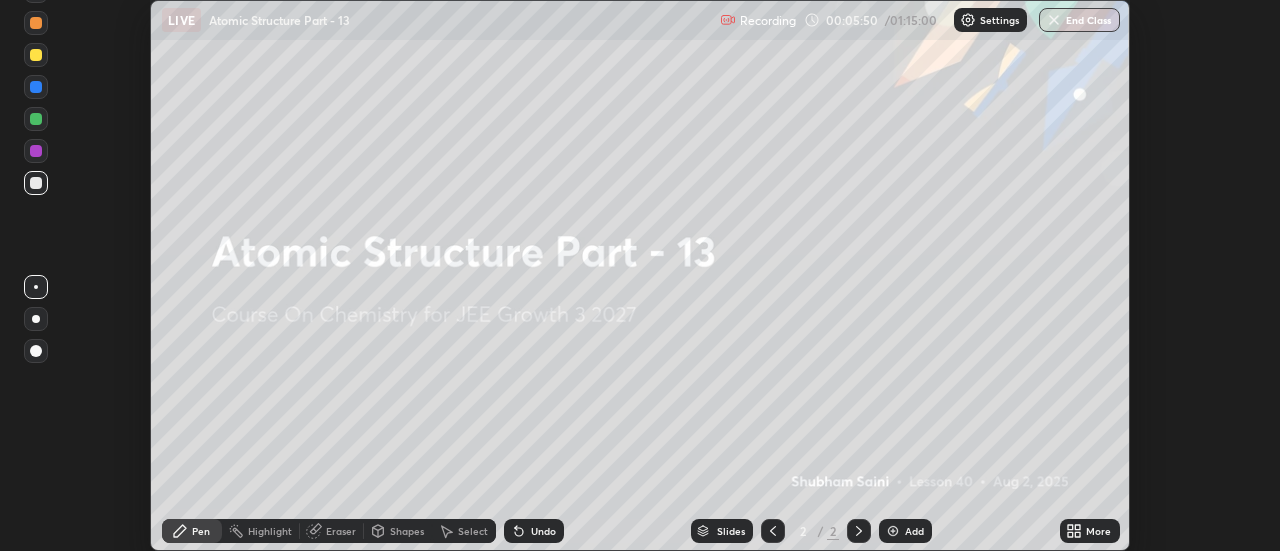 click 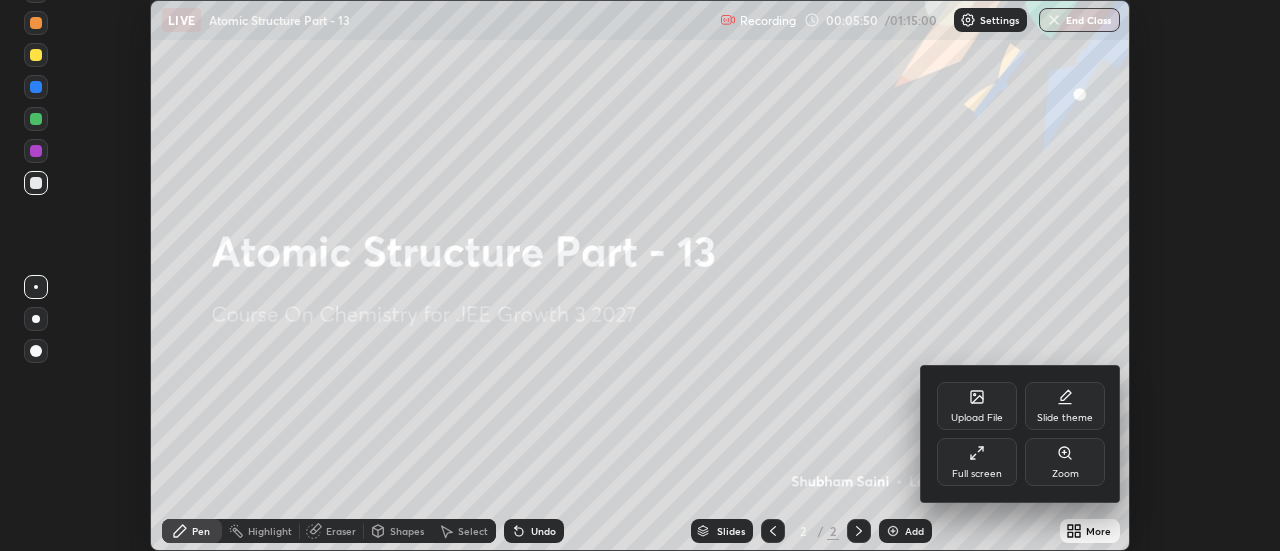 click on "Full screen" at bounding box center [977, 462] 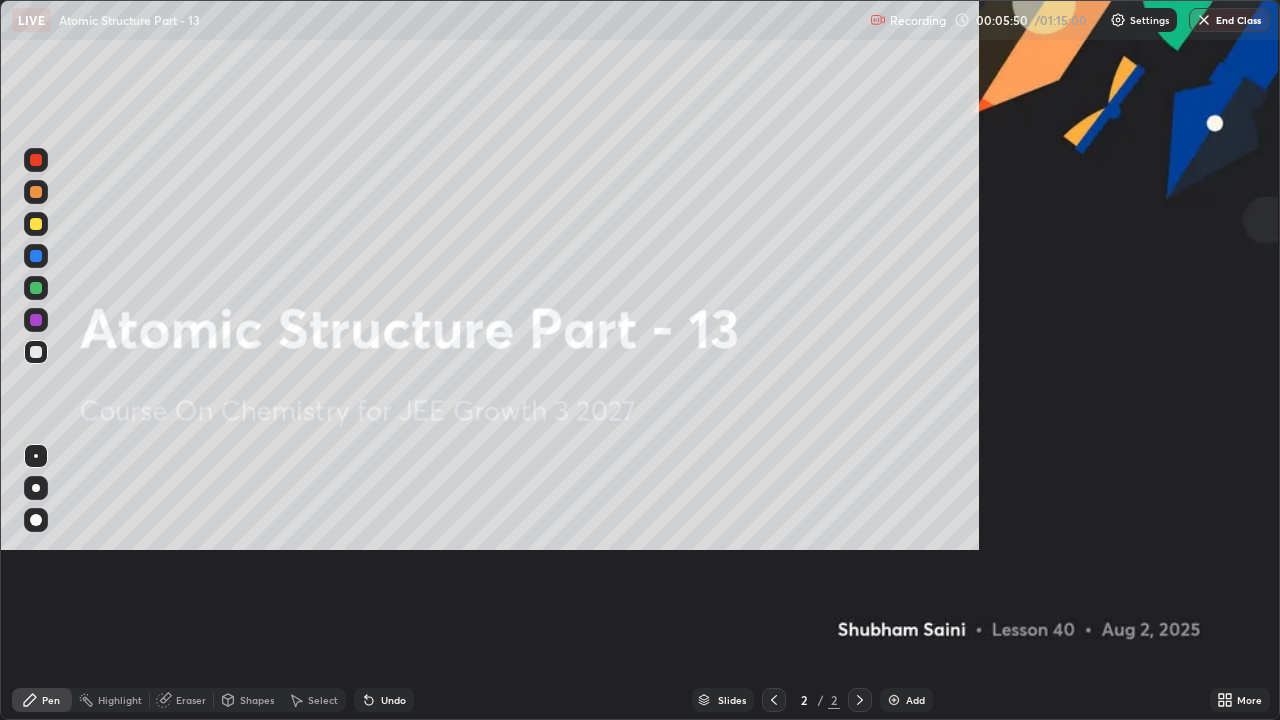 scroll, scrollTop: 99280, scrollLeft: 98720, axis: both 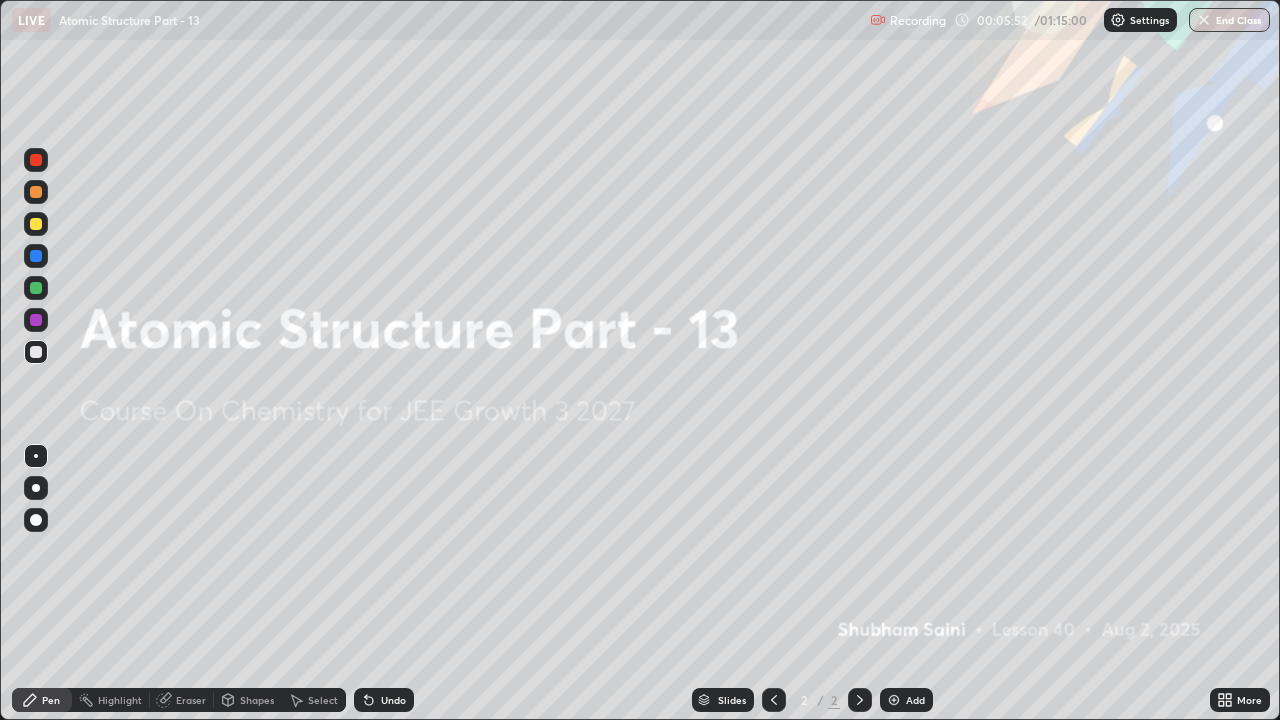 click at bounding box center (894, 700) 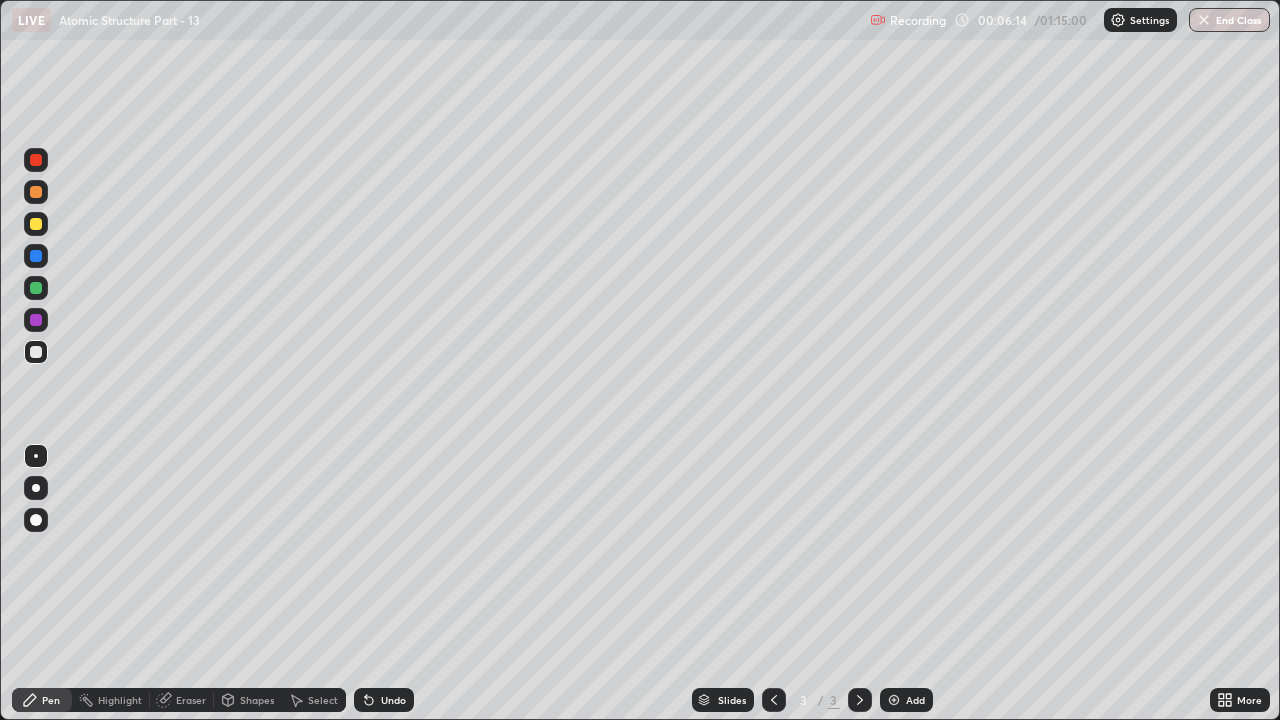 click 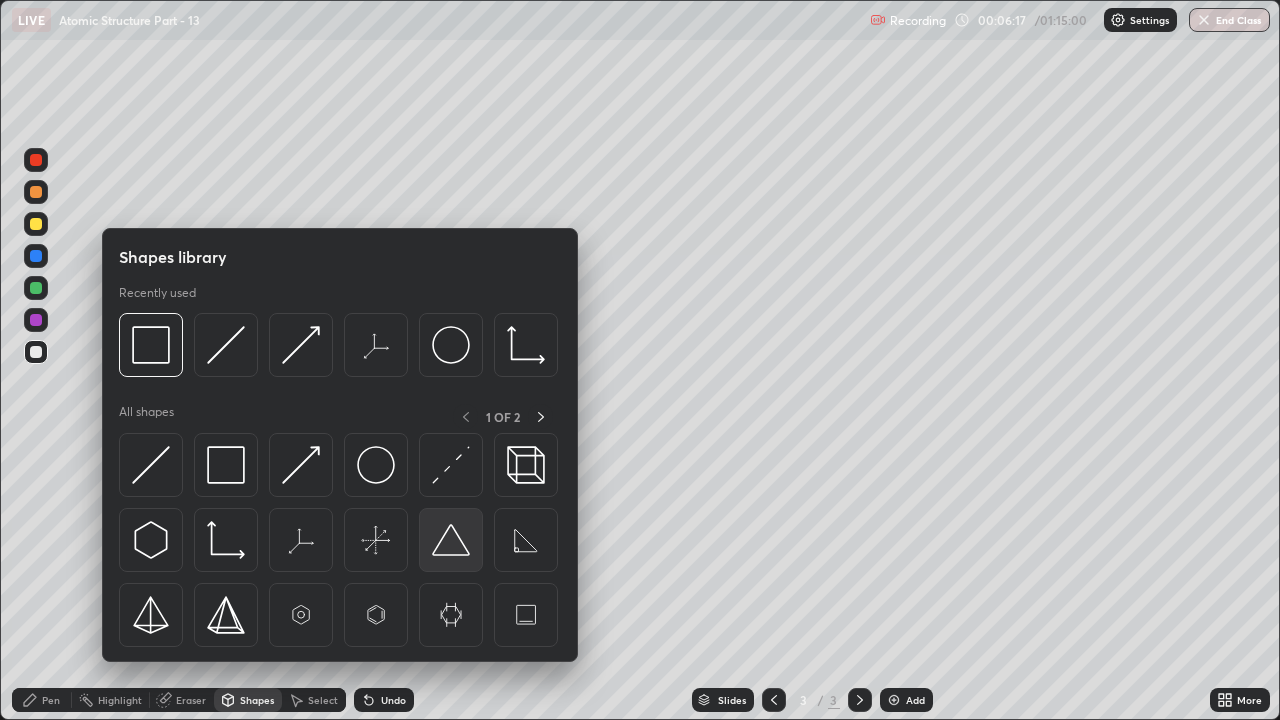 click at bounding box center (451, 540) 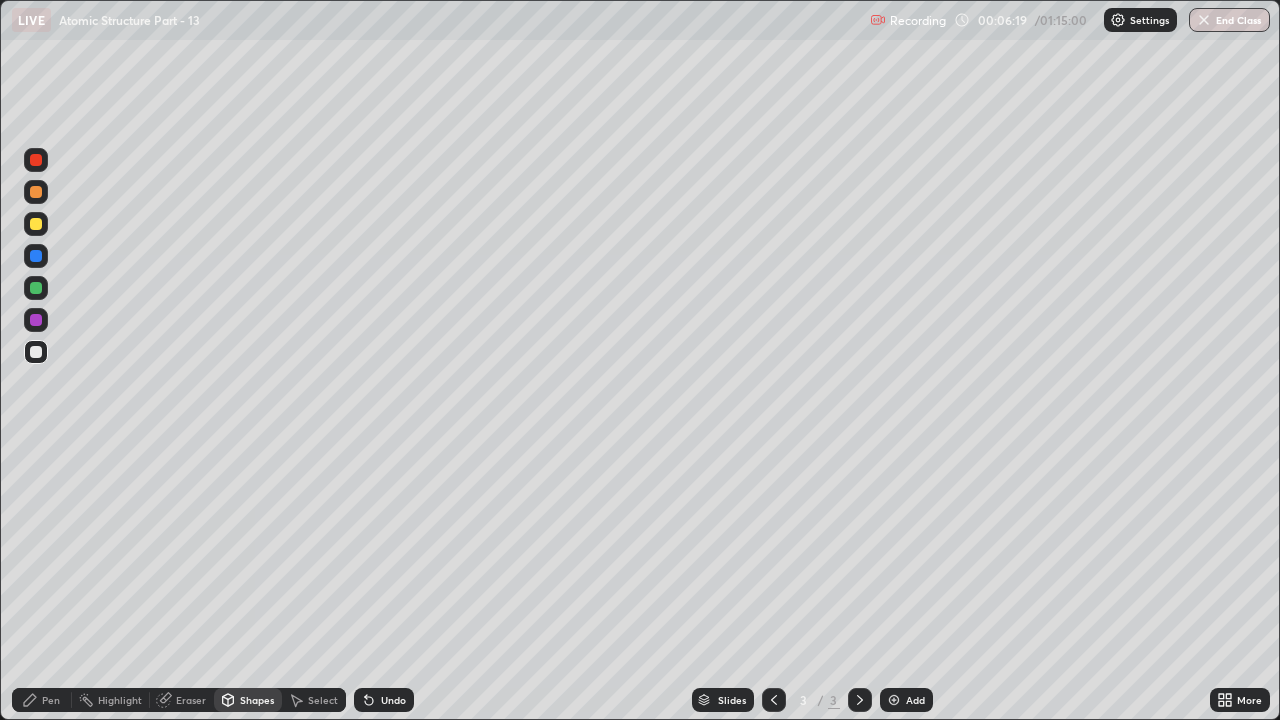 click on "Pen" at bounding box center [42, 700] 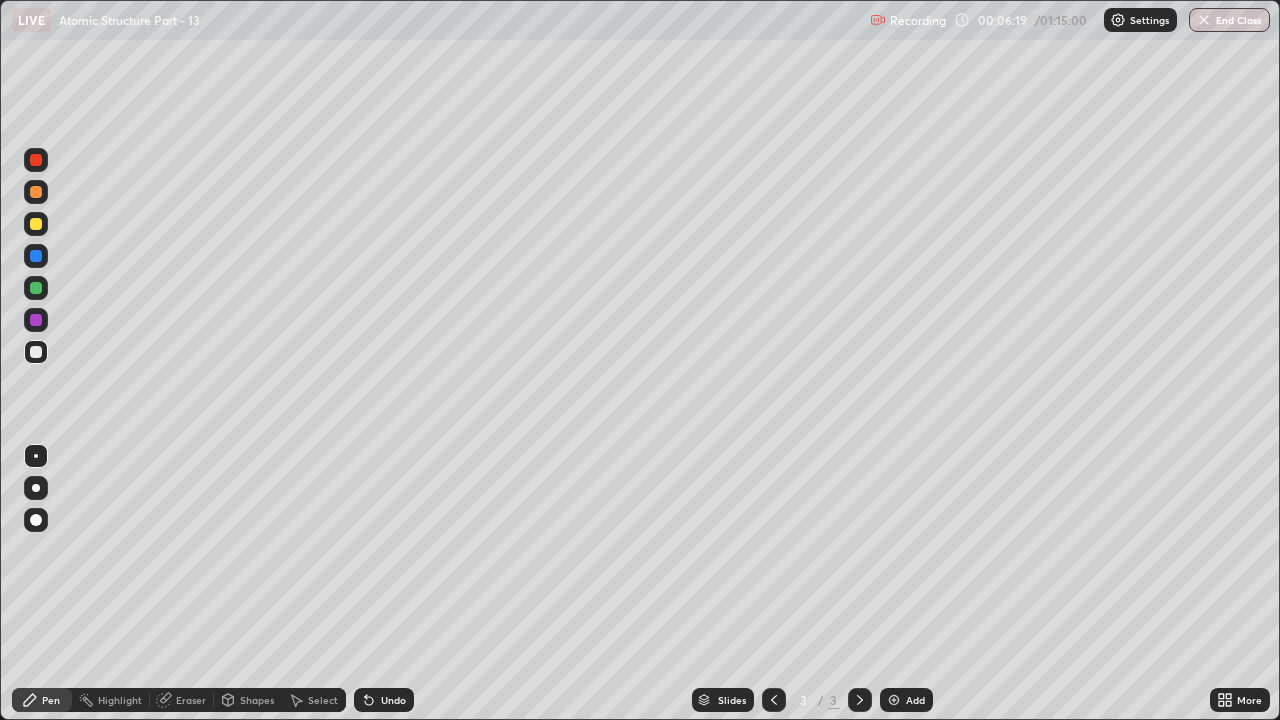 click at bounding box center [36, 488] 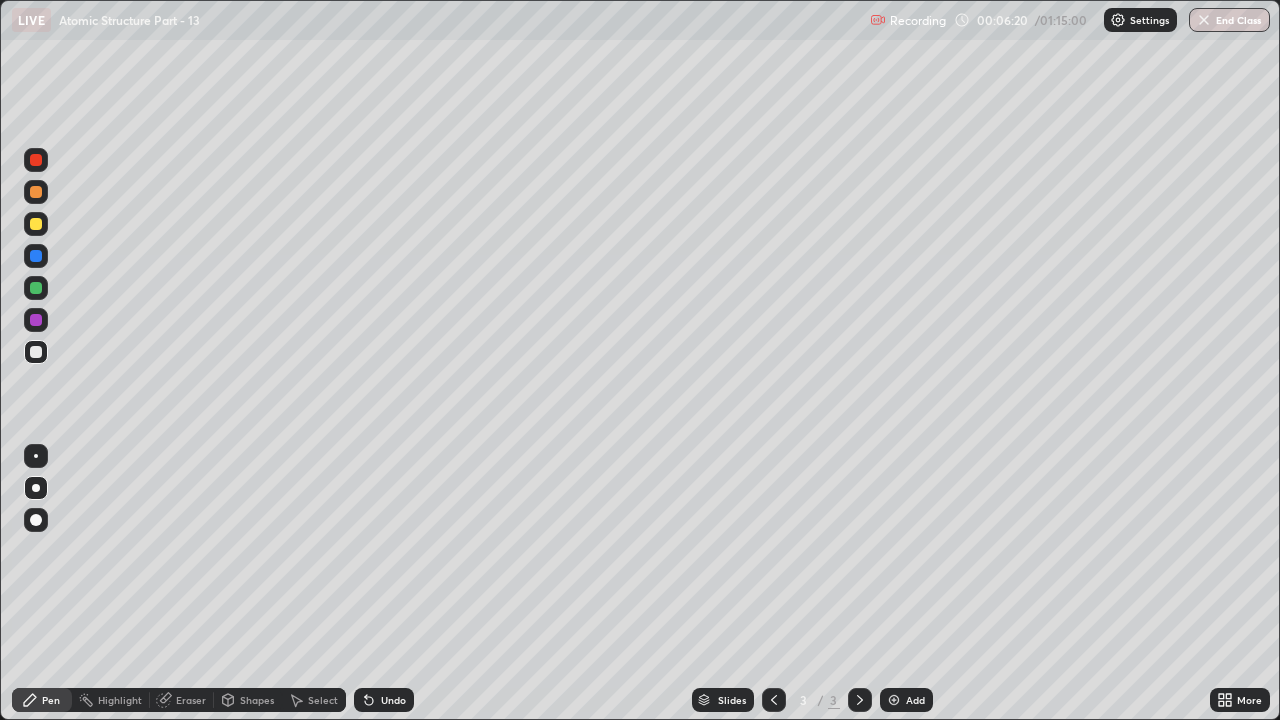 click at bounding box center [36, 352] 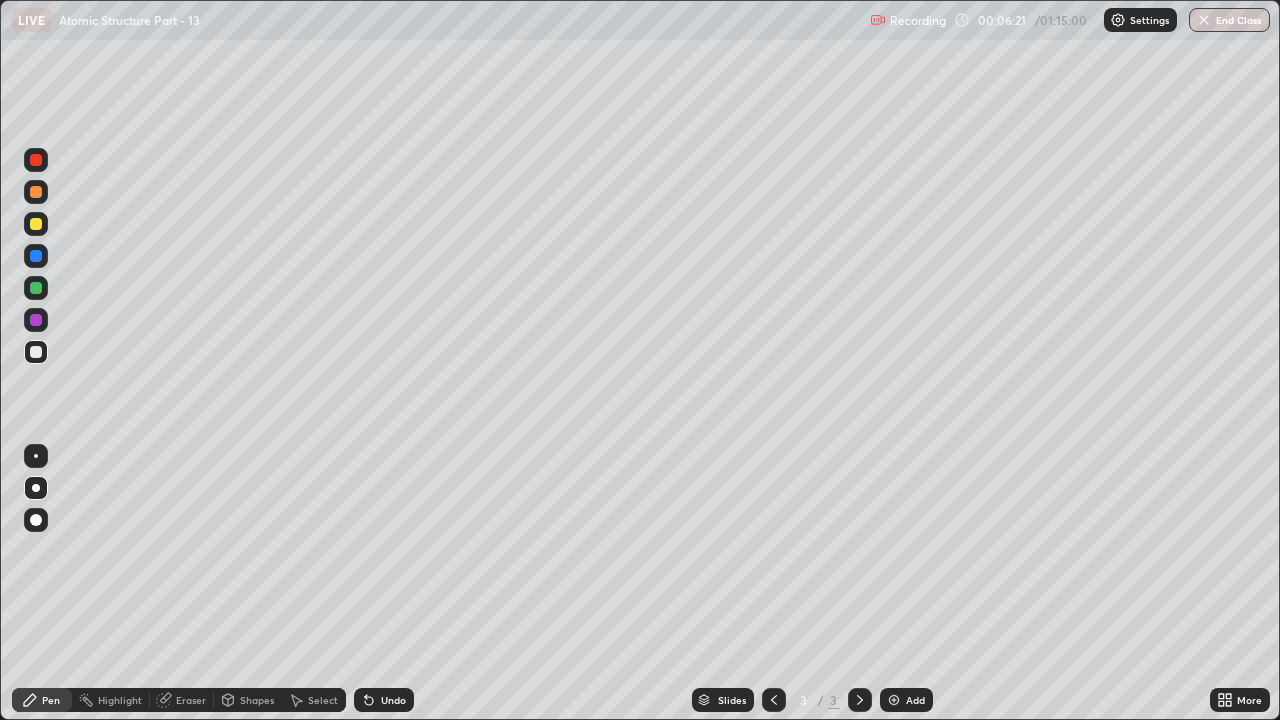 click on "Shapes" at bounding box center [248, 700] 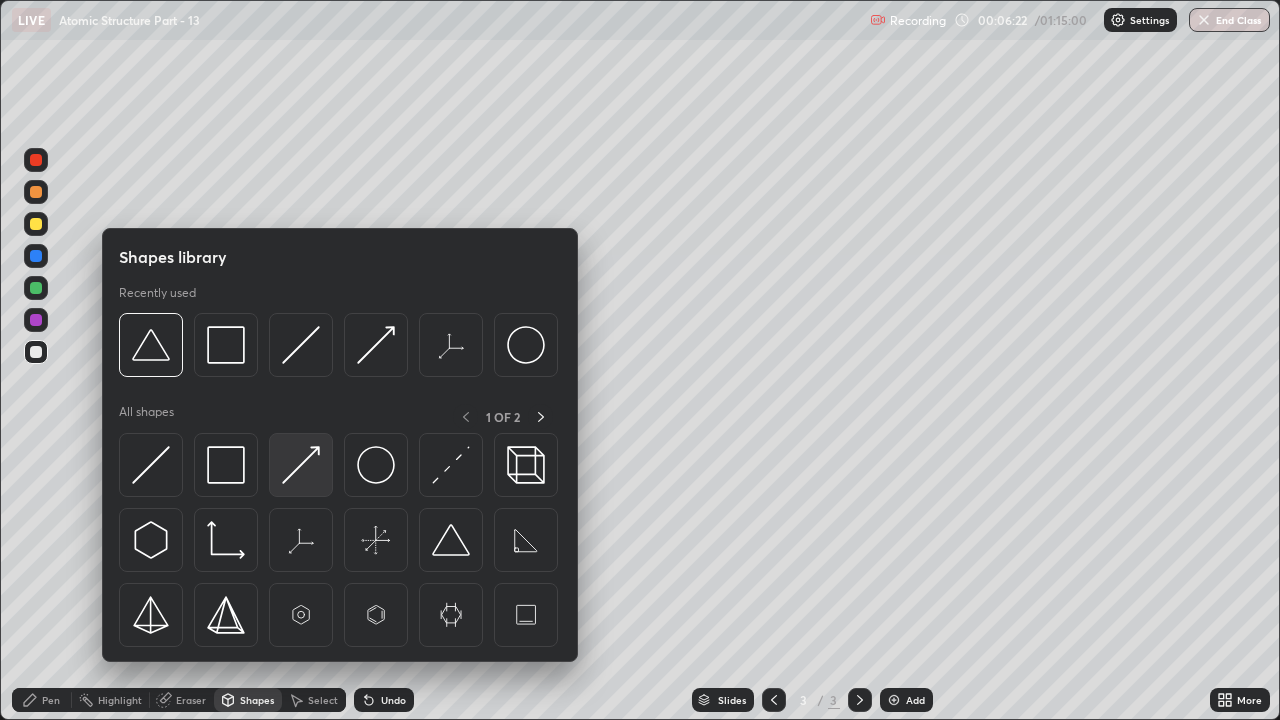 click at bounding box center [301, 465] 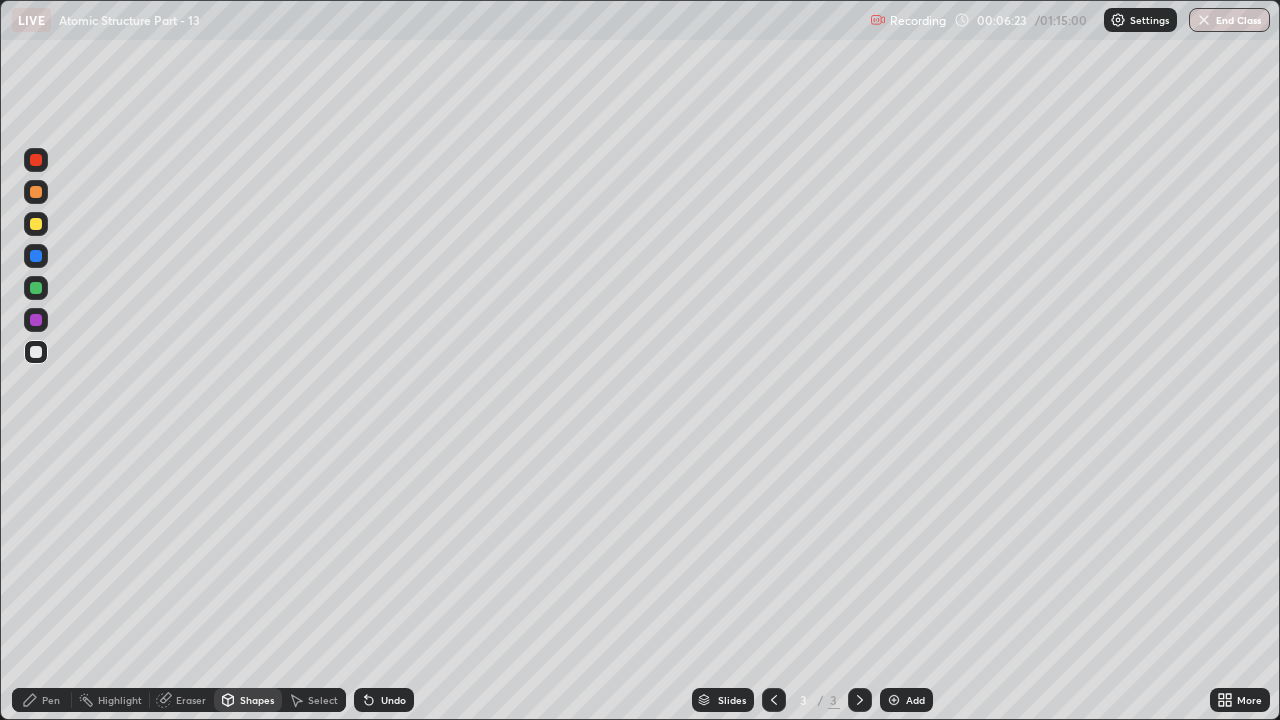 click on "Pen" at bounding box center (51, 700) 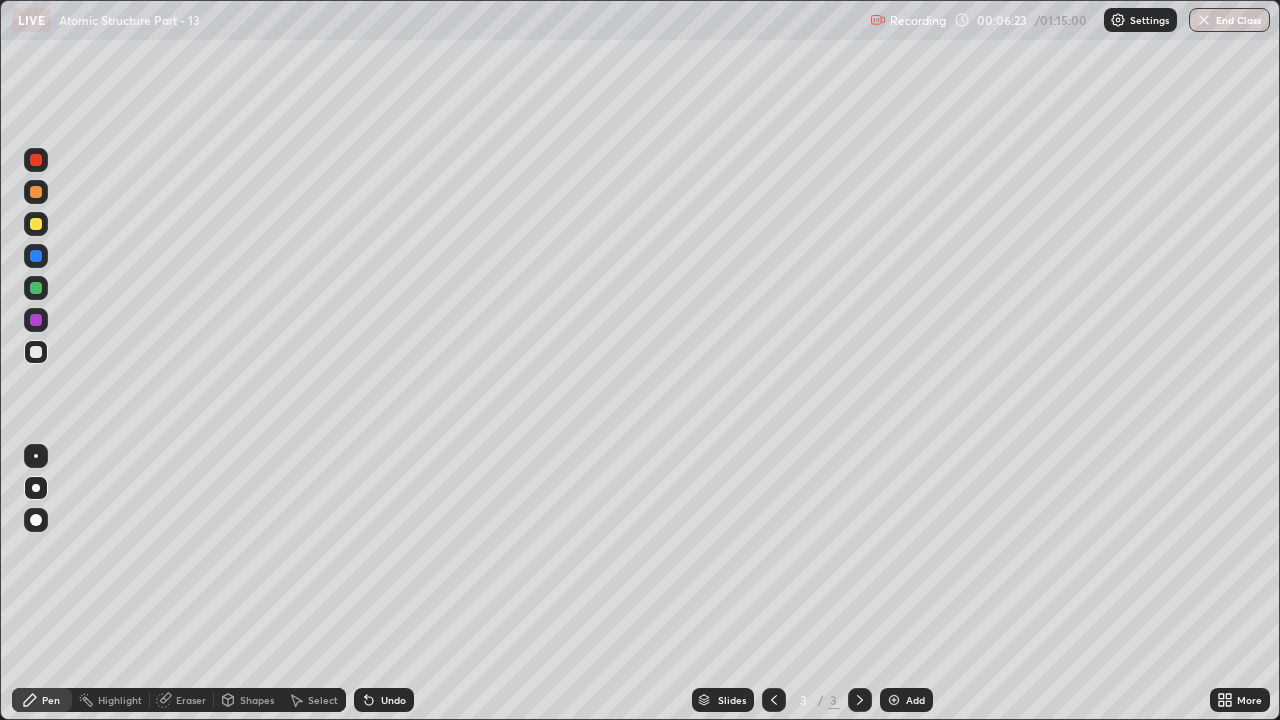 click at bounding box center [36, 456] 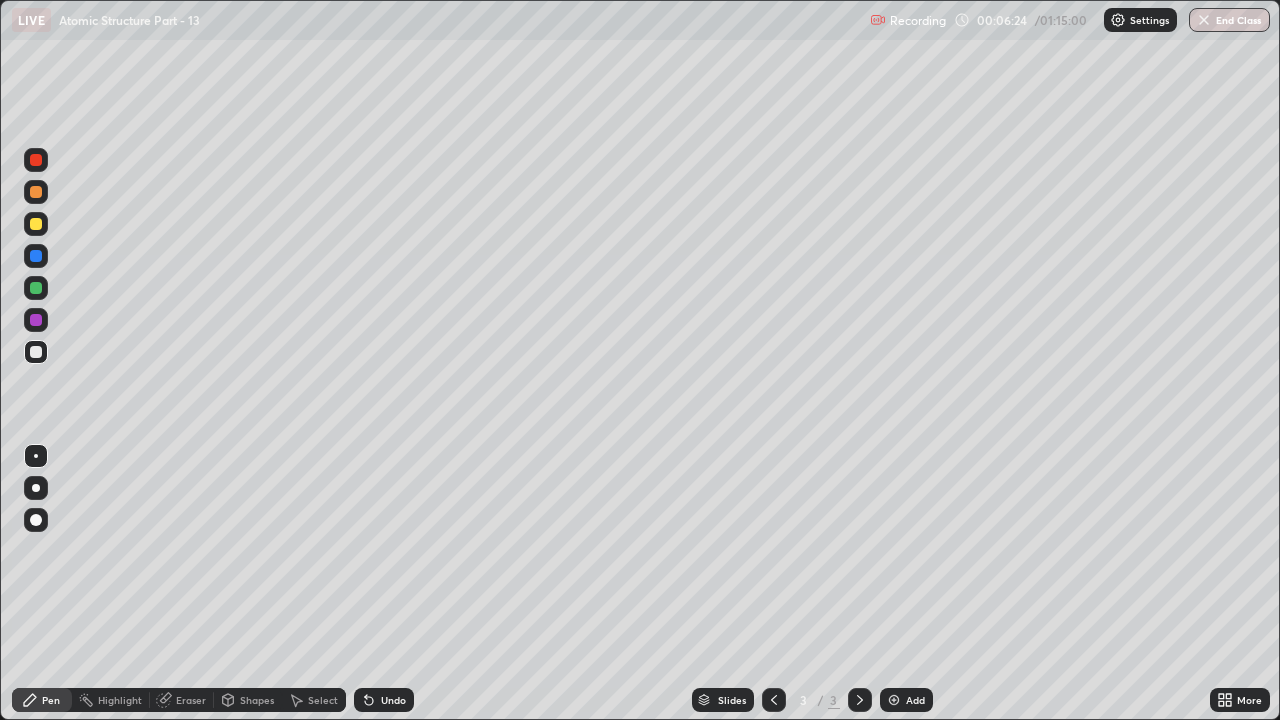 click on "Shapes" at bounding box center (257, 700) 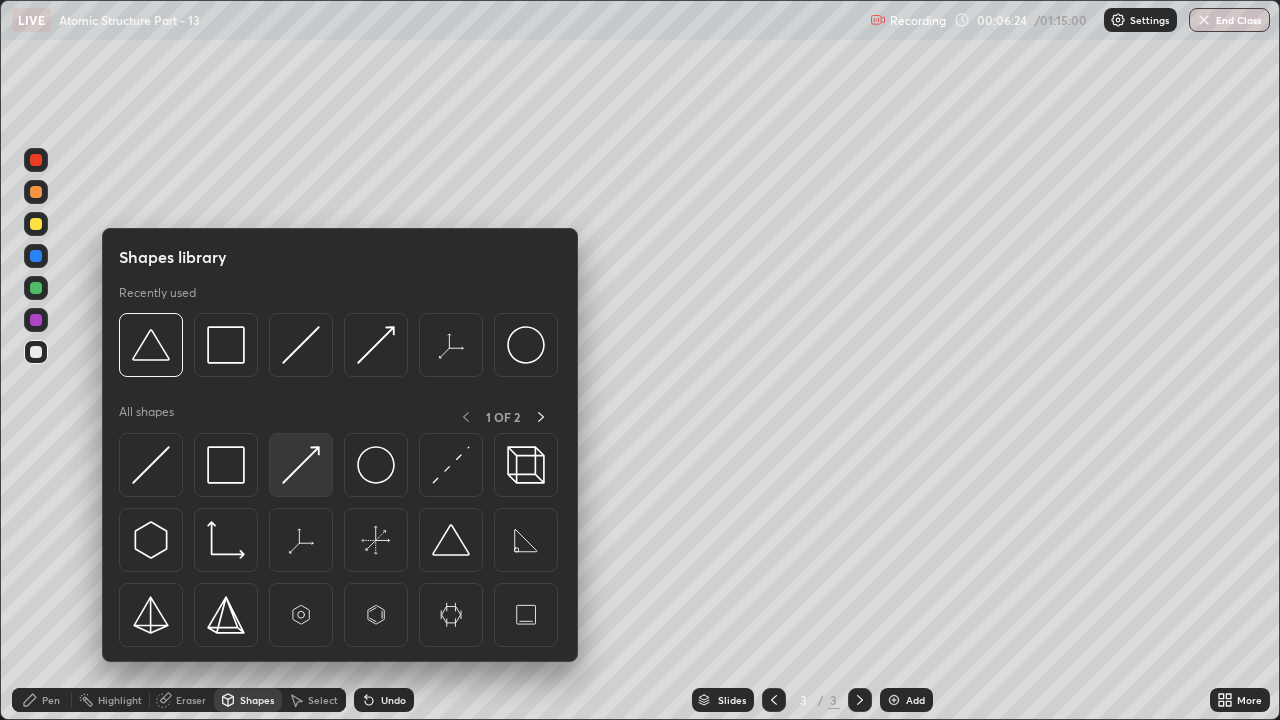 click at bounding box center (301, 465) 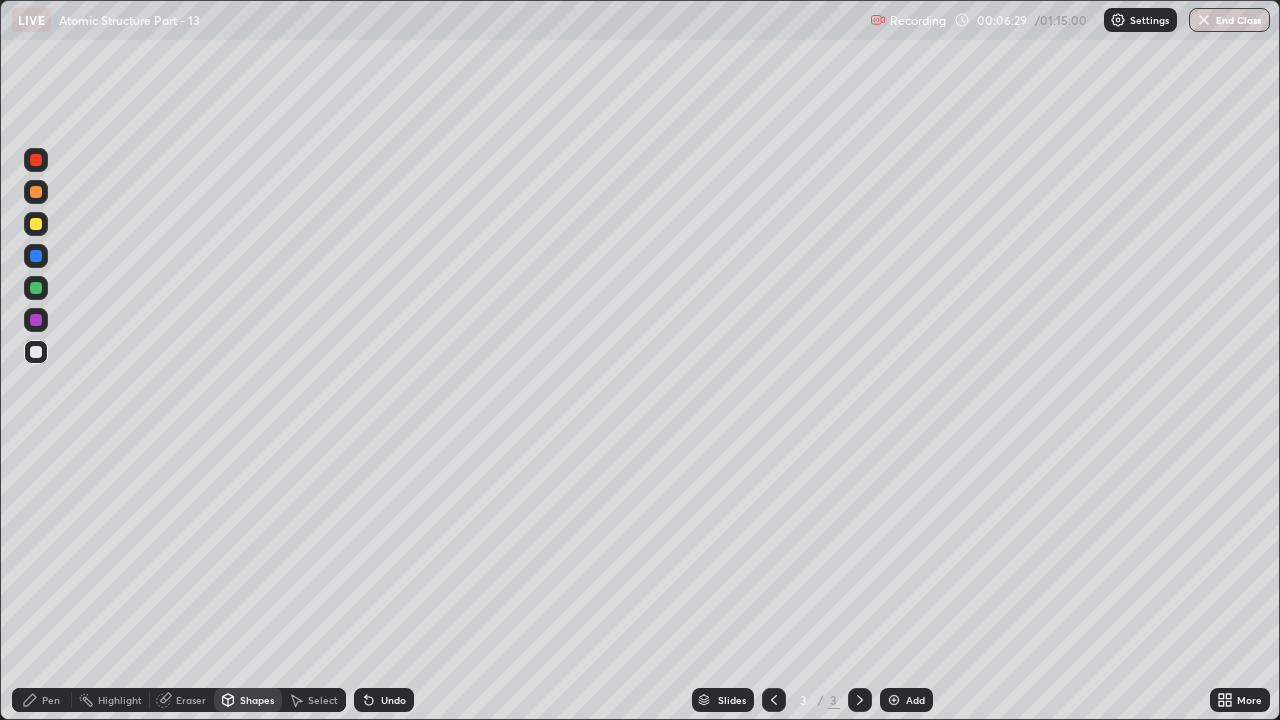click on "Pen" at bounding box center (42, 700) 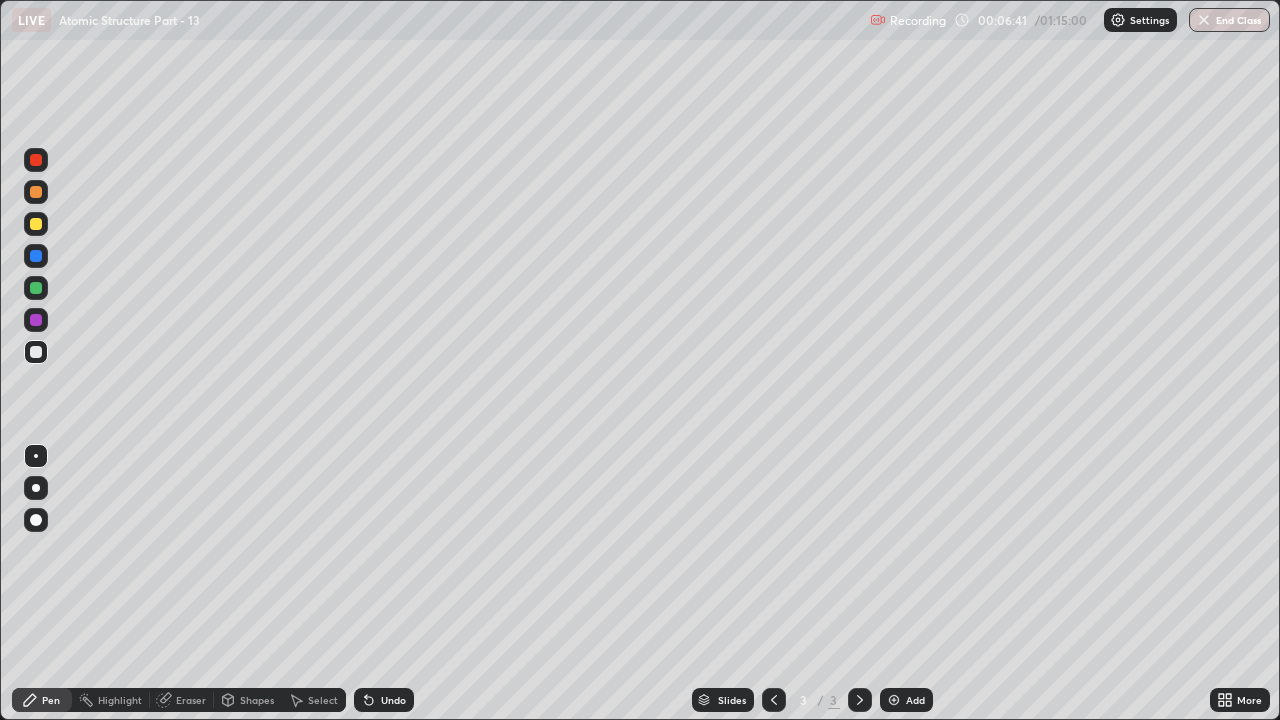 click on "Shapes" at bounding box center (248, 700) 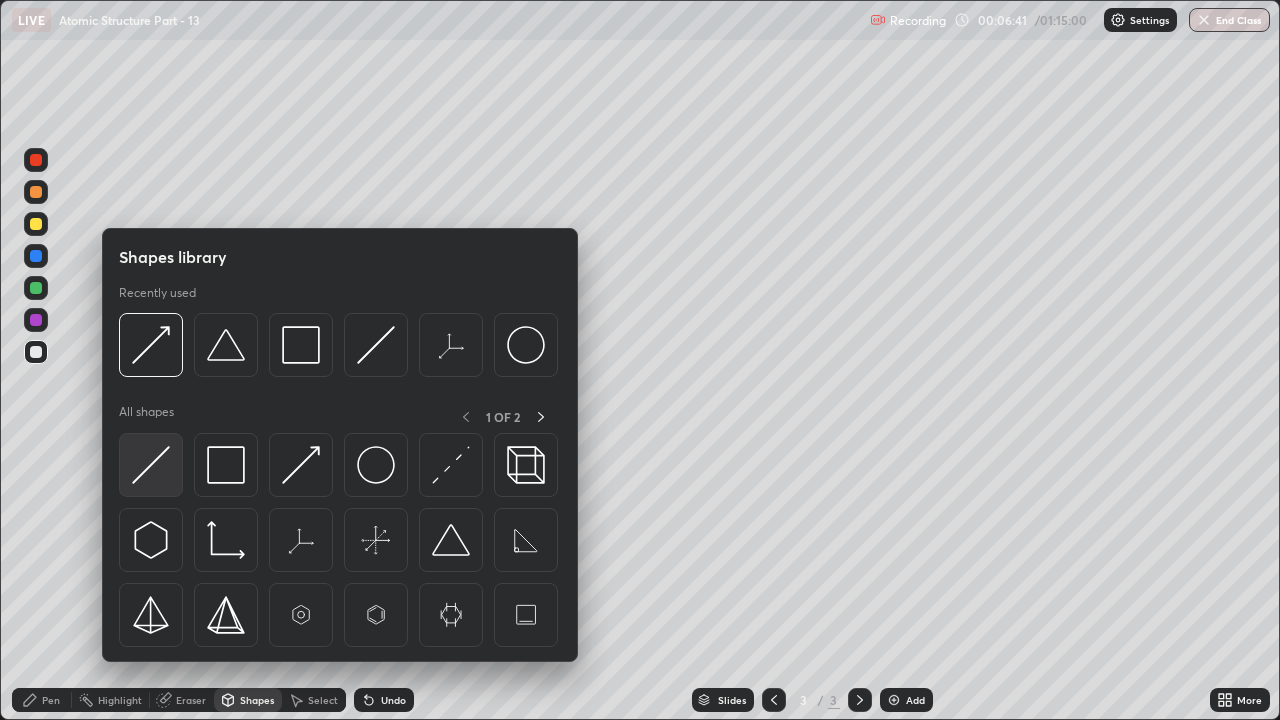 click at bounding box center (151, 465) 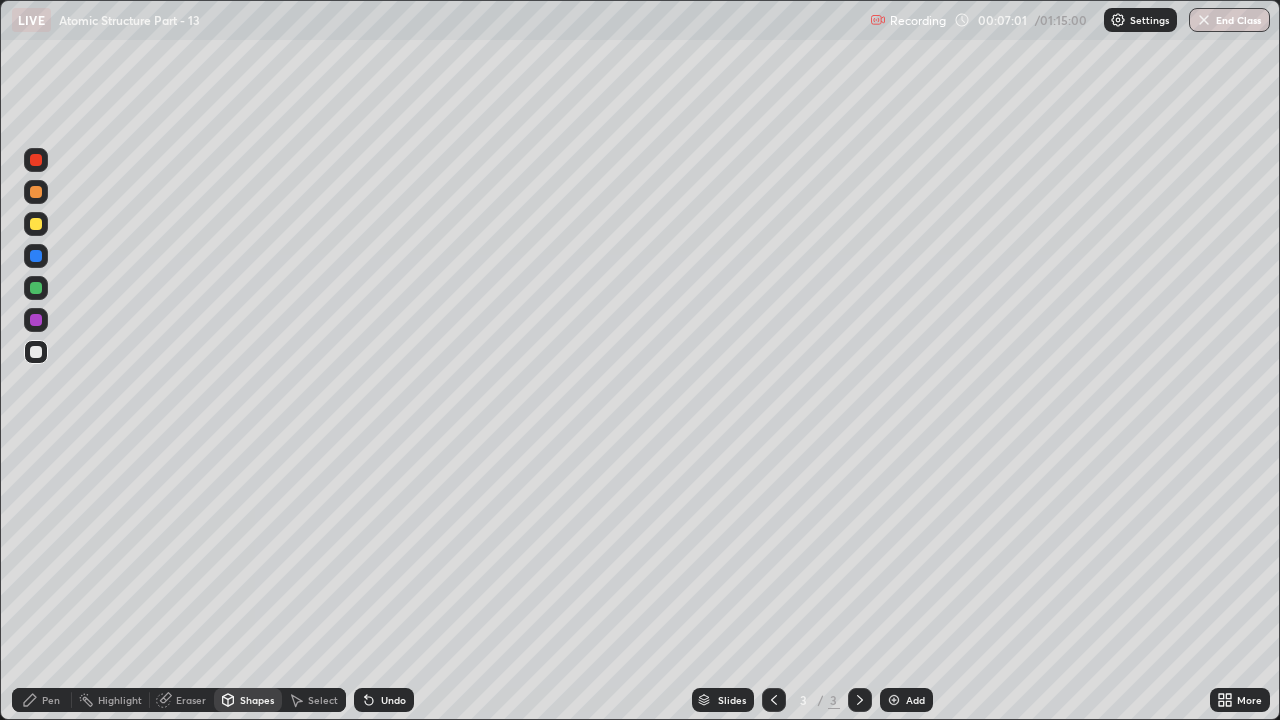 click on "Select" at bounding box center [323, 700] 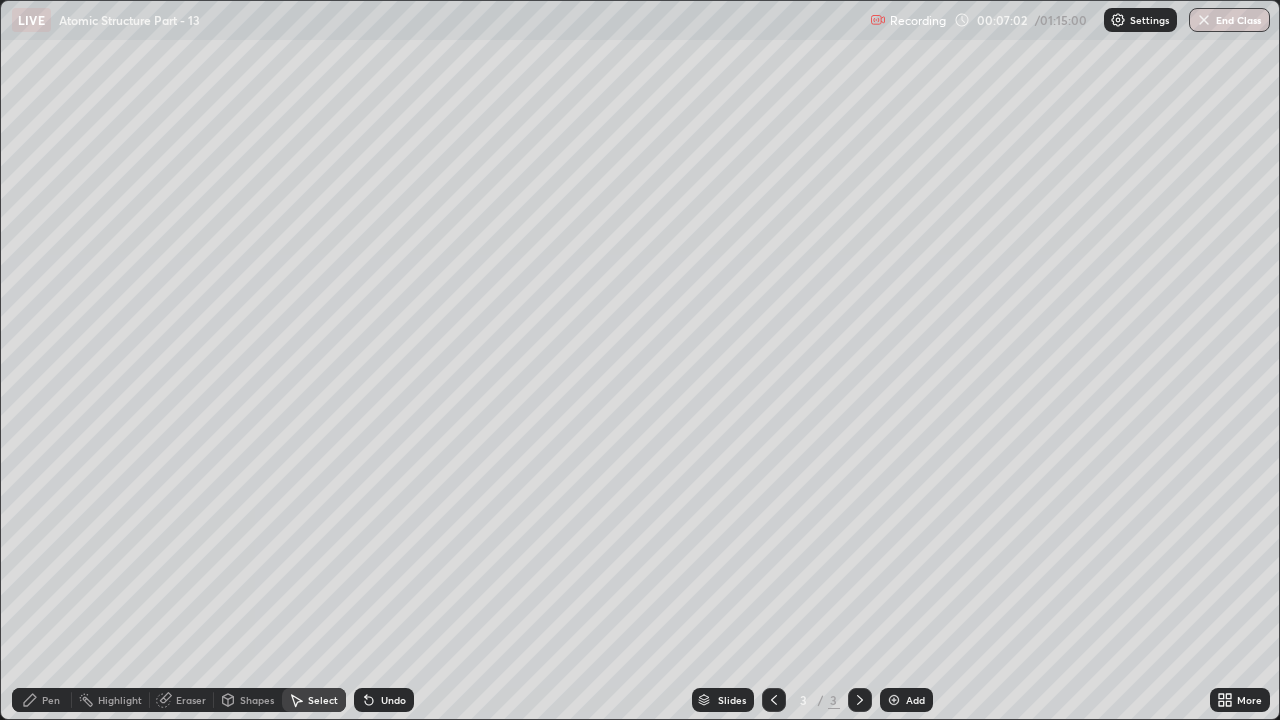 click on "Shapes" at bounding box center (248, 700) 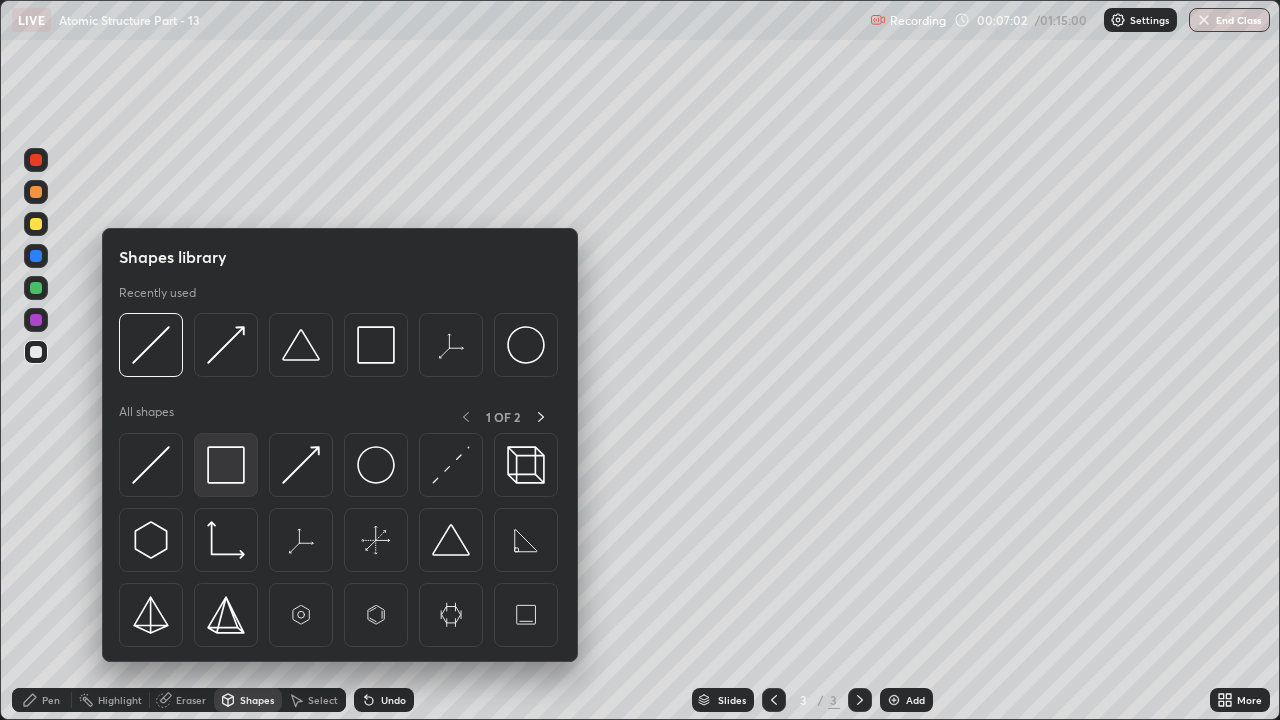 click at bounding box center (226, 465) 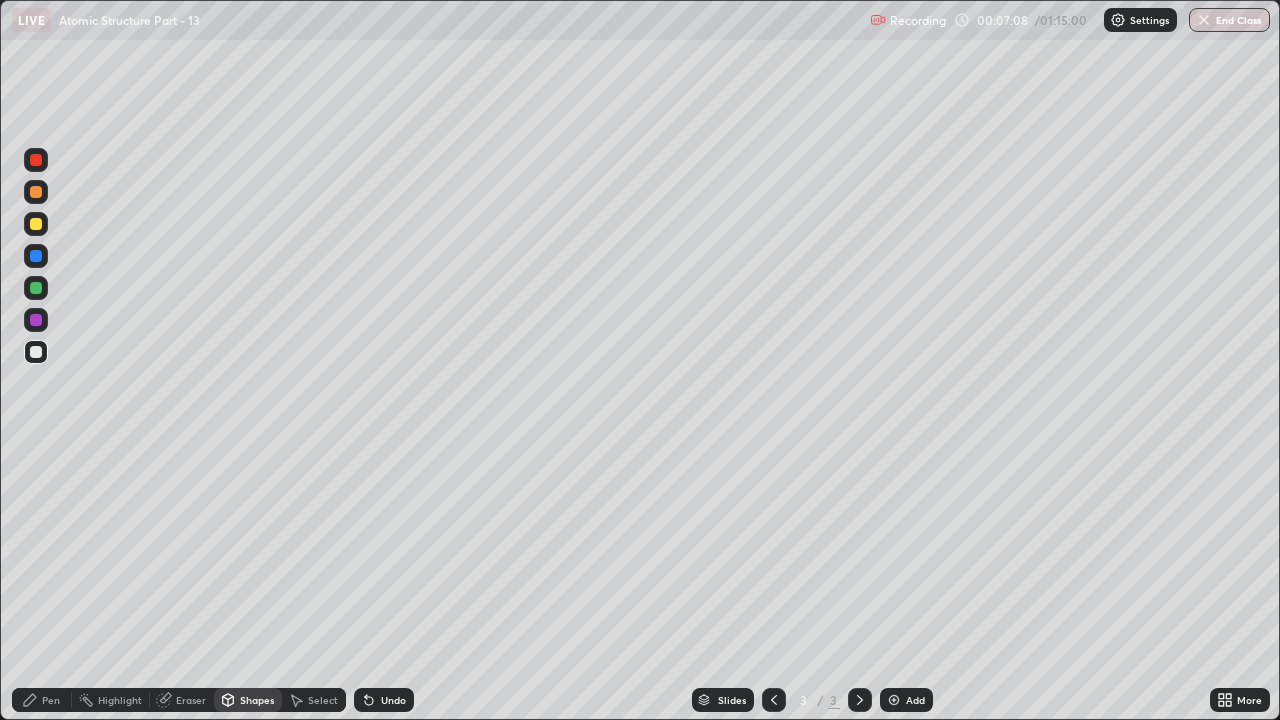 click on "Pen" at bounding box center (51, 700) 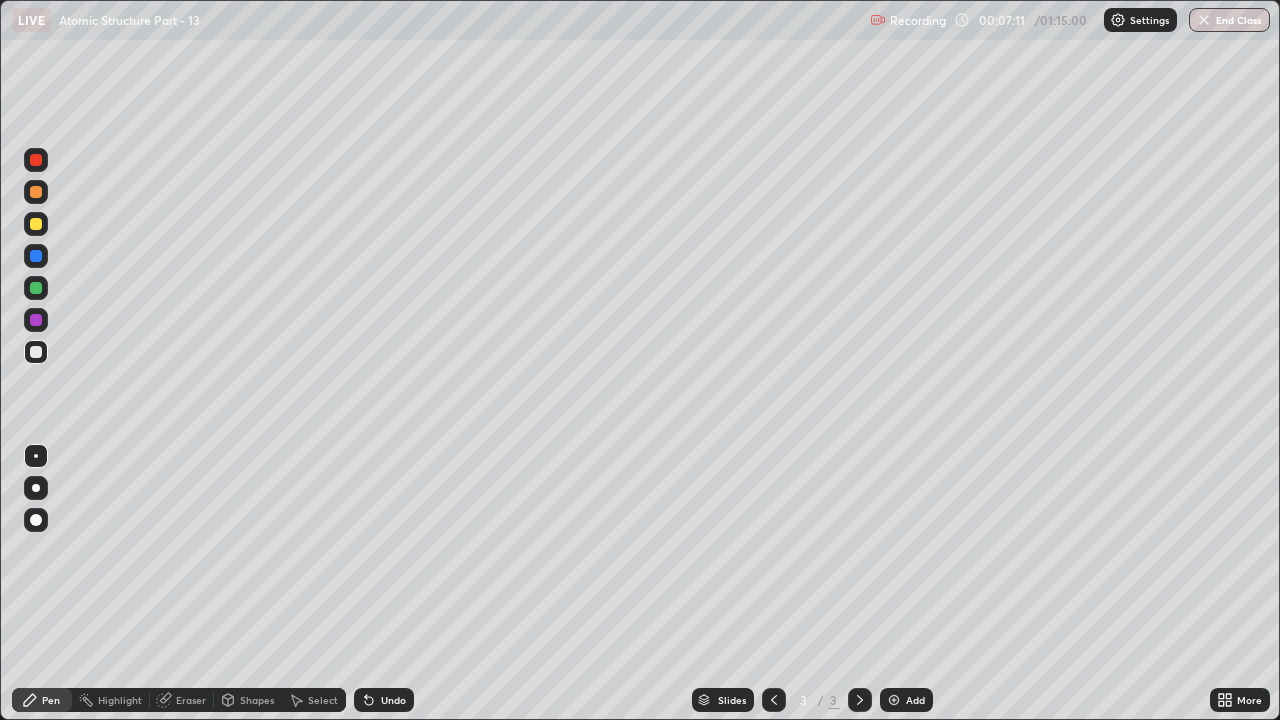 click at bounding box center (36, 192) 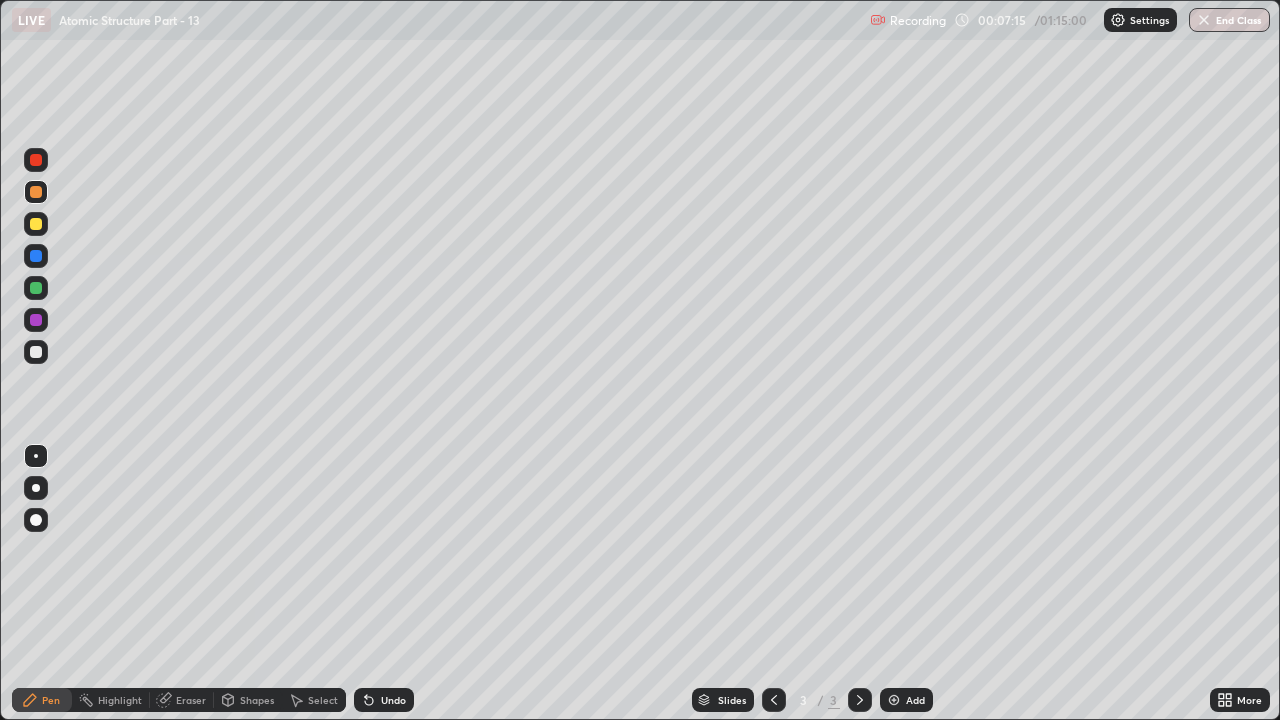 click on "Undo" at bounding box center (393, 700) 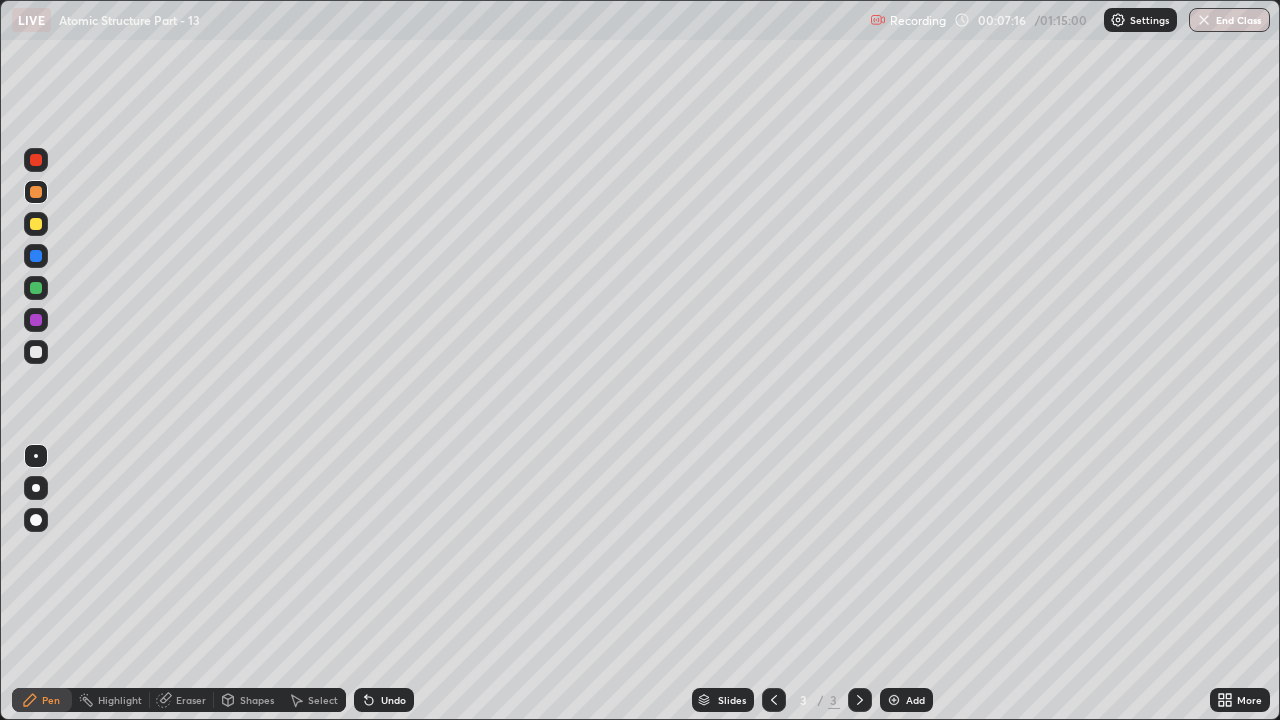 click on "Shapes" at bounding box center (257, 700) 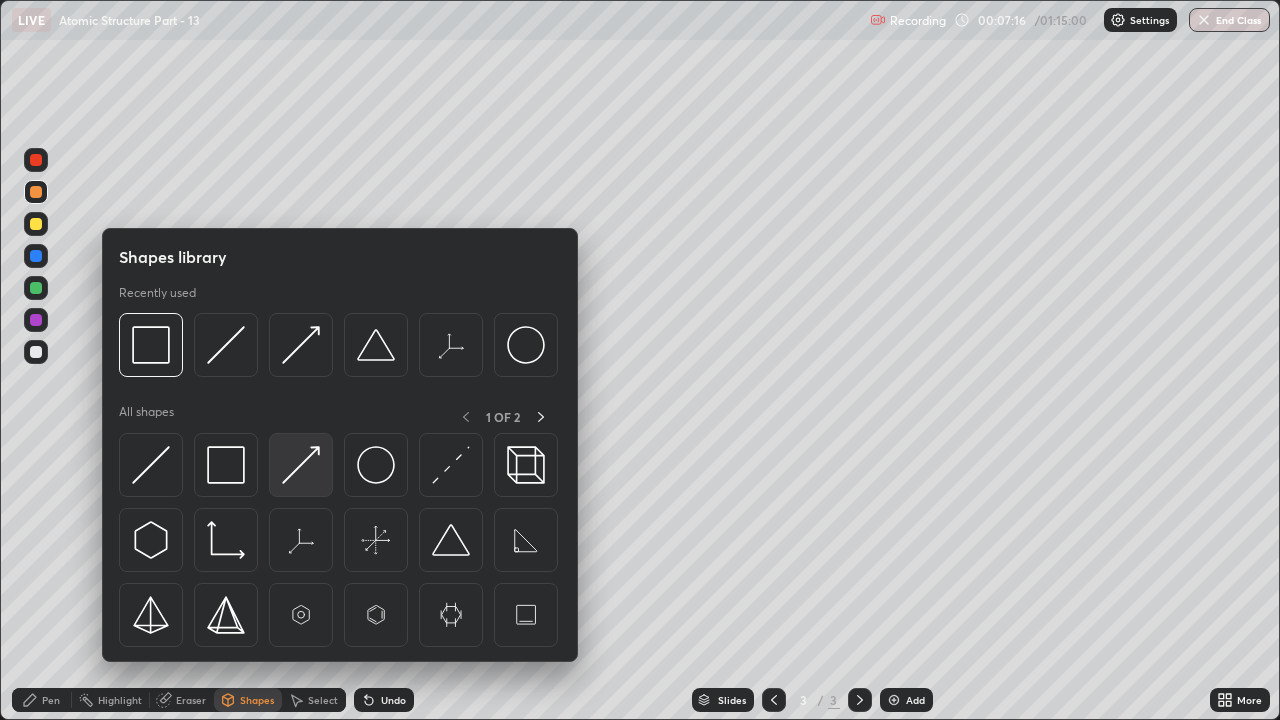 click at bounding box center [301, 465] 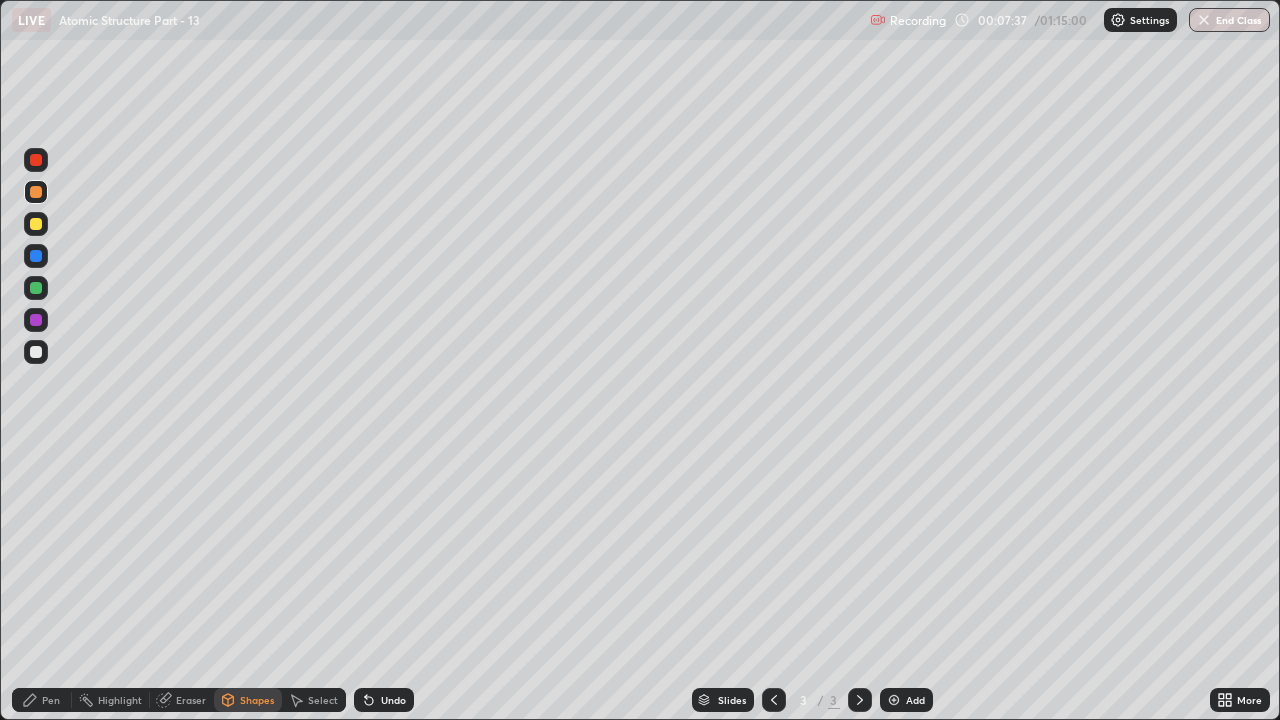 click on "Pen" at bounding box center (51, 700) 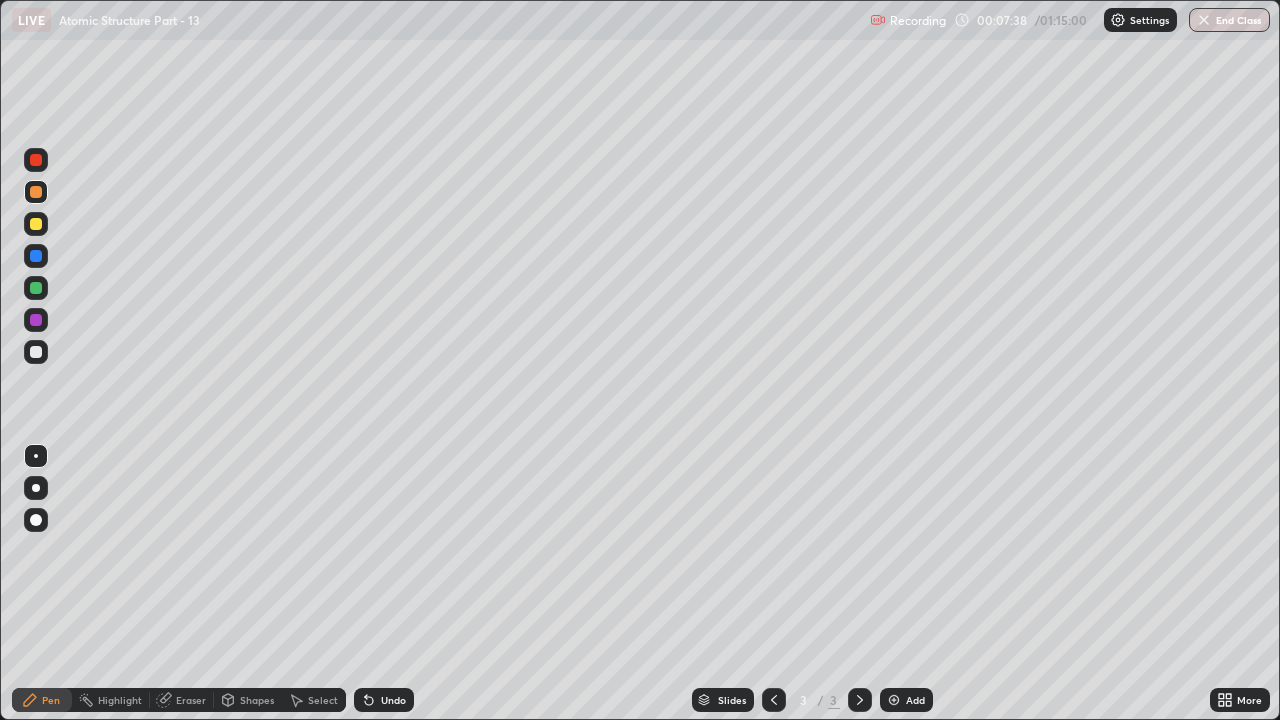 click at bounding box center (36, 352) 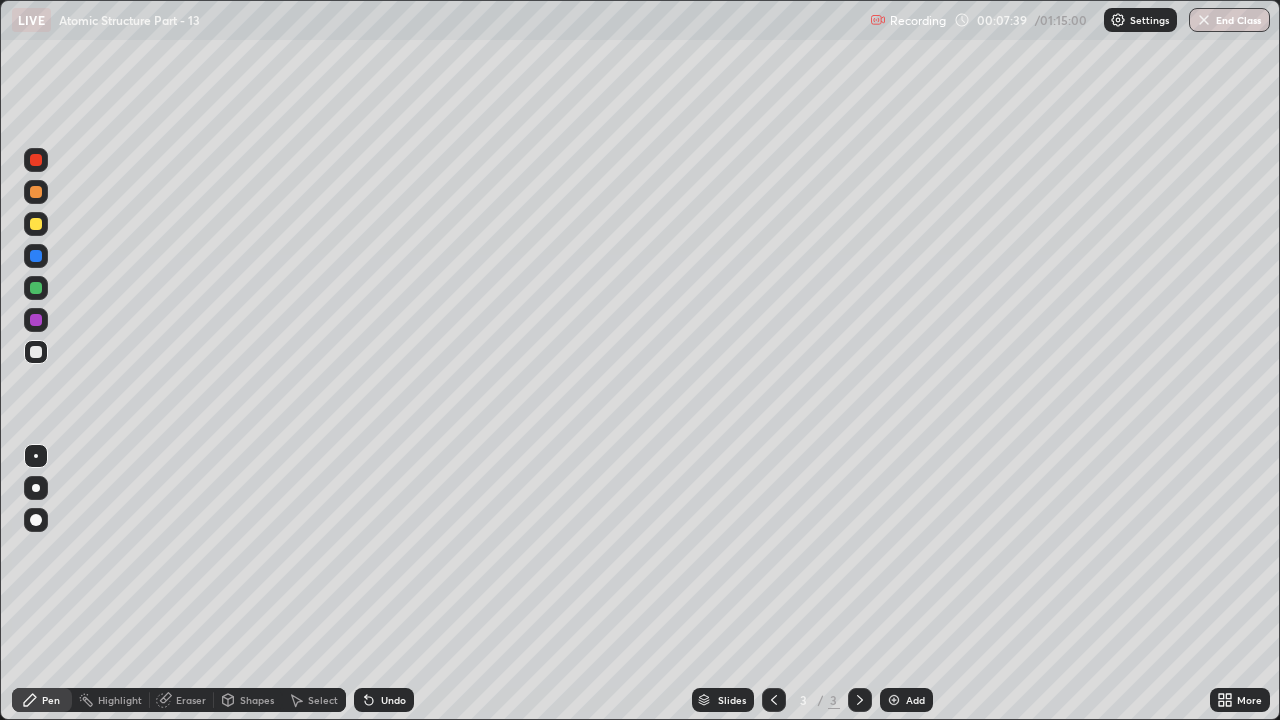 click at bounding box center (36, 488) 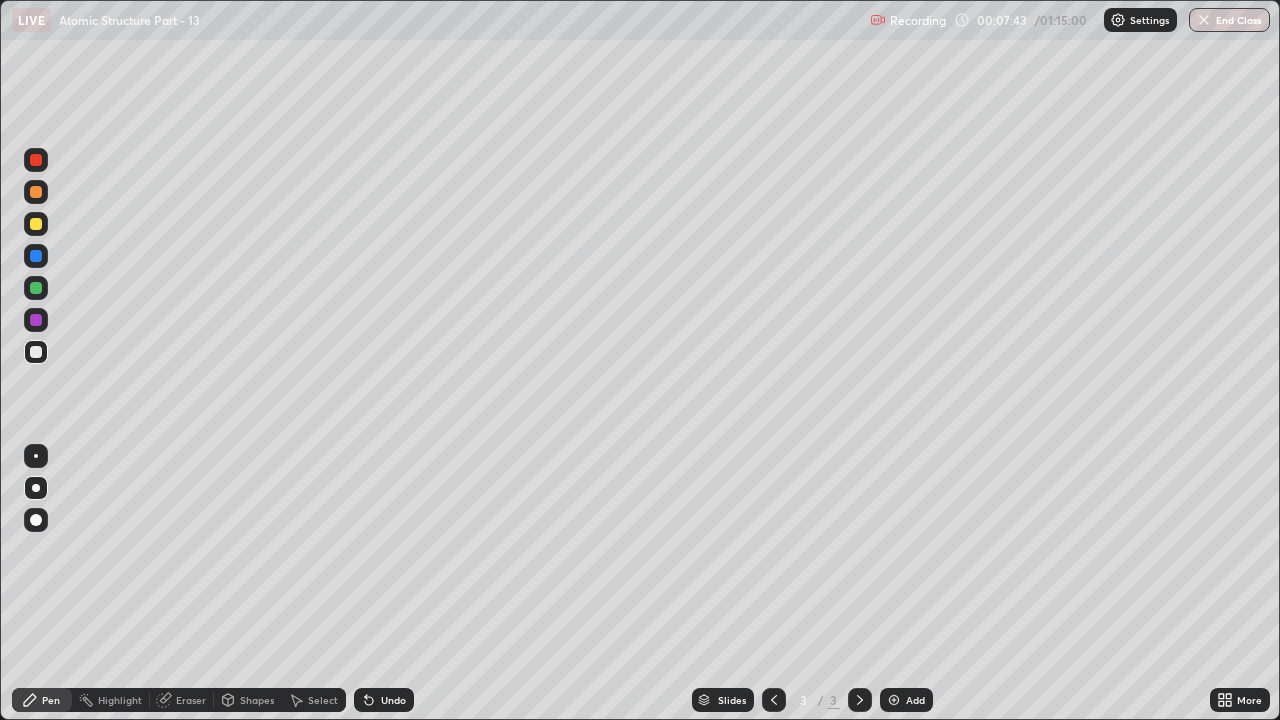 click at bounding box center (36, 192) 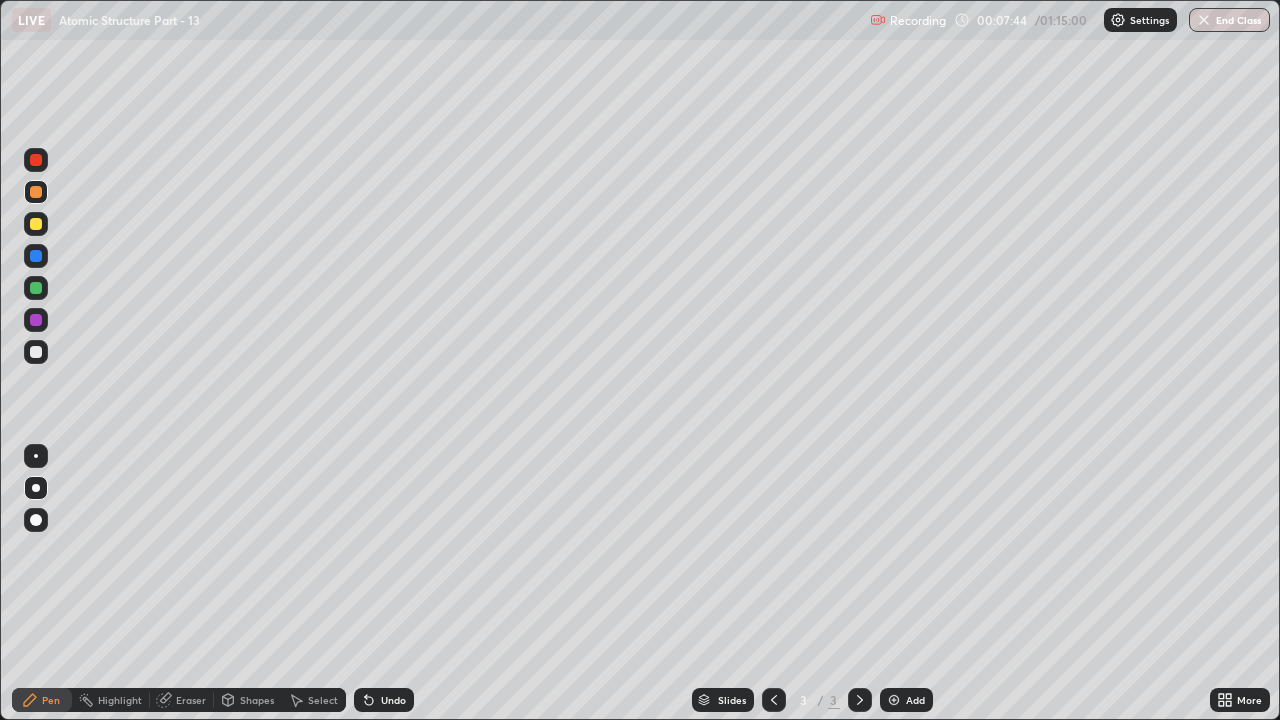 click on "Undo" at bounding box center (384, 700) 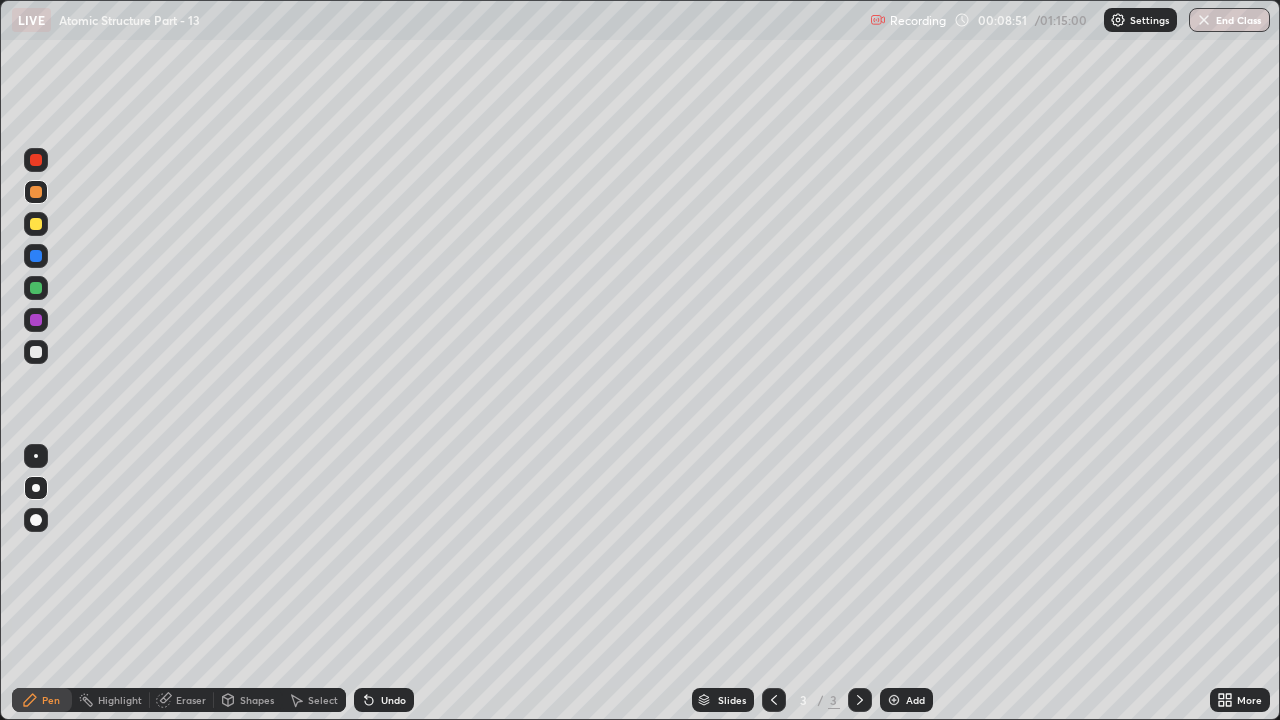 click at bounding box center (36, 160) 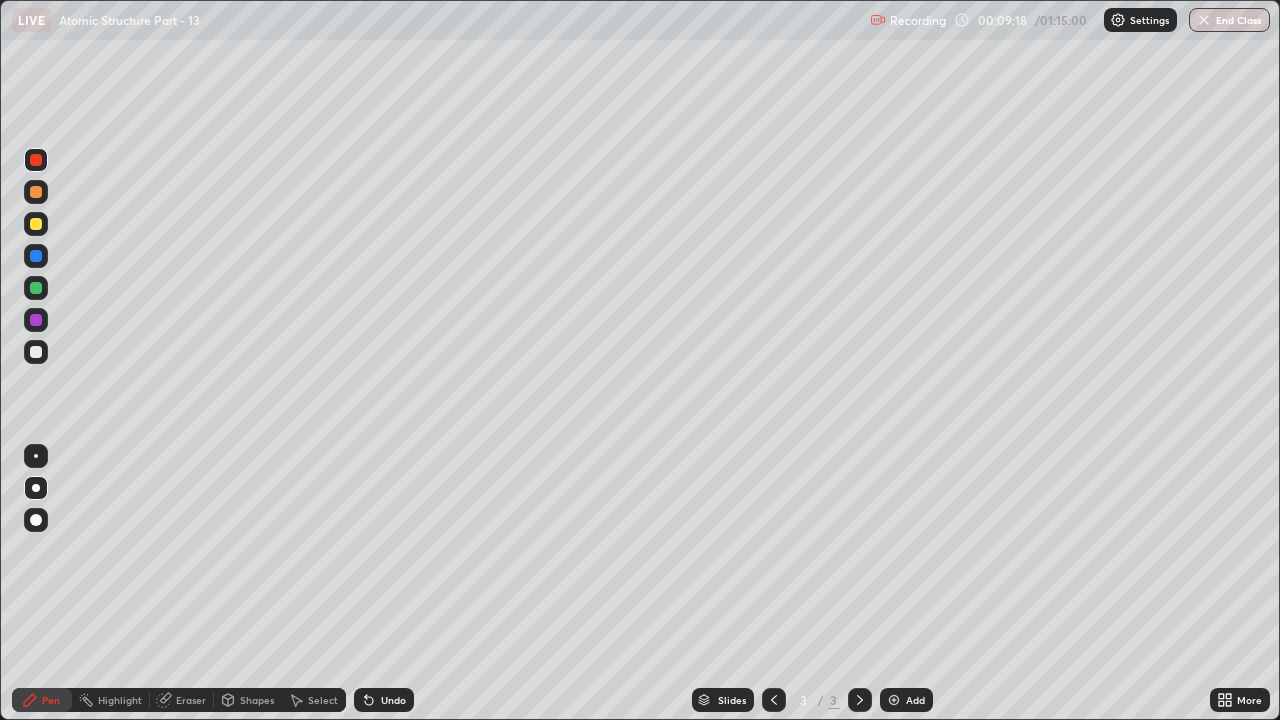 click 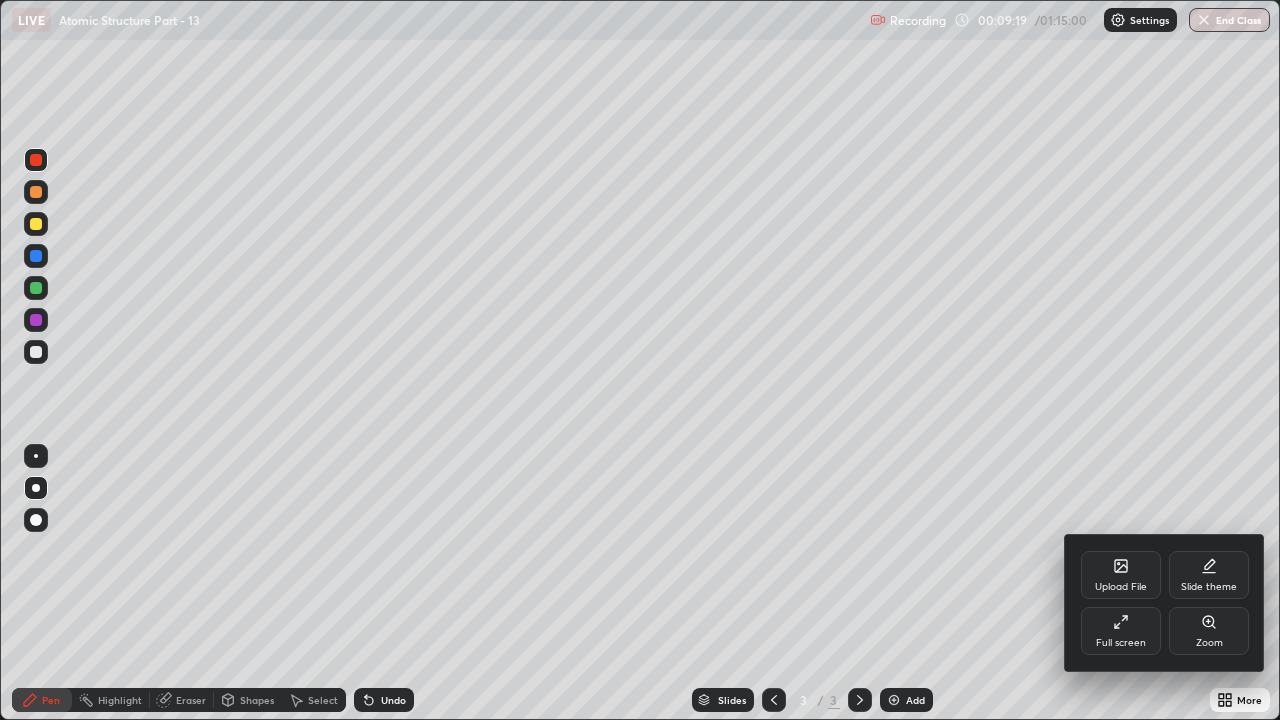 click 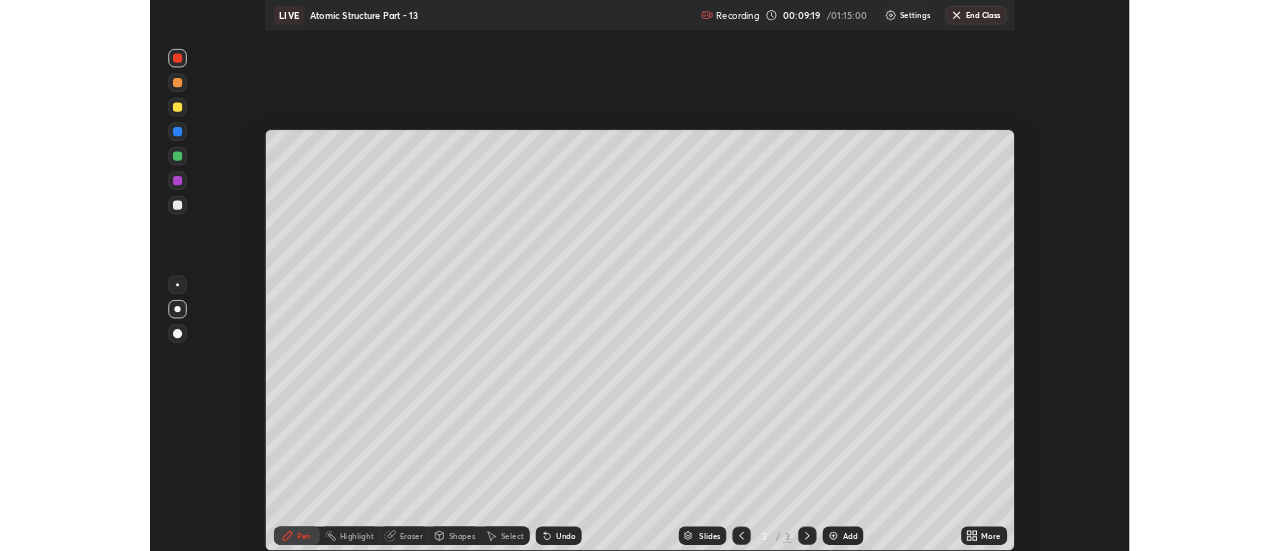 scroll, scrollTop: 551, scrollLeft: 1280, axis: both 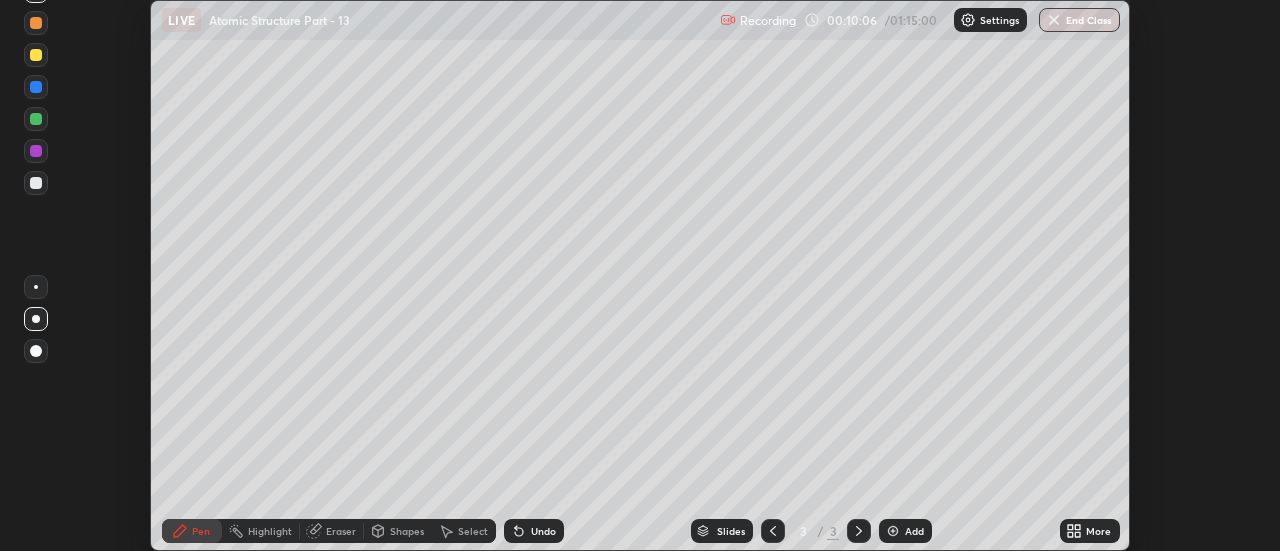 click 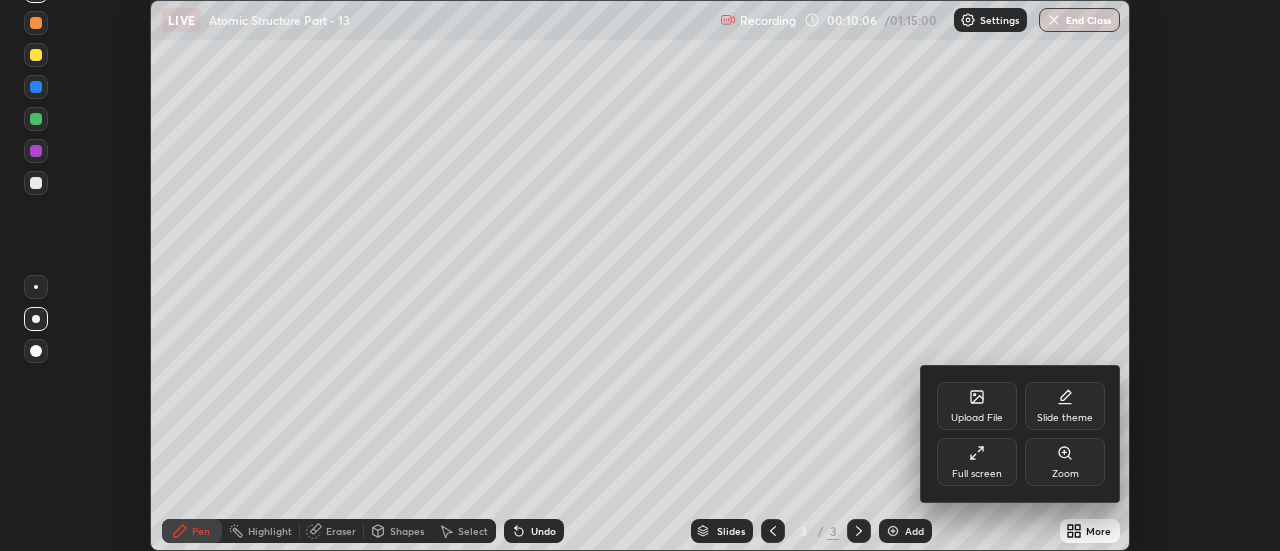 click on "Full screen" at bounding box center [977, 462] 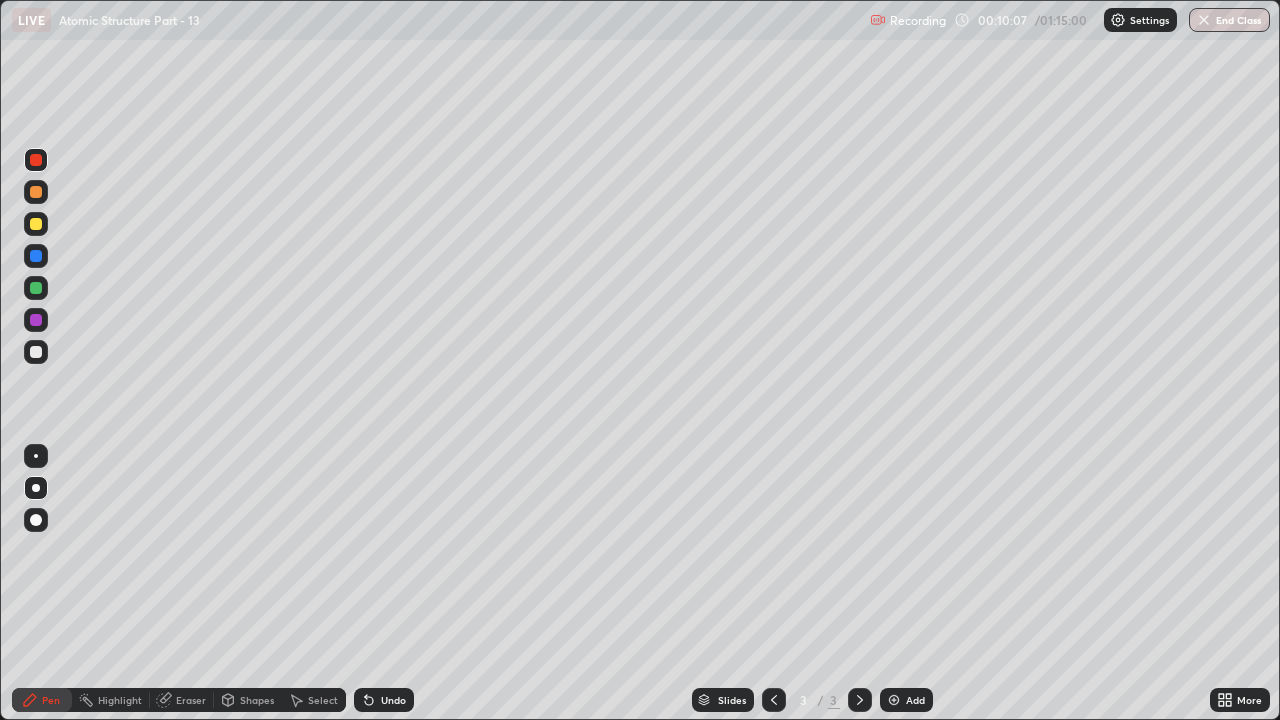 scroll, scrollTop: 99280, scrollLeft: 98720, axis: both 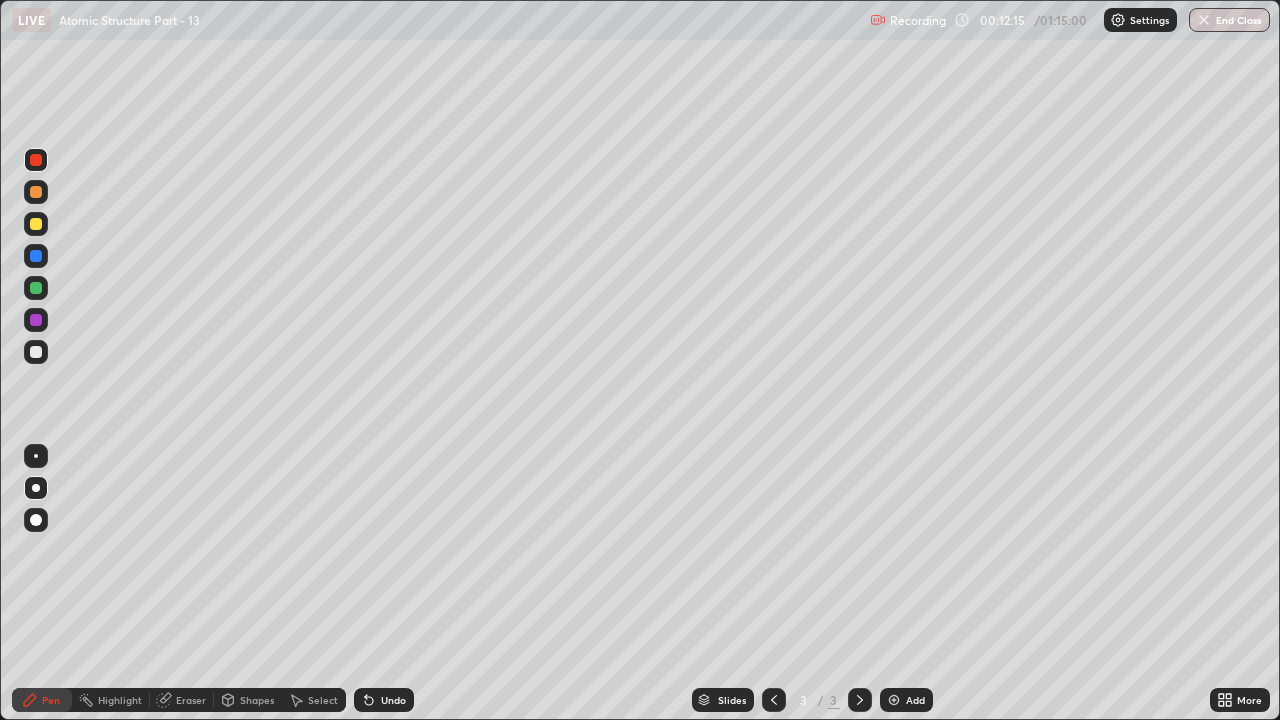 click on "Add" at bounding box center [915, 700] 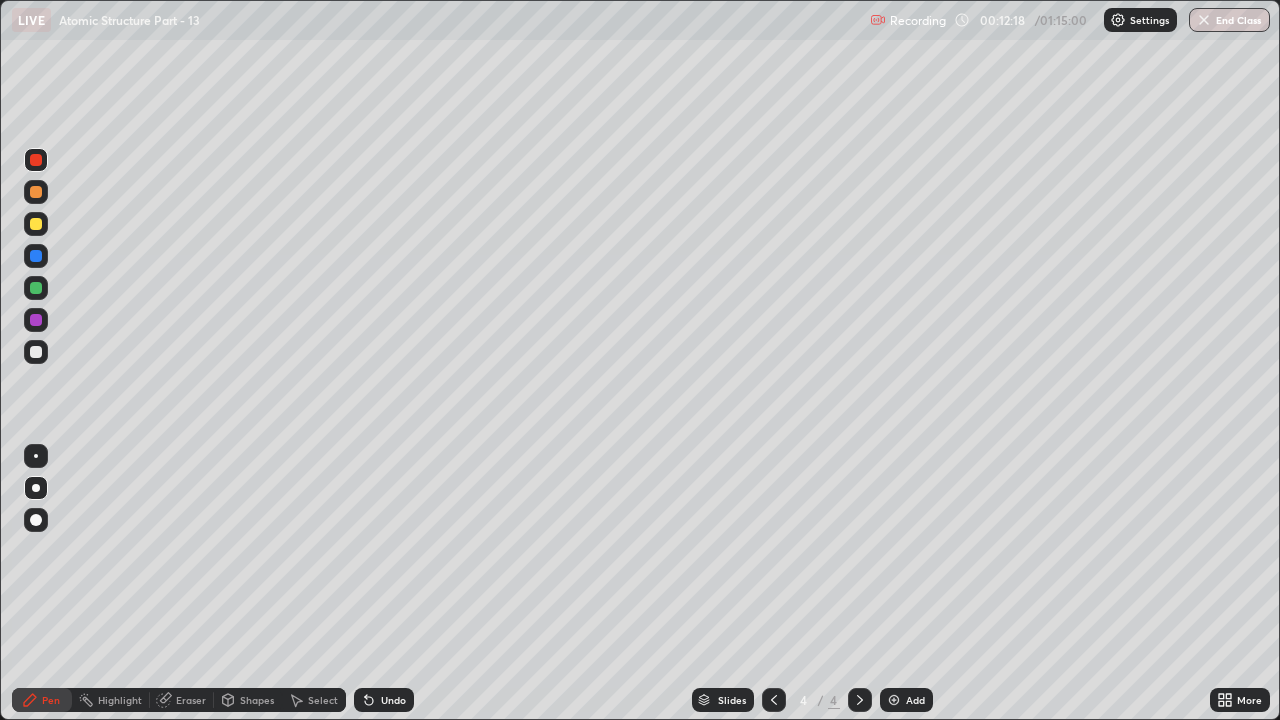 click at bounding box center (36, 352) 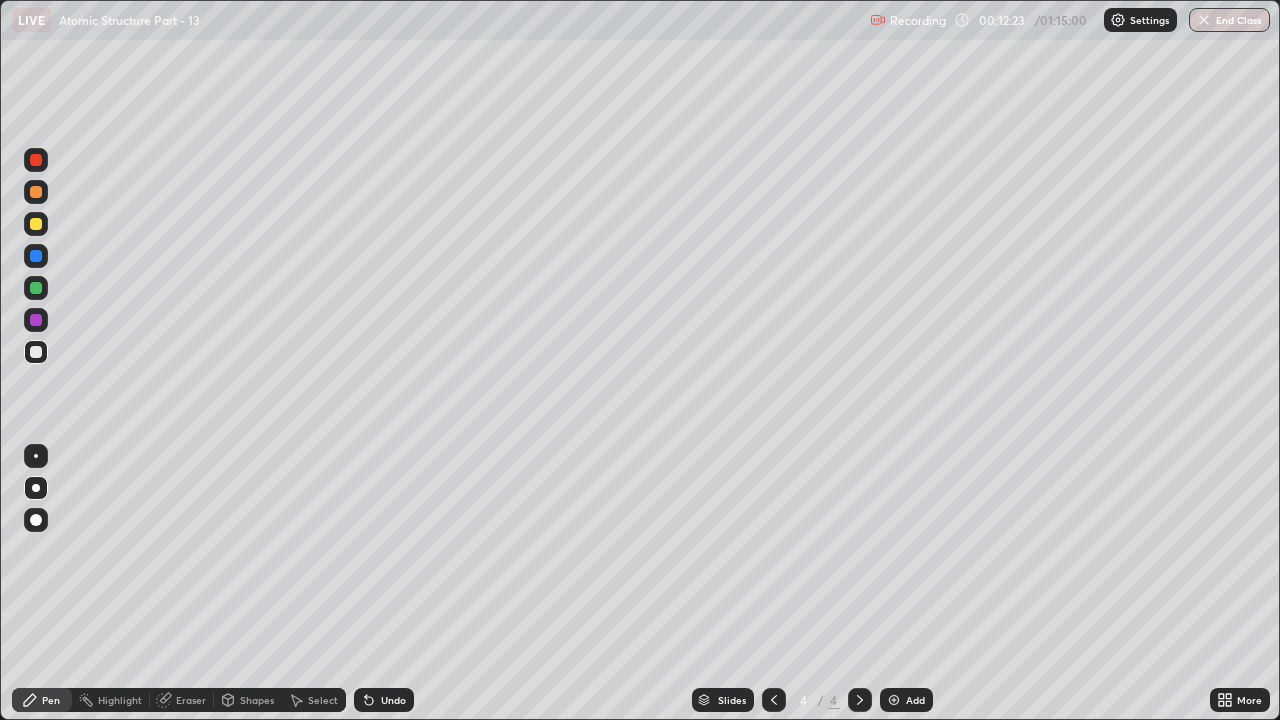 click on "Shapes" at bounding box center (248, 700) 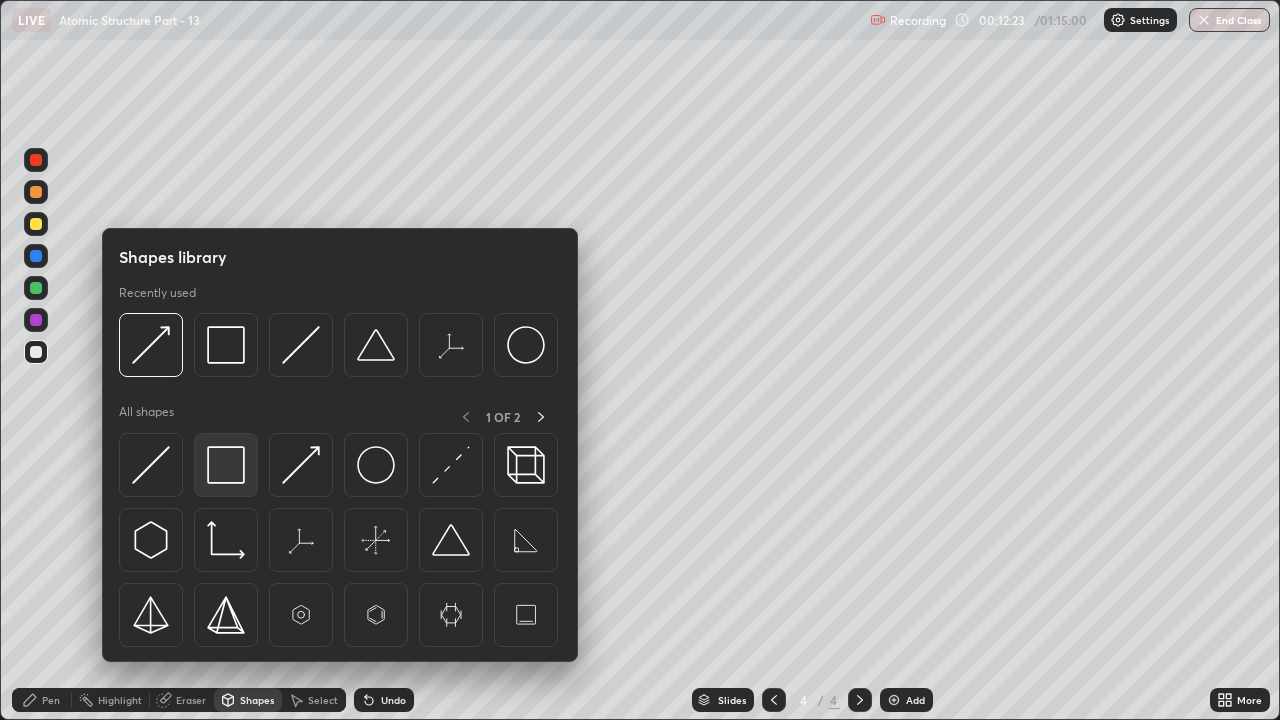 click at bounding box center [226, 465] 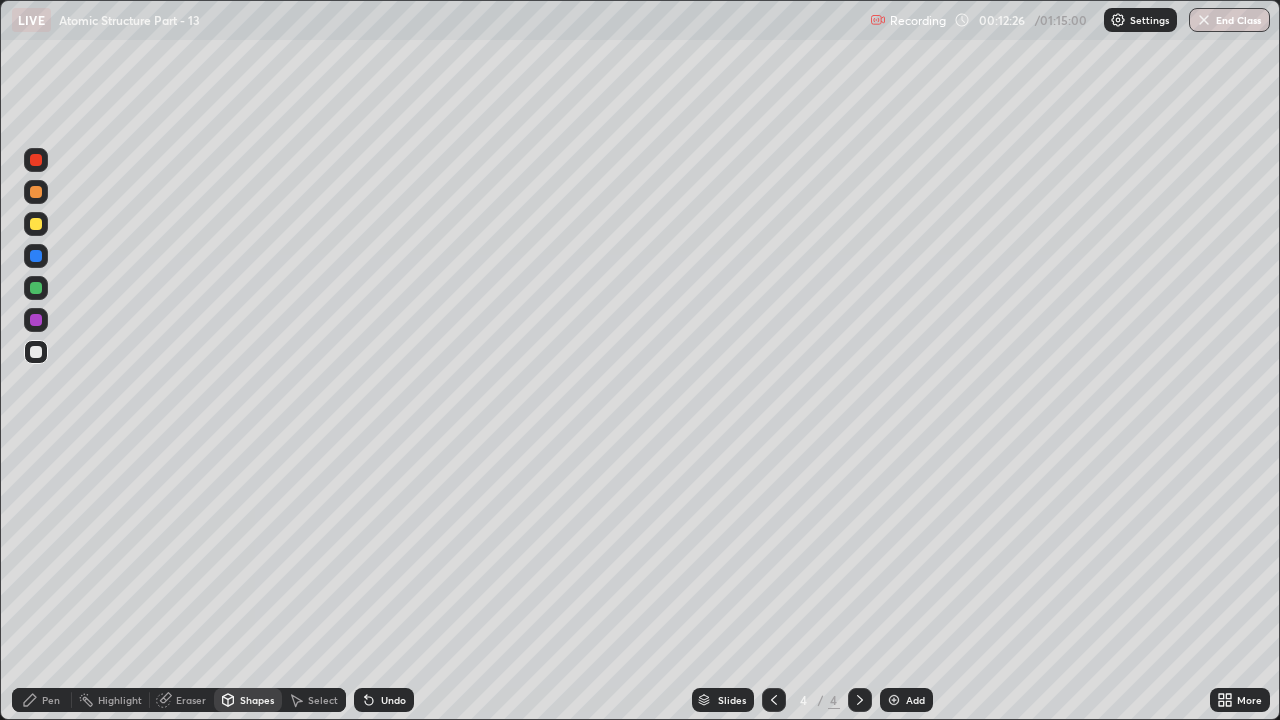 click on "Pen" at bounding box center (42, 700) 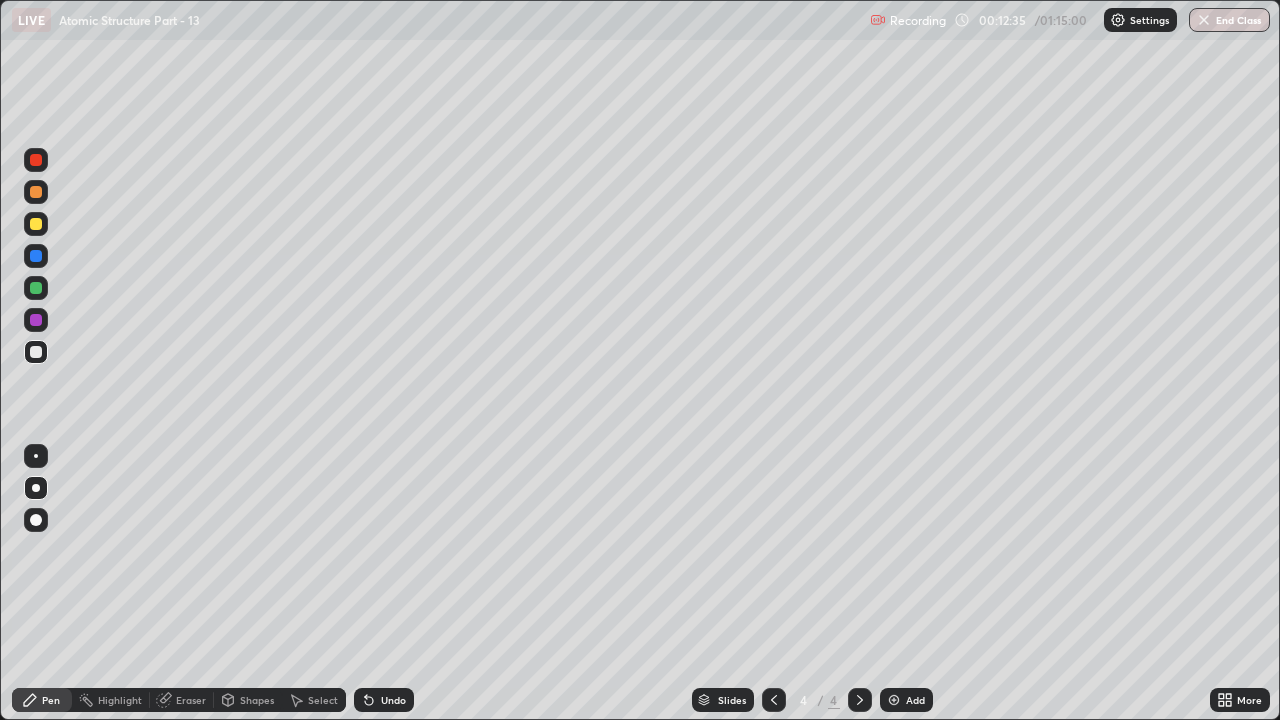 click on "Shapes" at bounding box center [248, 700] 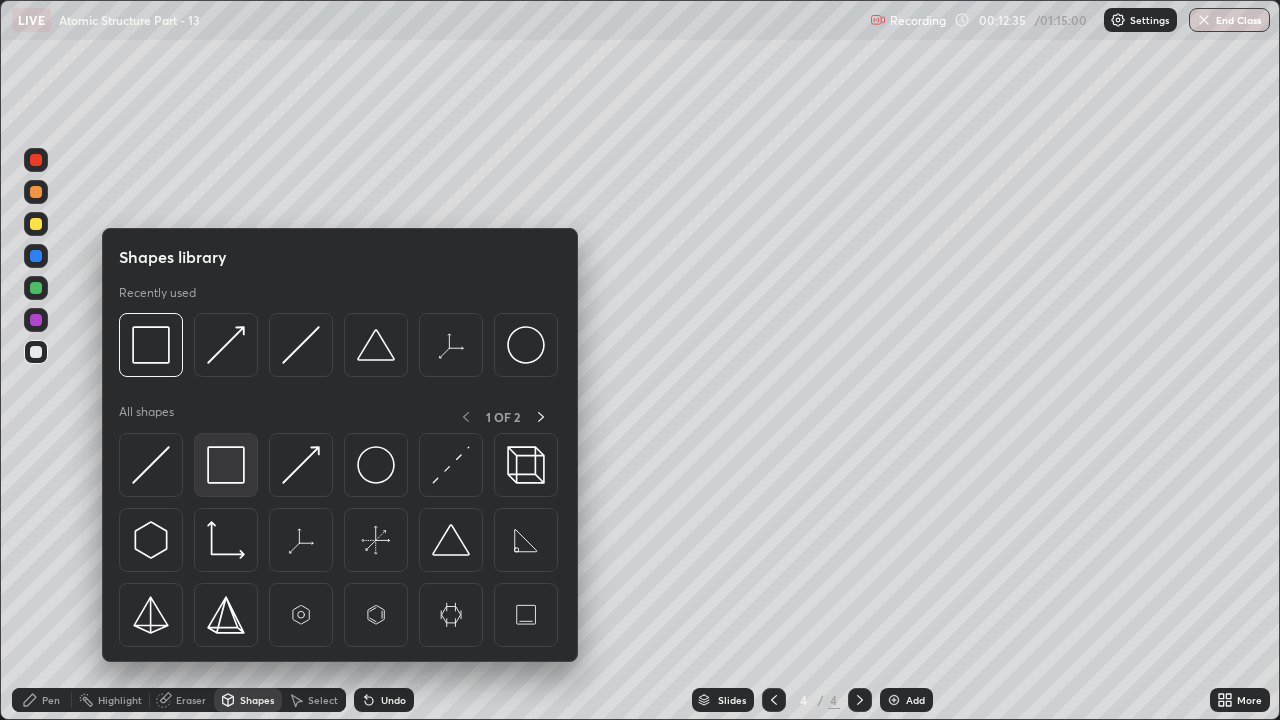 click at bounding box center (226, 465) 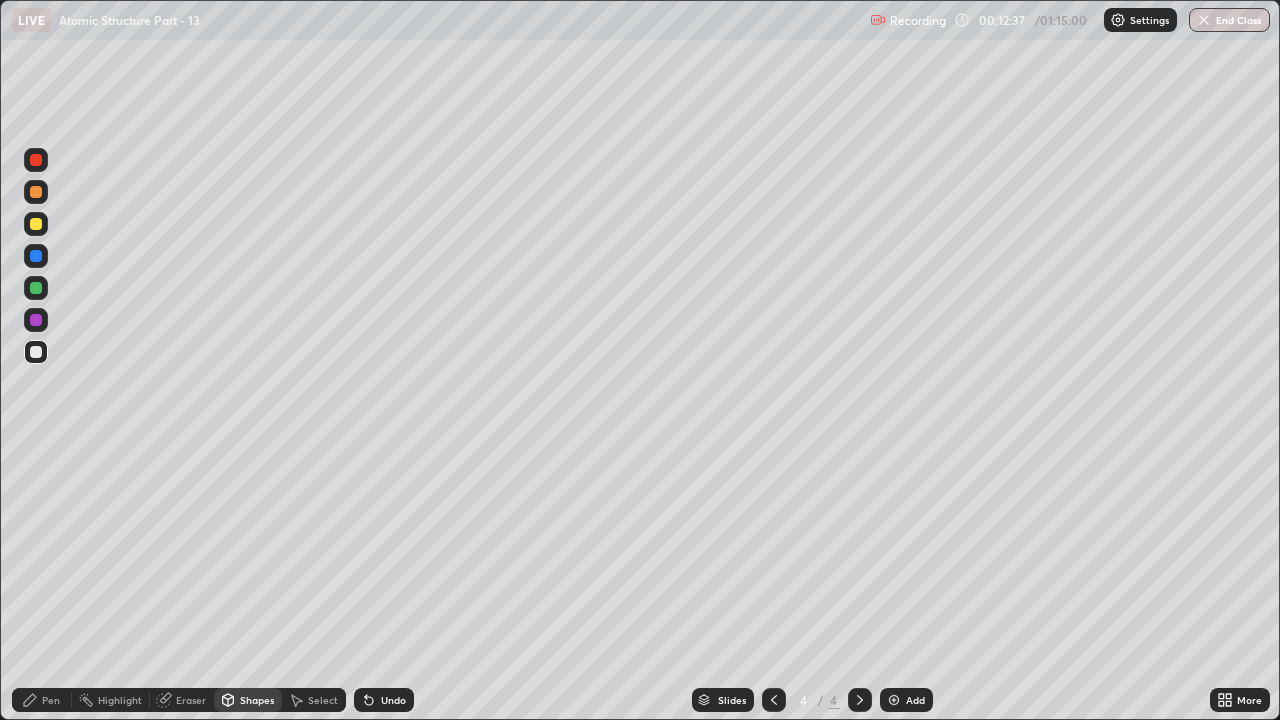 click 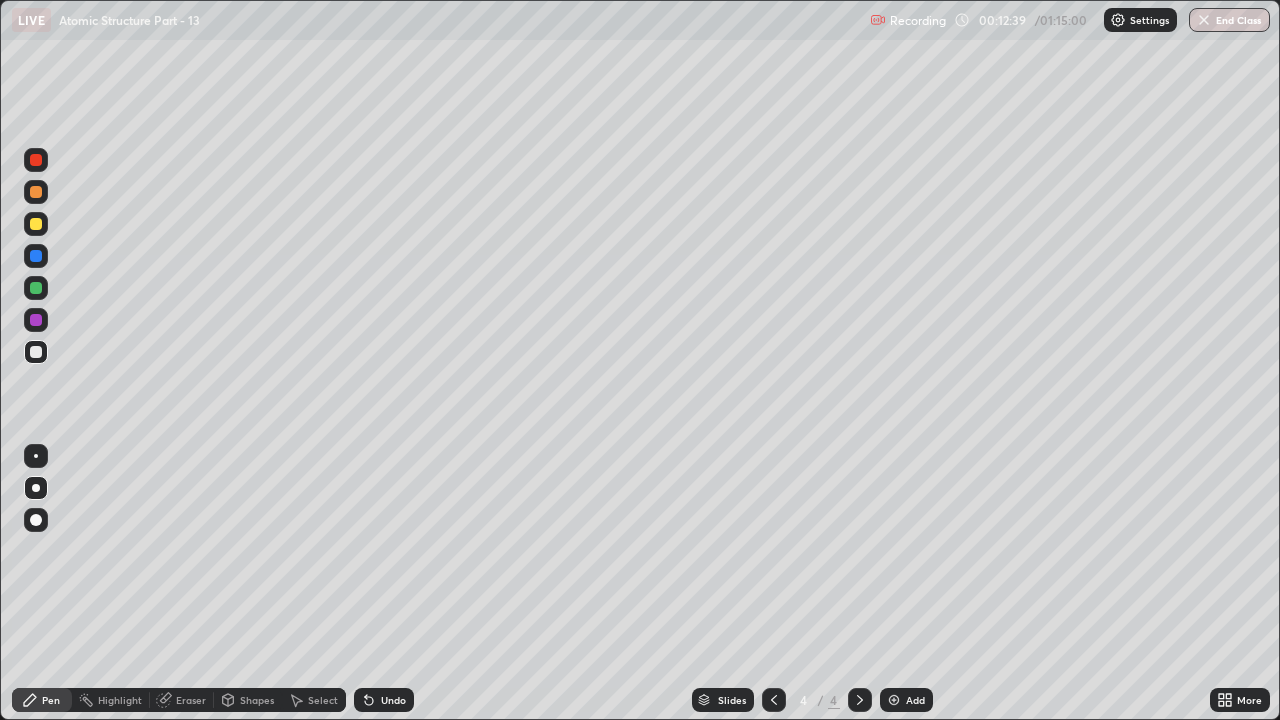 click at bounding box center (36, 288) 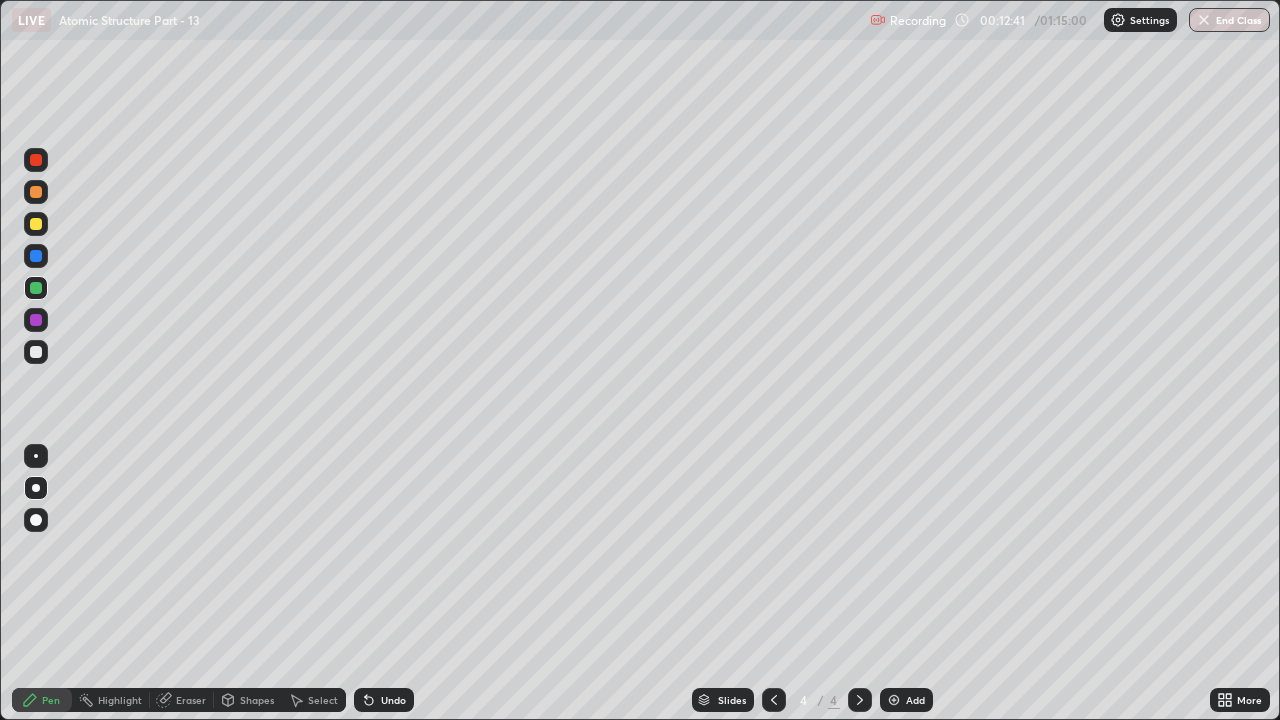 click at bounding box center (36, 352) 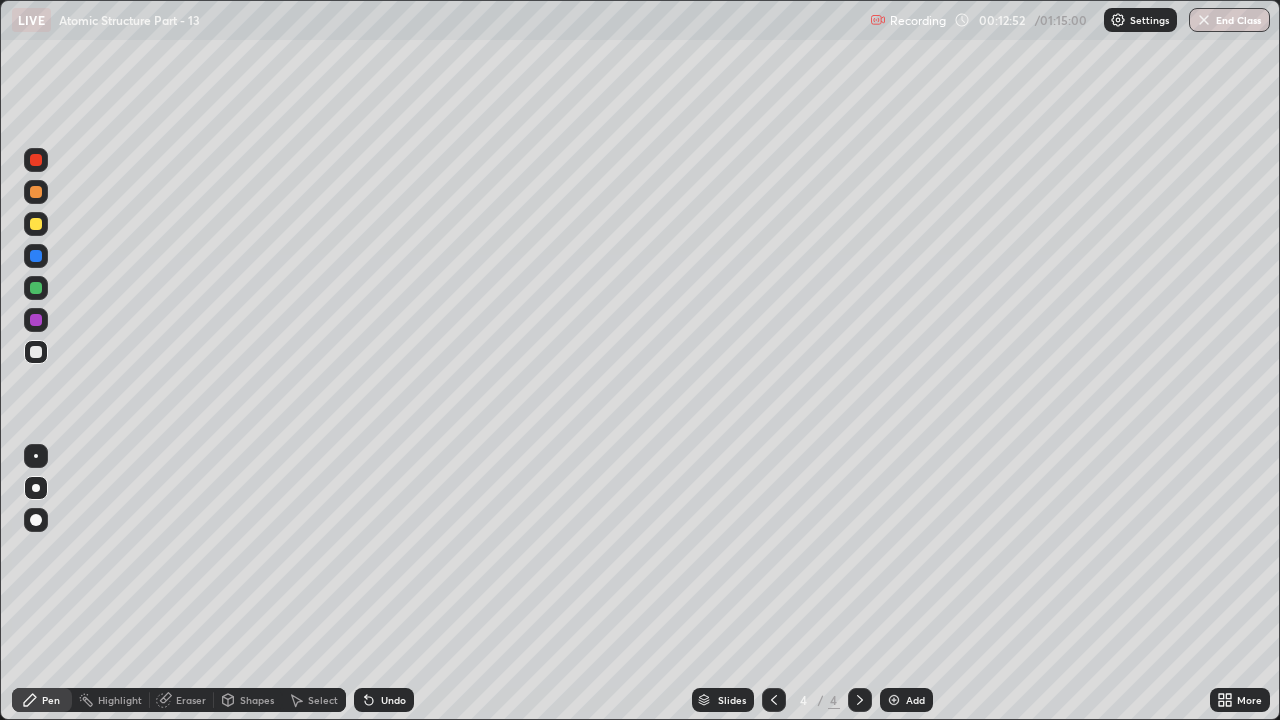 click on "Shapes" at bounding box center (257, 700) 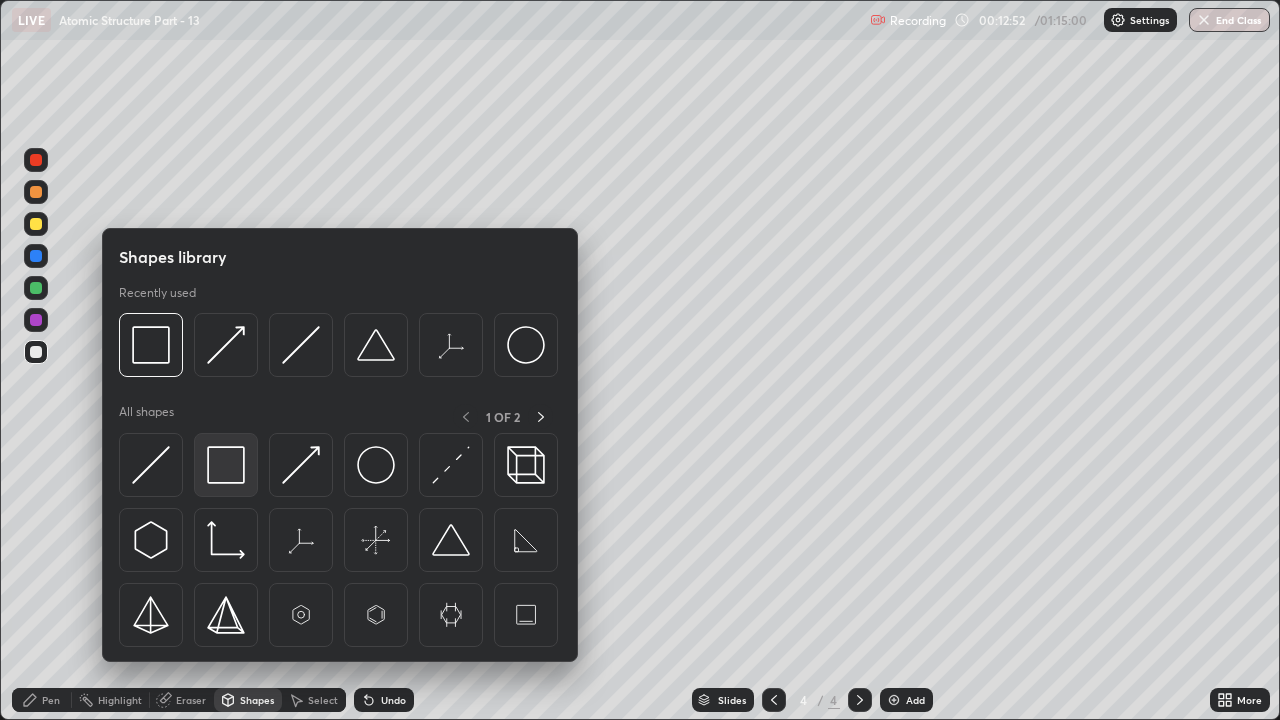 click at bounding box center [226, 465] 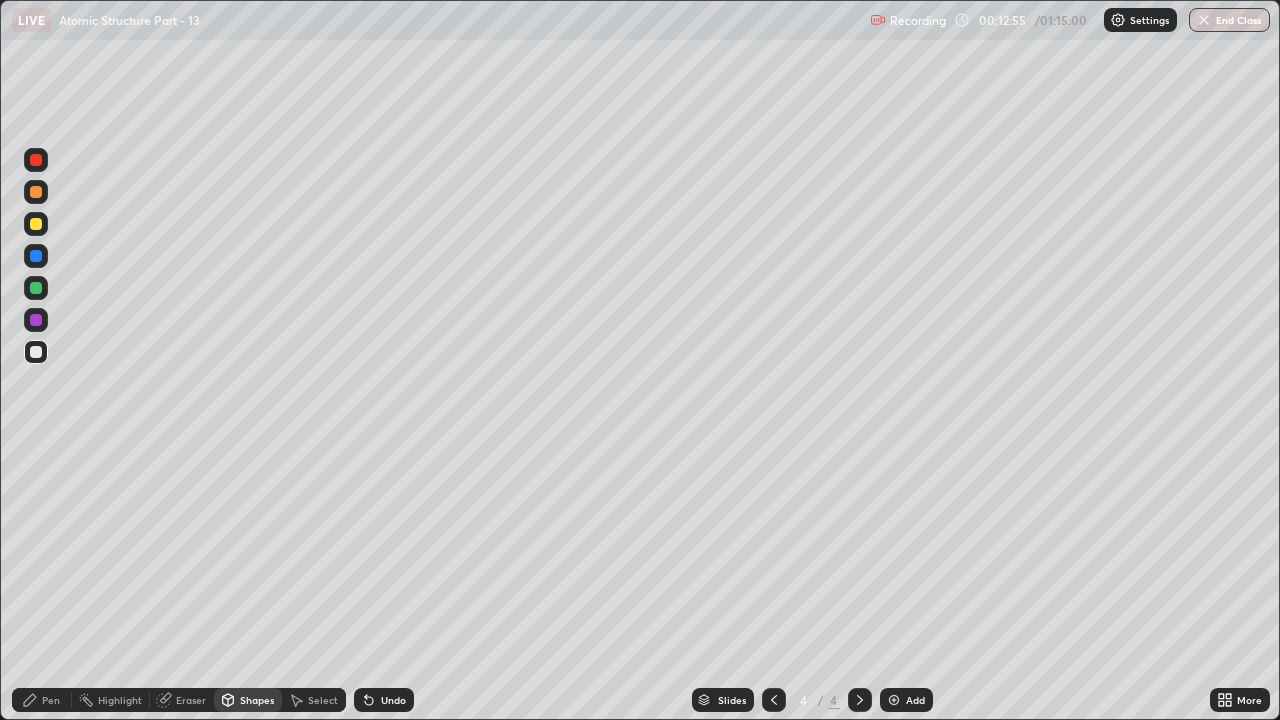click on "Pen" at bounding box center [51, 700] 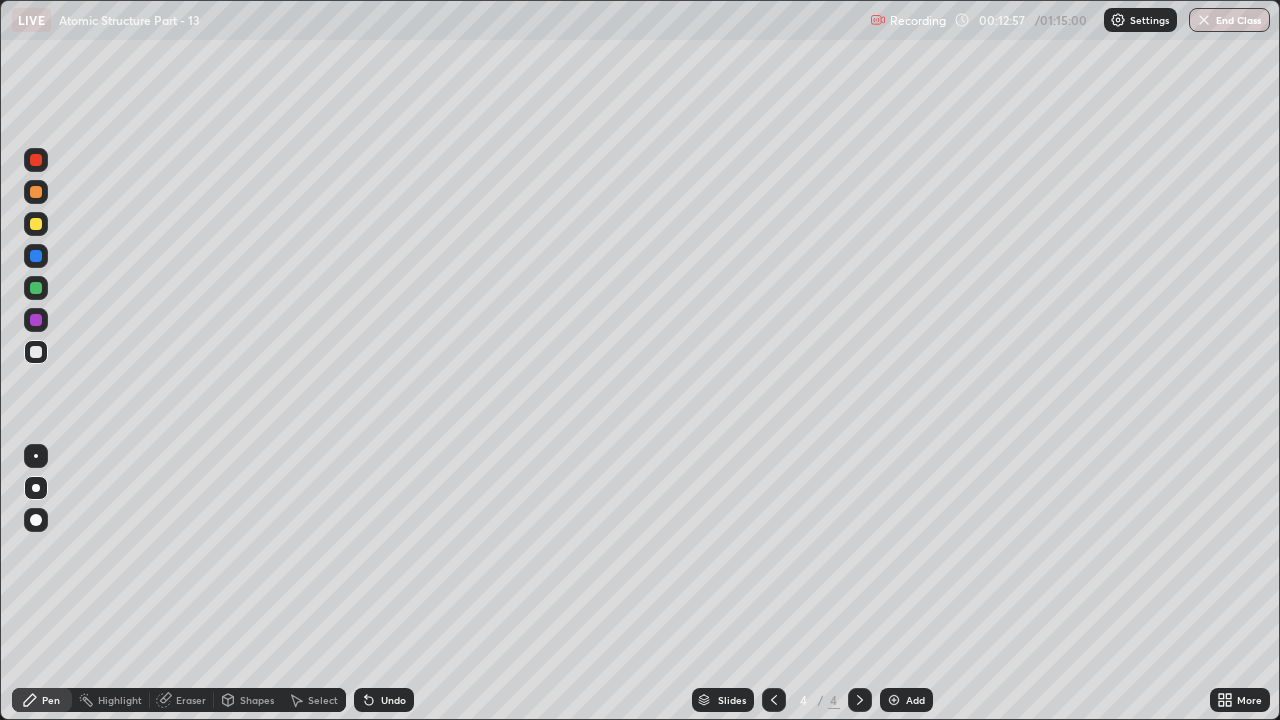 click at bounding box center [36, 224] 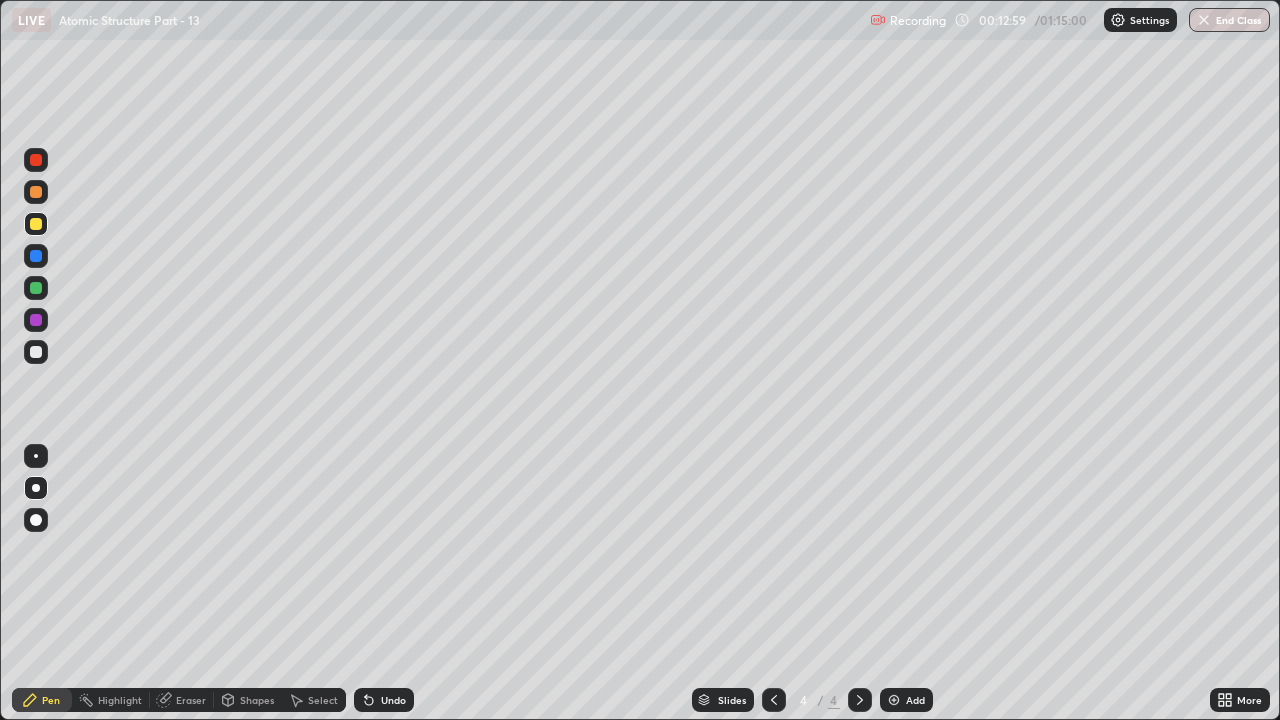 click on "Shapes" at bounding box center [248, 700] 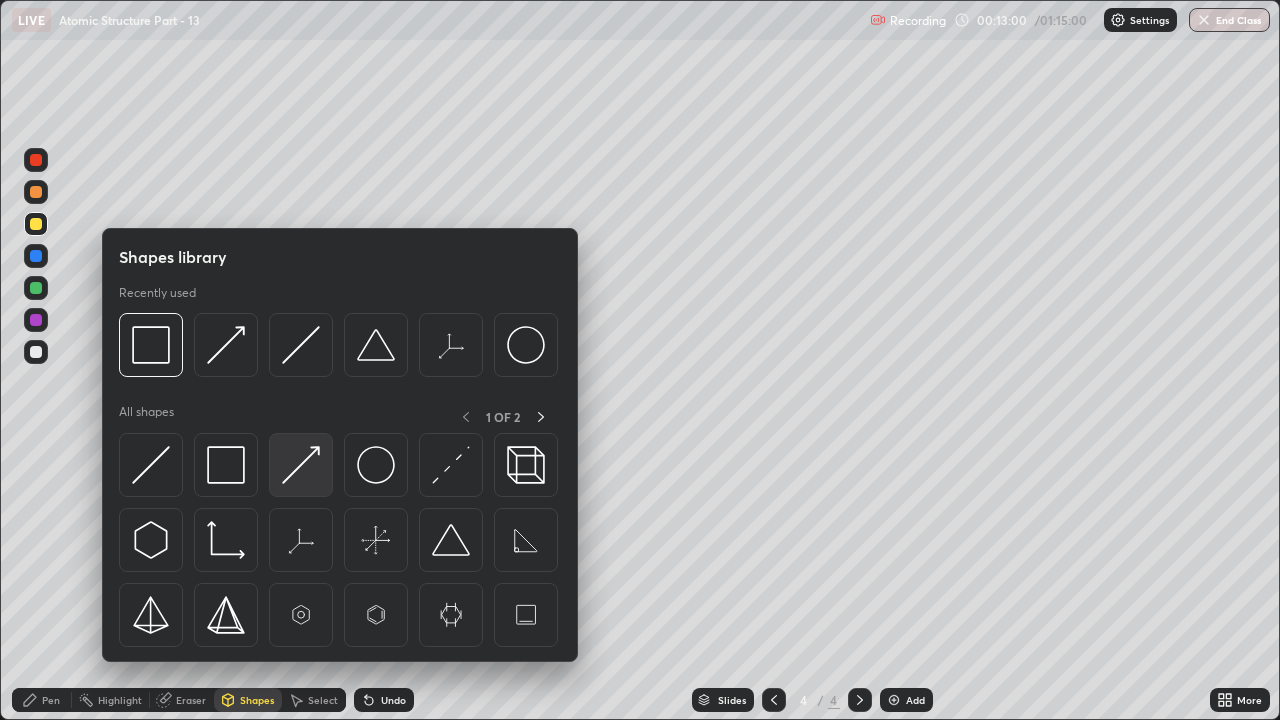 click at bounding box center [301, 465] 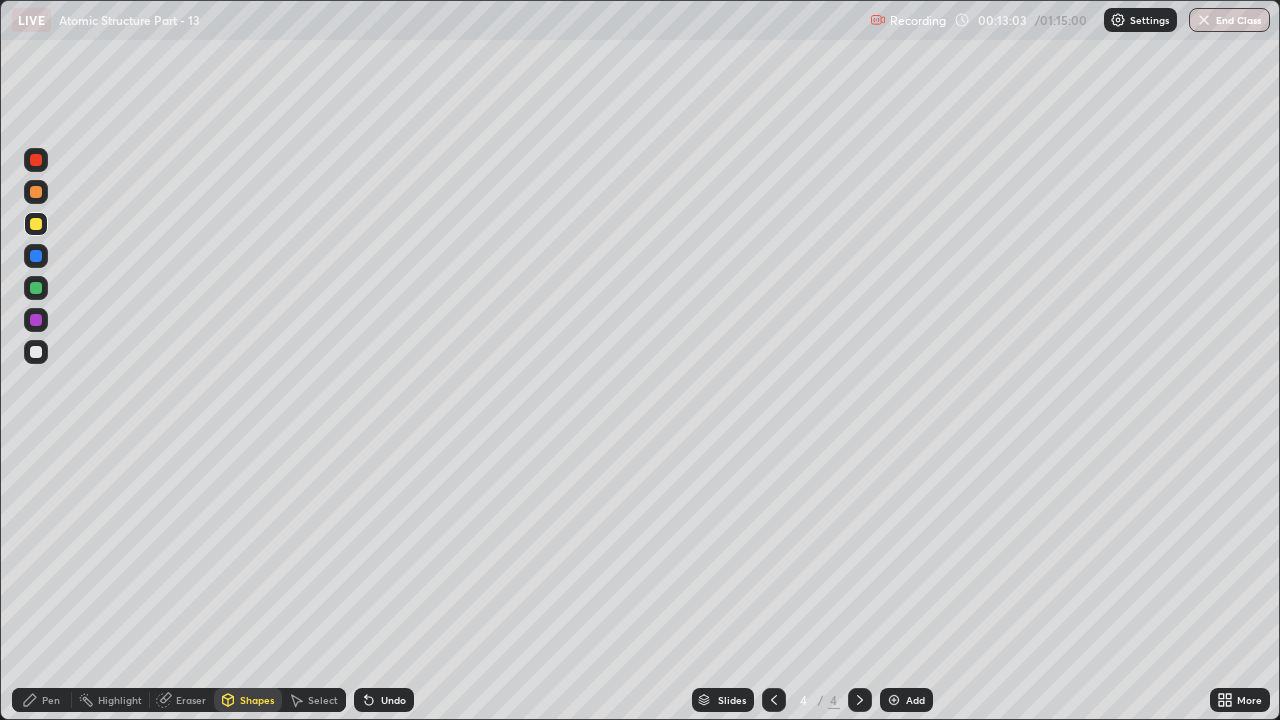 click on "Pen" at bounding box center [51, 700] 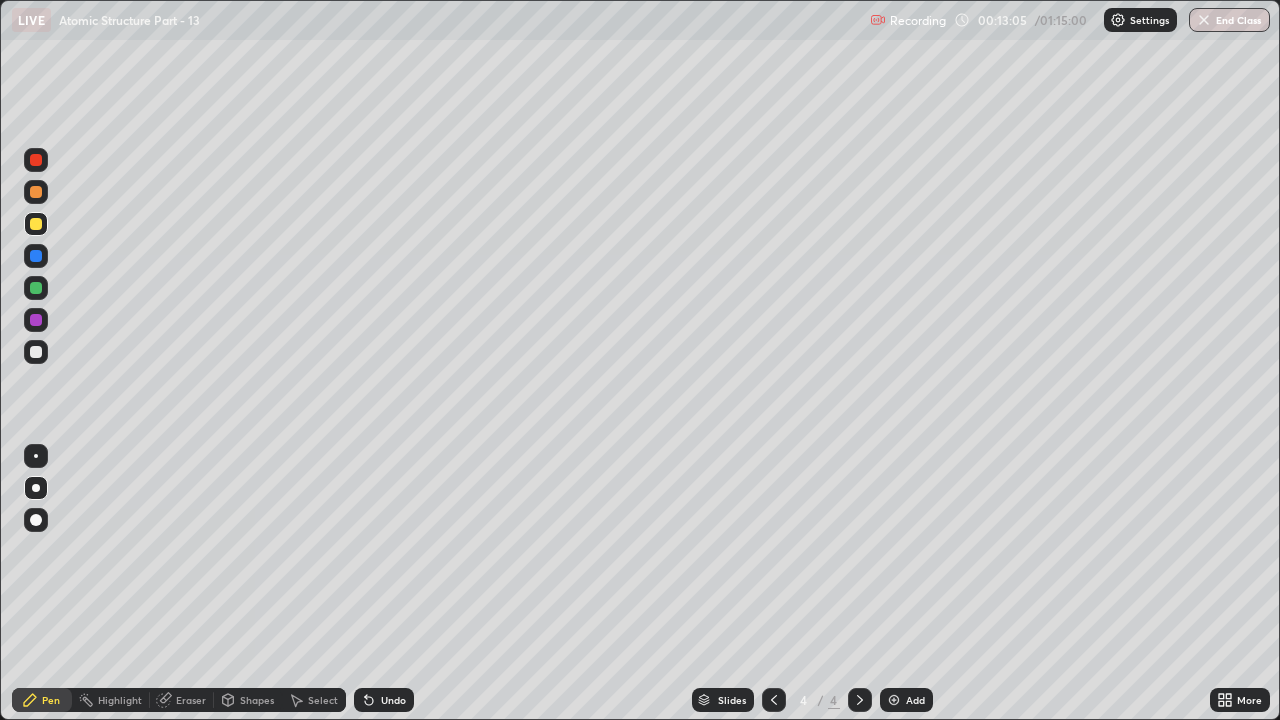 click at bounding box center (36, 192) 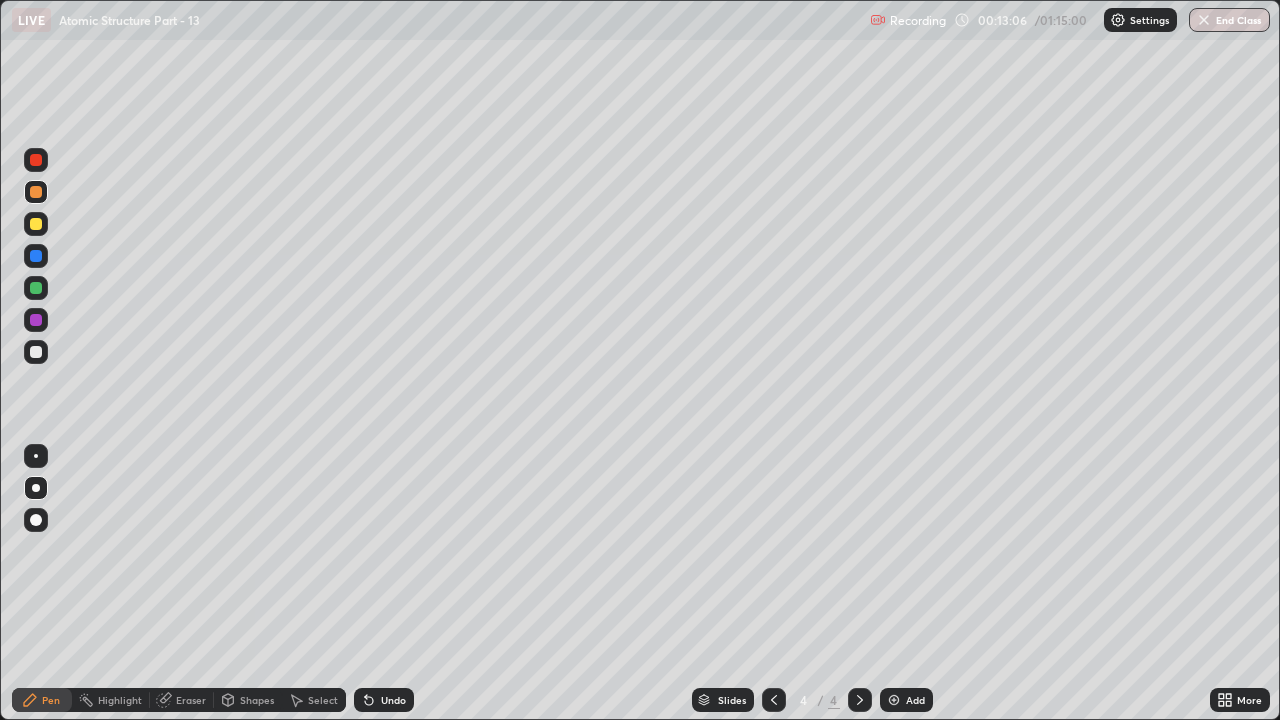 click at bounding box center (36, 160) 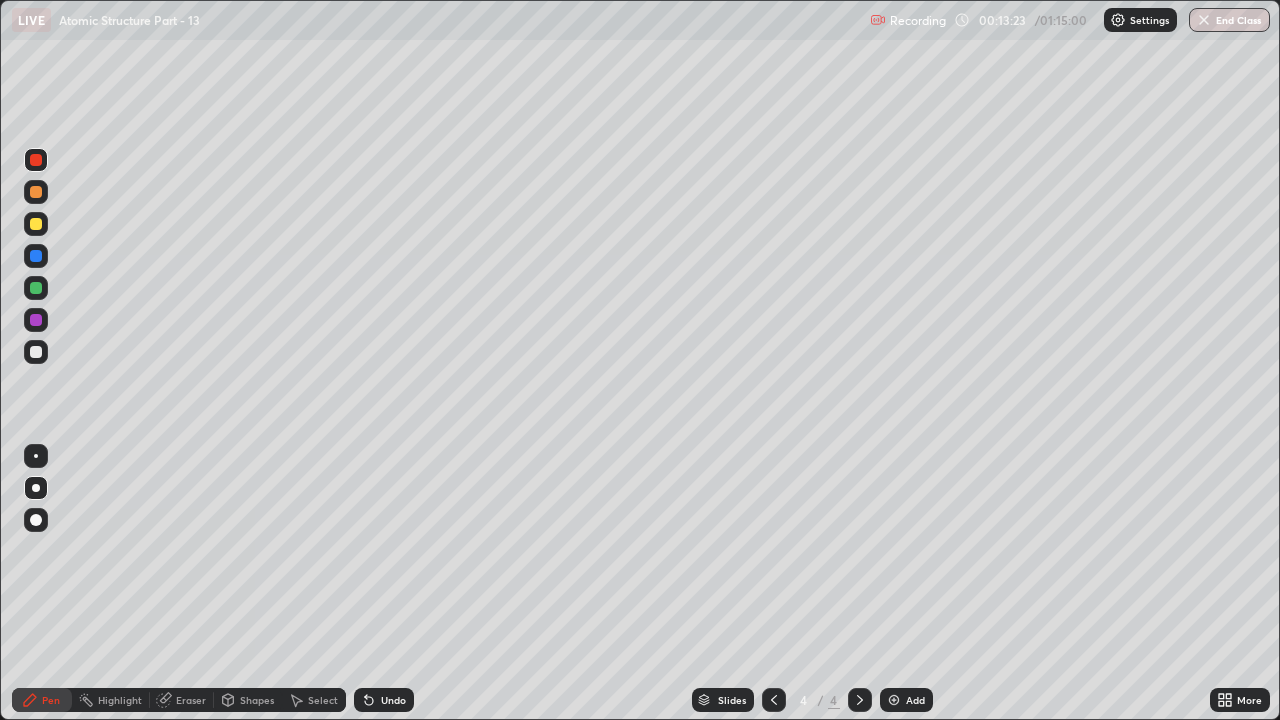 click on "Select" at bounding box center (323, 700) 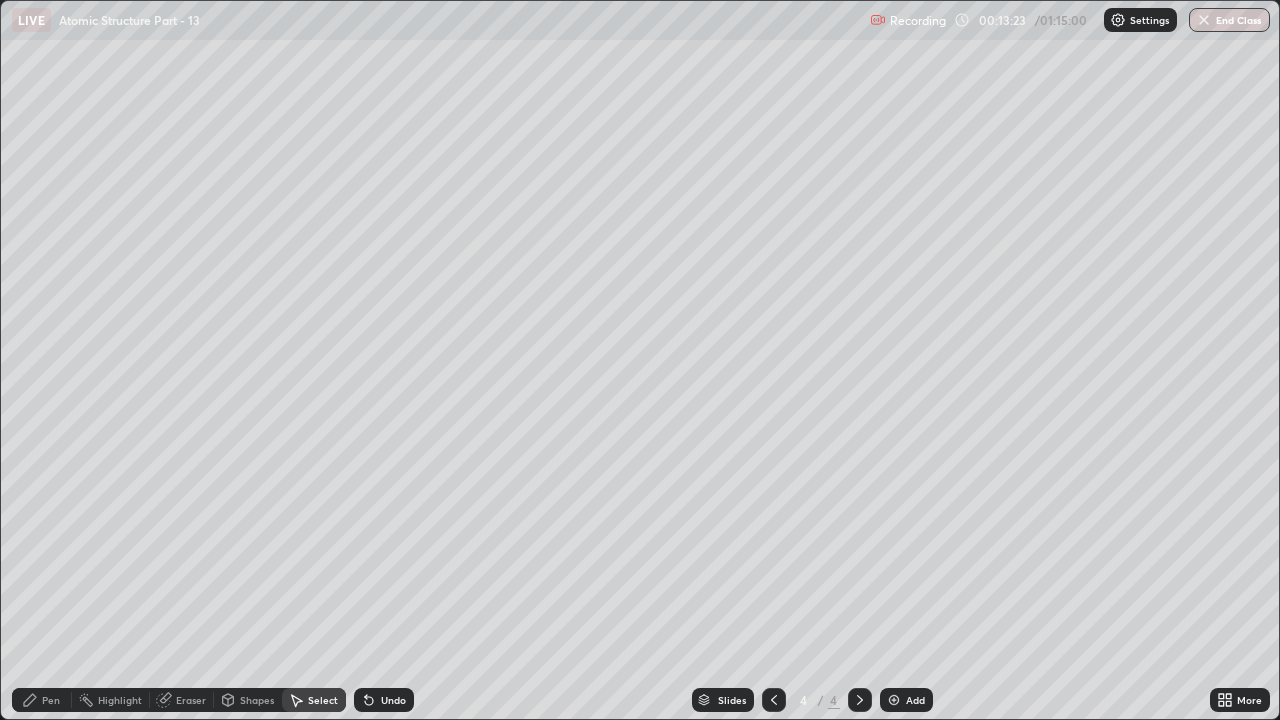 click on "Shapes" at bounding box center [248, 700] 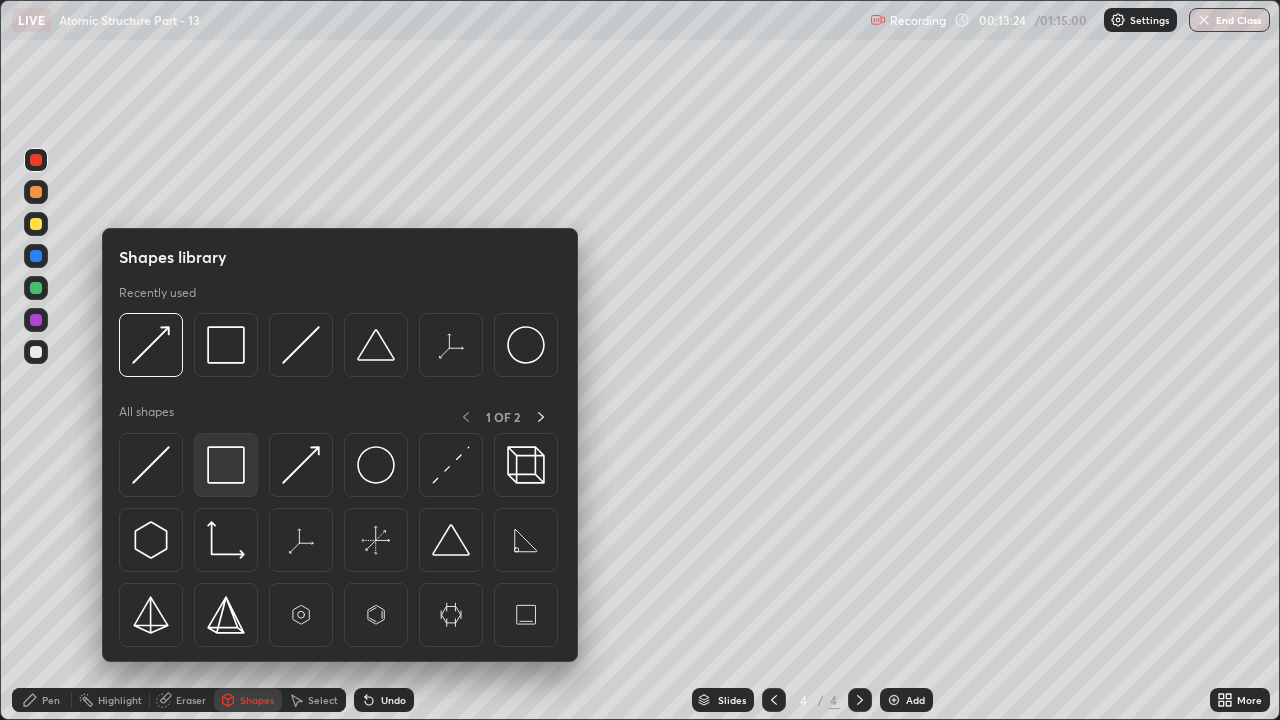 click at bounding box center (226, 465) 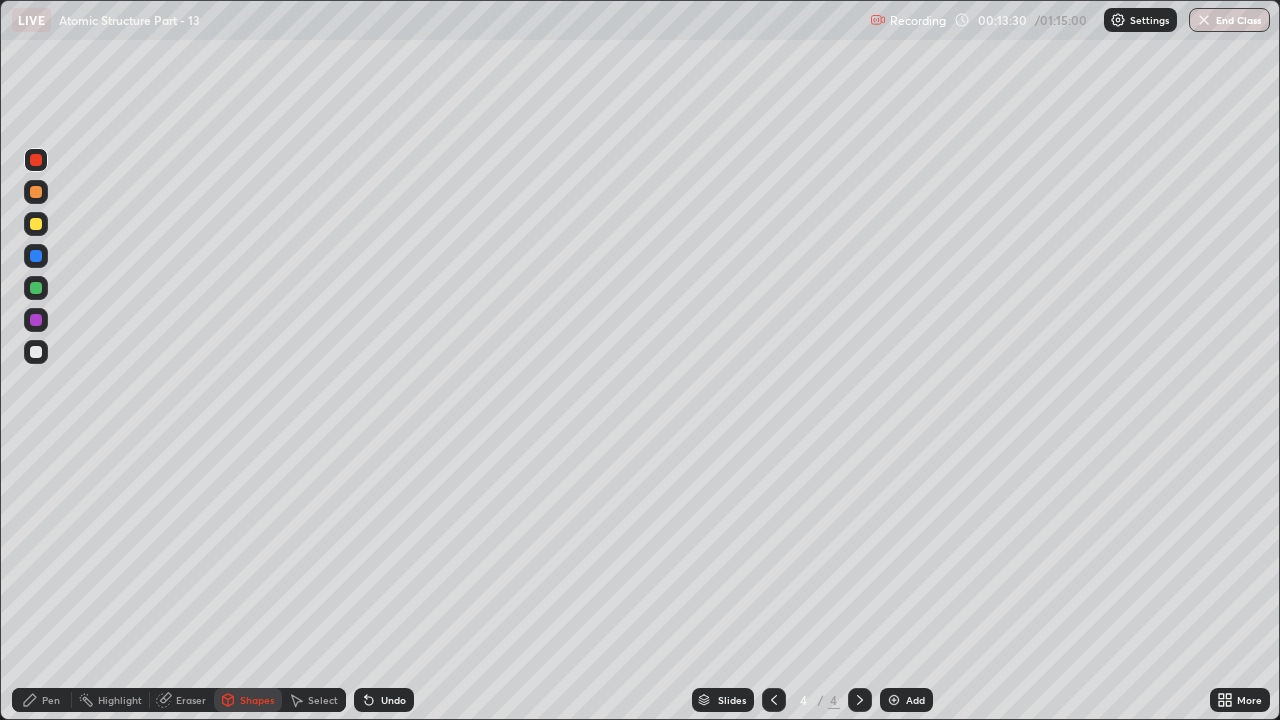 click on "Pen" at bounding box center [51, 700] 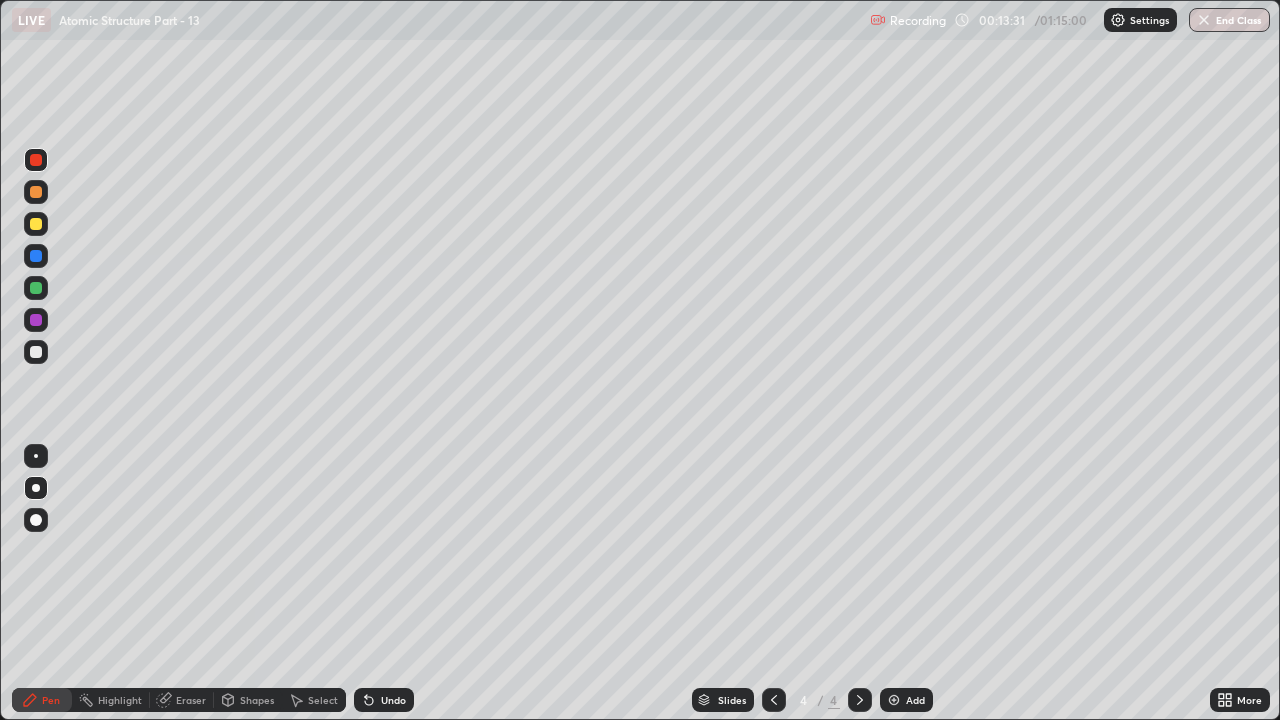 click at bounding box center (36, 224) 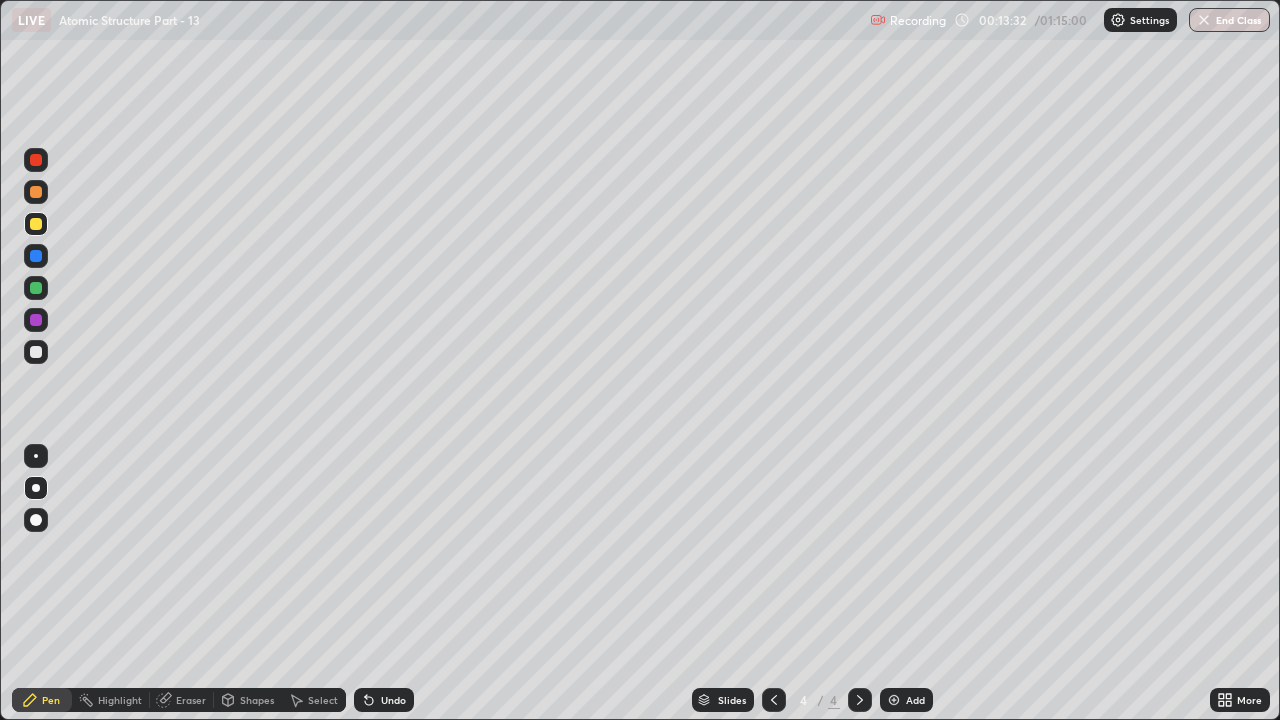 click on "Shapes" at bounding box center [248, 700] 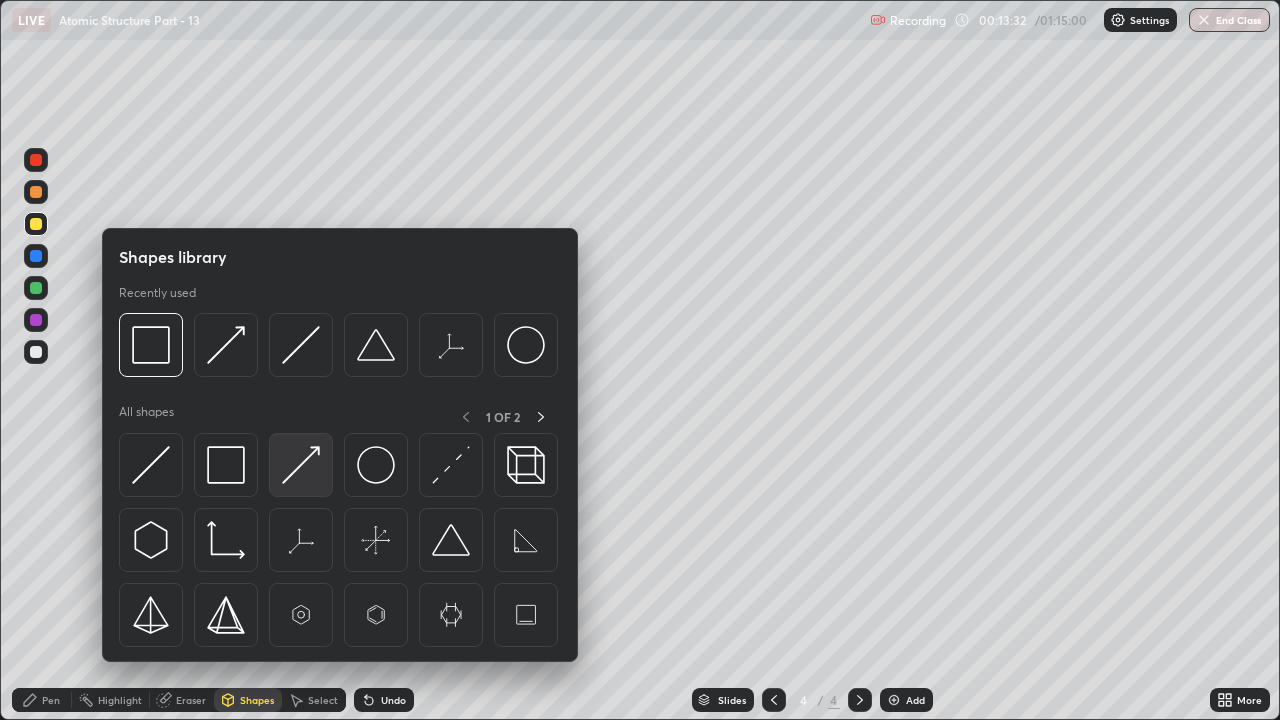 click at bounding box center (301, 465) 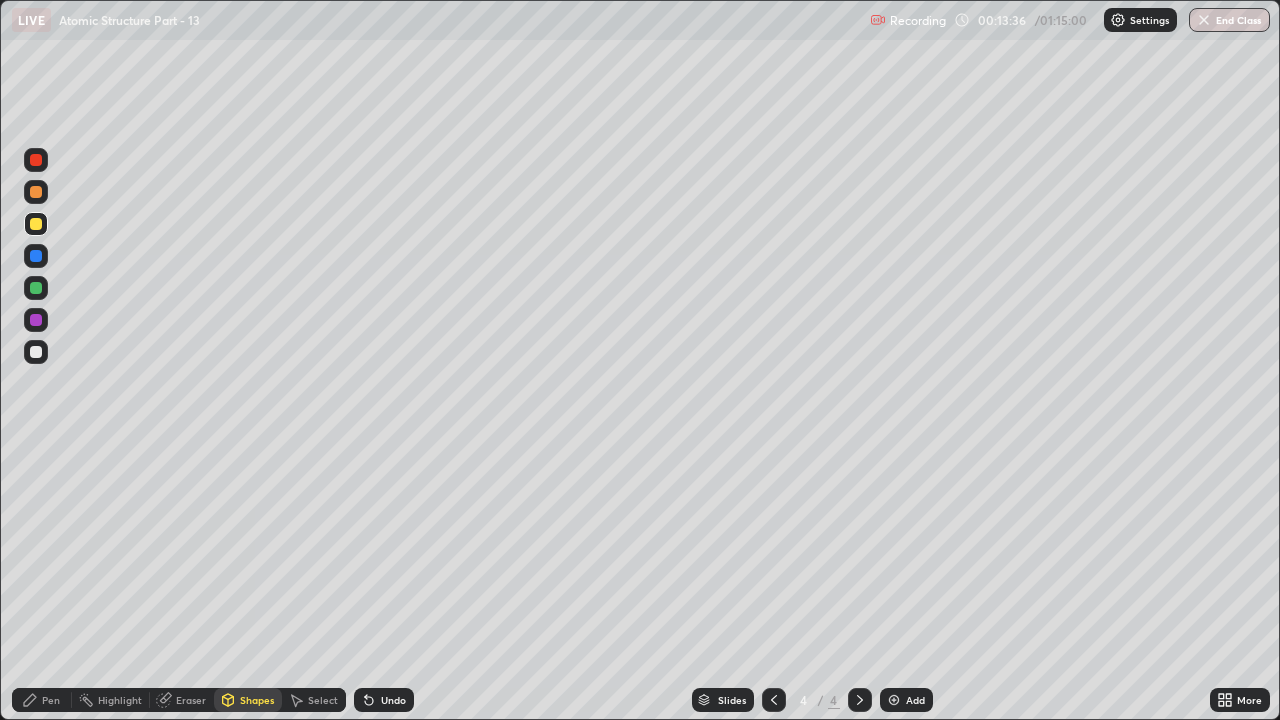 click 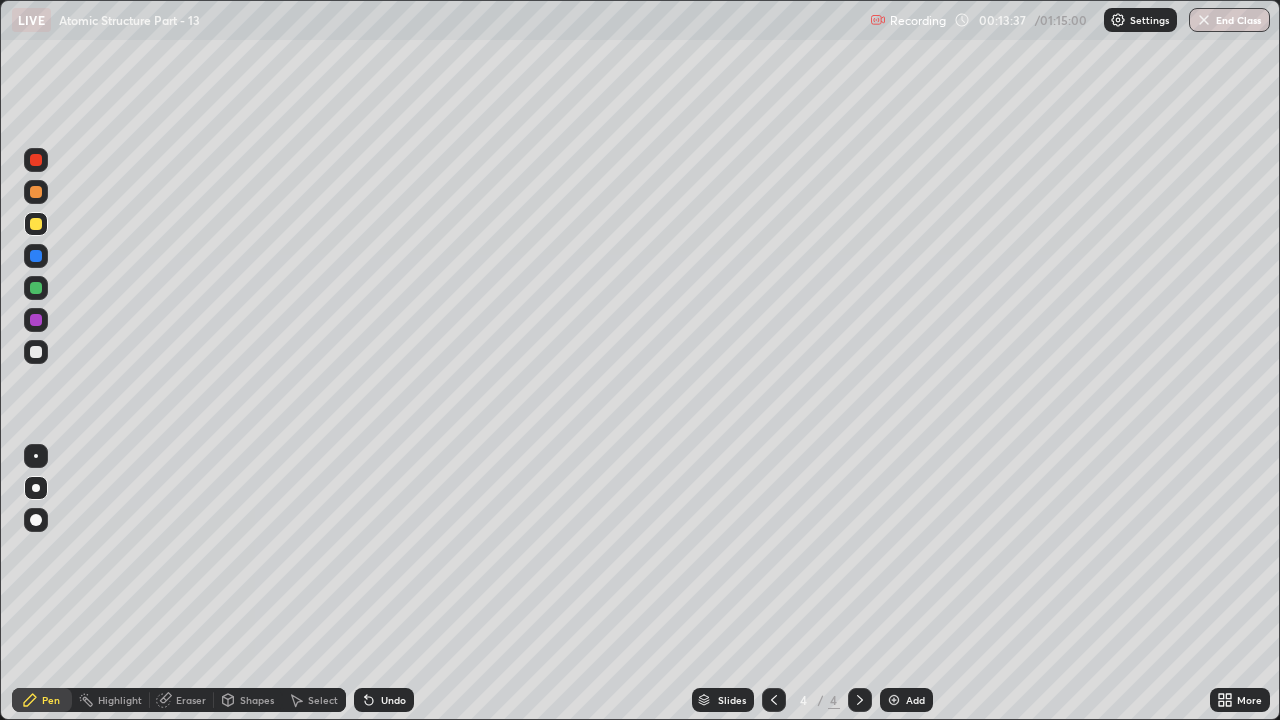 click at bounding box center [36, 224] 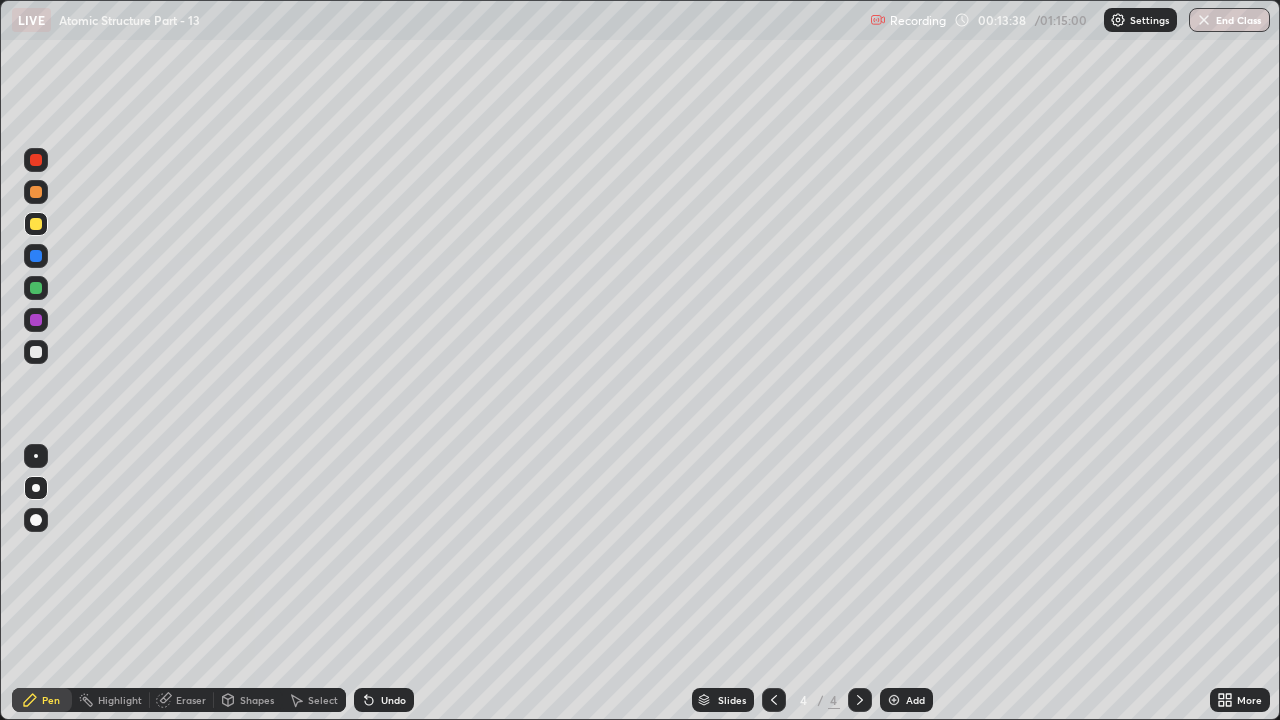 click at bounding box center [36, 160] 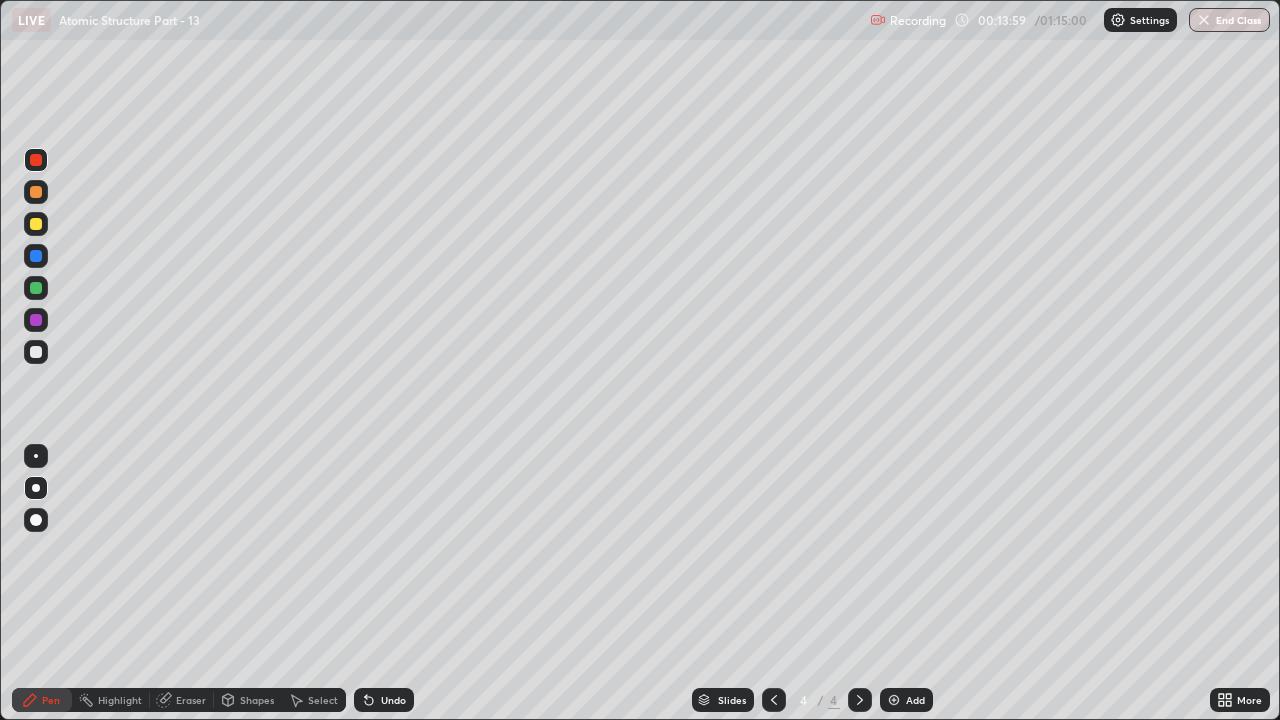 click on "Shapes" at bounding box center (248, 700) 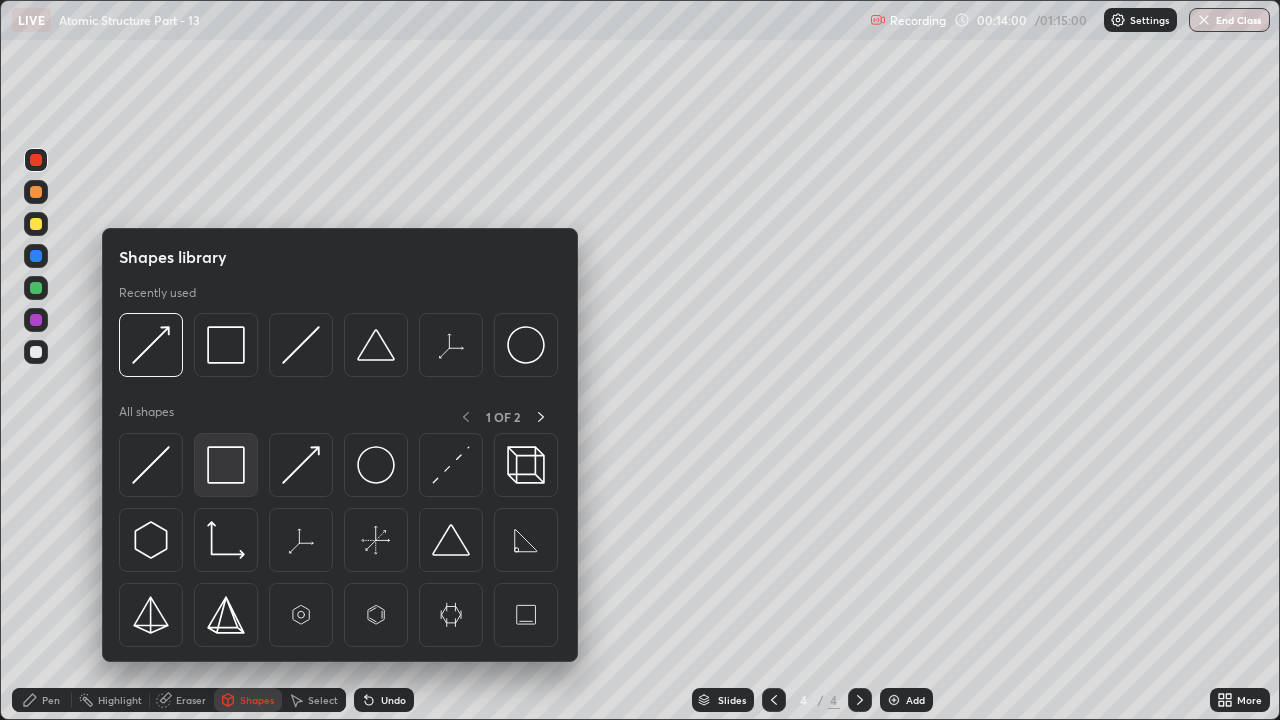 click at bounding box center [226, 465] 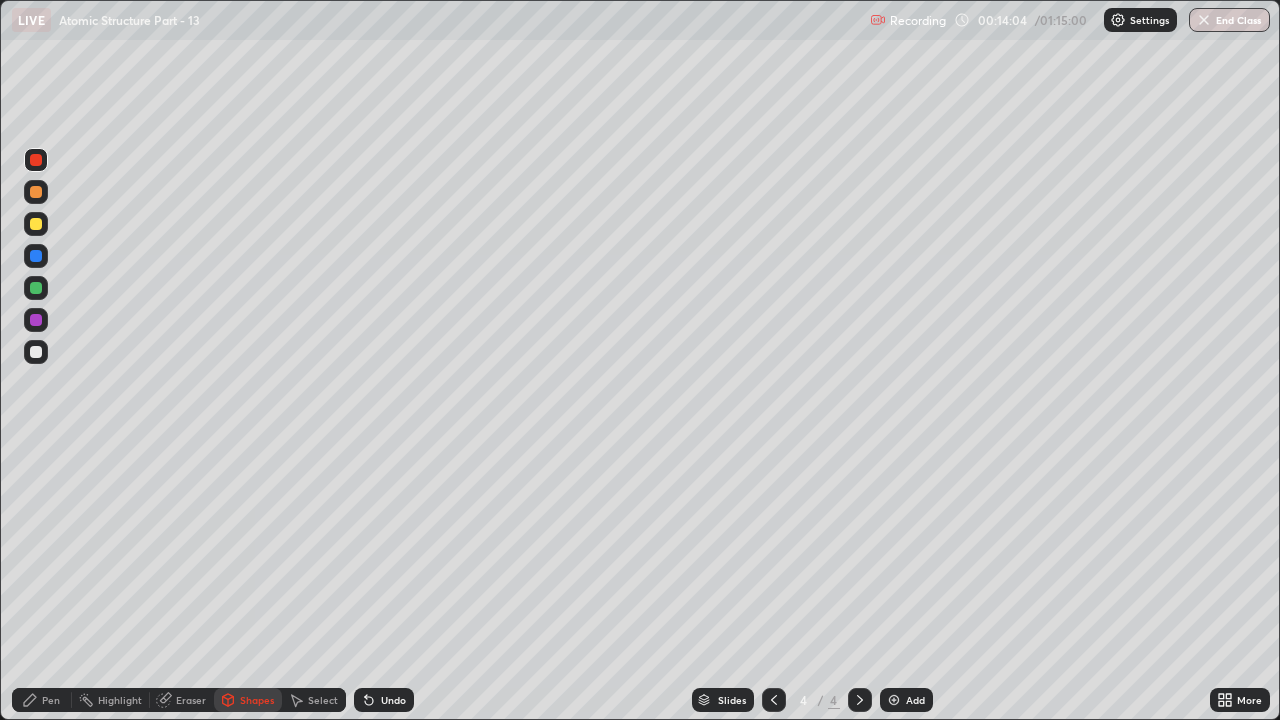 click at bounding box center (36, 224) 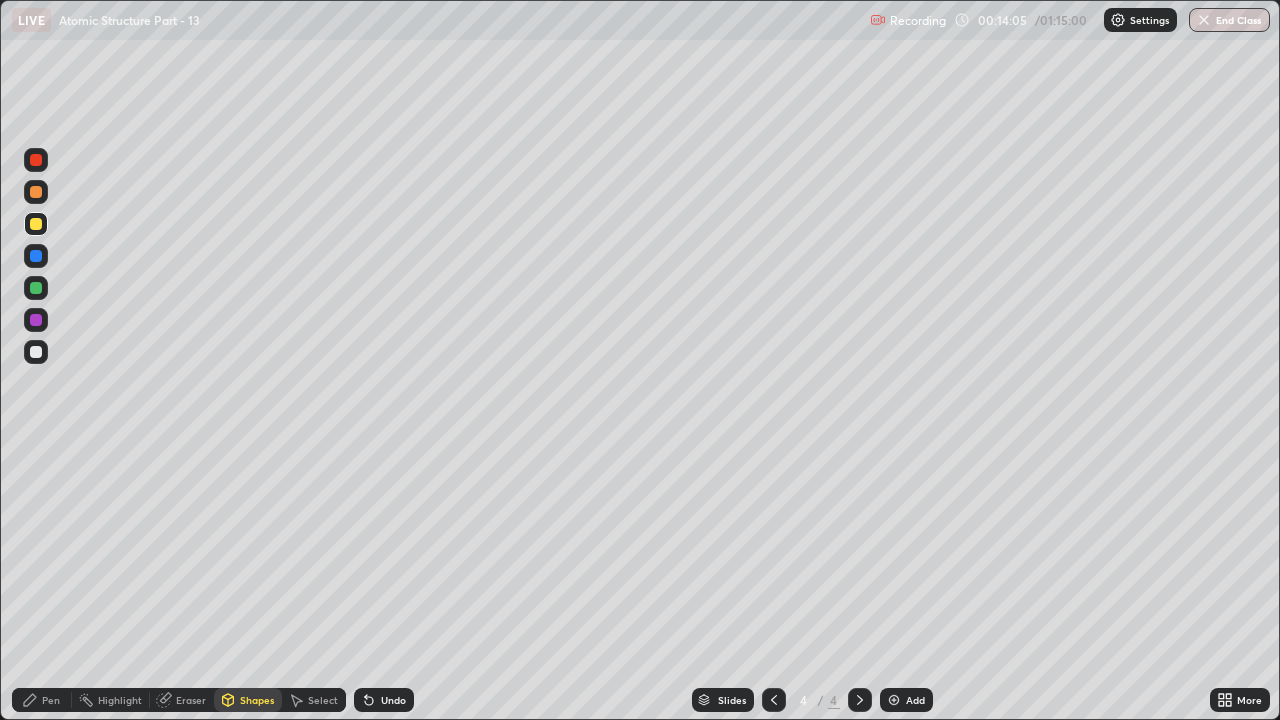 click on "Shapes" at bounding box center (257, 700) 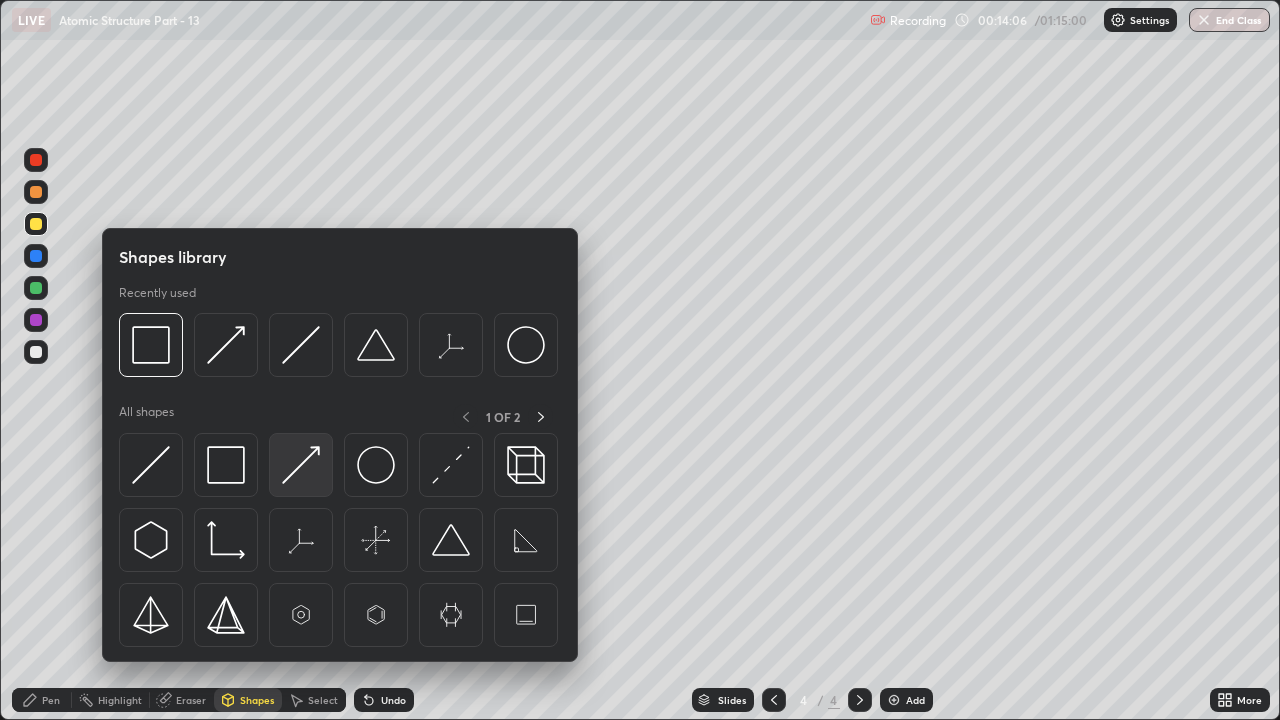 click at bounding box center [301, 465] 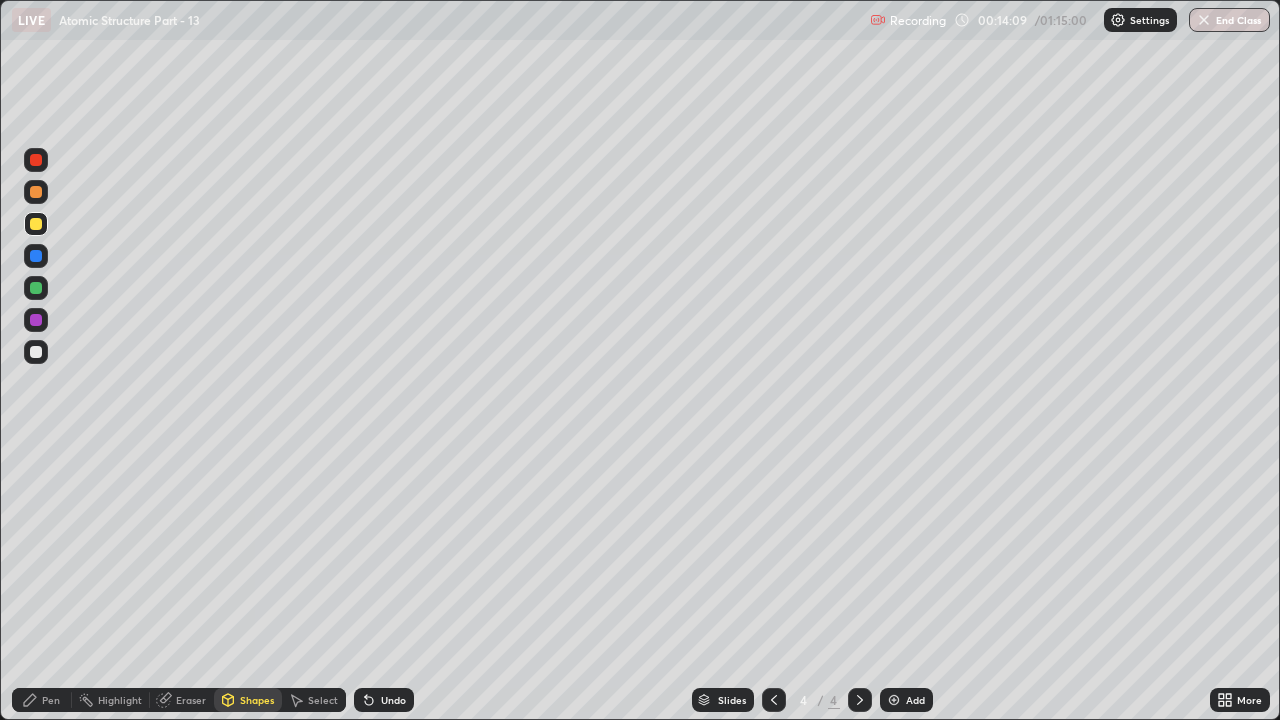 click 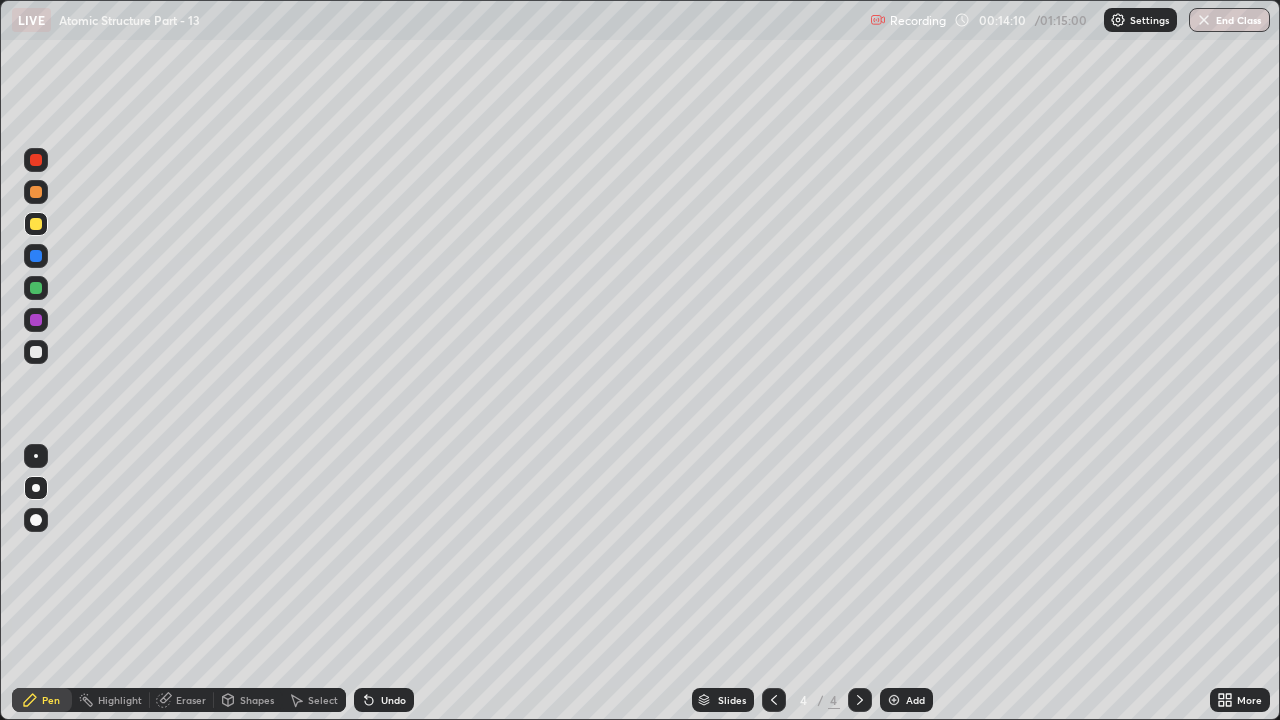 click at bounding box center (36, 320) 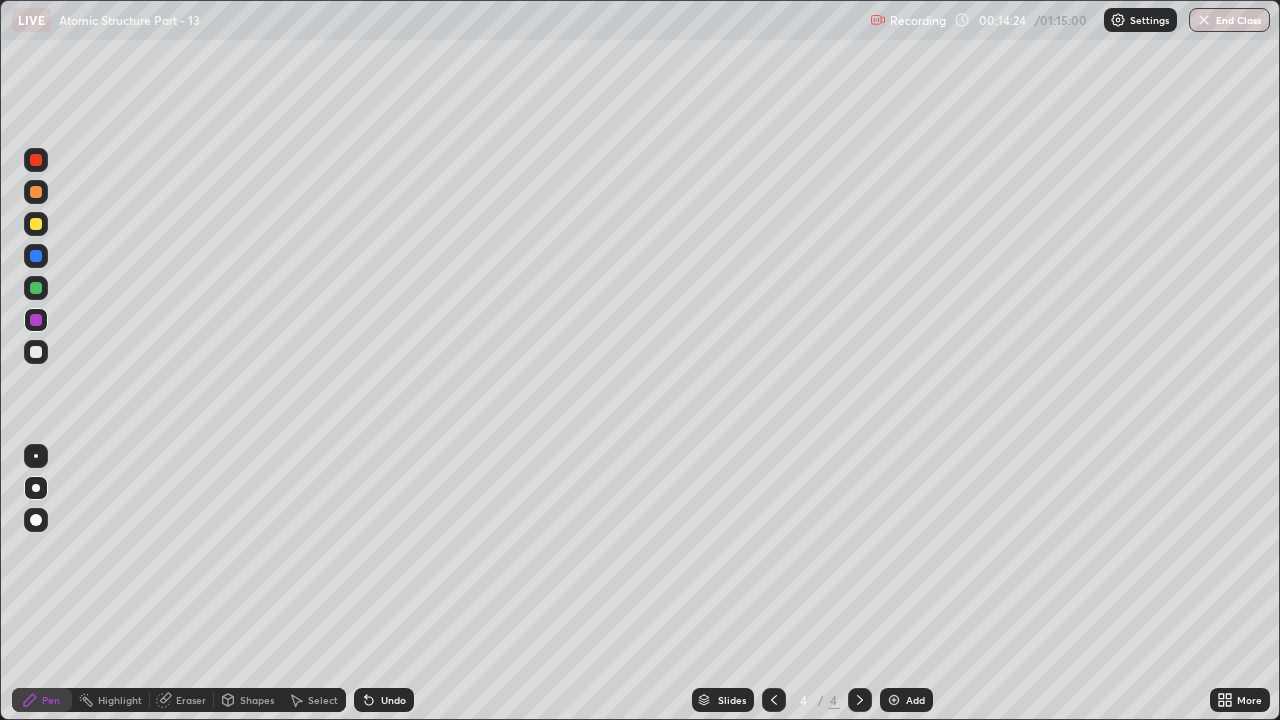click on "Shapes" at bounding box center (248, 700) 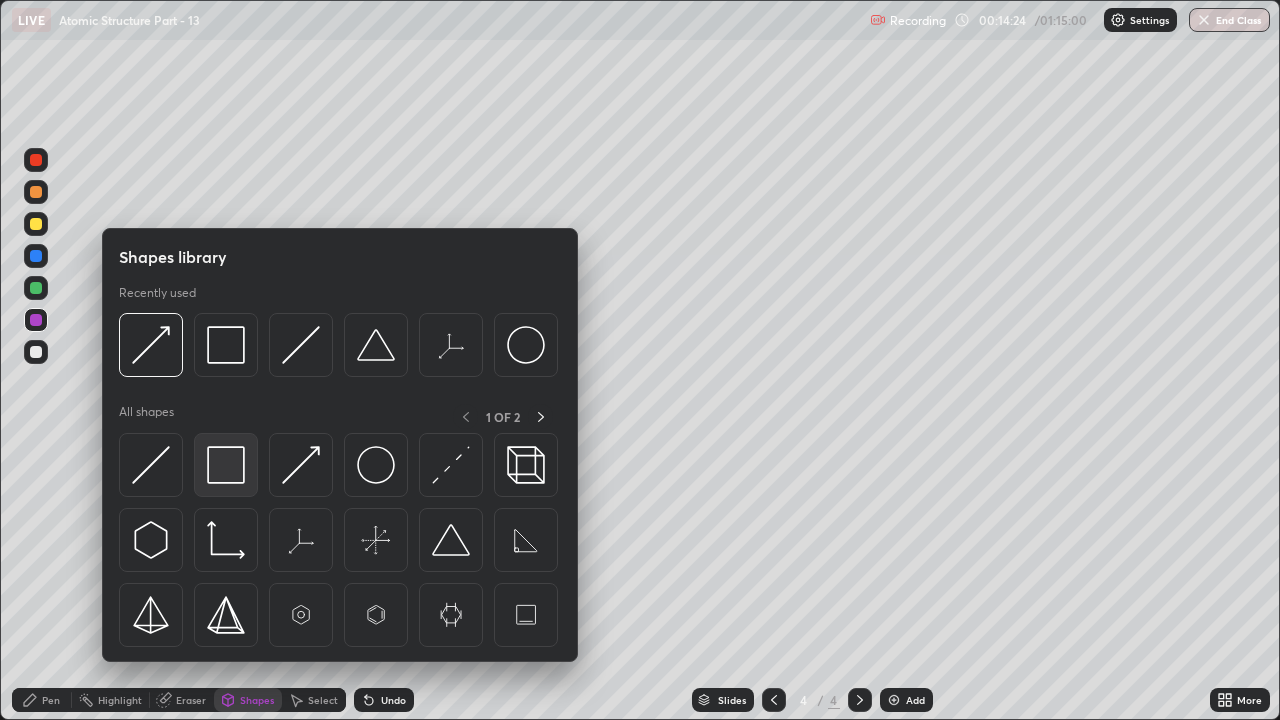 click at bounding box center (226, 465) 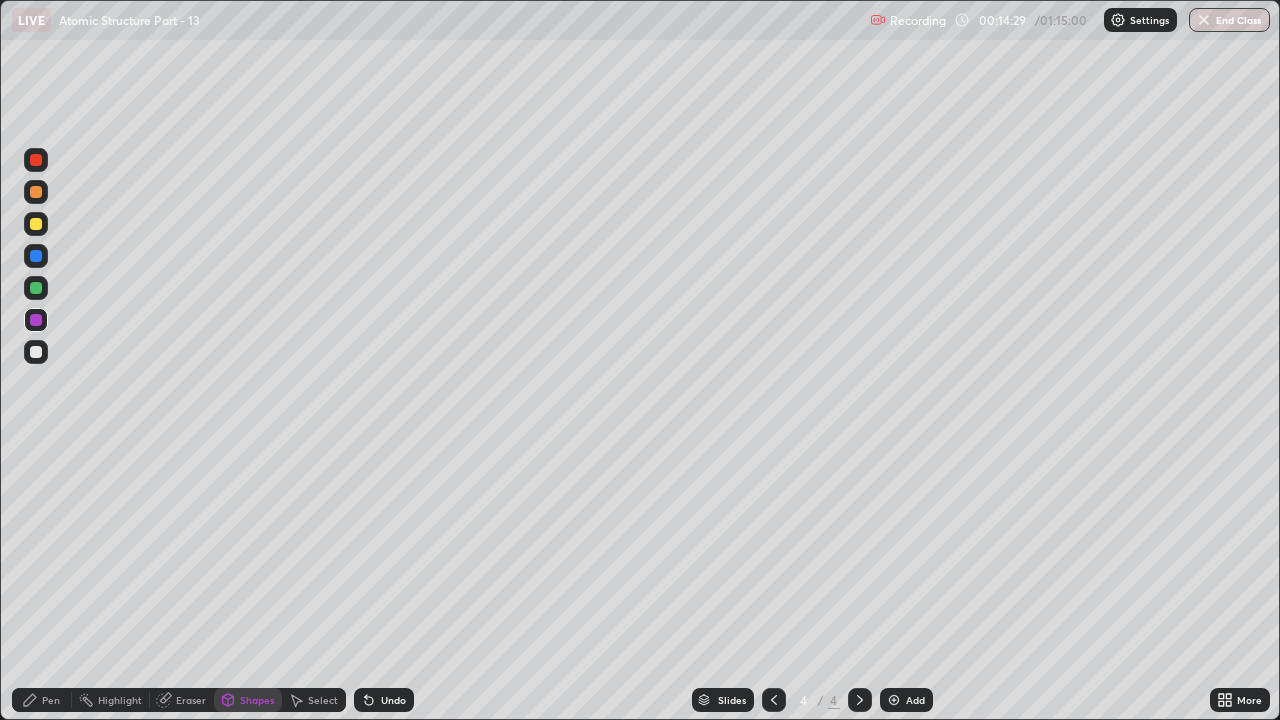 click on "Pen" at bounding box center [42, 700] 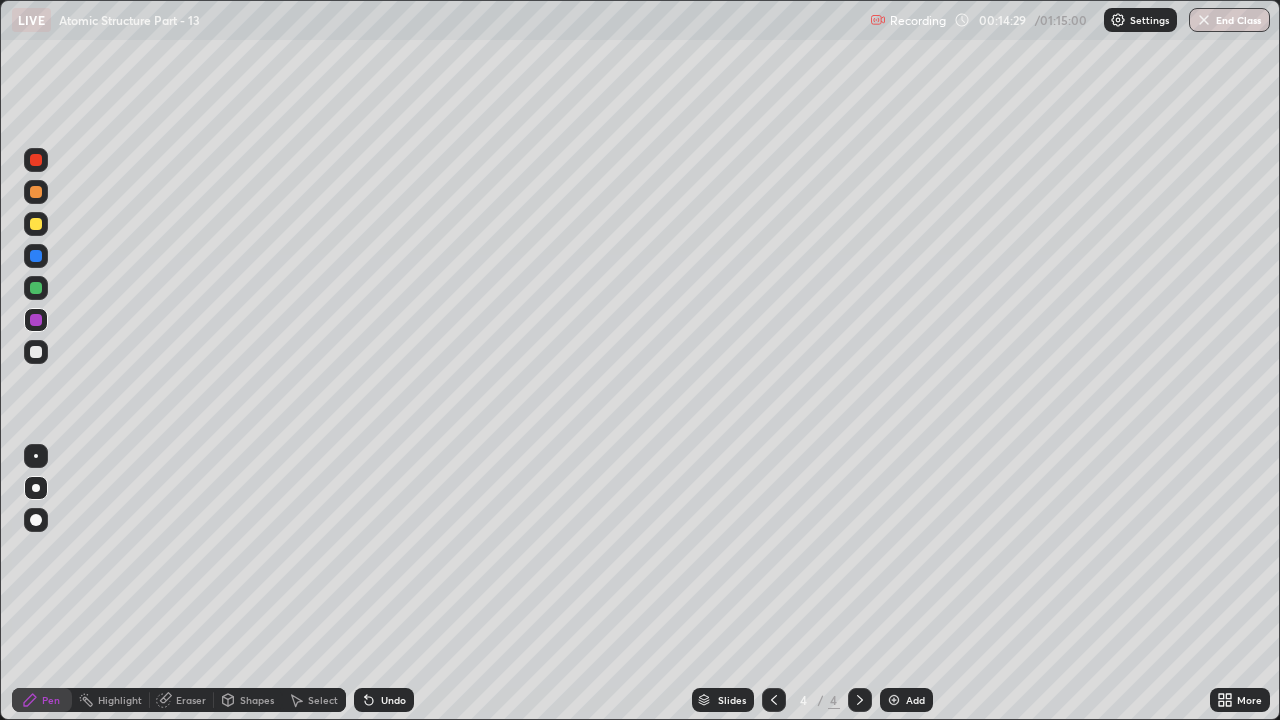 click at bounding box center (36, 352) 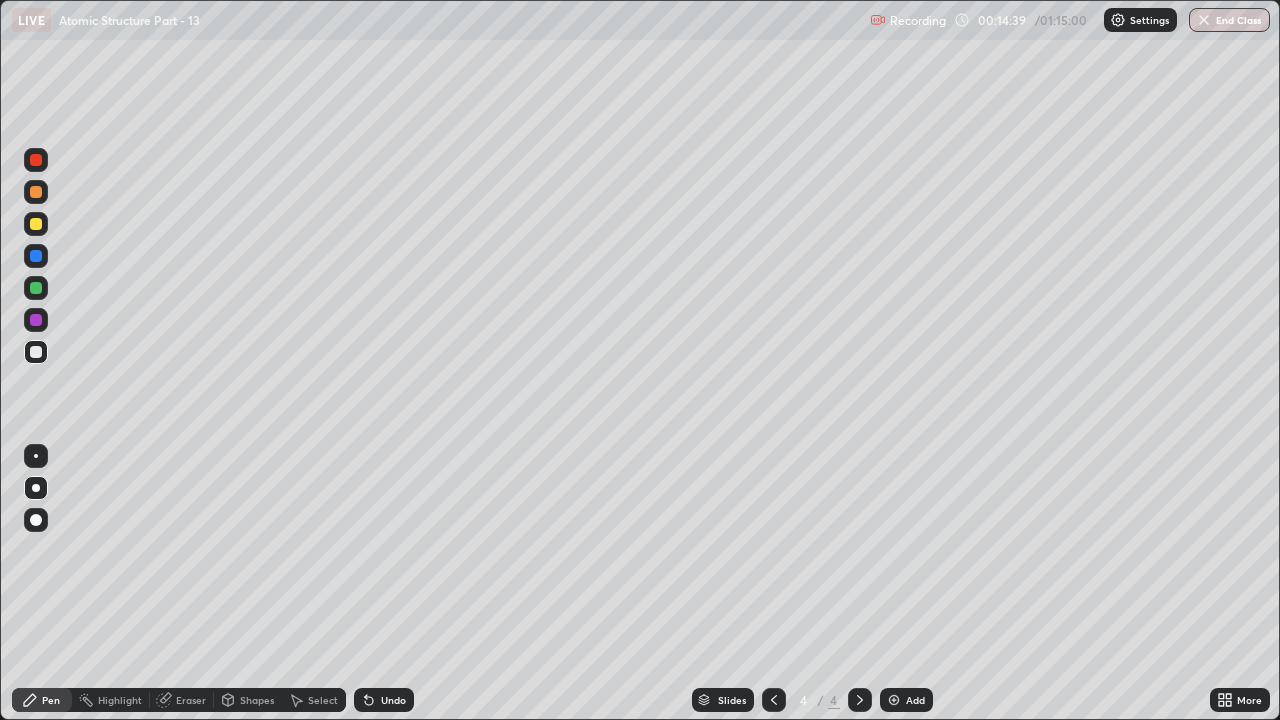 click 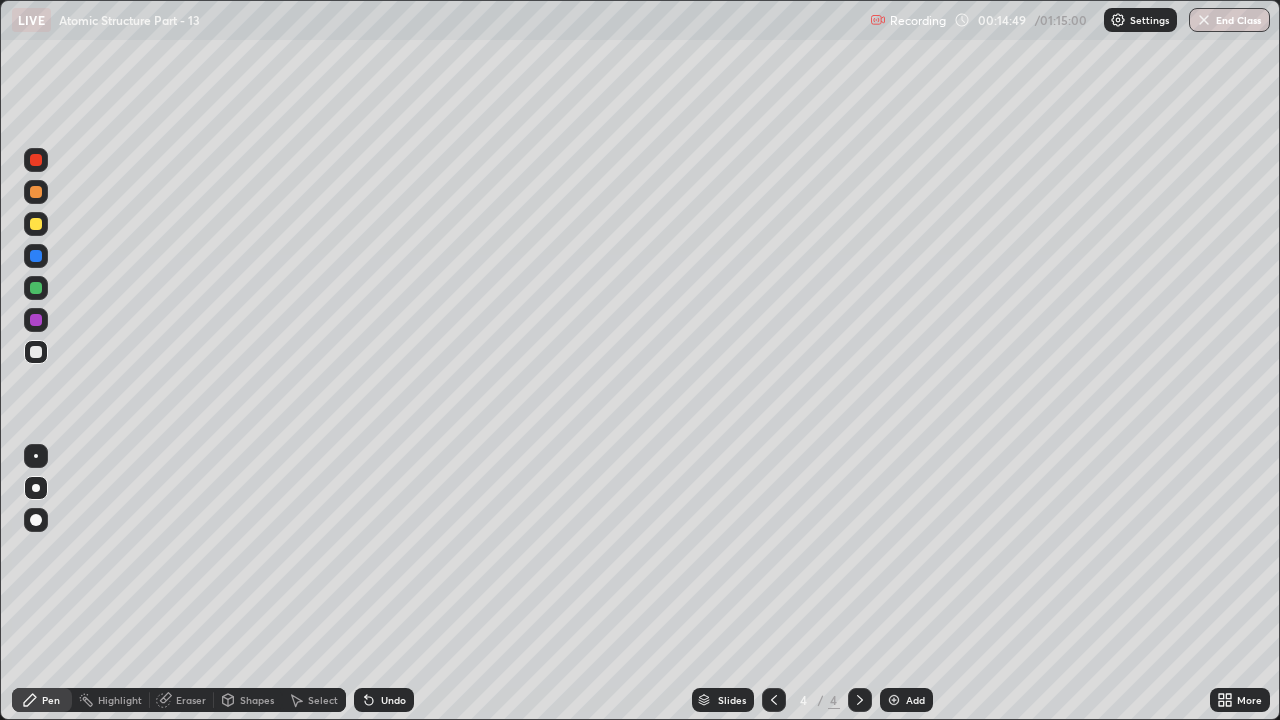 click on "Shapes" at bounding box center [257, 700] 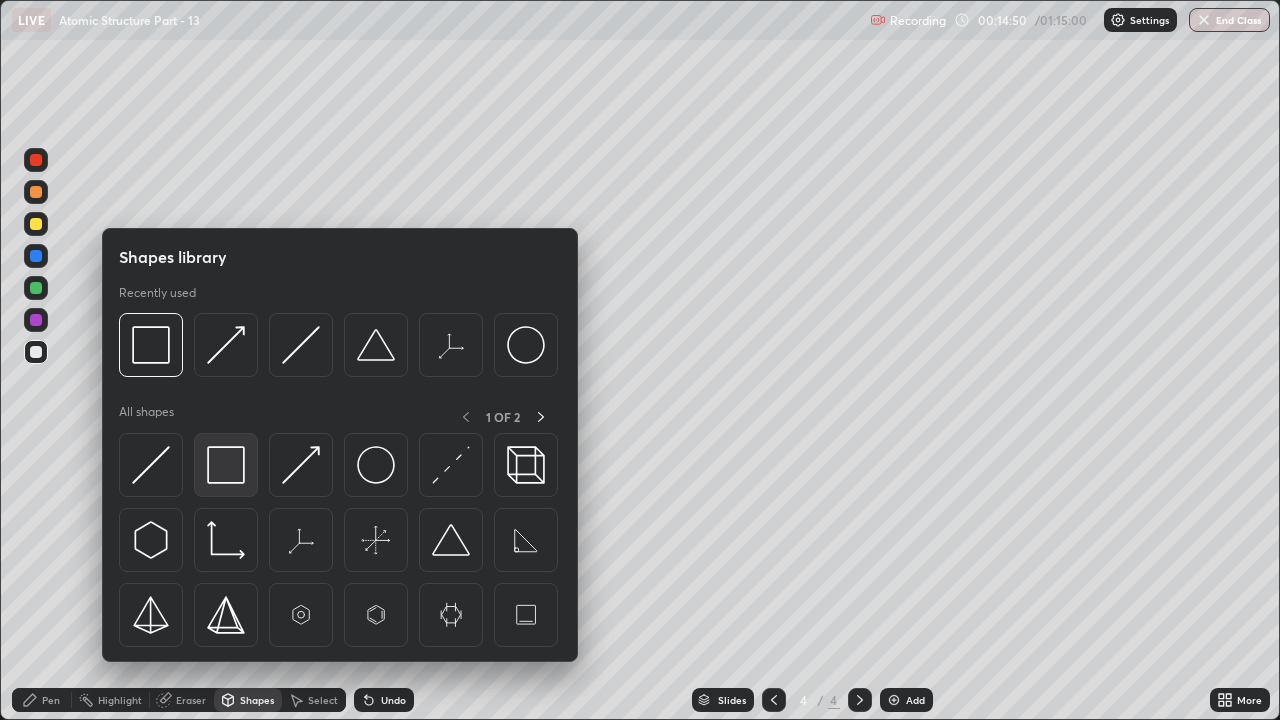 click at bounding box center [226, 465] 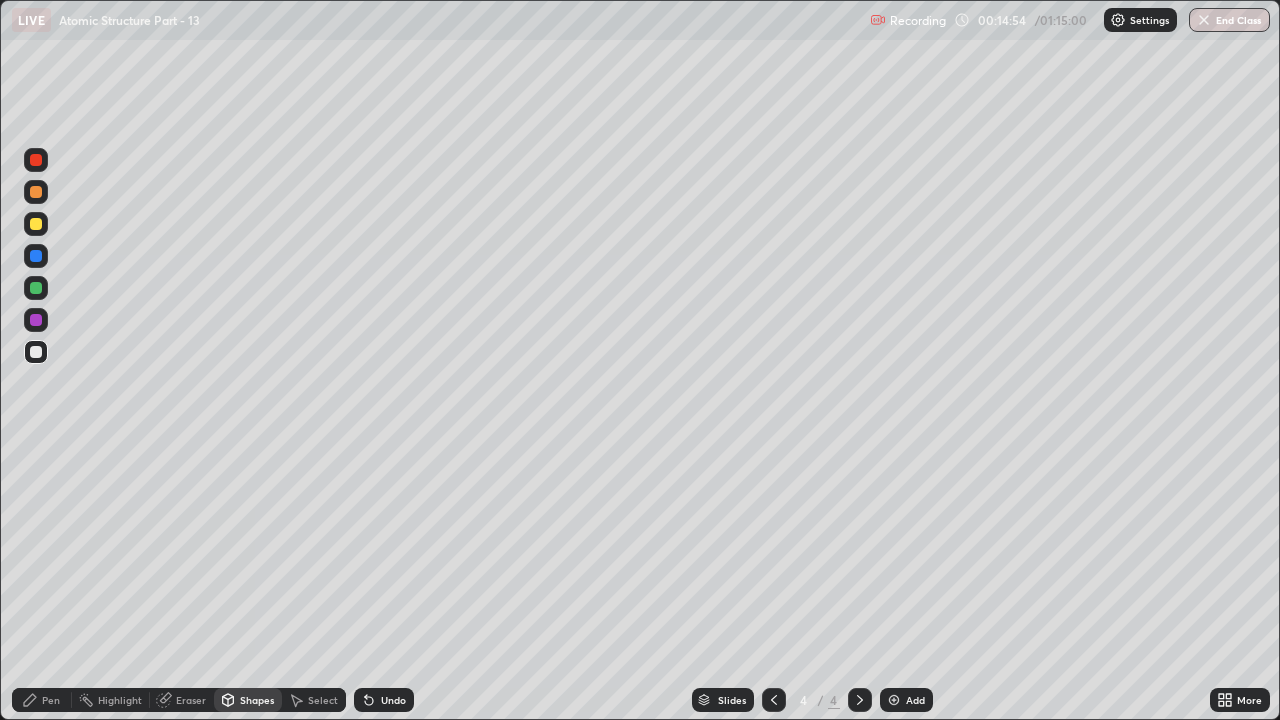 click on "Undo" at bounding box center (384, 700) 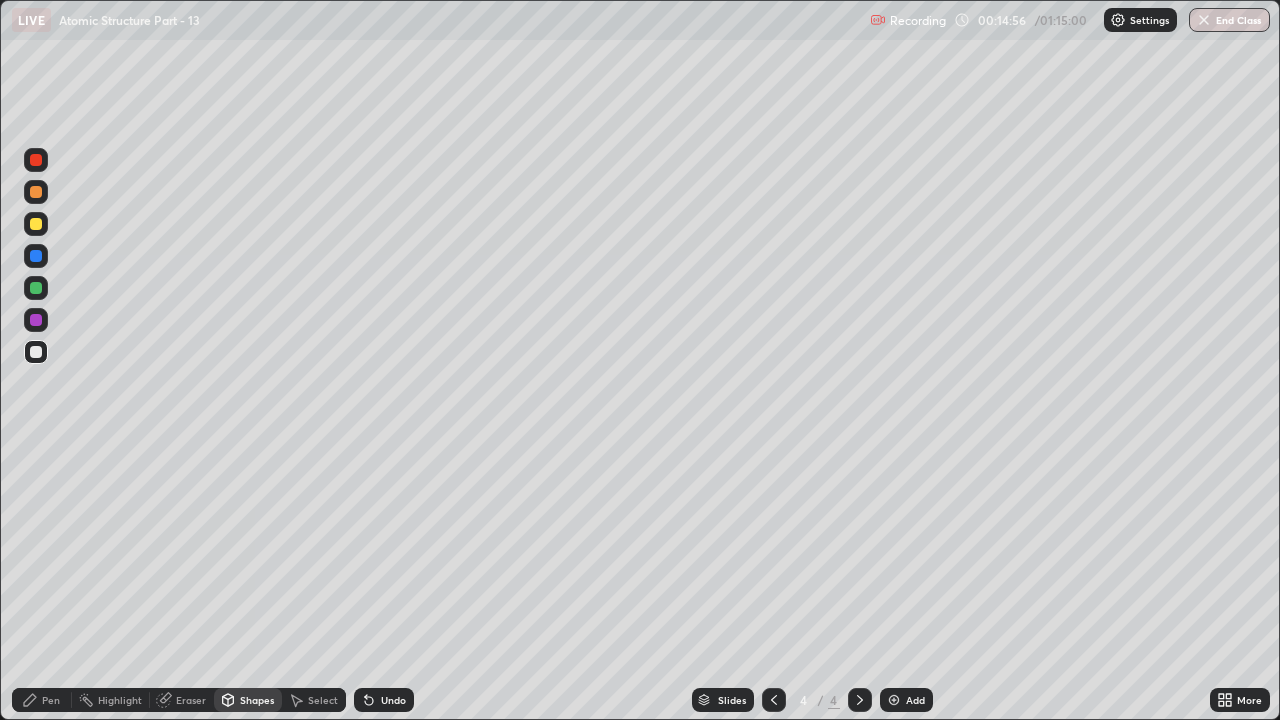 click on "Pen" at bounding box center (42, 700) 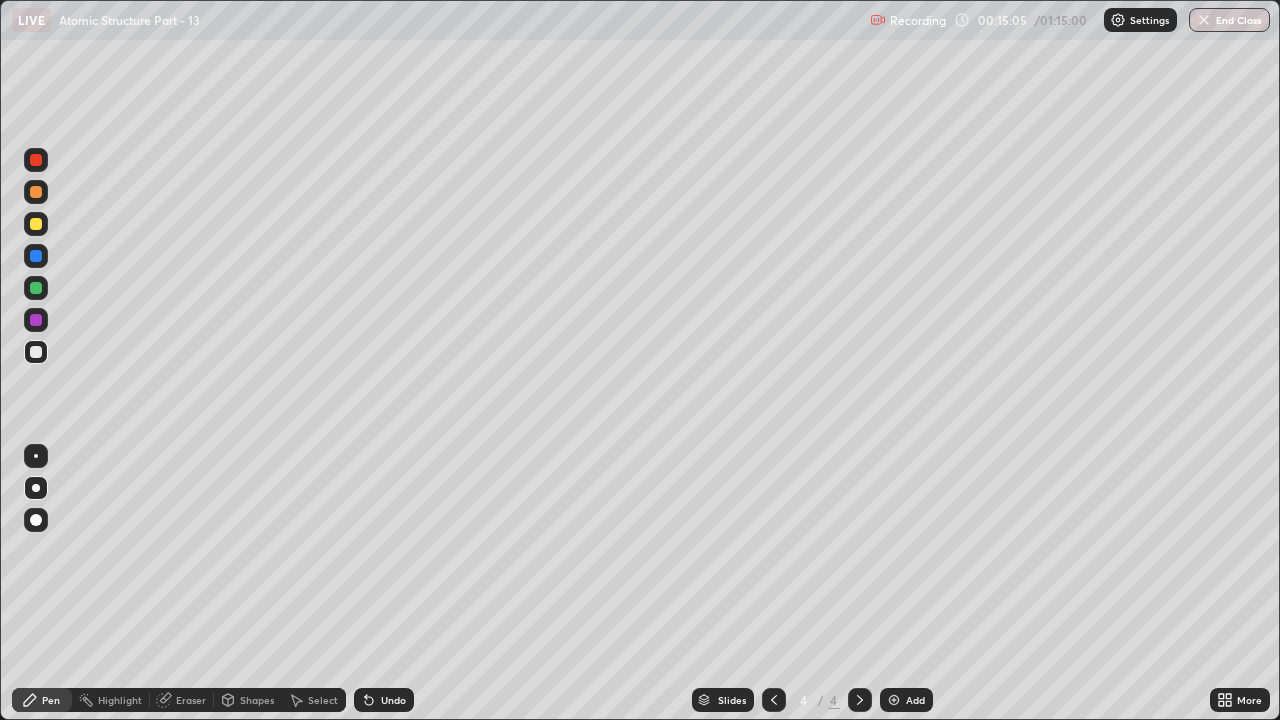 click at bounding box center [36, 288] 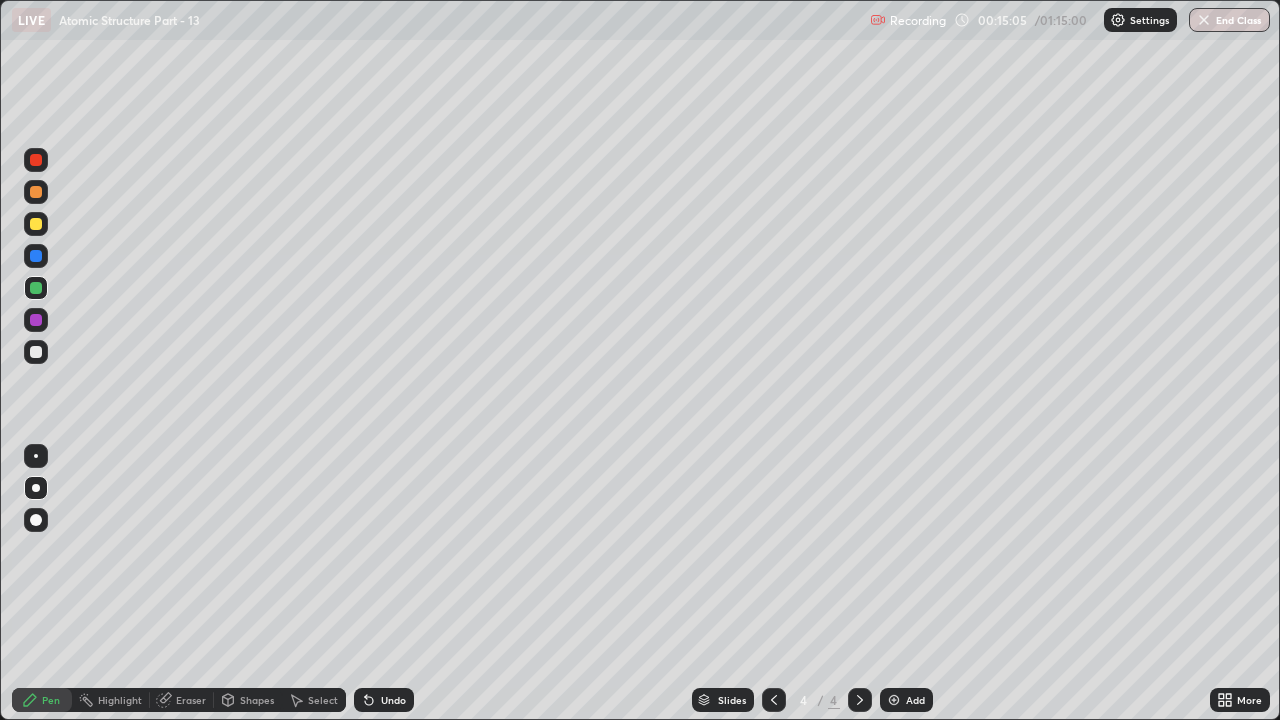 click on "Shapes" at bounding box center (257, 700) 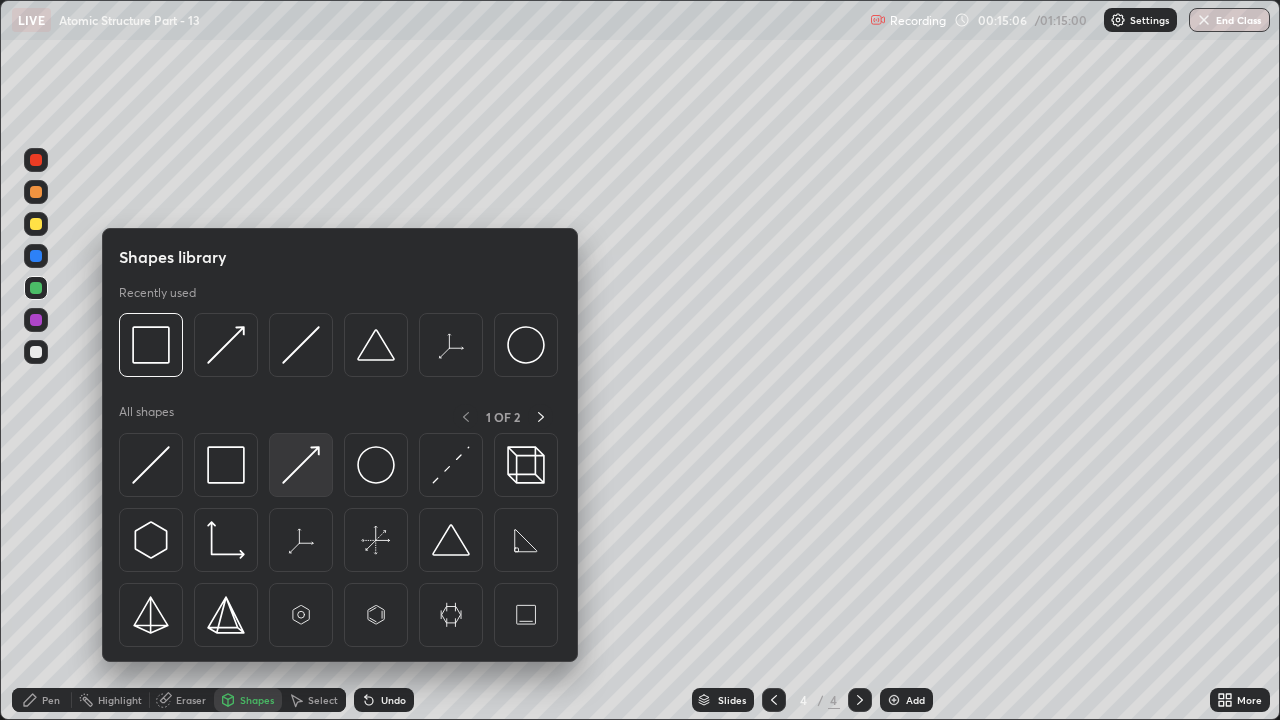 click at bounding box center [301, 465] 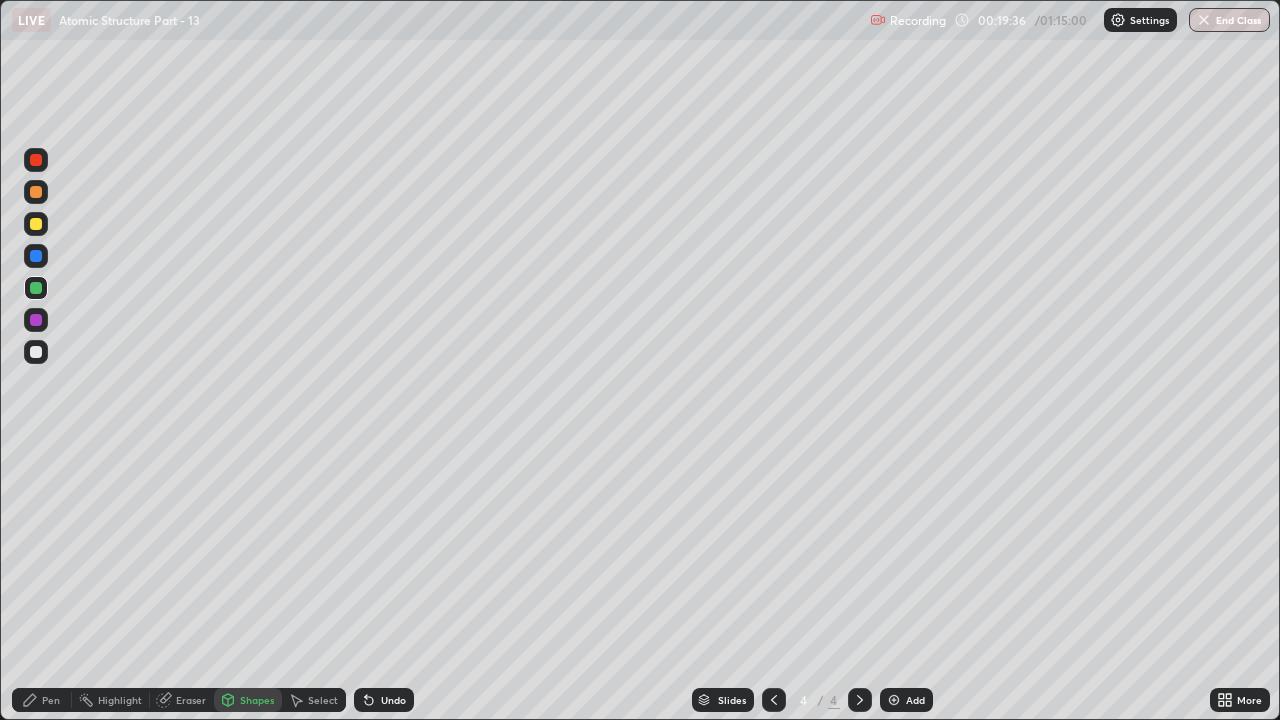 click at bounding box center [894, 700] 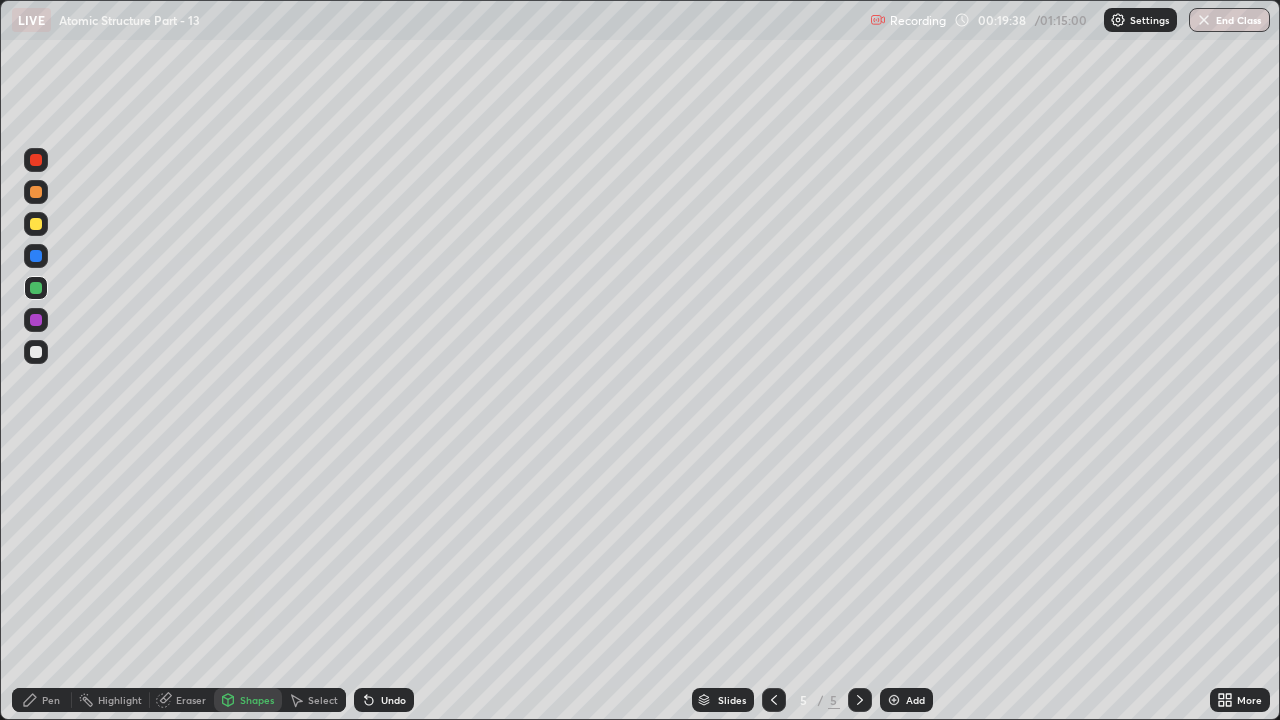 click at bounding box center (36, 160) 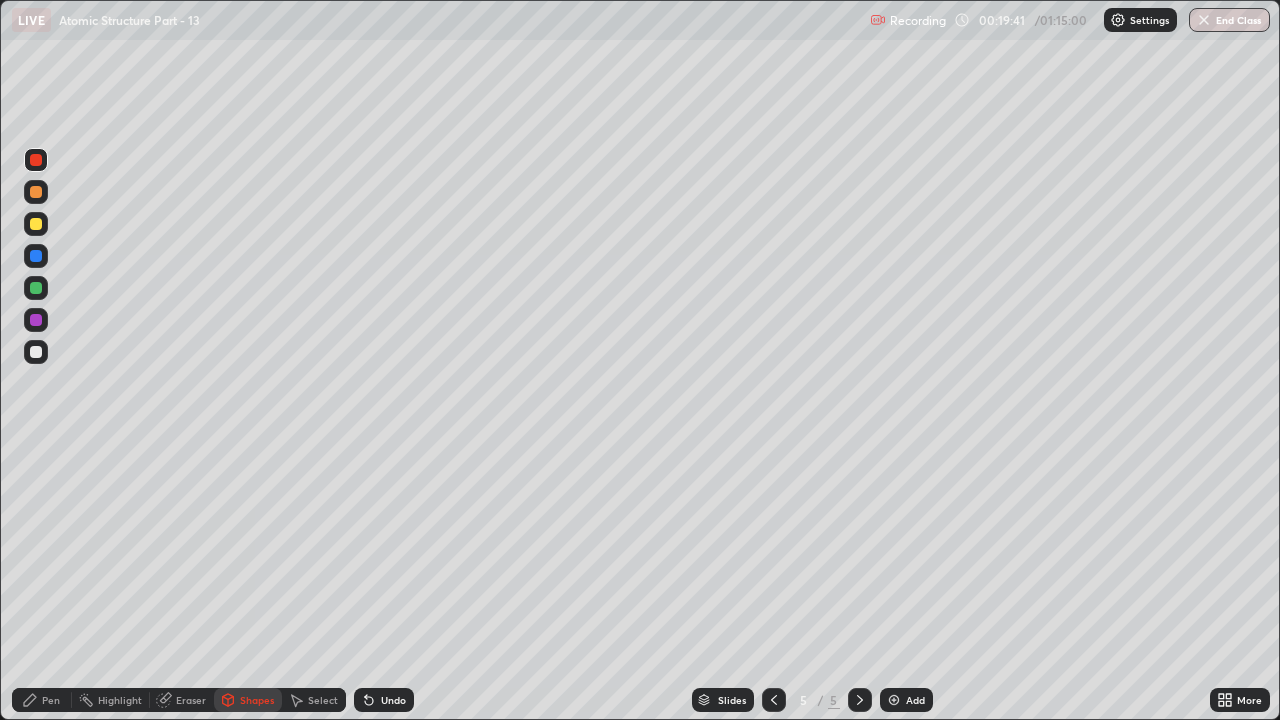 click on "Undo" at bounding box center [384, 700] 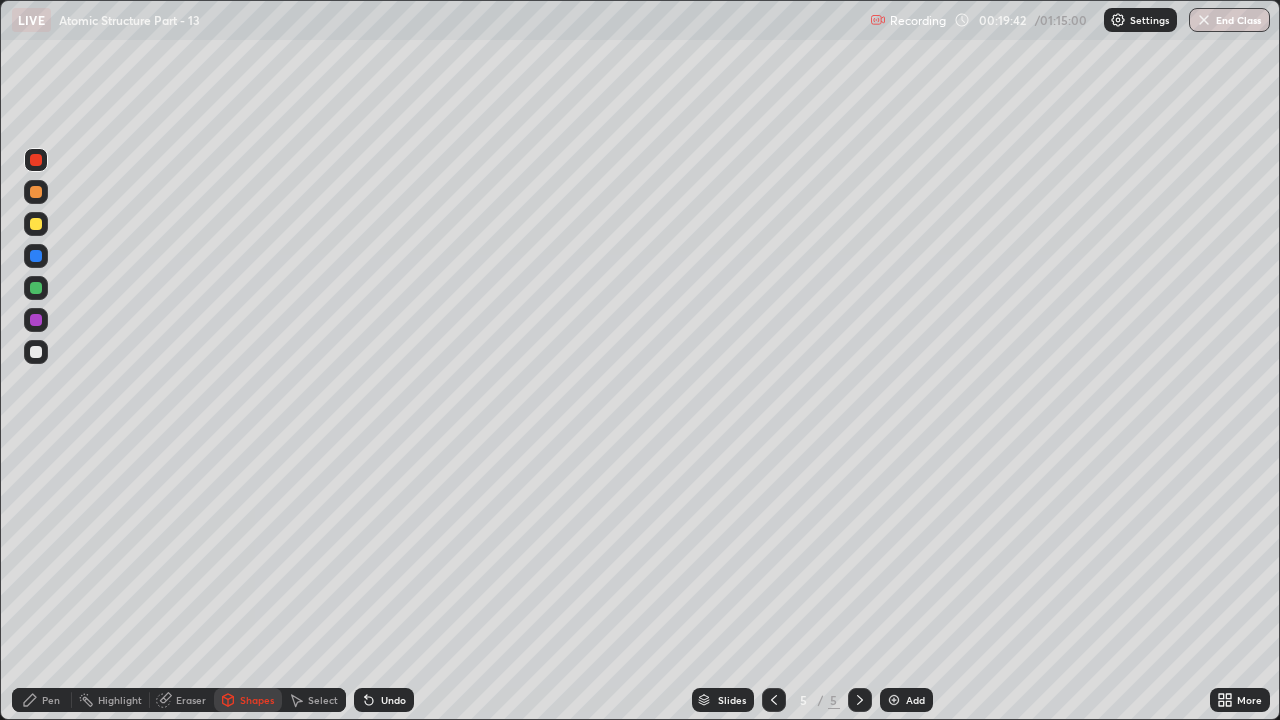 click on "Pen" at bounding box center (42, 700) 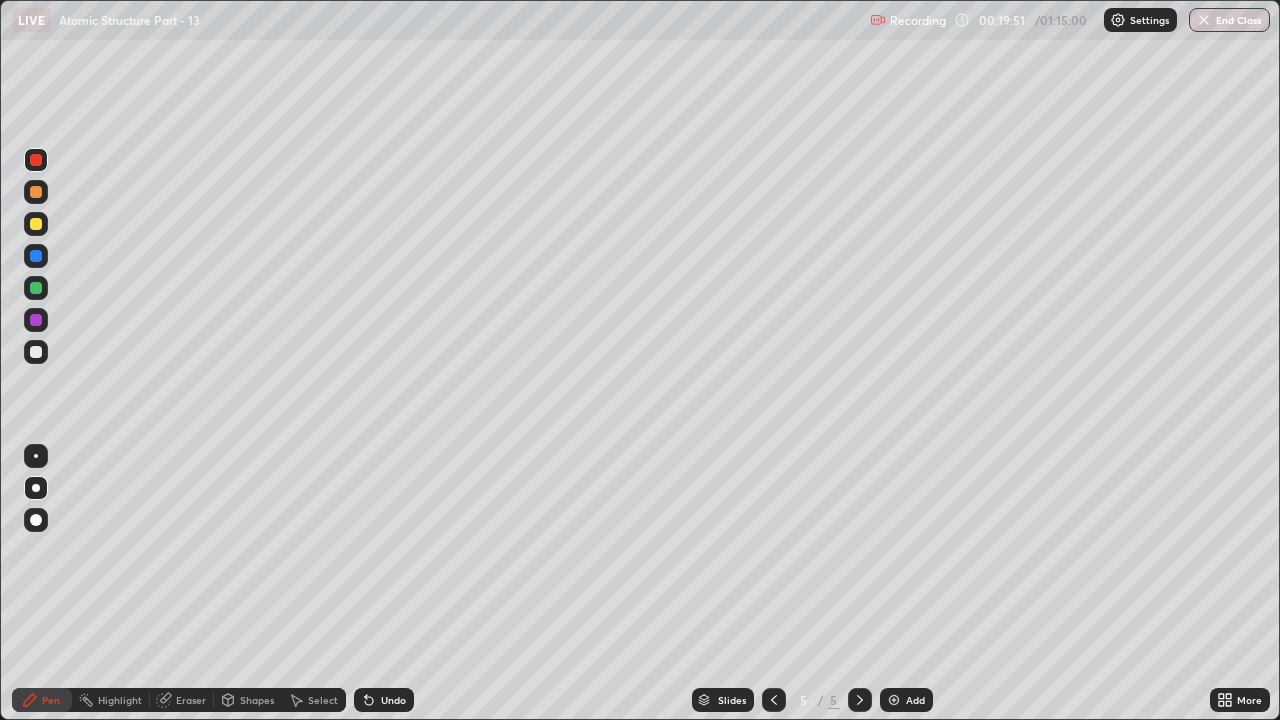 click on "Shapes" at bounding box center (248, 700) 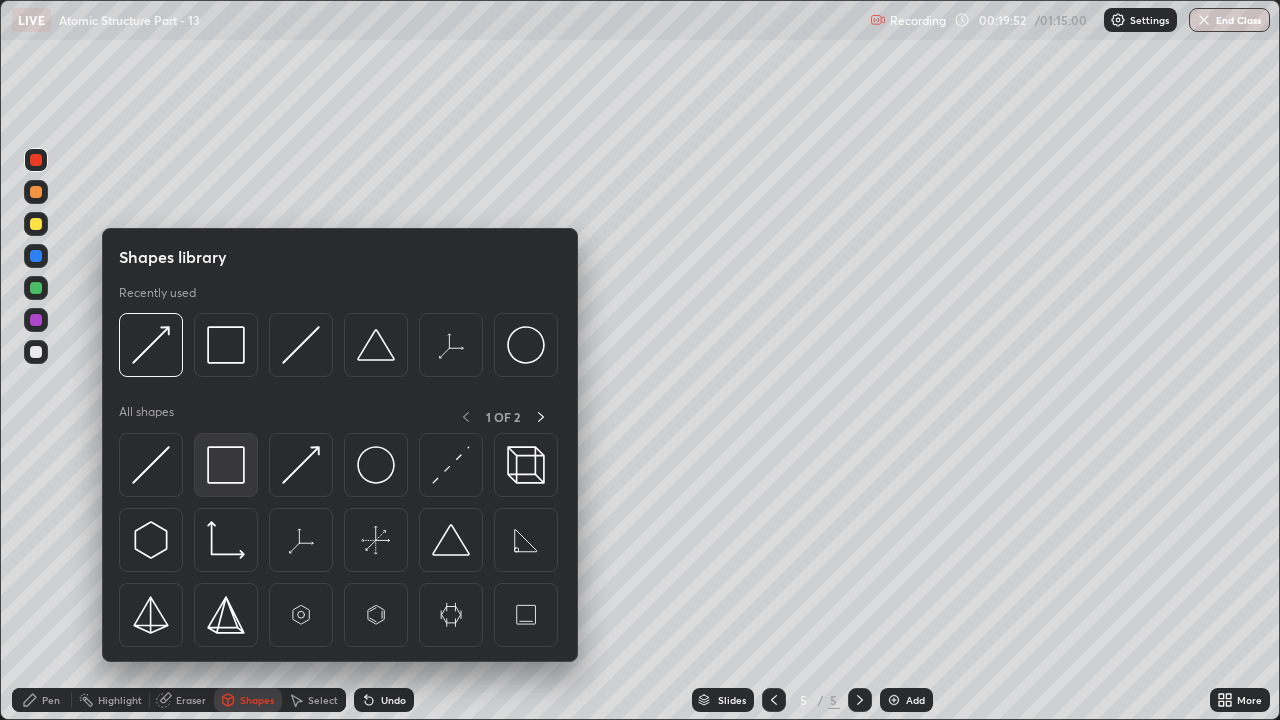click at bounding box center (226, 465) 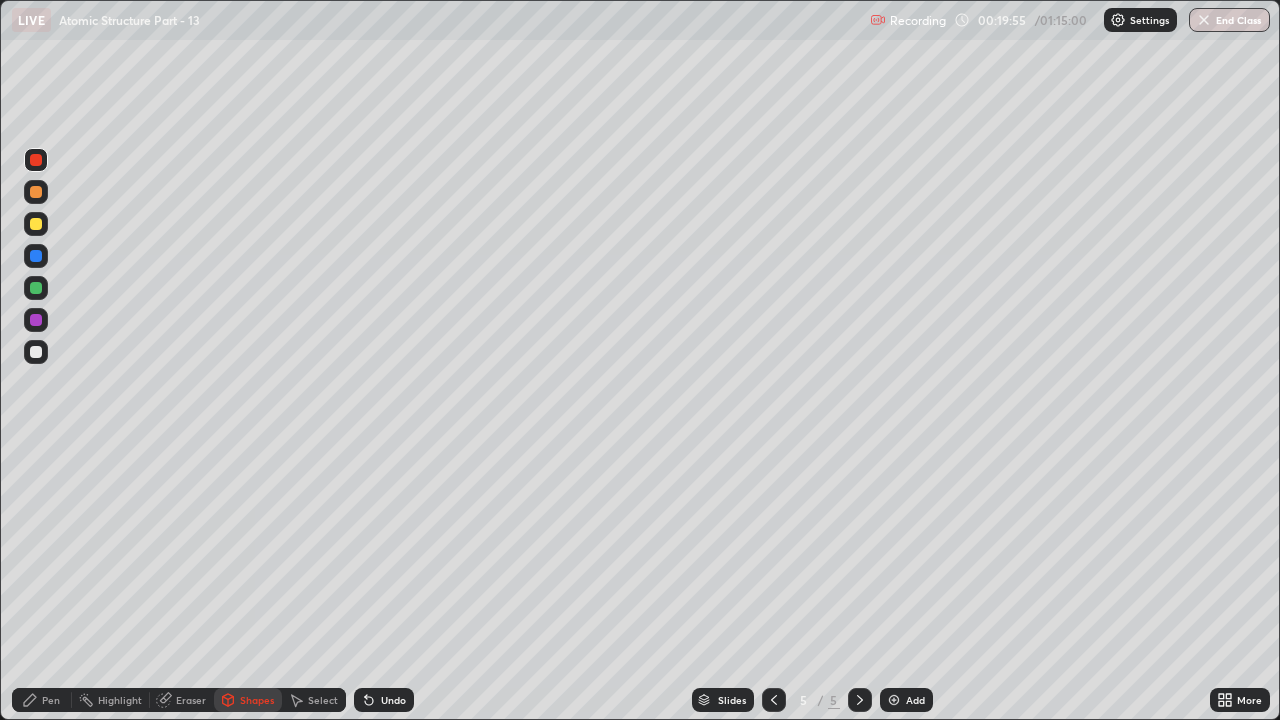 click 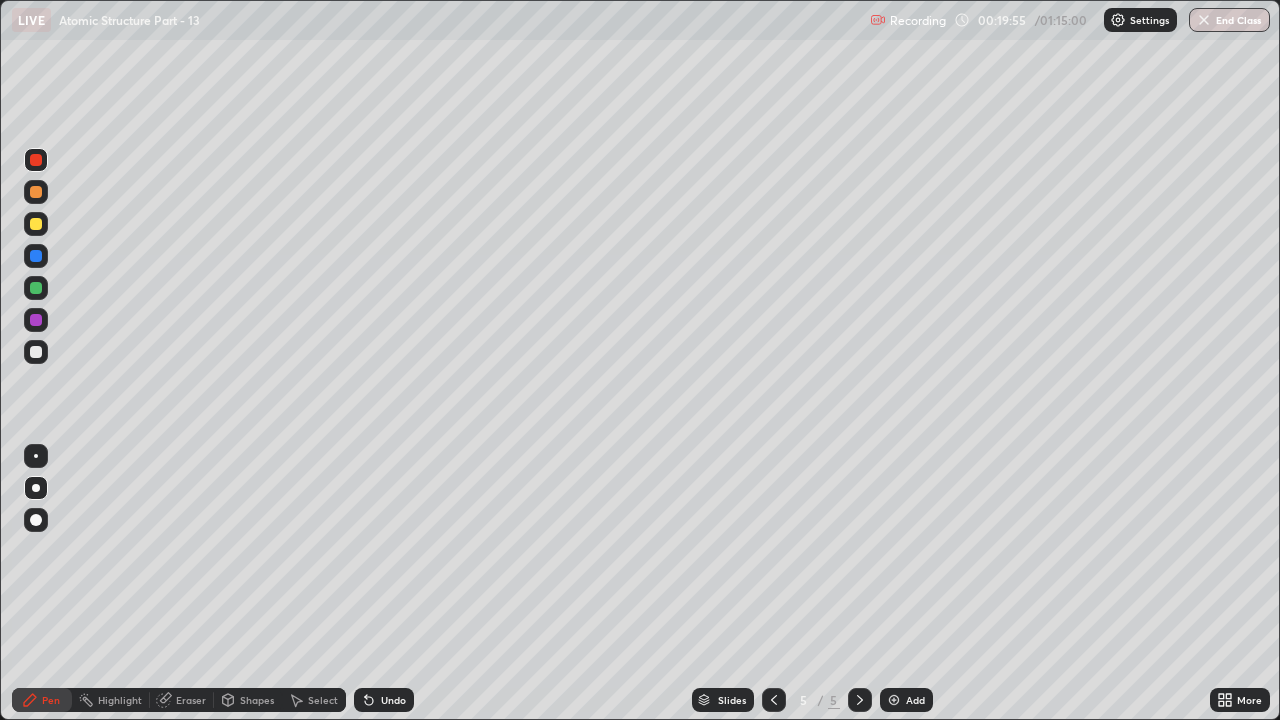 click at bounding box center (36, 288) 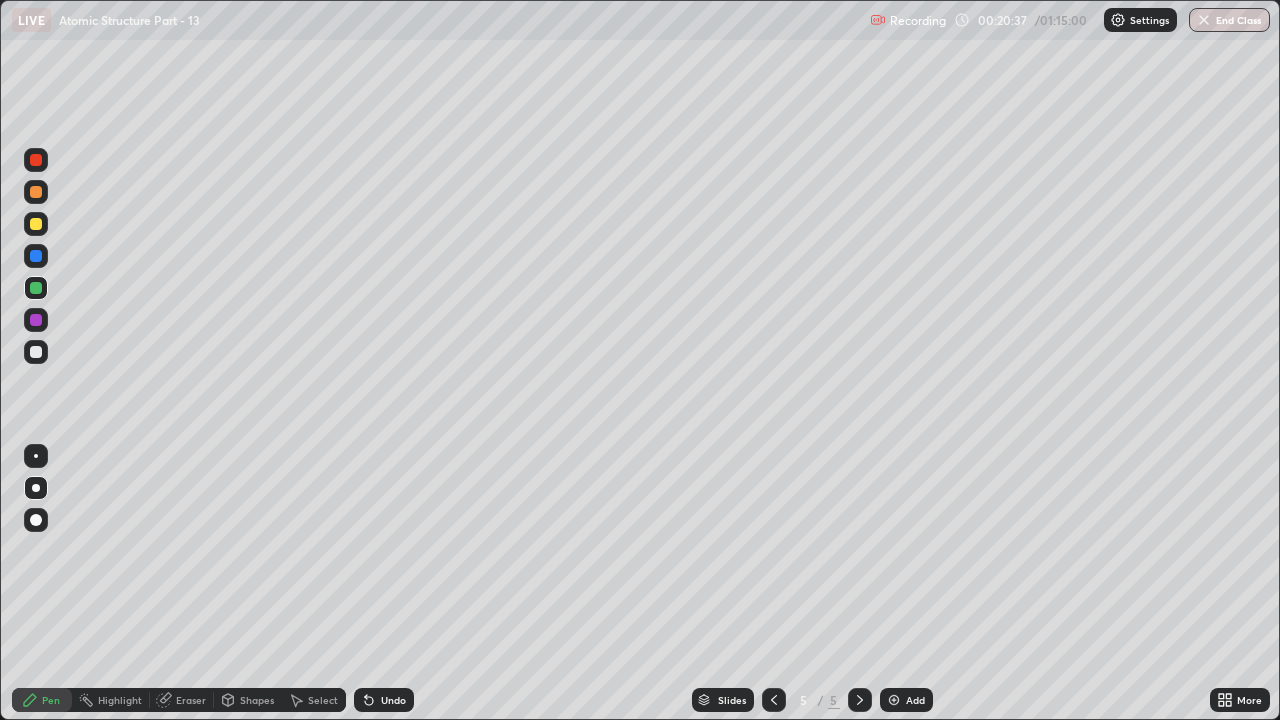 click on "Undo" at bounding box center (393, 700) 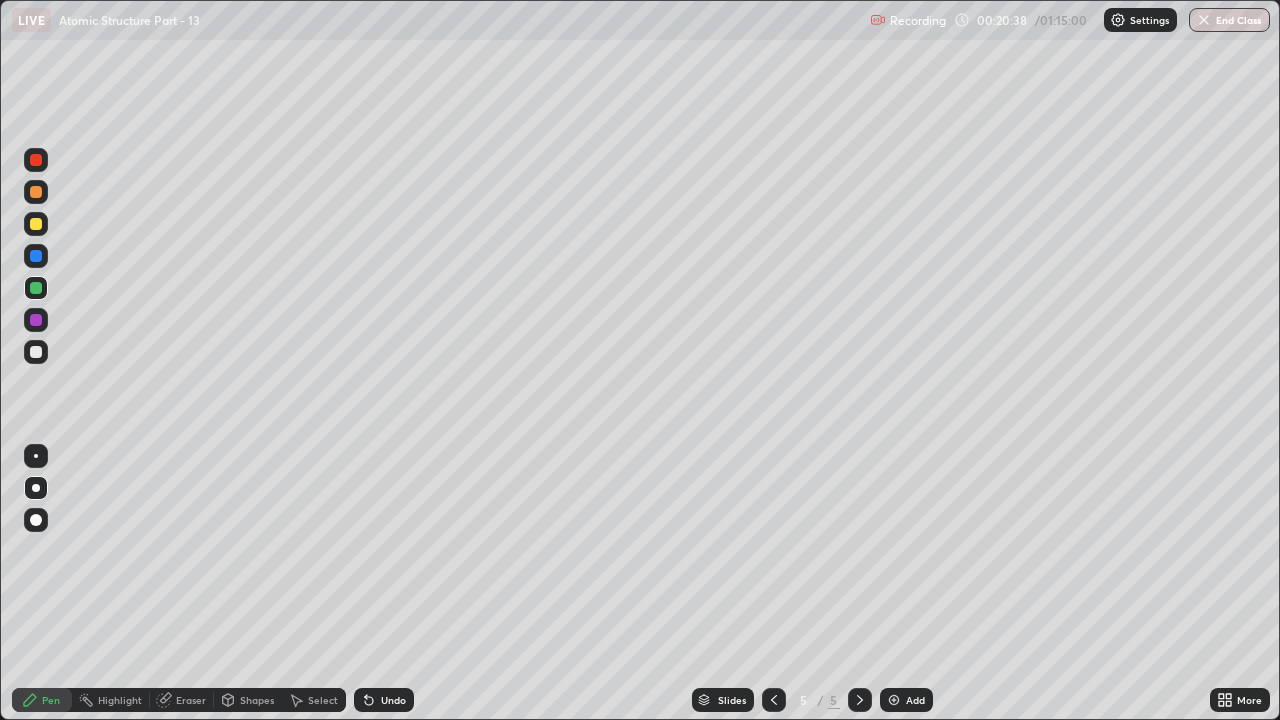 click on "Shapes" at bounding box center [257, 700] 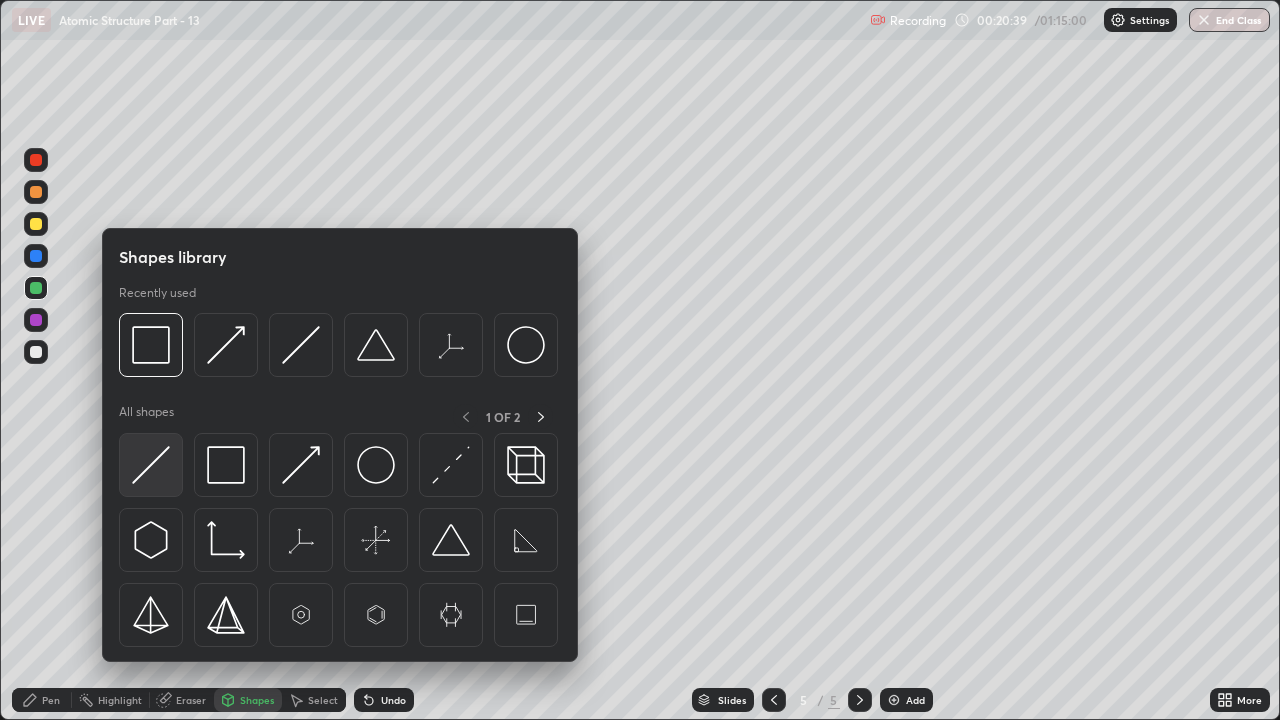 click at bounding box center [151, 465] 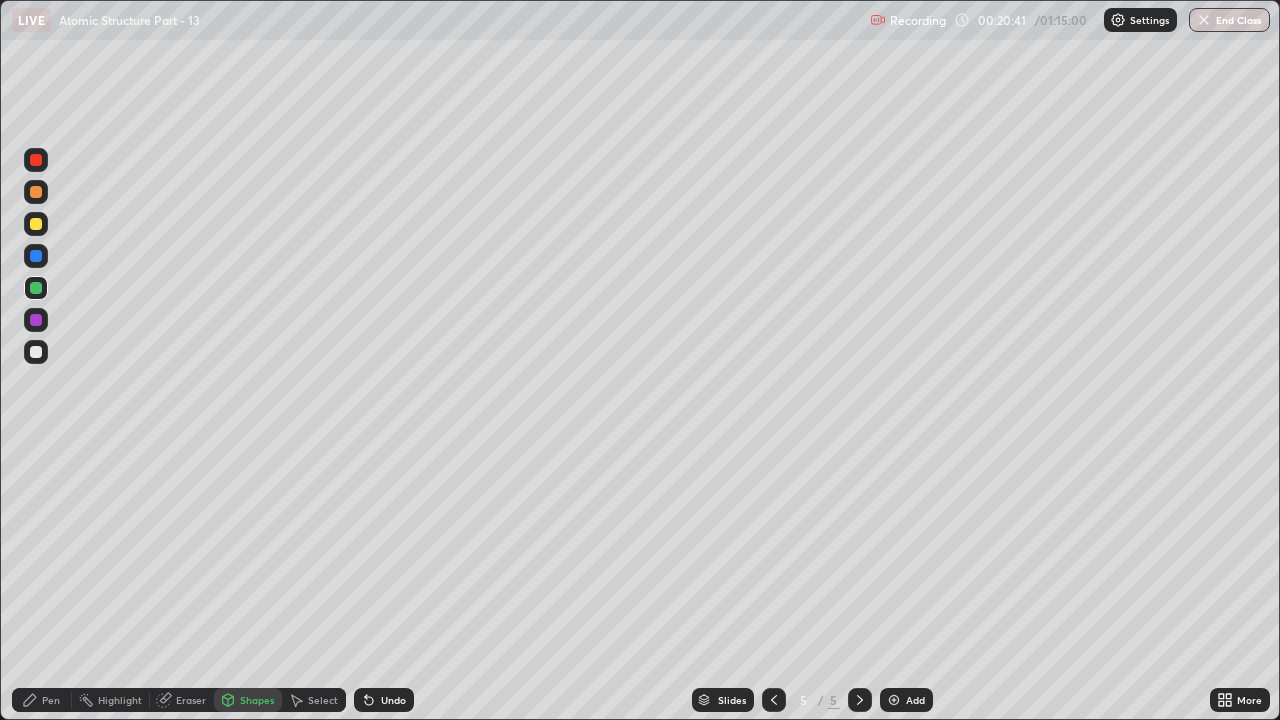 click on "Shapes" at bounding box center (248, 700) 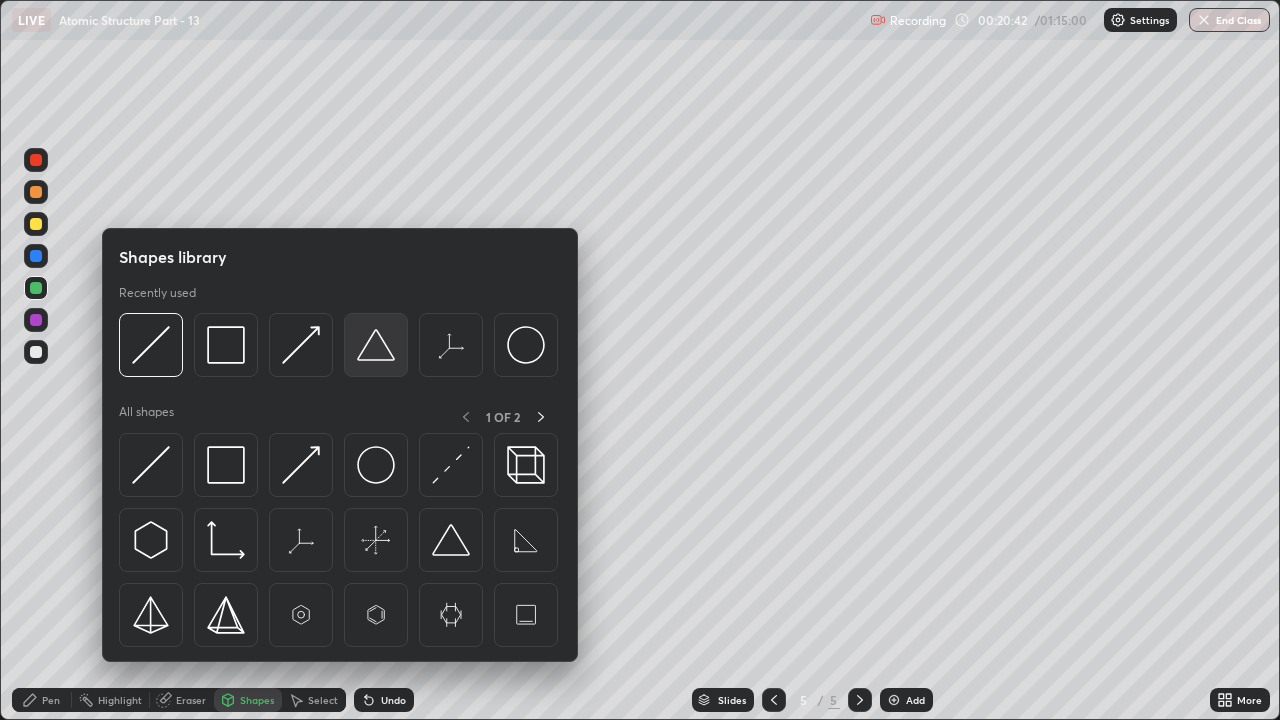 click at bounding box center (376, 345) 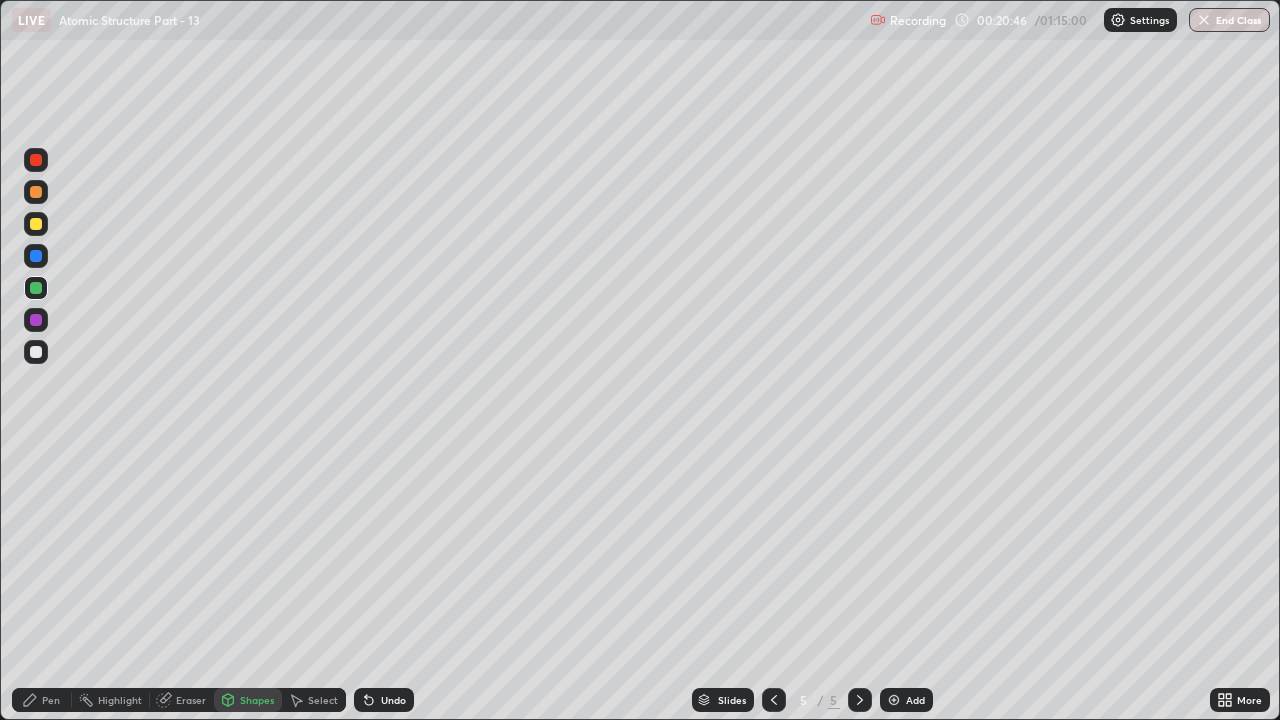 click on "Pen" at bounding box center (51, 700) 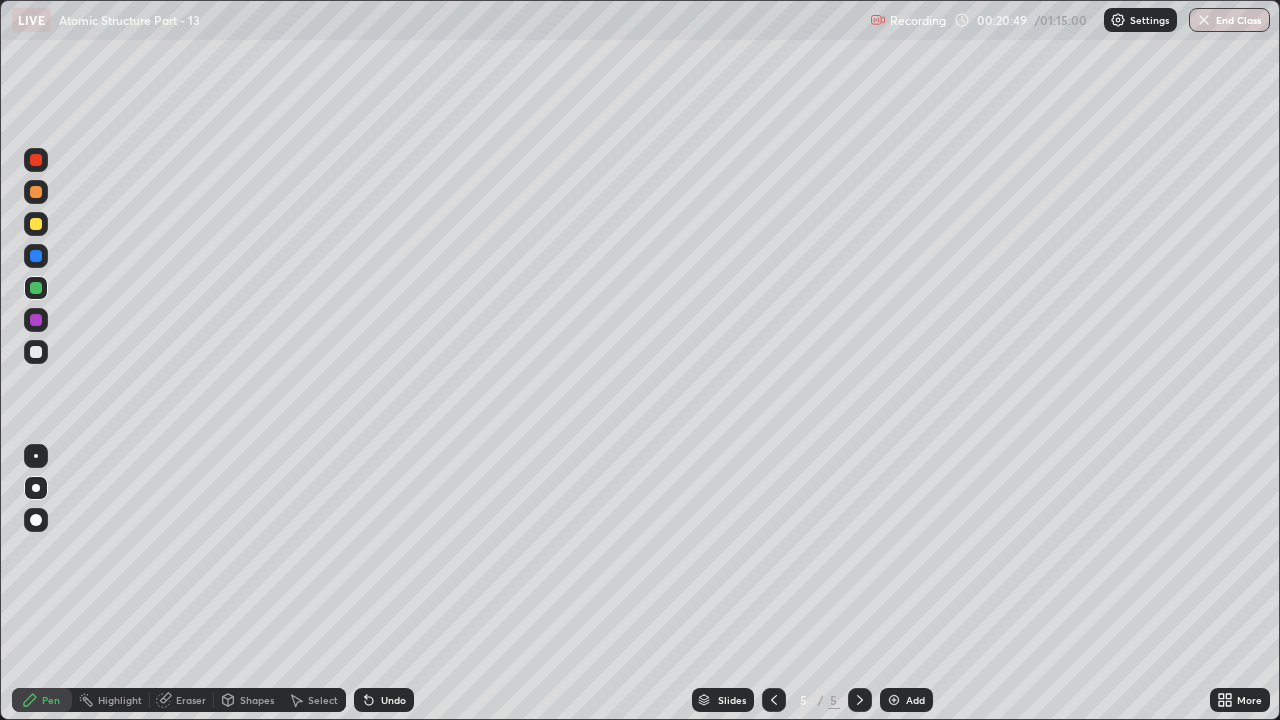 click on "Undo" at bounding box center [384, 700] 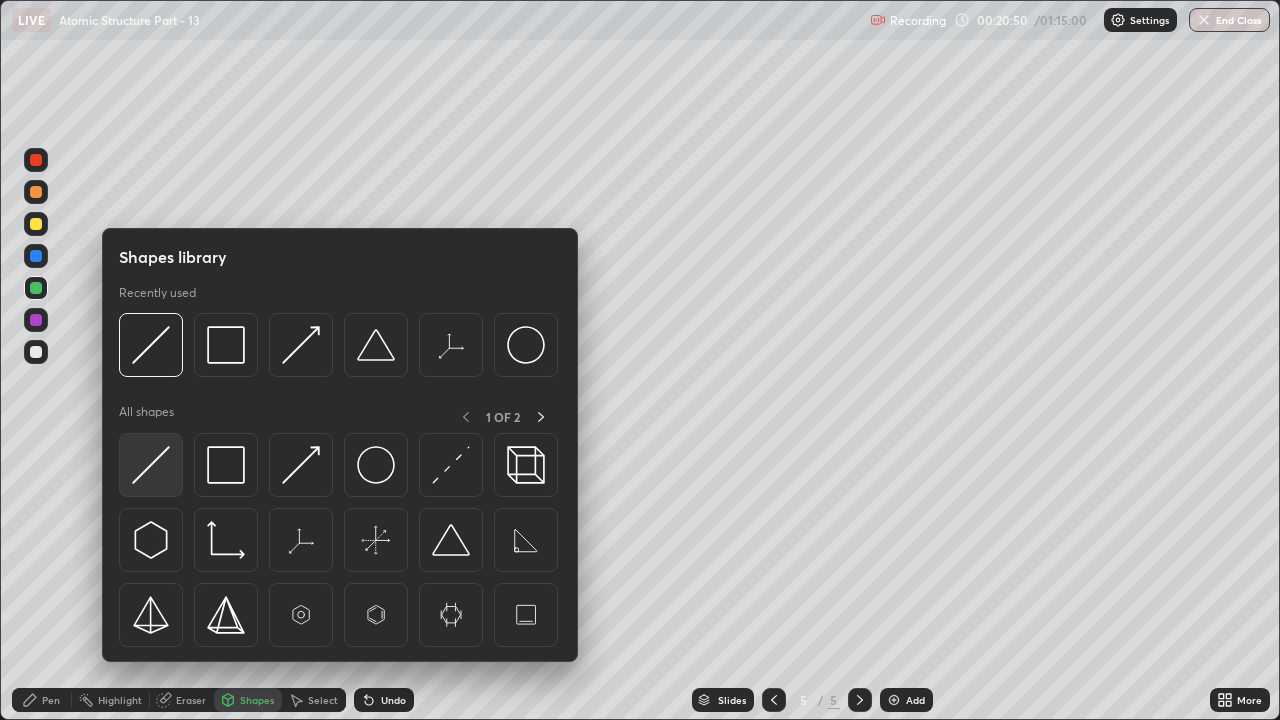 click at bounding box center [151, 465] 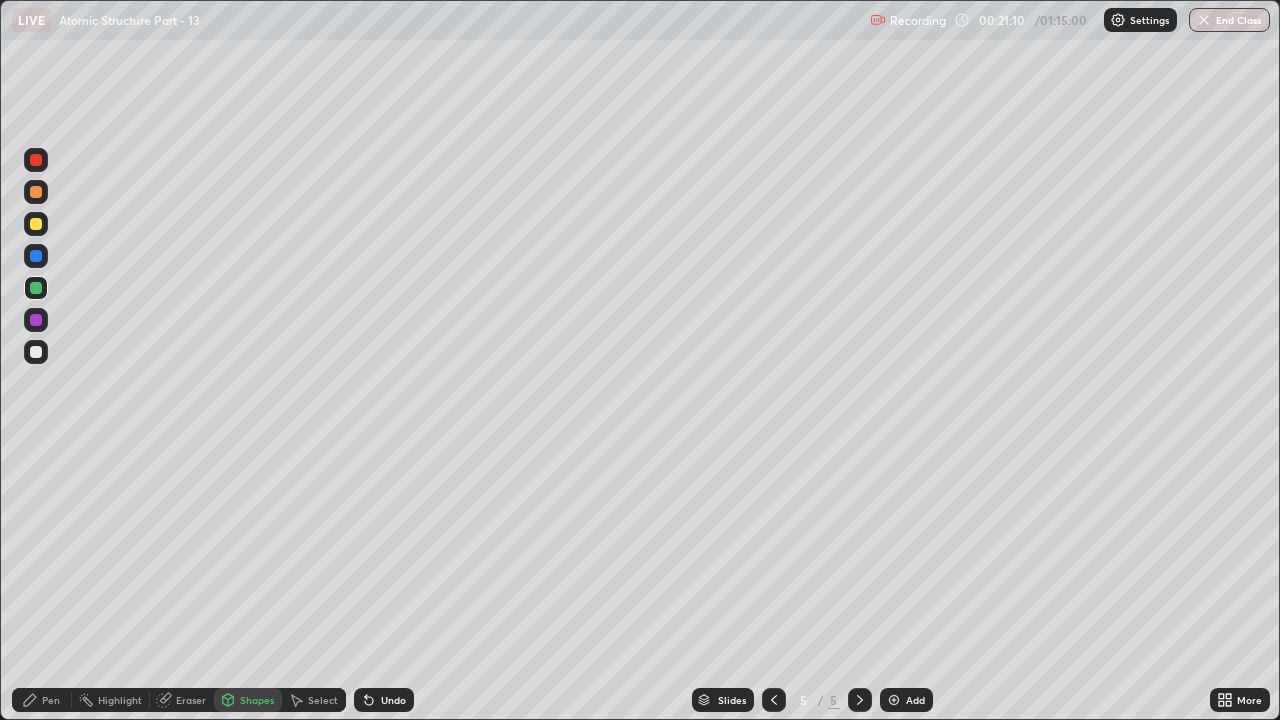 click on "Shapes" at bounding box center (248, 700) 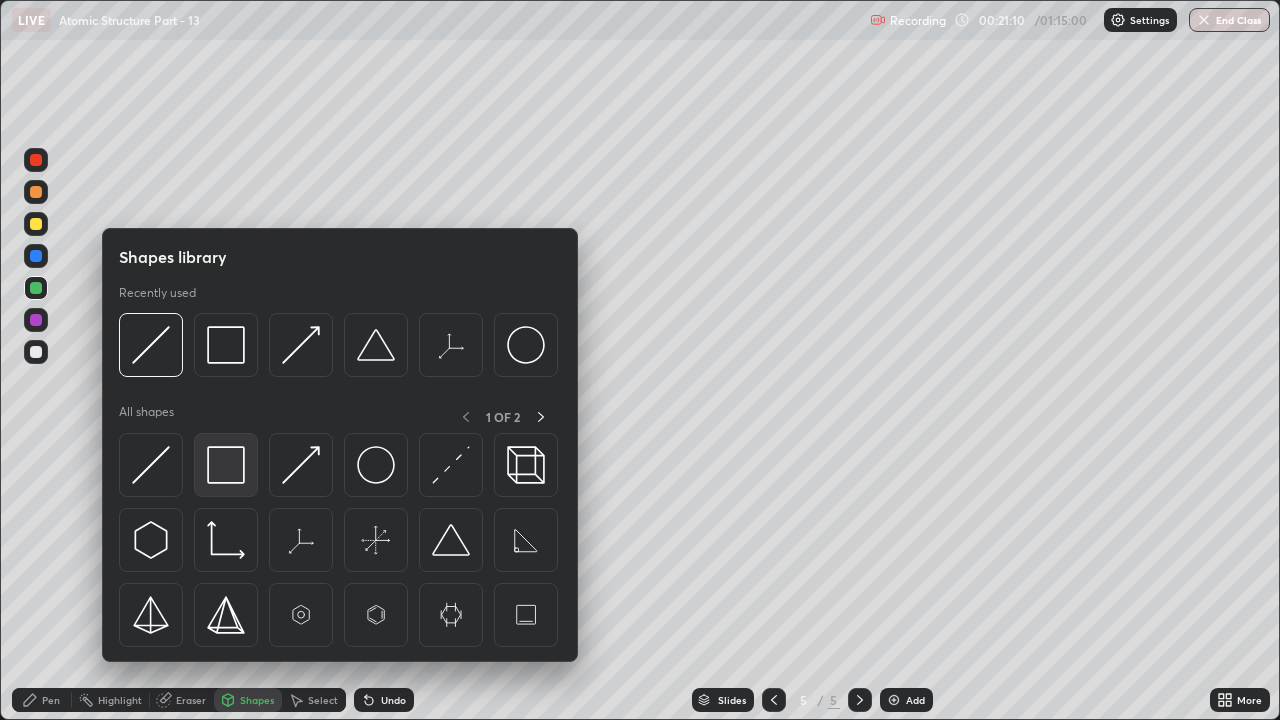 click at bounding box center [226, 465] 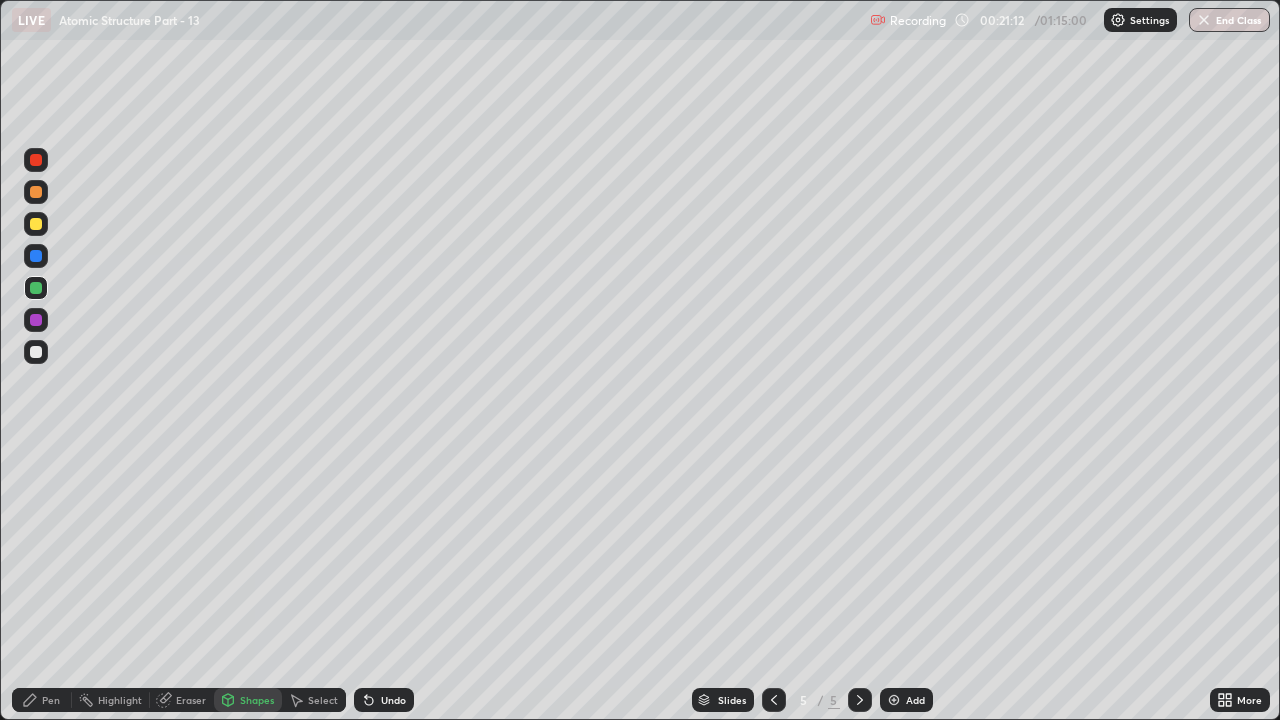 click at bounding box center [36, 352] 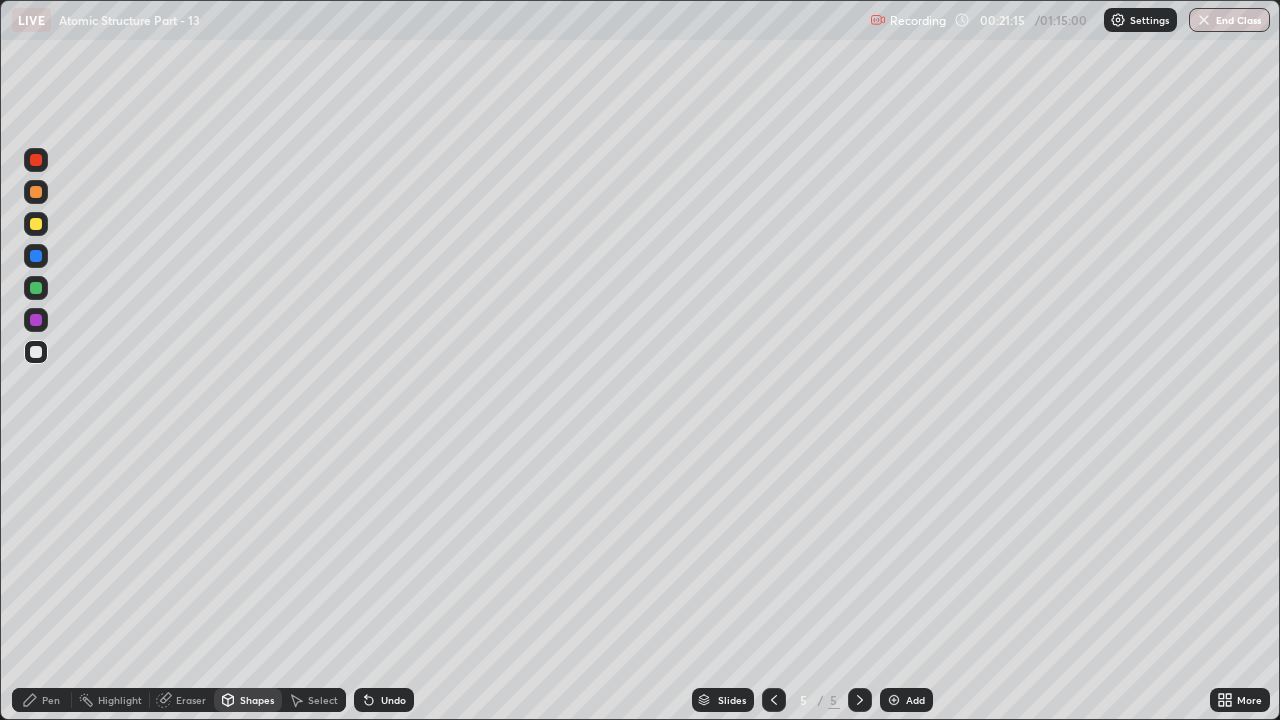 click 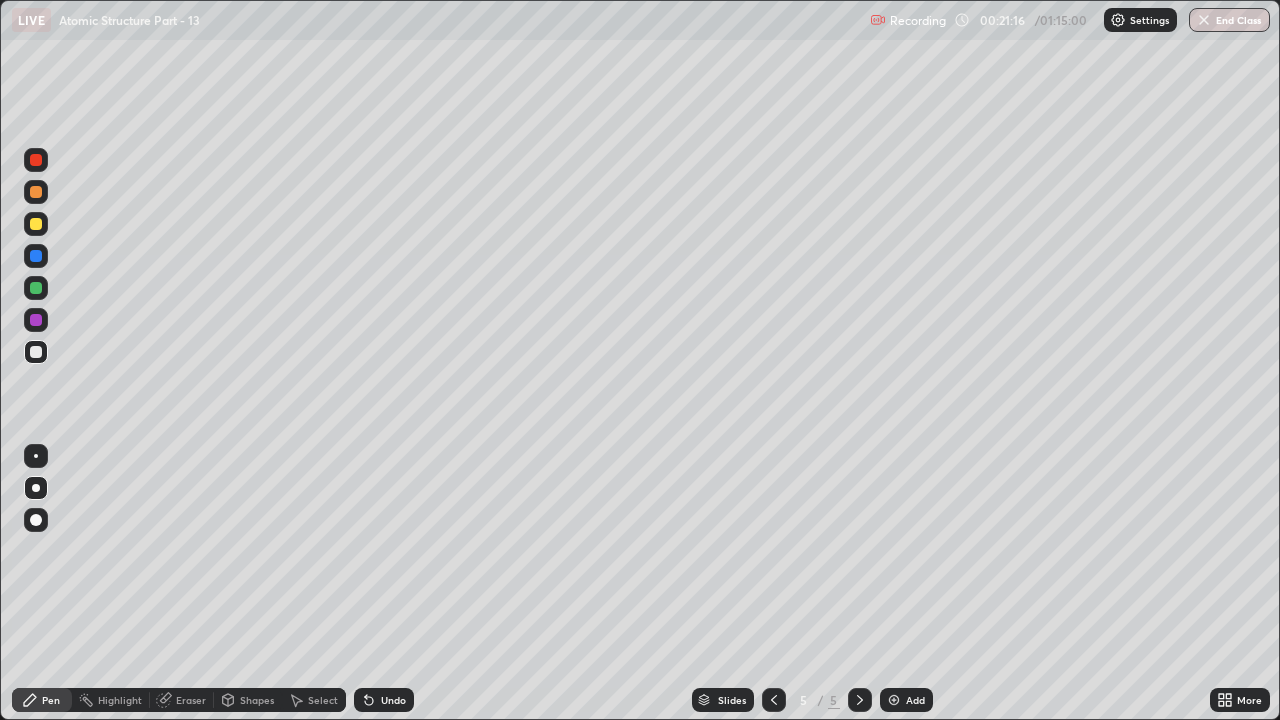 click at bounding box center (36, 256) 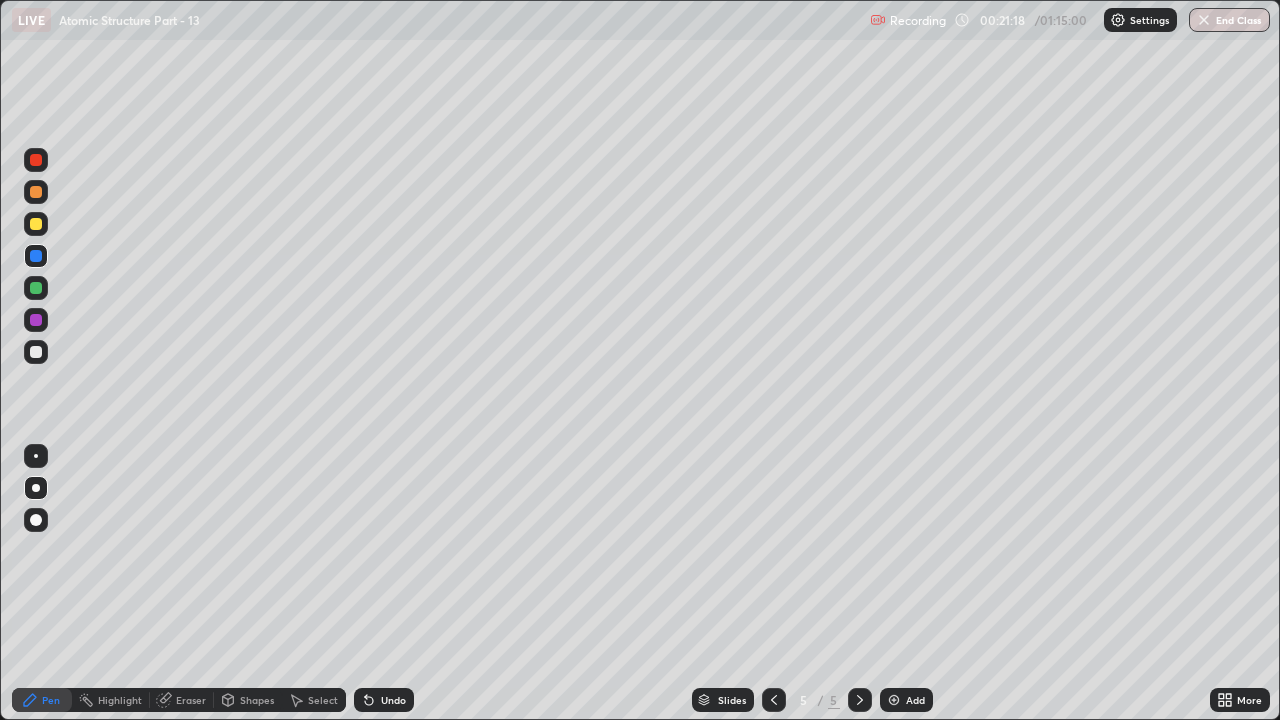 click on "Undo" at bounding box center [384, 700] 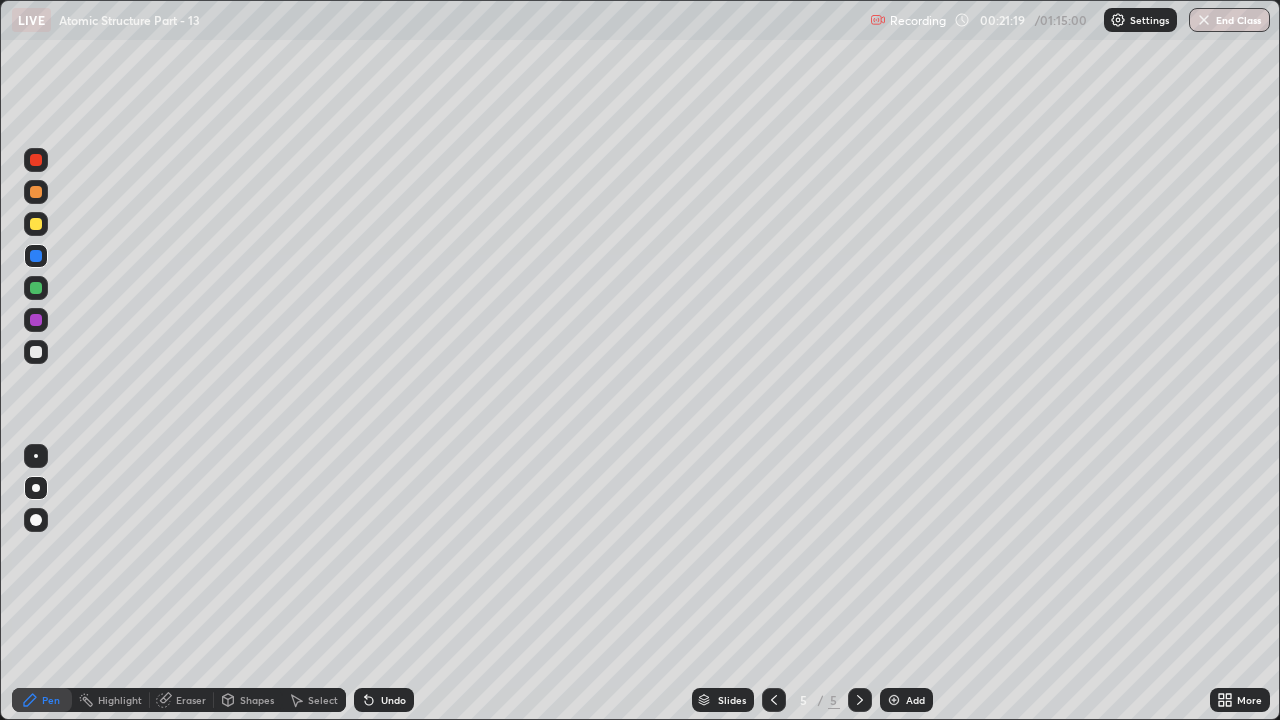 click on "Shapes" at bounding box center (257, 700) 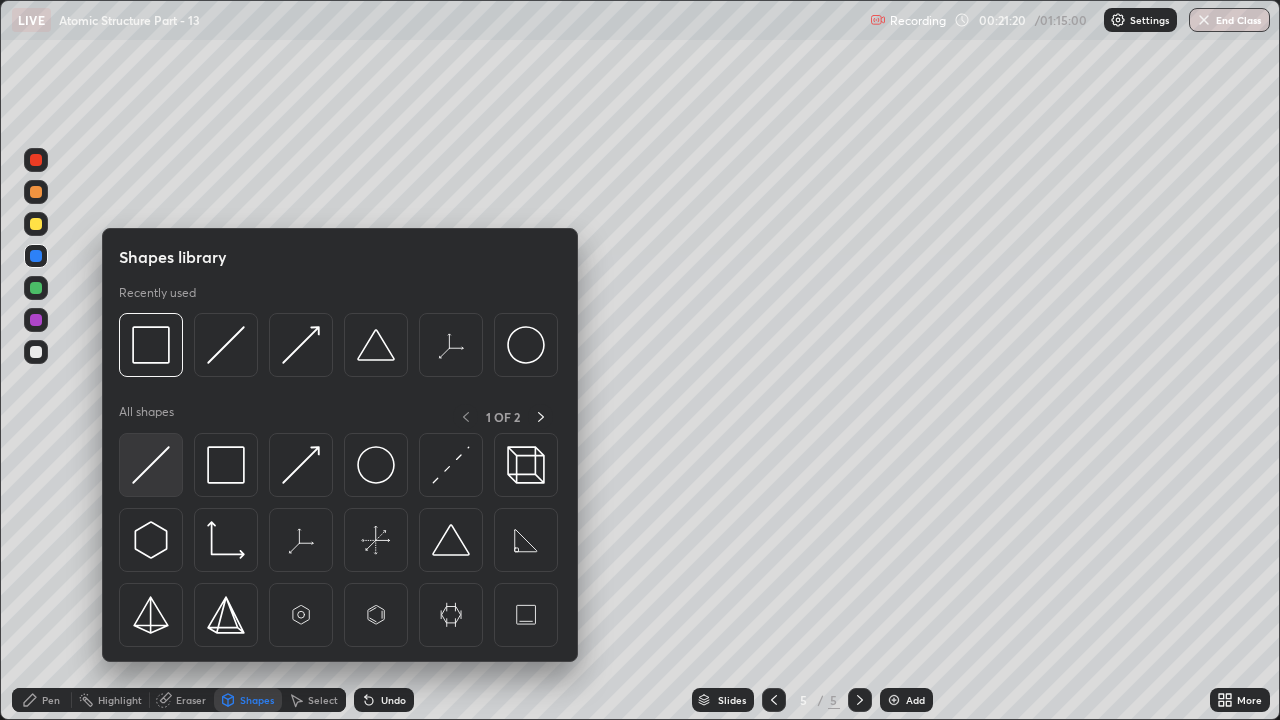 click at bounding box center [151, 465] 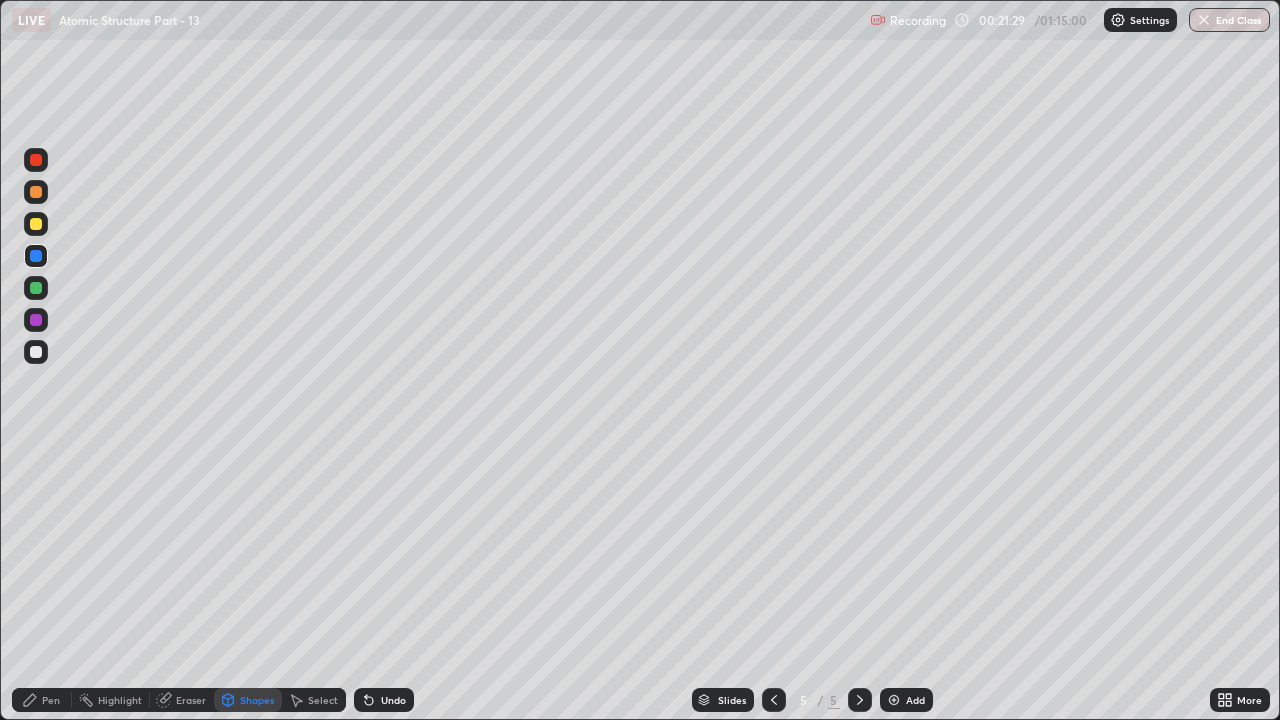 click on "Undo" at bounding box center (384, 700) 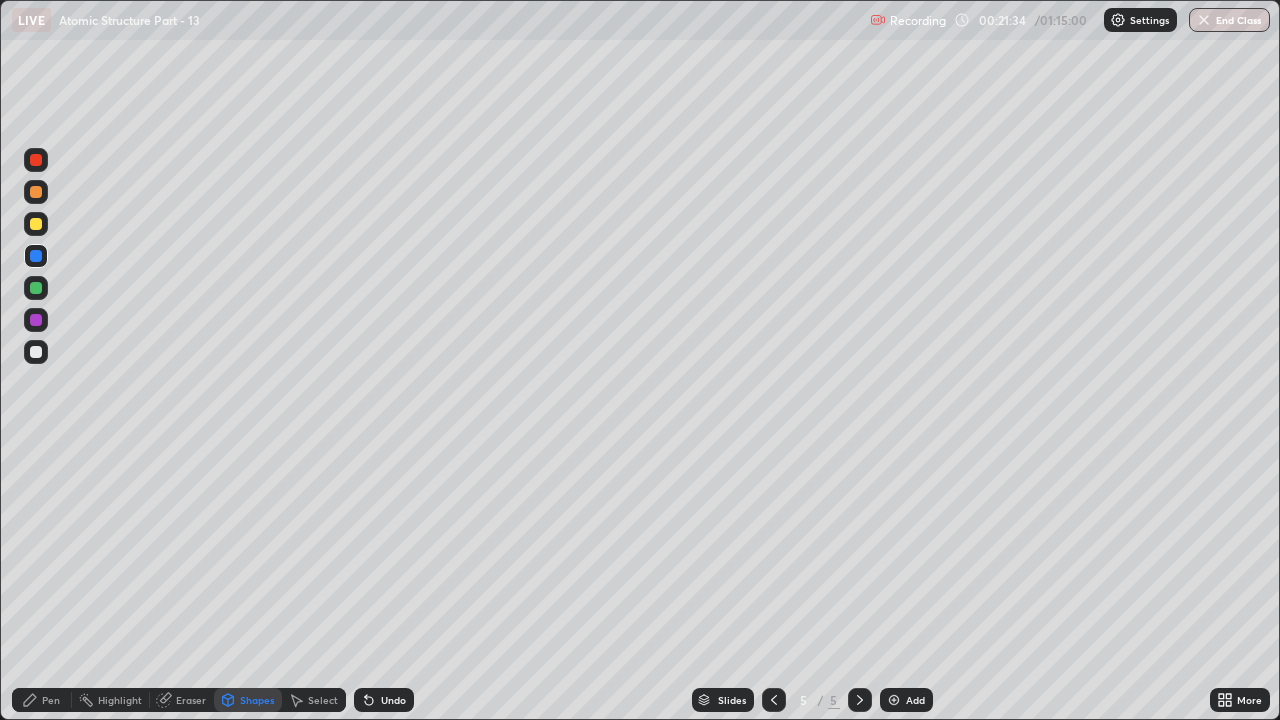 click on "Pen" at bounding box center [42, 700] 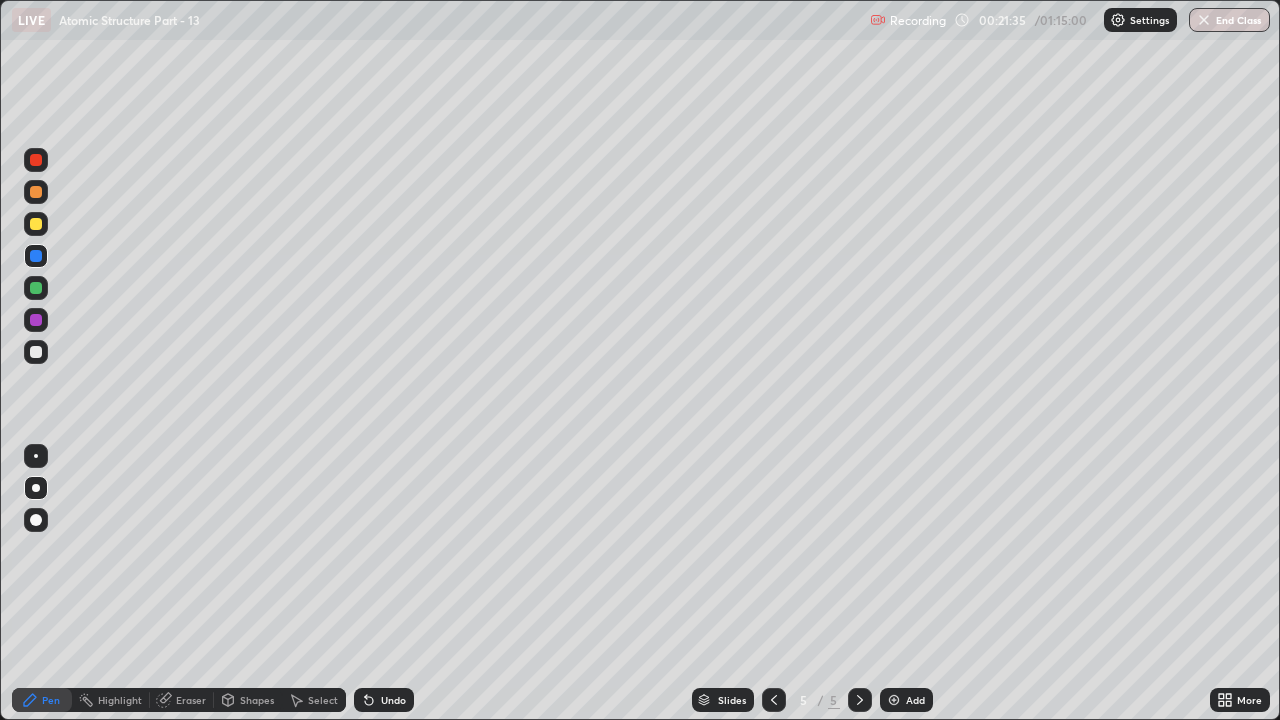click at bounding box center [36, 352] 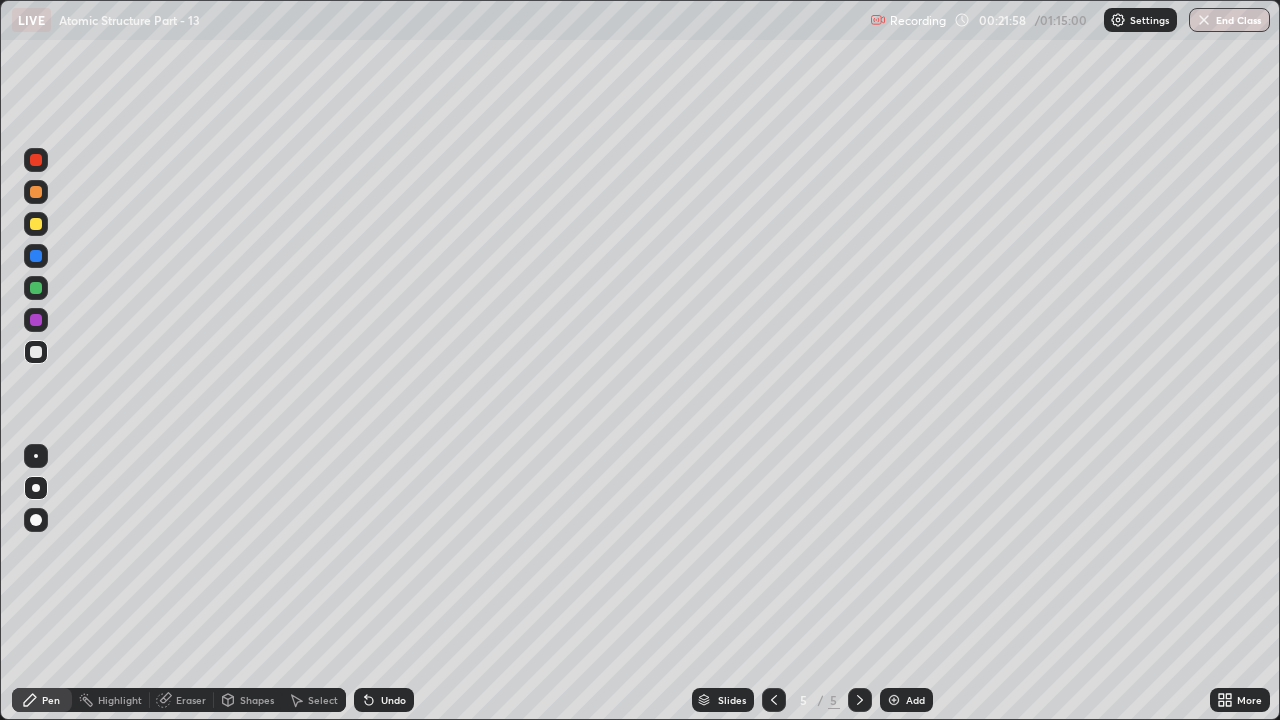 click on "Shapes" at bounding box center [257, 700] 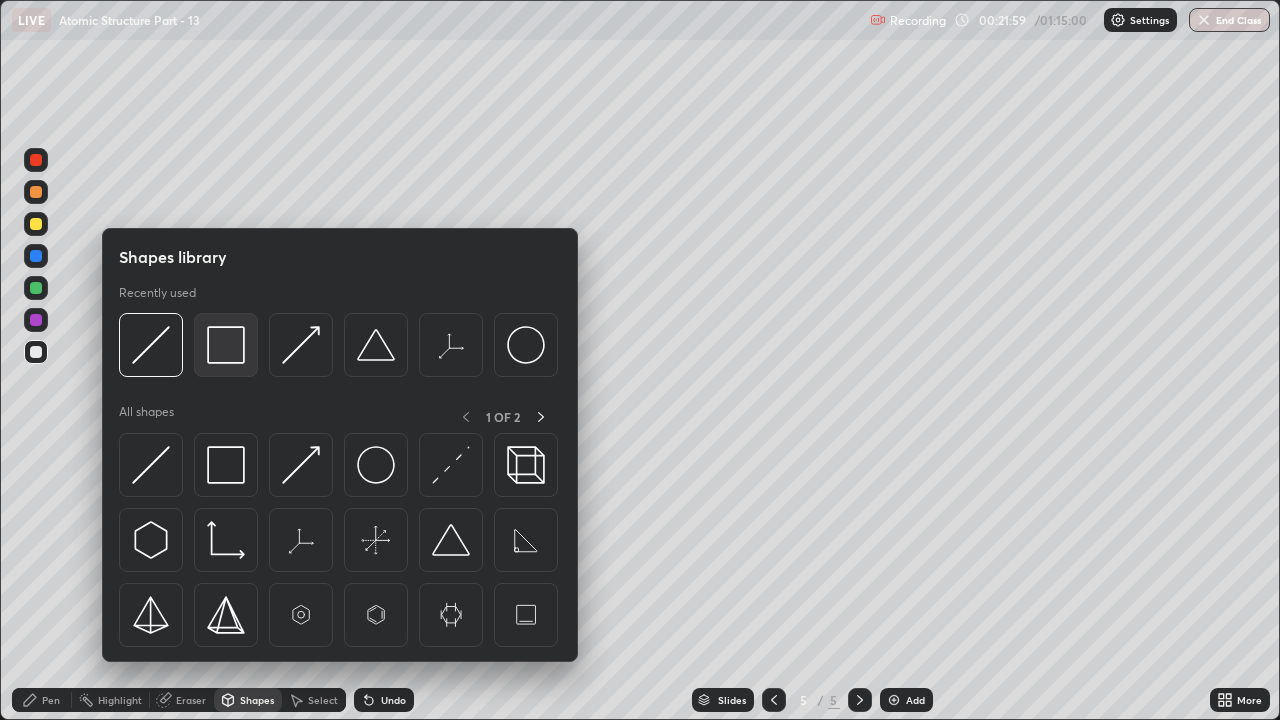 click at bounding box center [226, 345] 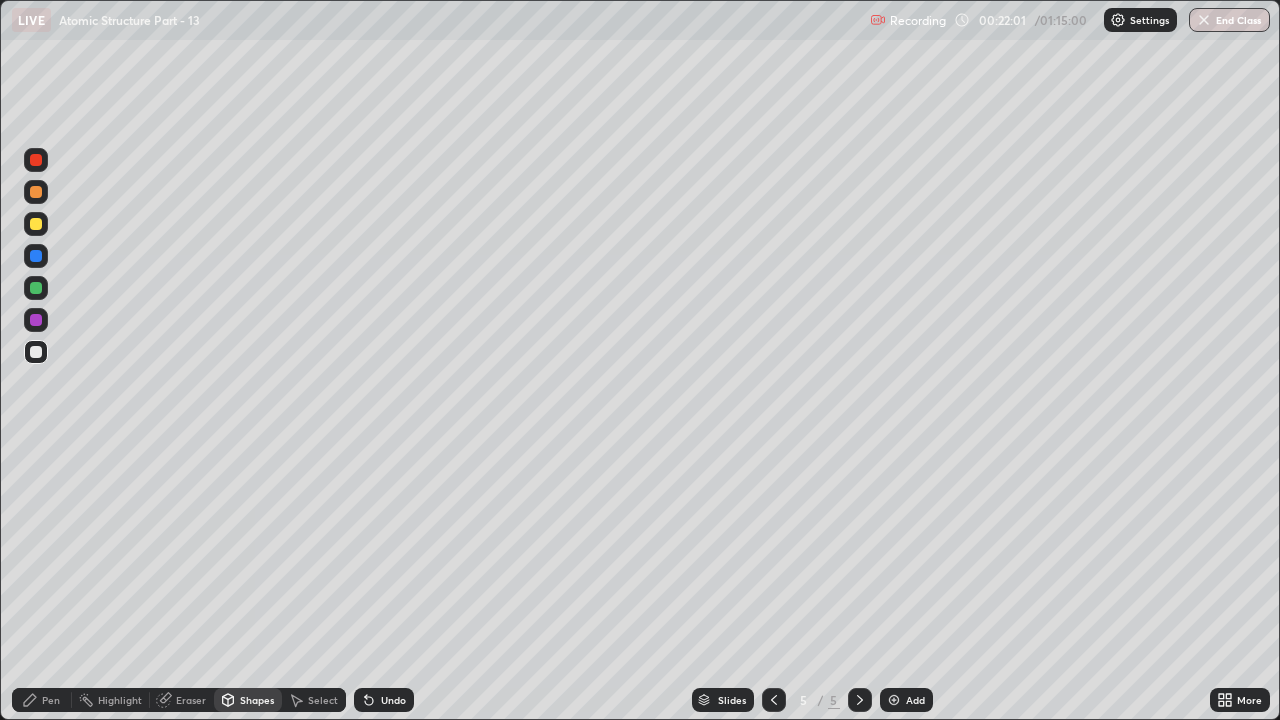 click on "Pen" at bounding box center (42, 700) 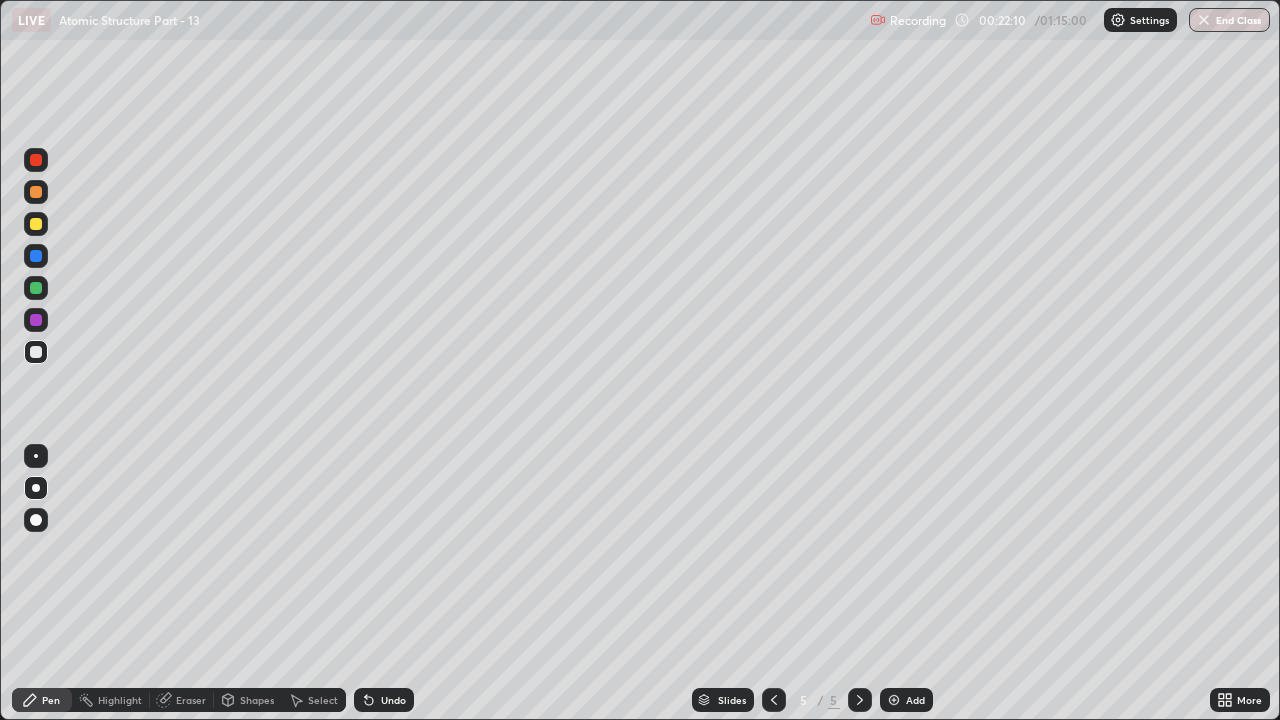 click at bounding box center [36, 320] 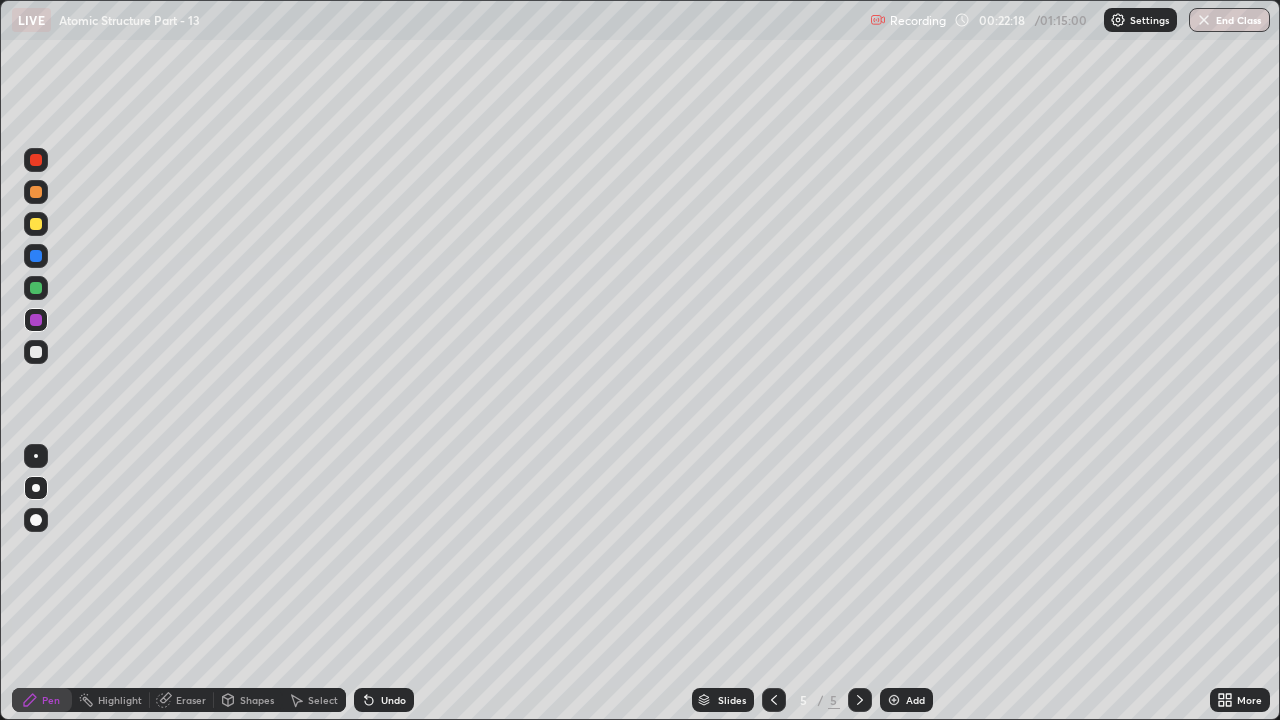 click at bounding box center [36, 224] 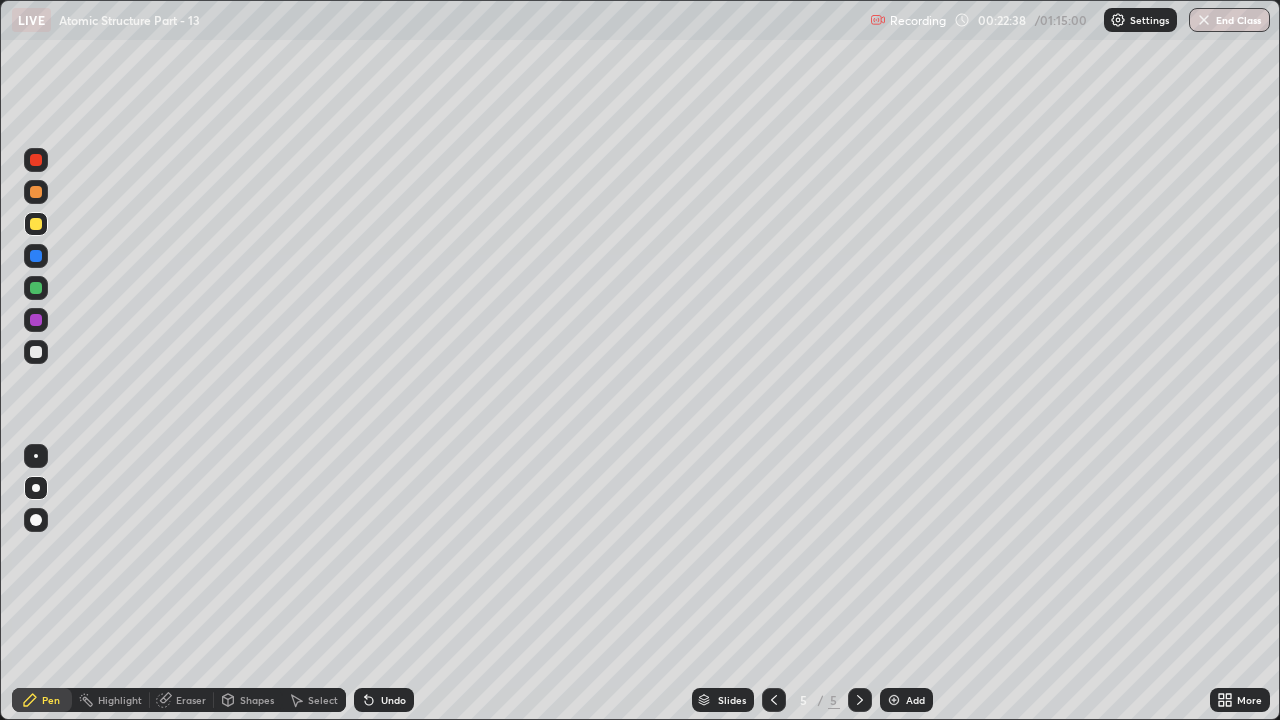 click on "Shapes" at bounding box center [248, 700] 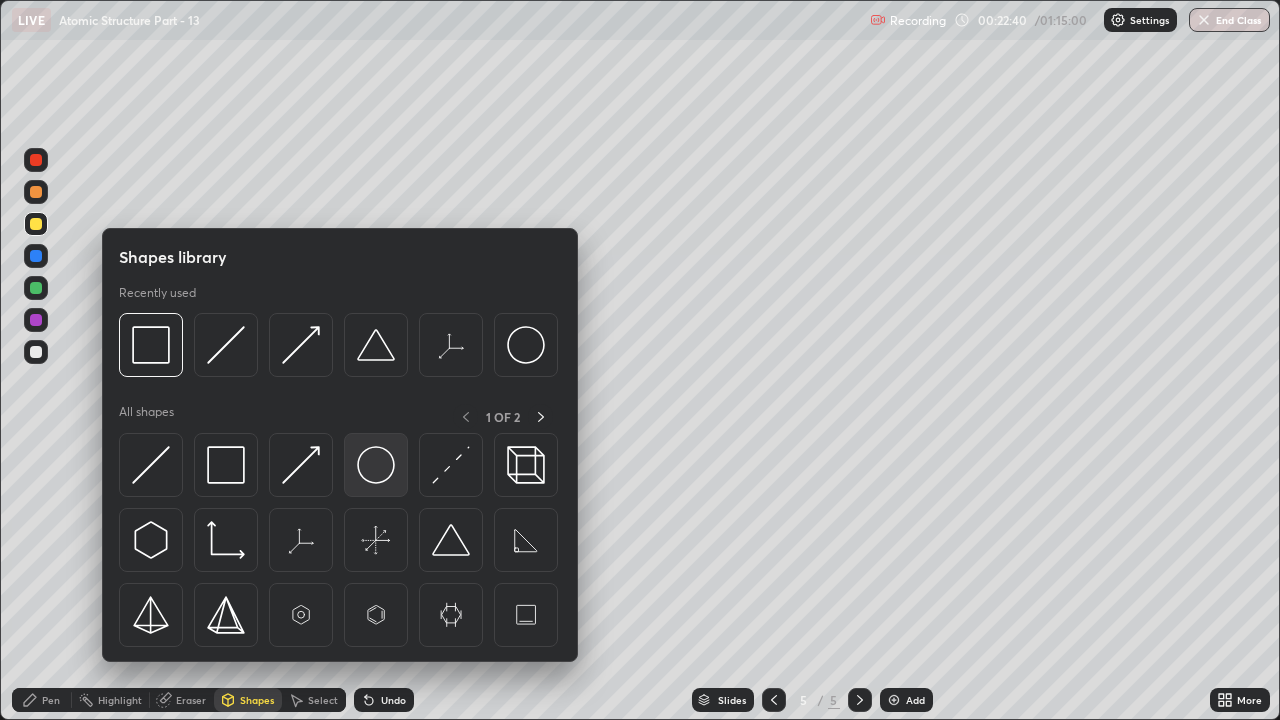 click at bounding box center (376, 465) 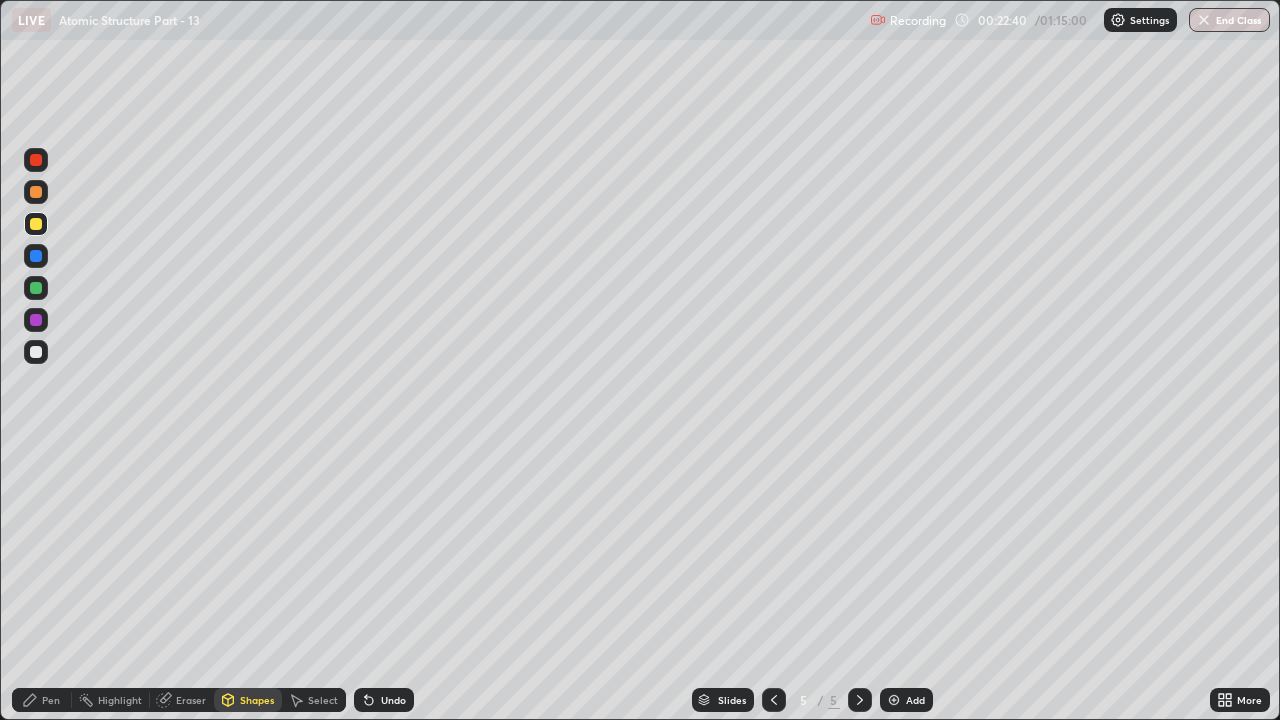 click at bounding box center (36, 320) 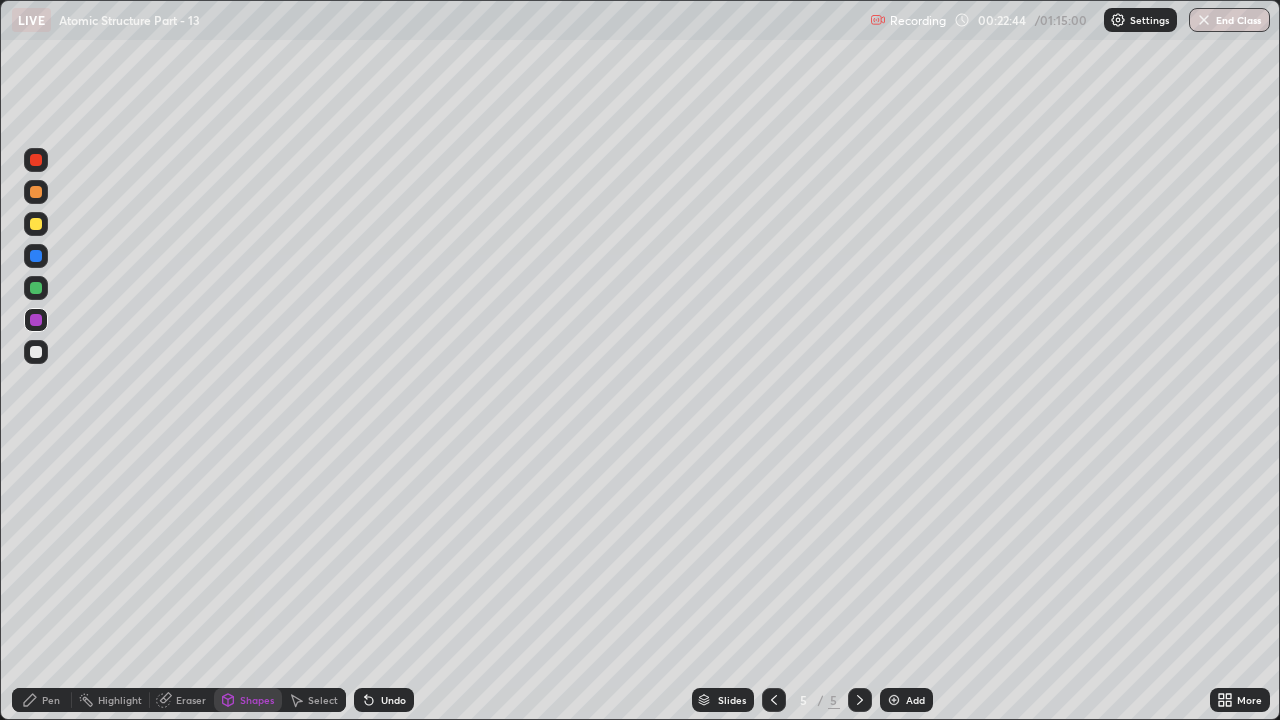click on "Pen" at bounding box center [42, 700] 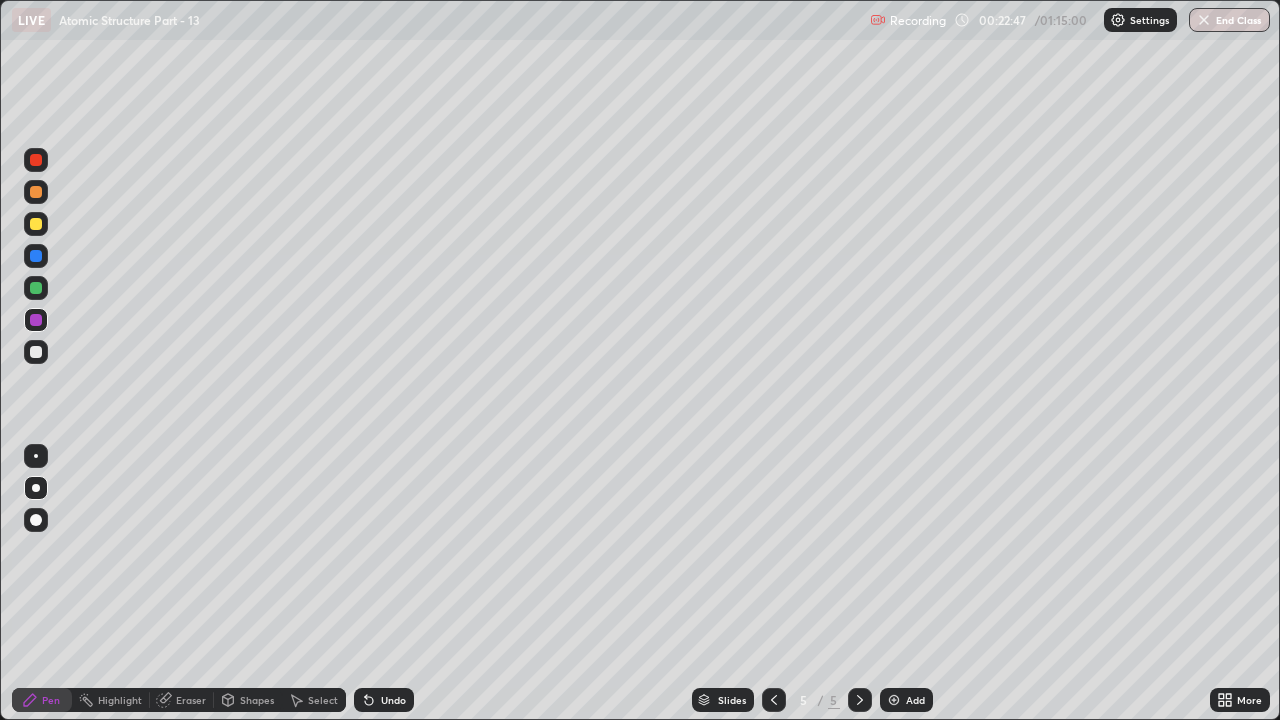 click on "Eraser" at bounding box center (182, 700) 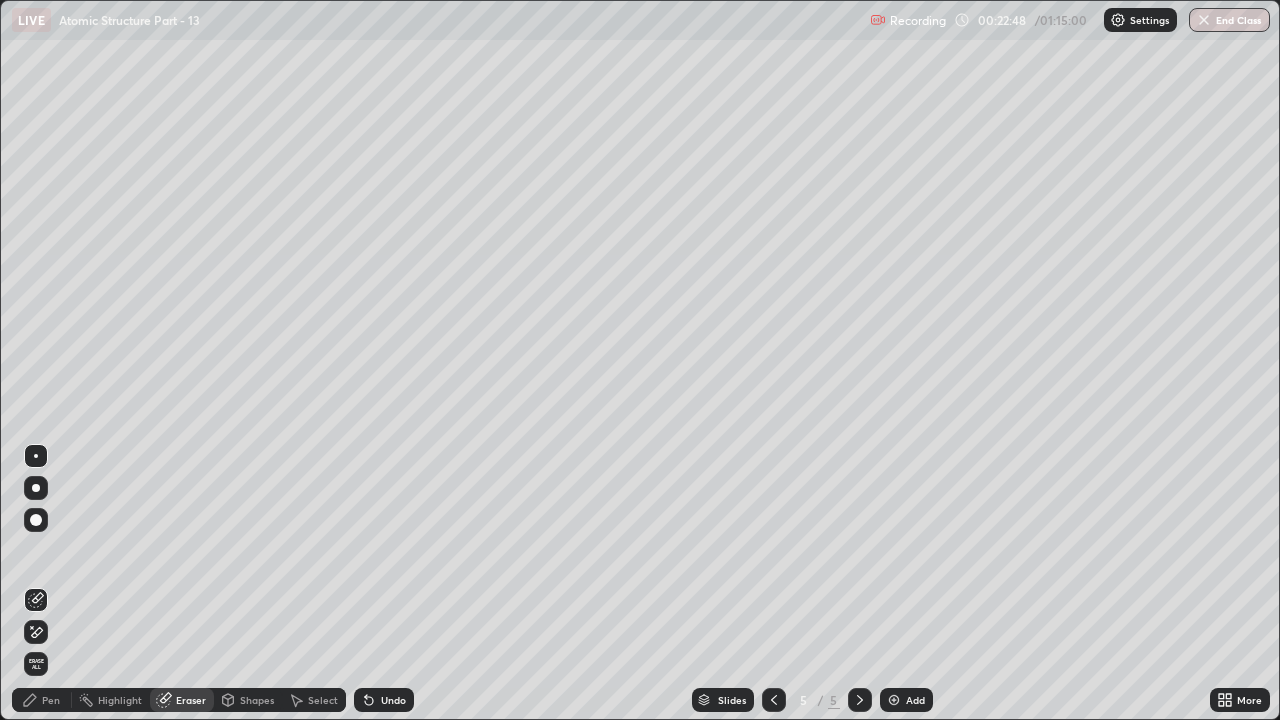 click 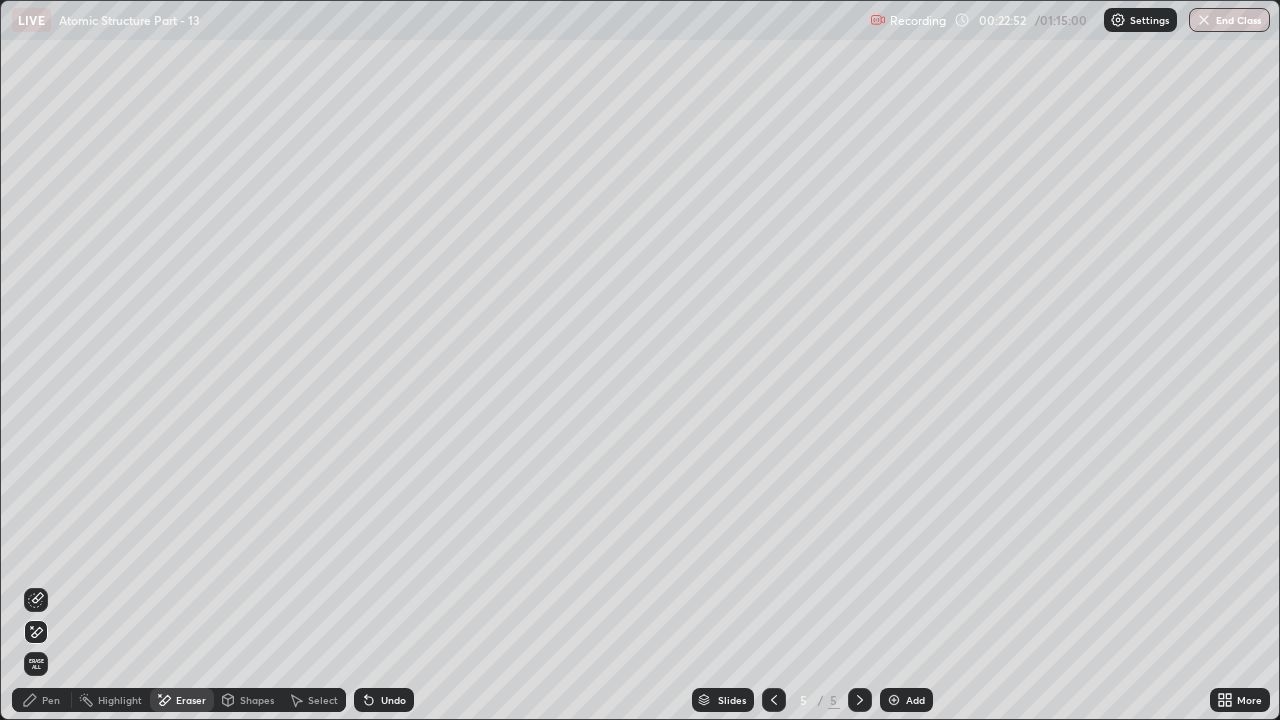 click 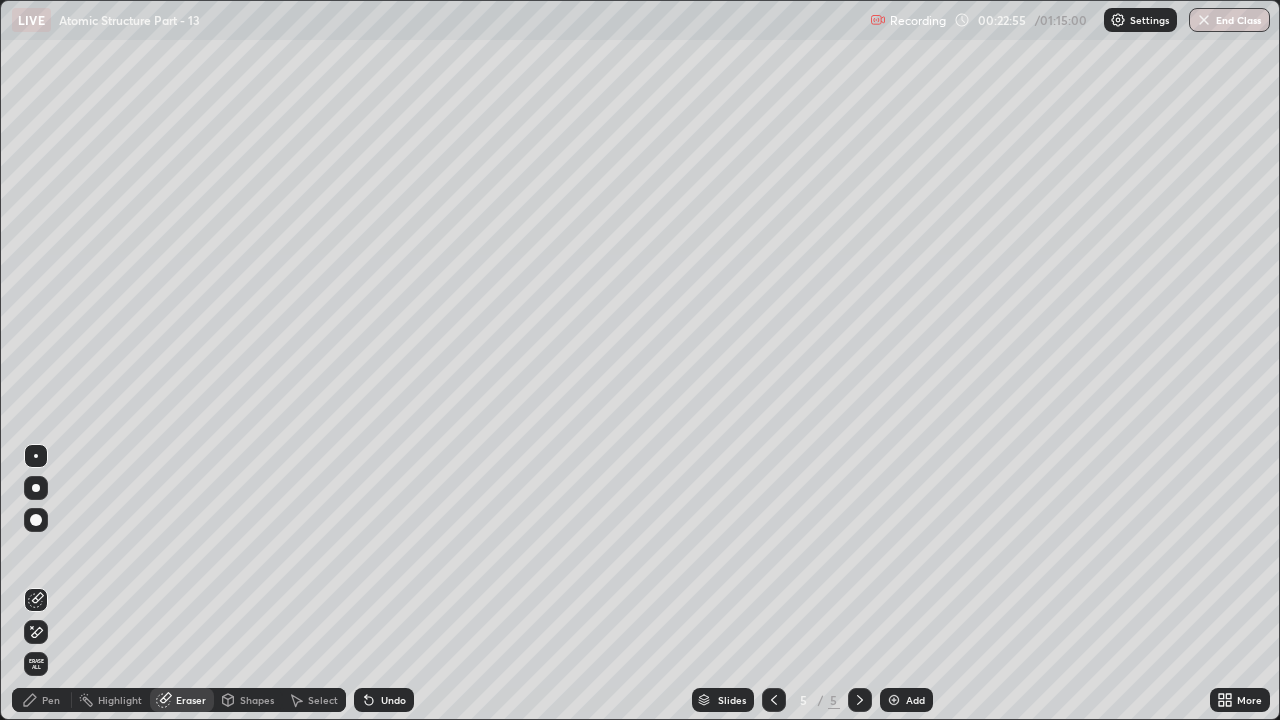 click on "Pen" at bounding box center [42, 700] 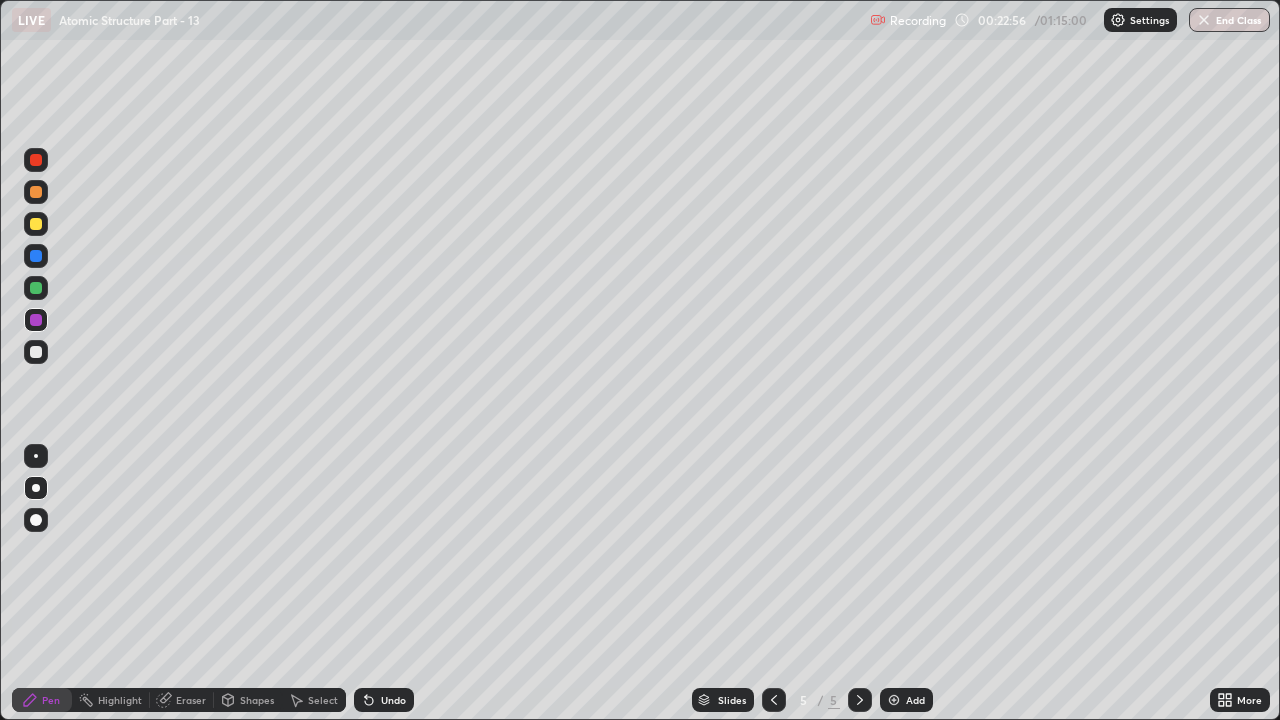 click at bounding box center [36, 352] 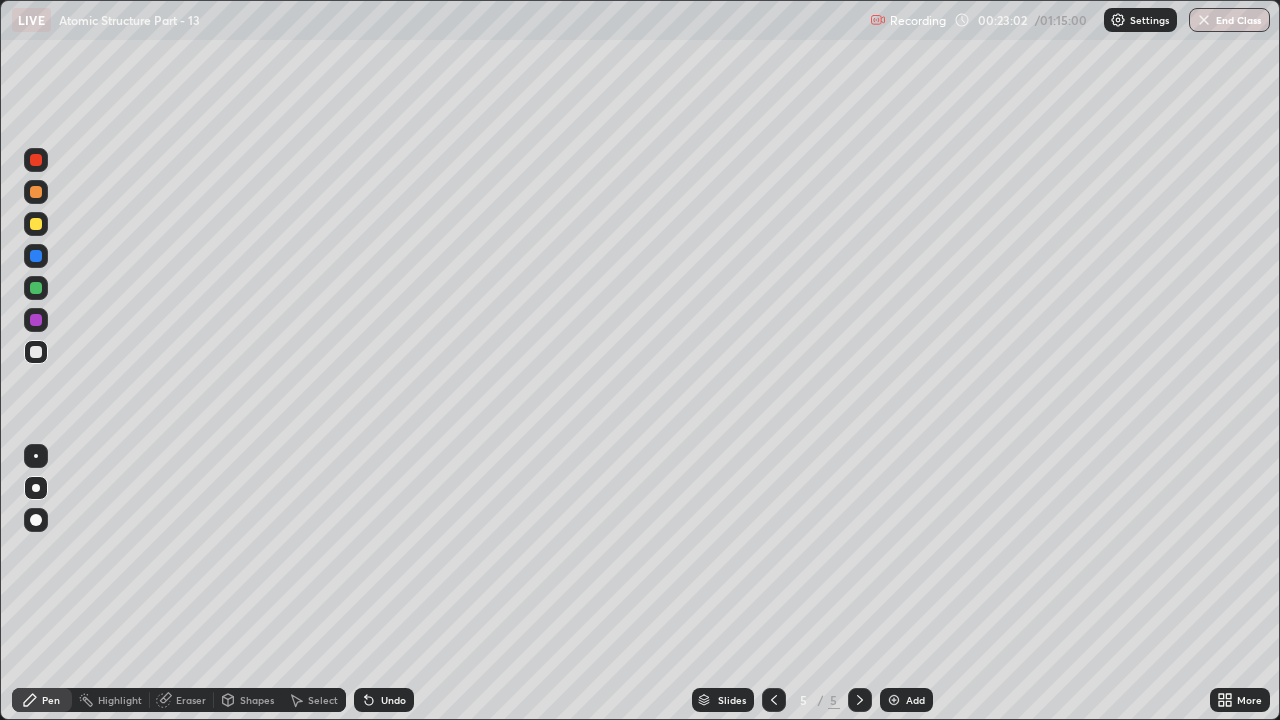 click at bounding box center (36, 288) 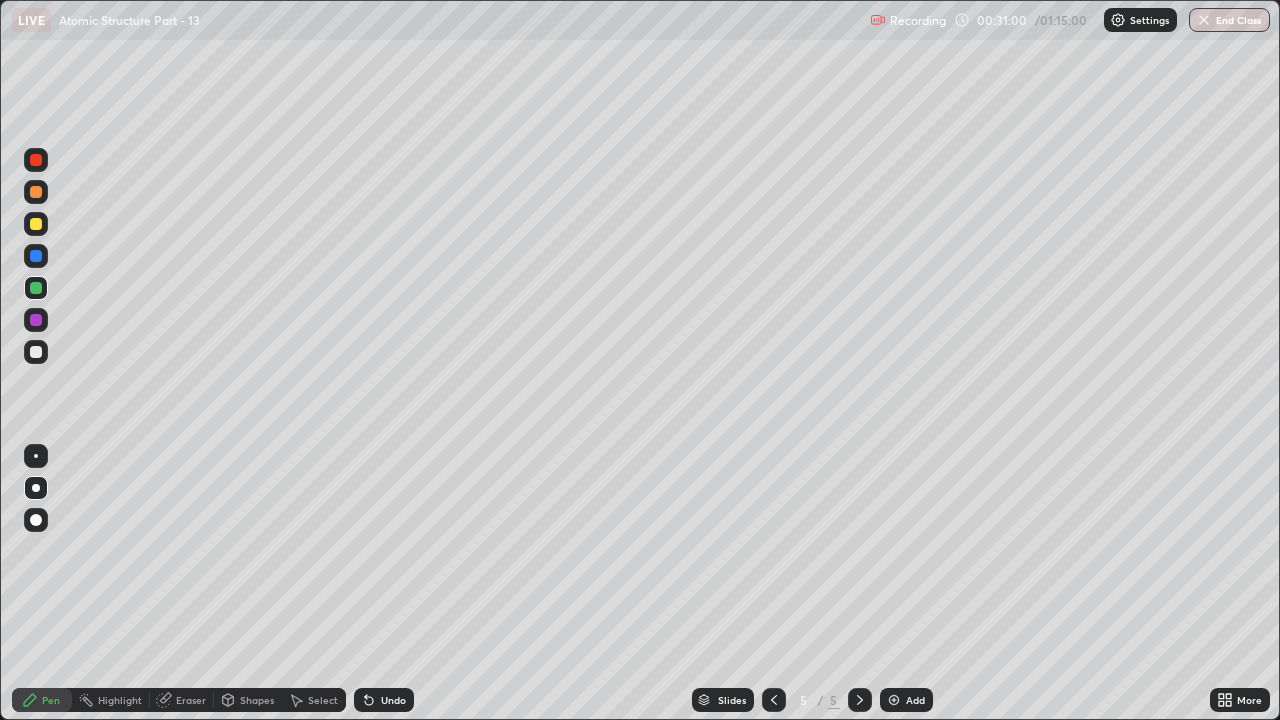 click on "Add" at bounding box center [915, 700] 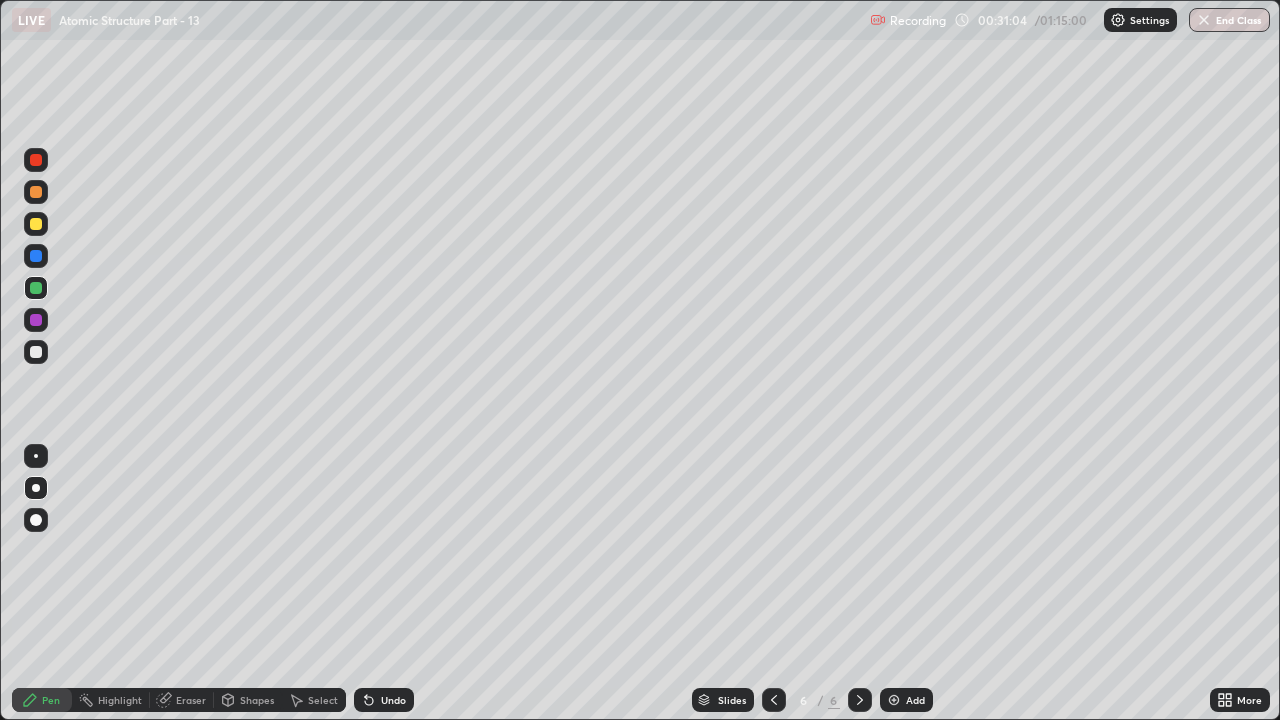 click at bounding box center [36, 160] 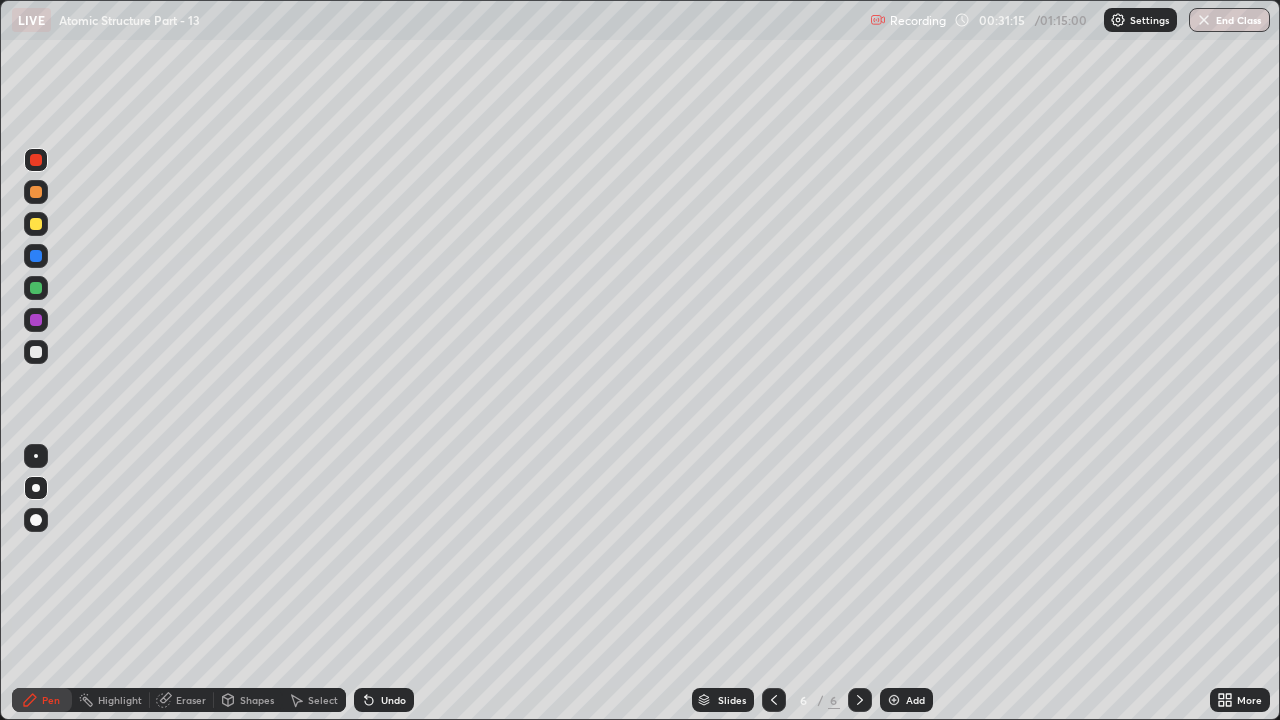 click on "Select" at bounding box center (323, 700) 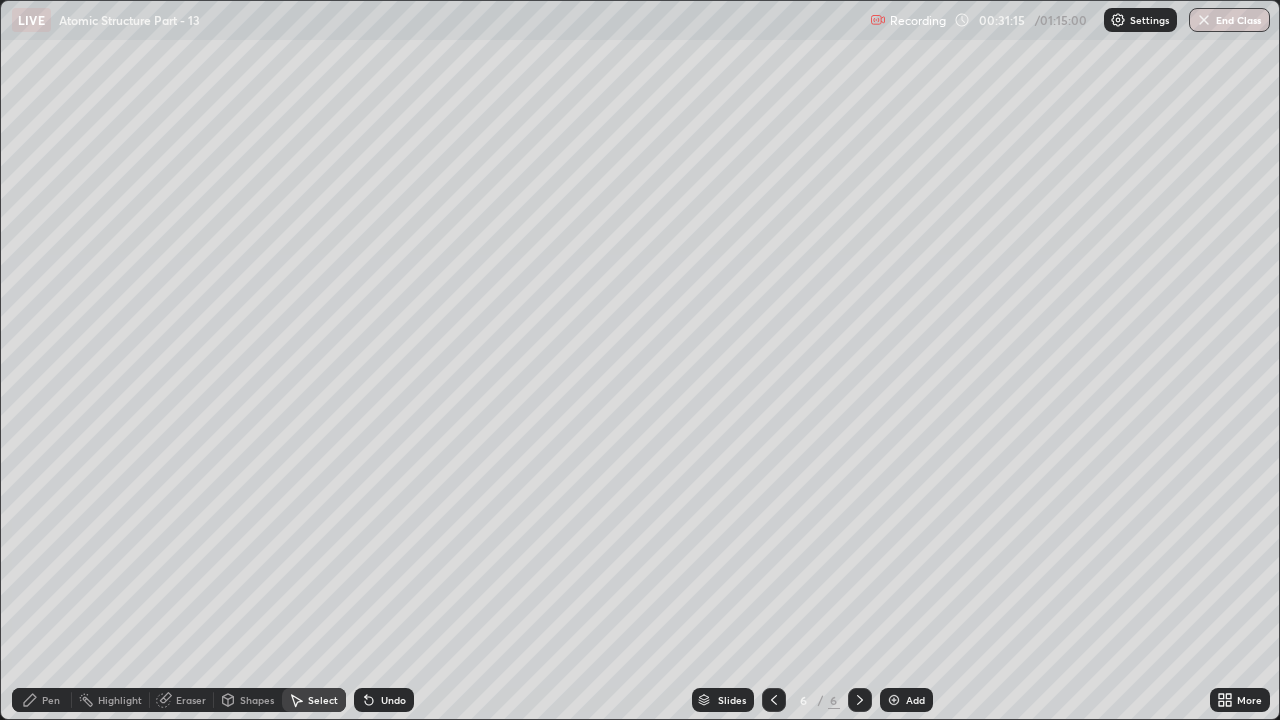 click on "Shapes" at bounding box center (257, 700) 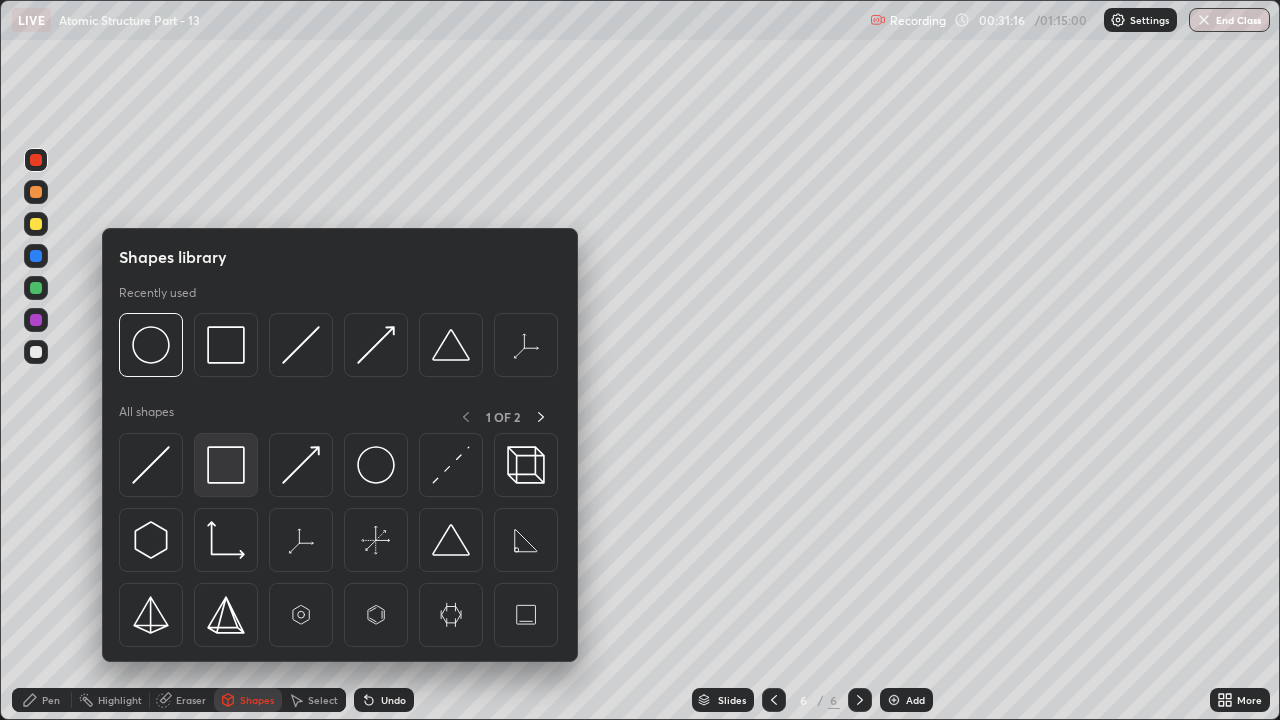 click at bounding box center [226, 465] 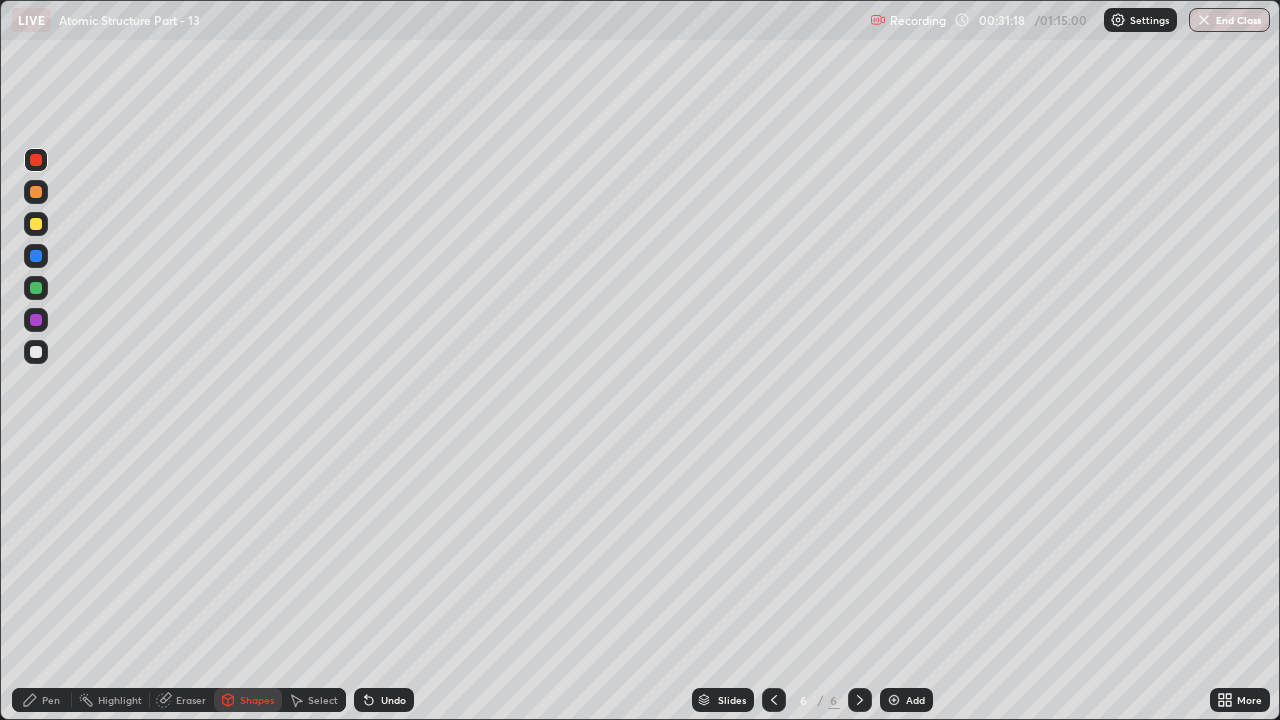 click 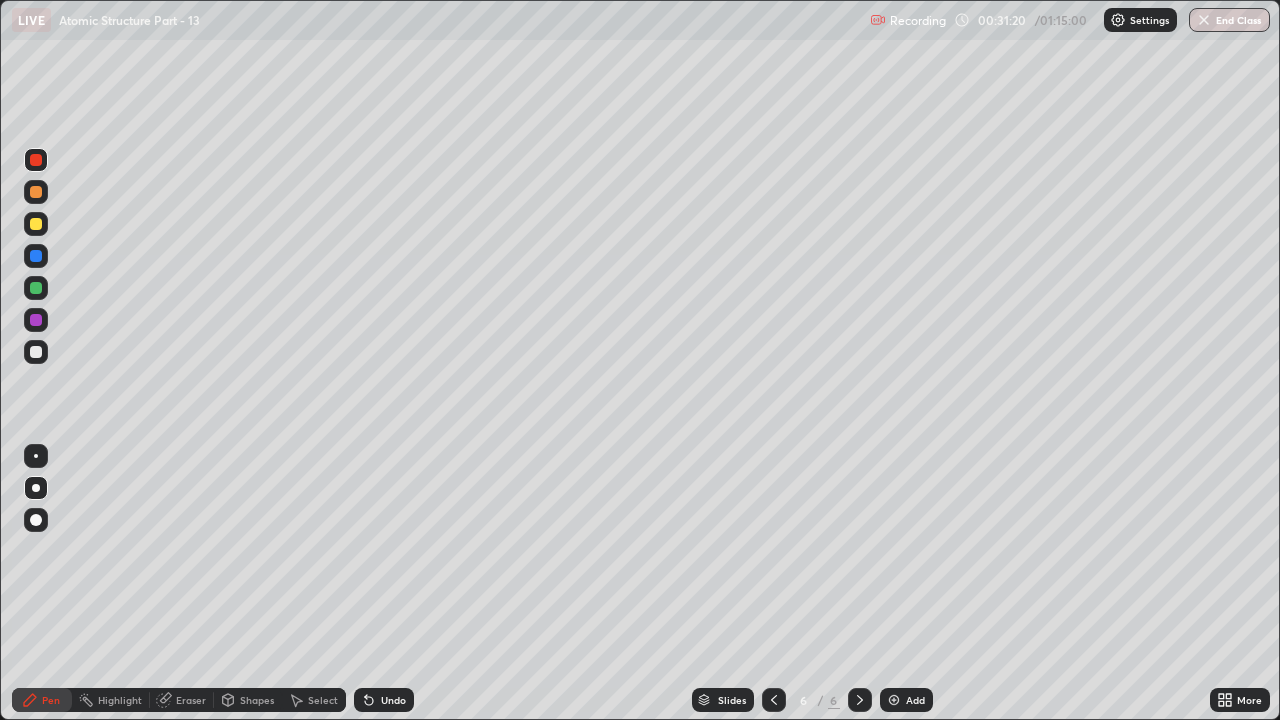 click at bounding box center [36, 224] 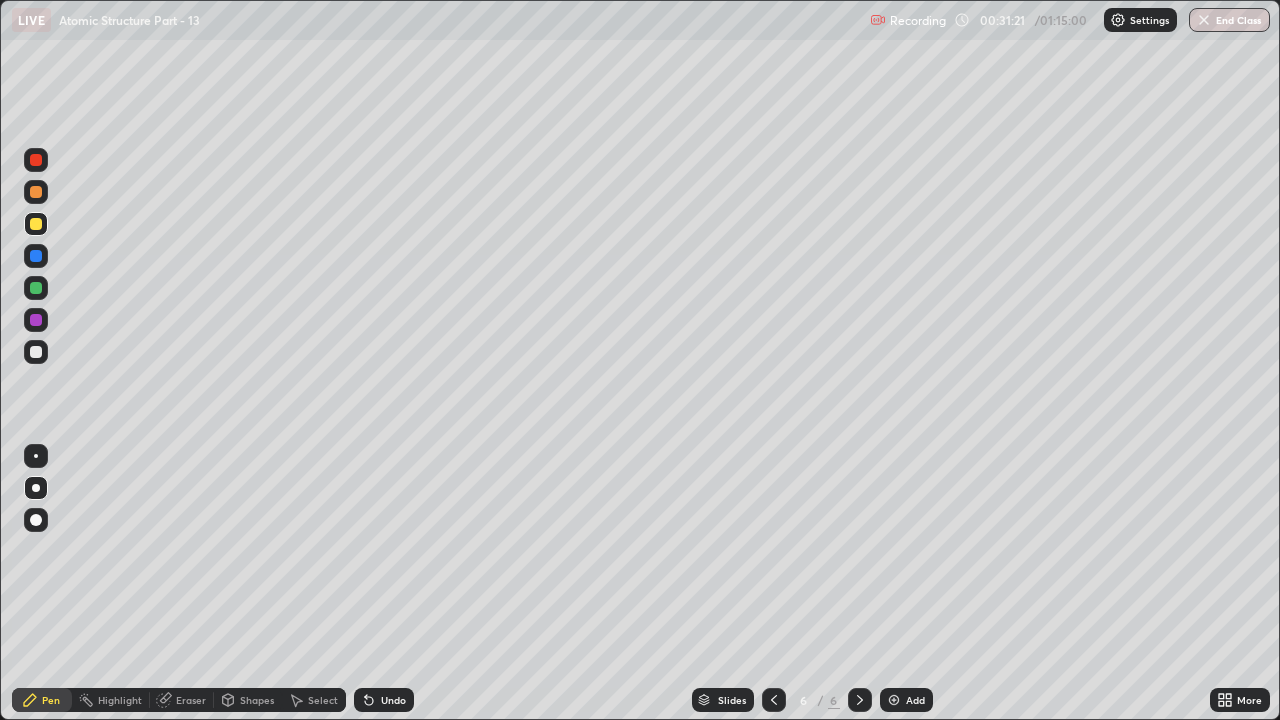 click at bounding box center (36, 352) 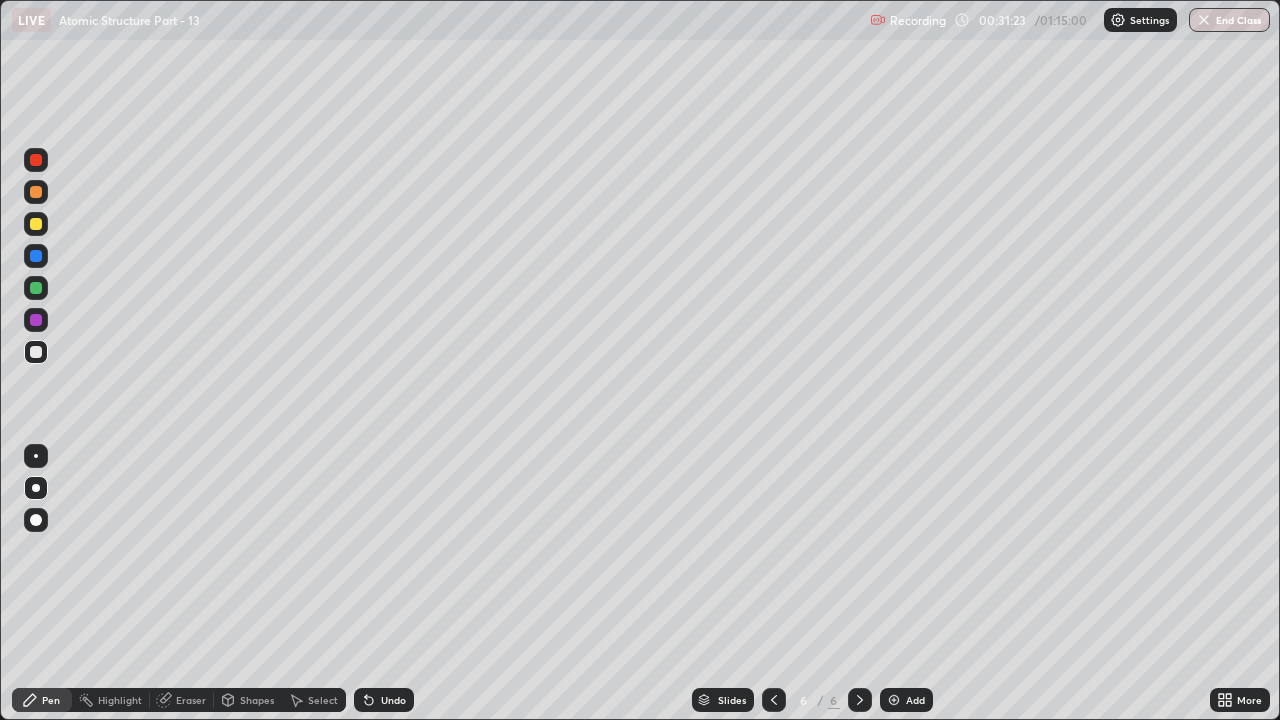 click on "Shapes" at bounding box center [257, 700] 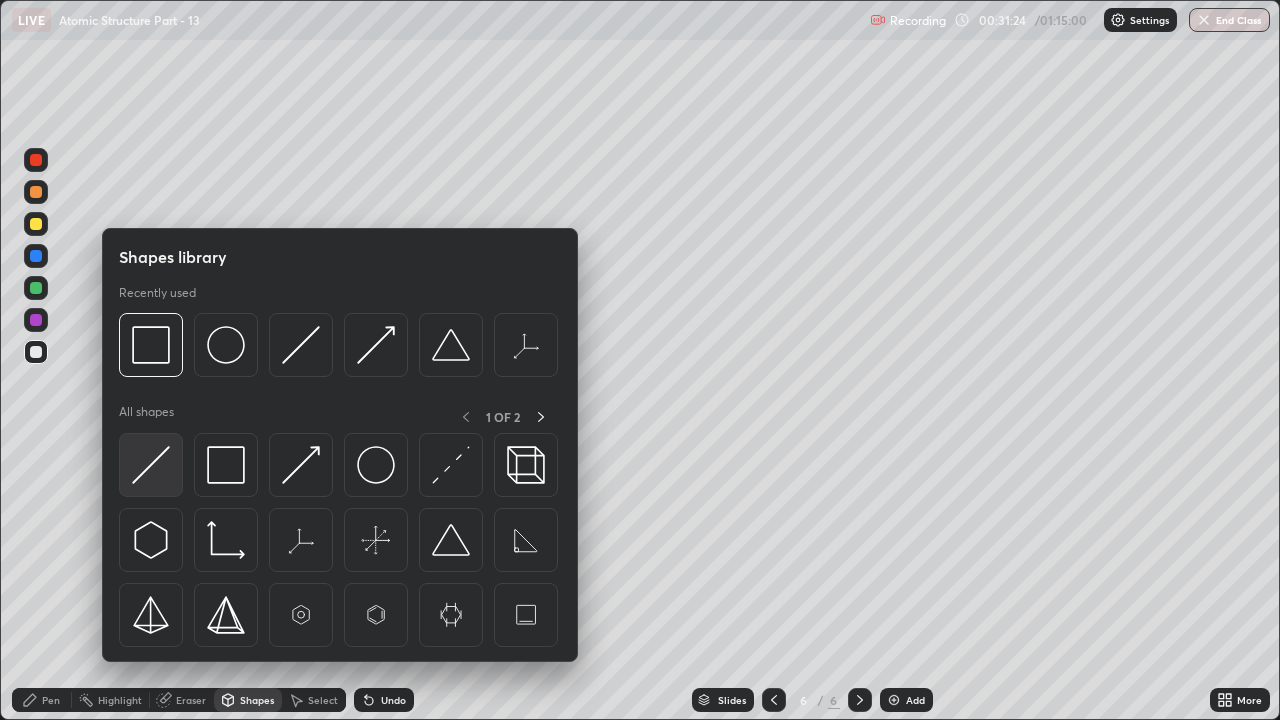 click at bounding box center [151, 465] 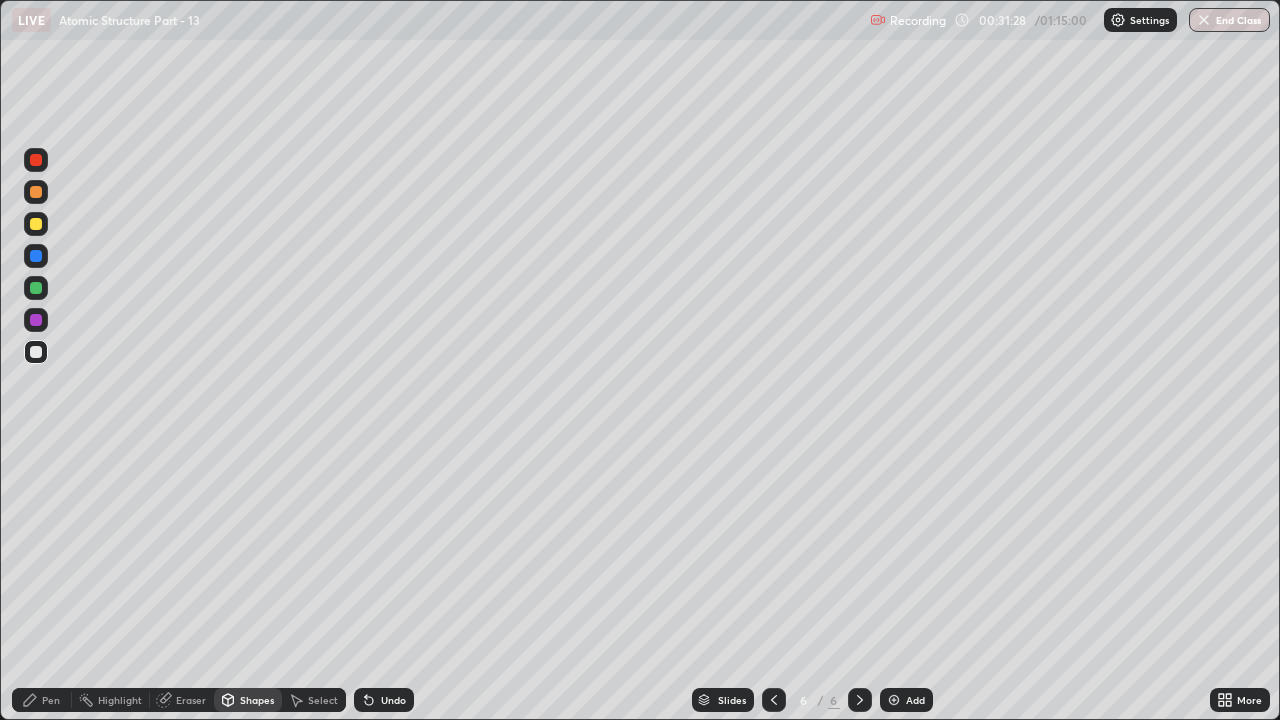 click on "Pen" at bounding box center [51, 700] 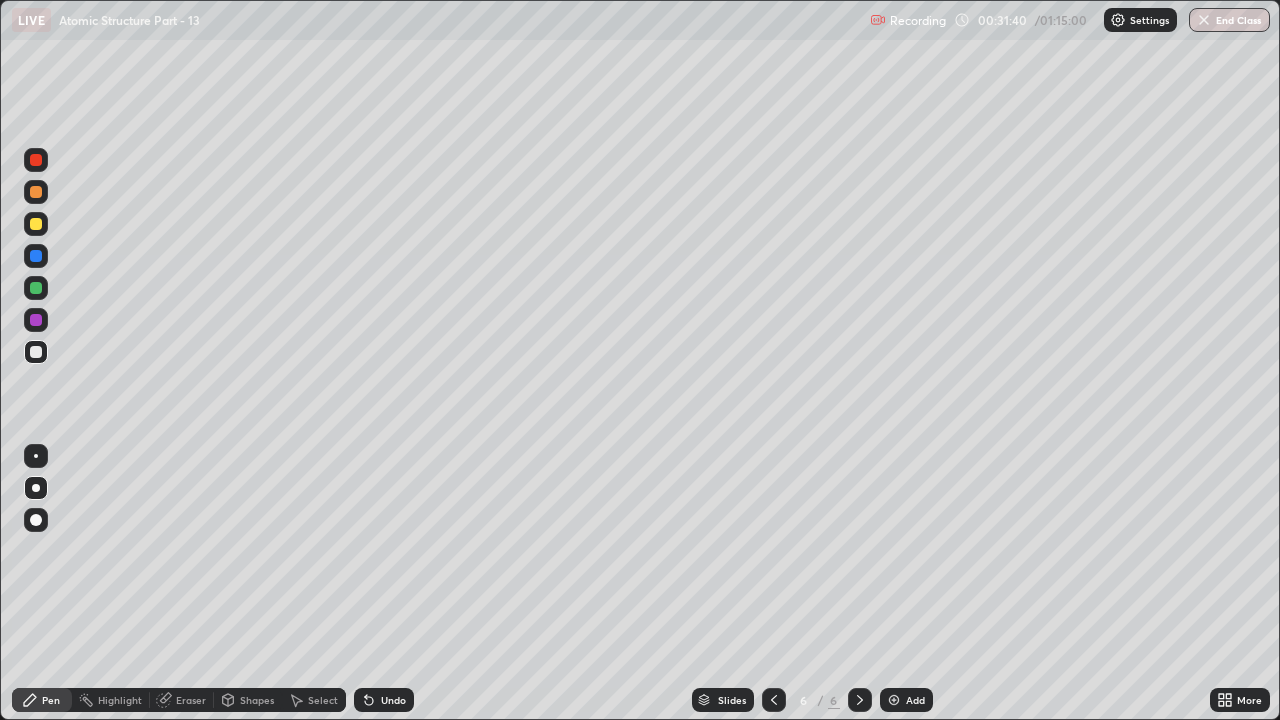 click on "Shapes" at bounding box center (257, 700) 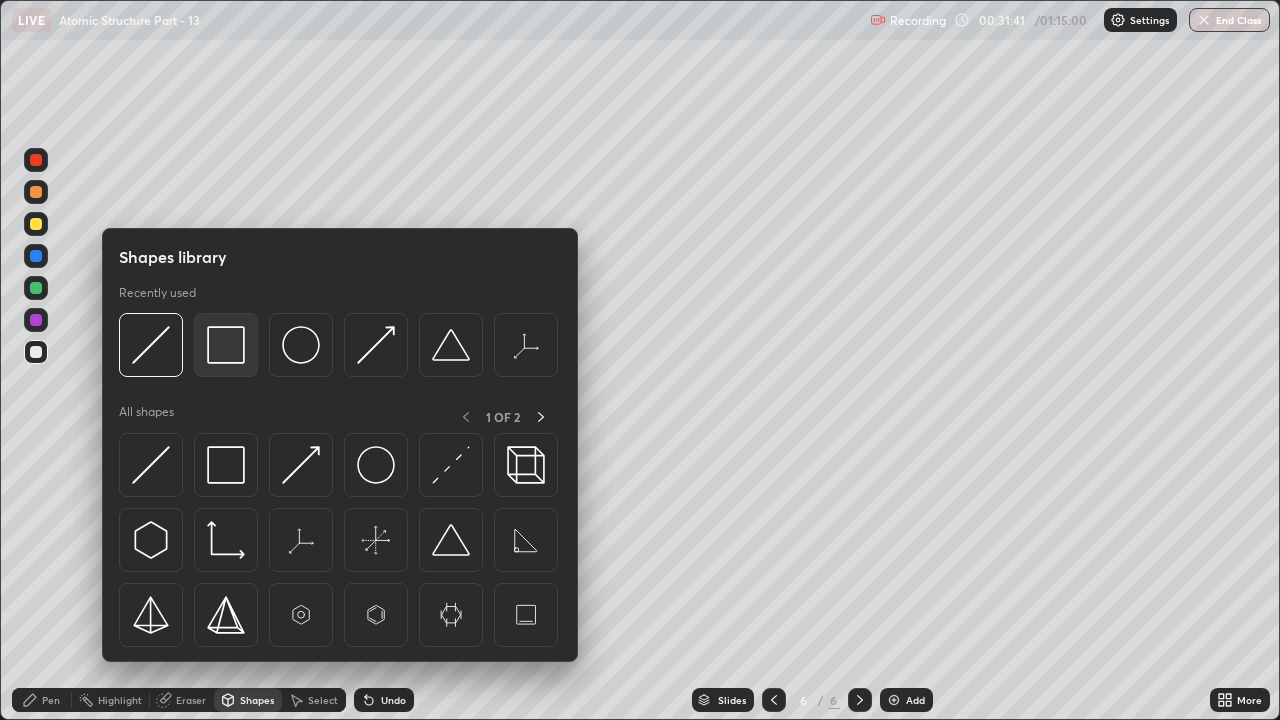 click at bounding box center [226, 345] 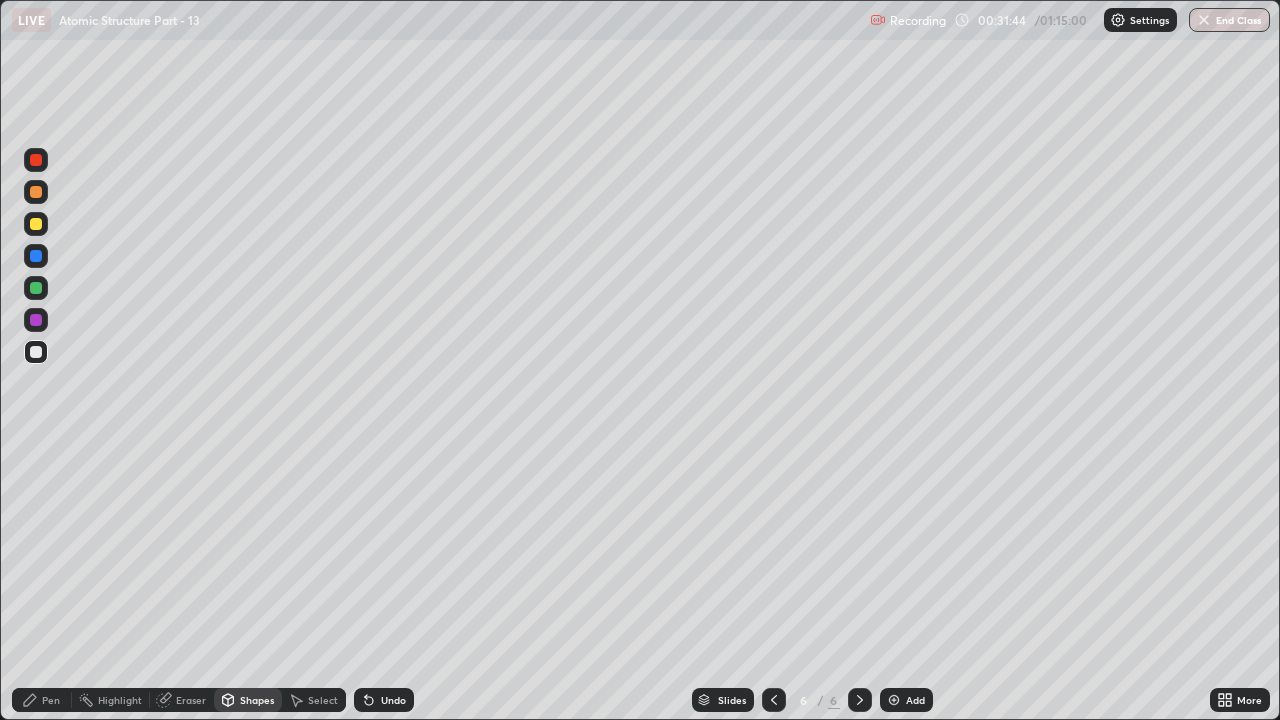 click on "Pen" at bounding box center [51, 700] 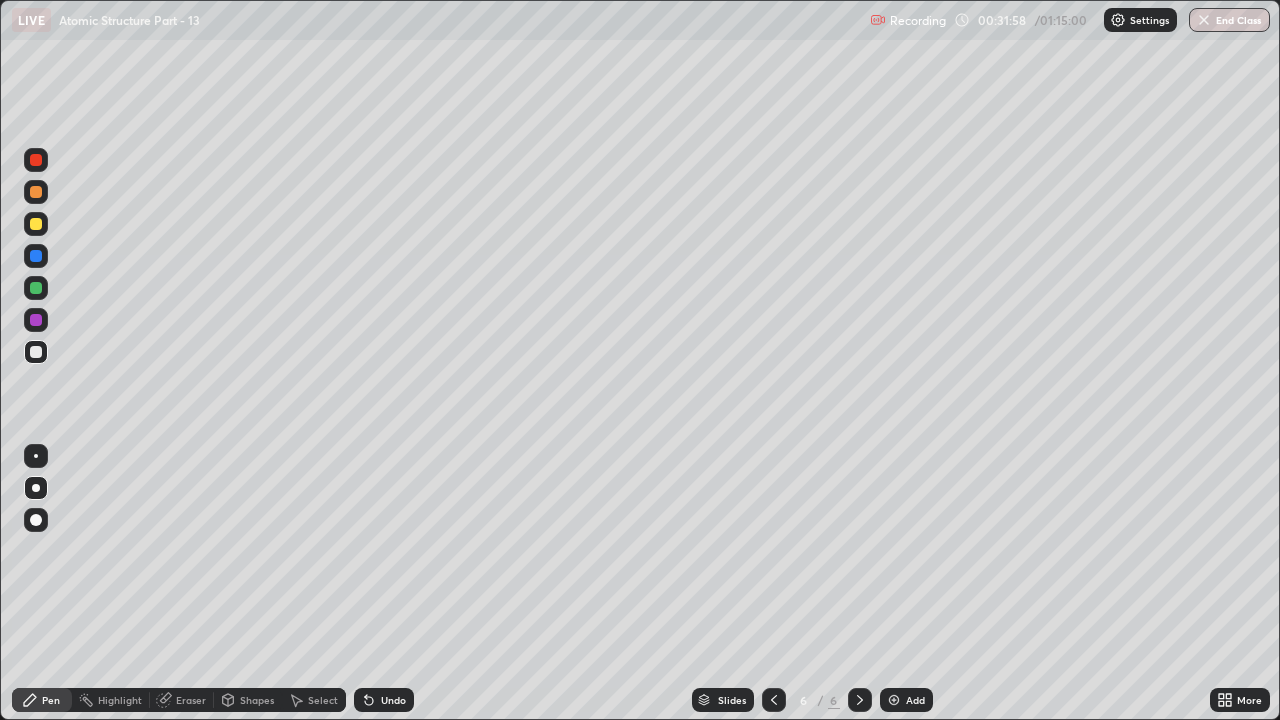 click at bounding box center (36, 288) 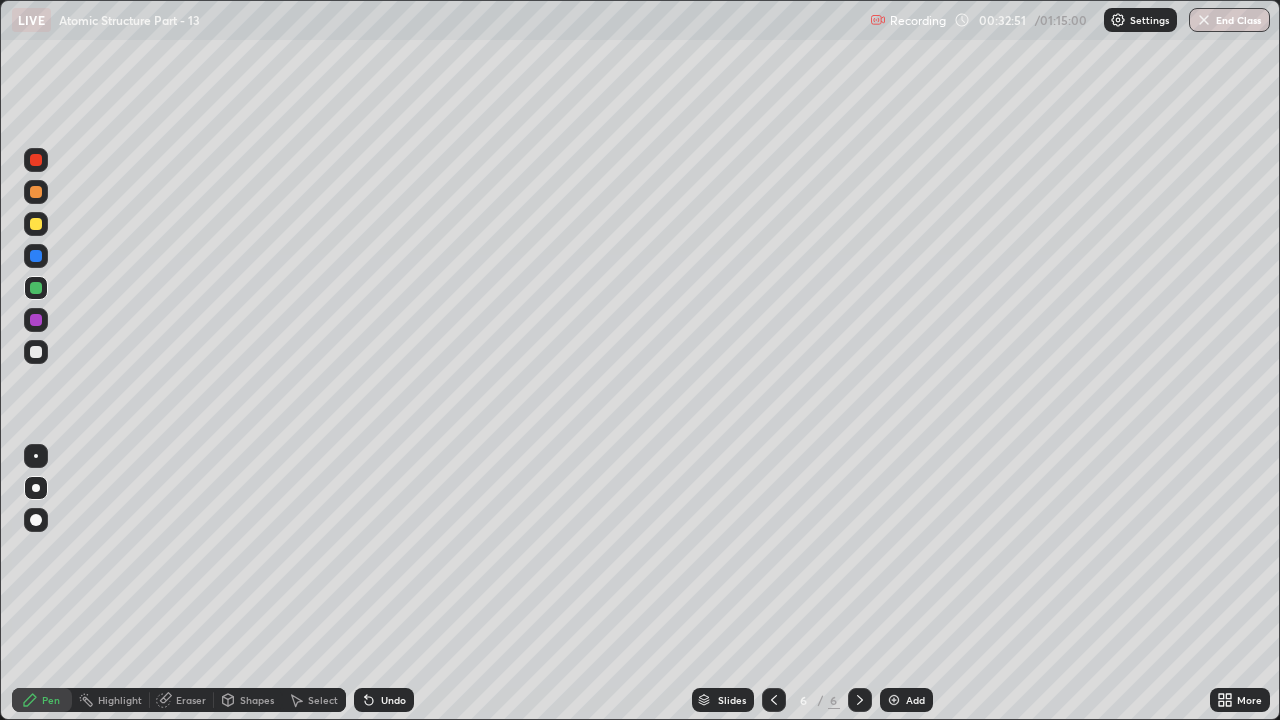 click on "Eraser" at bounding box center [191, 700] 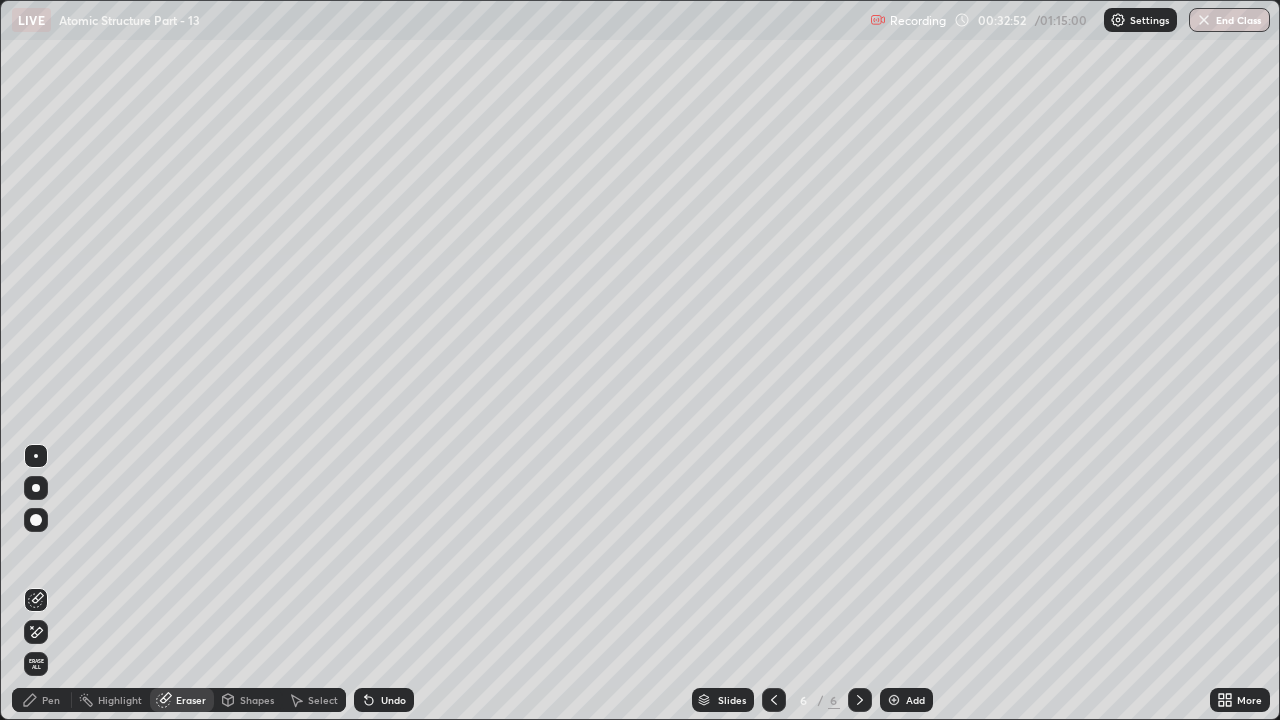 click at bounding box center [36, 632] 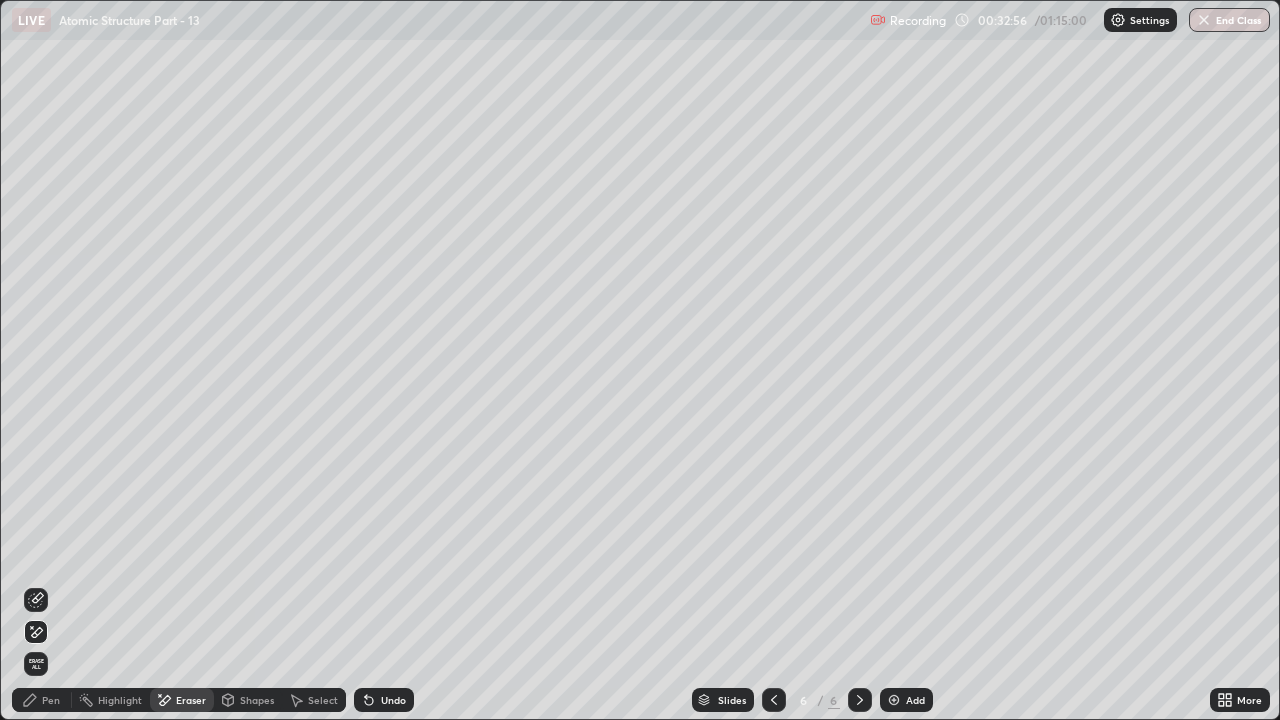 click on "Pen" at bounding box center (42, 700) 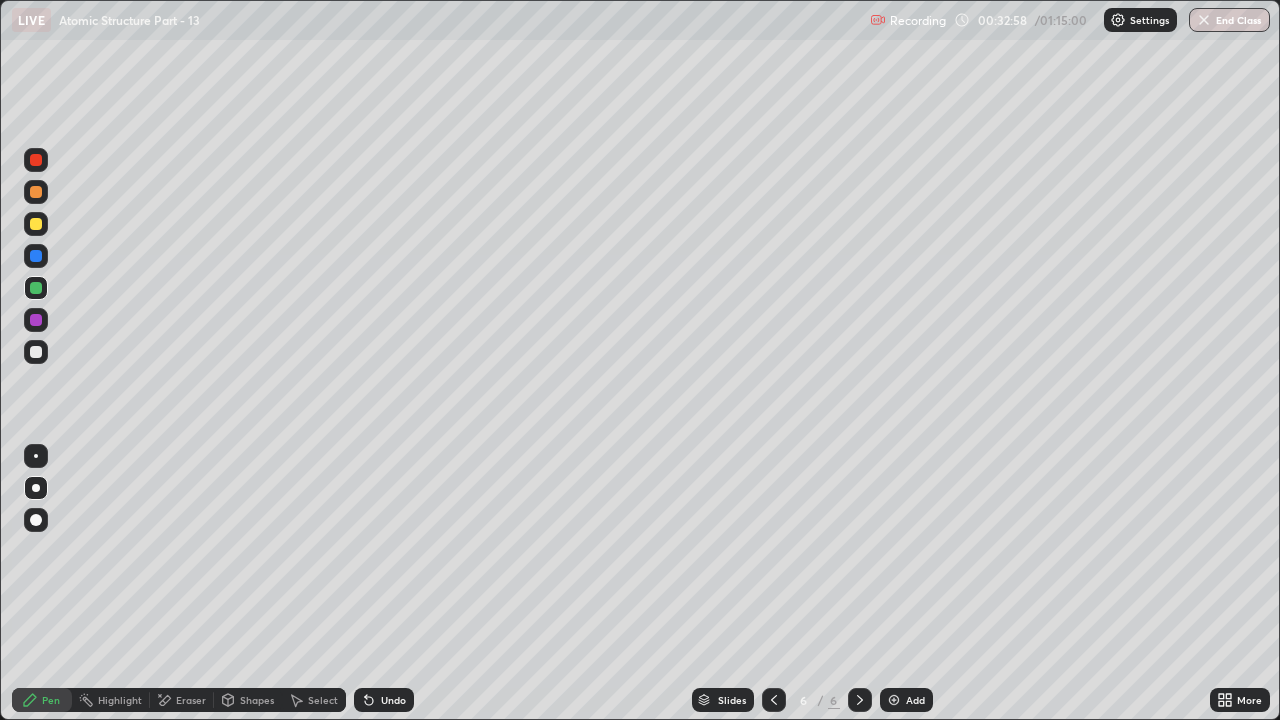 click 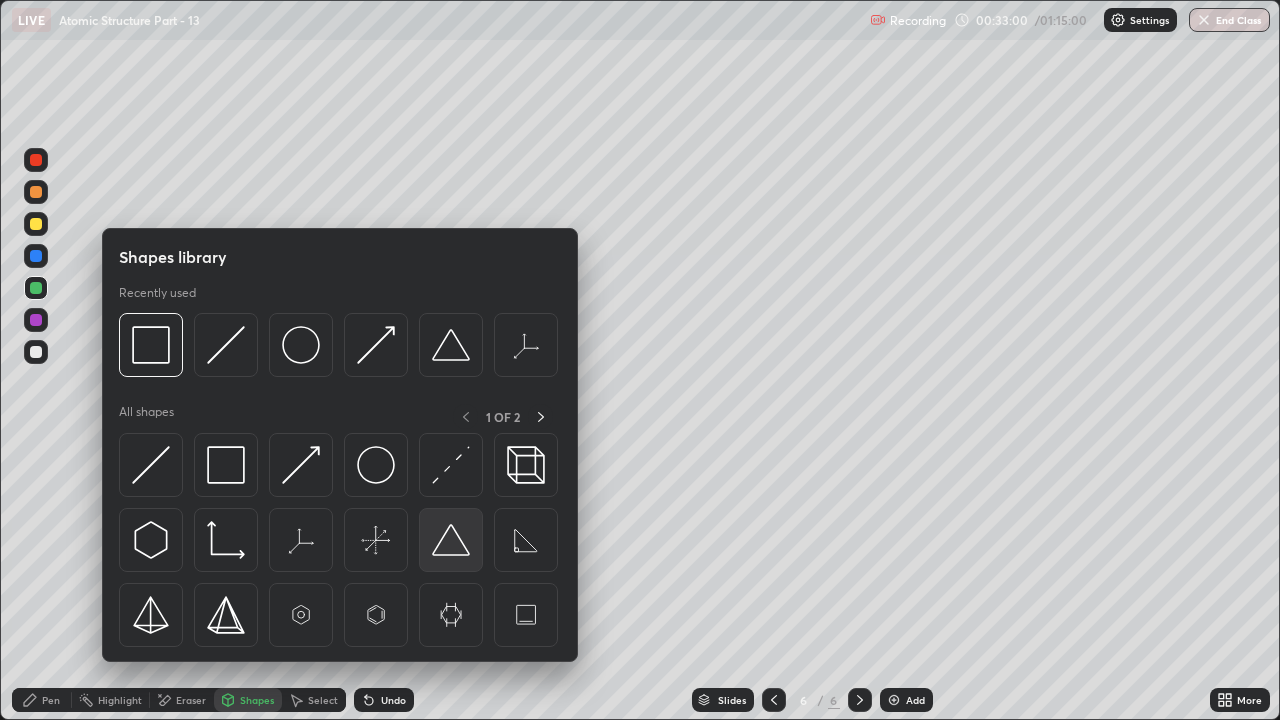 click at bounding box center [451, 540] 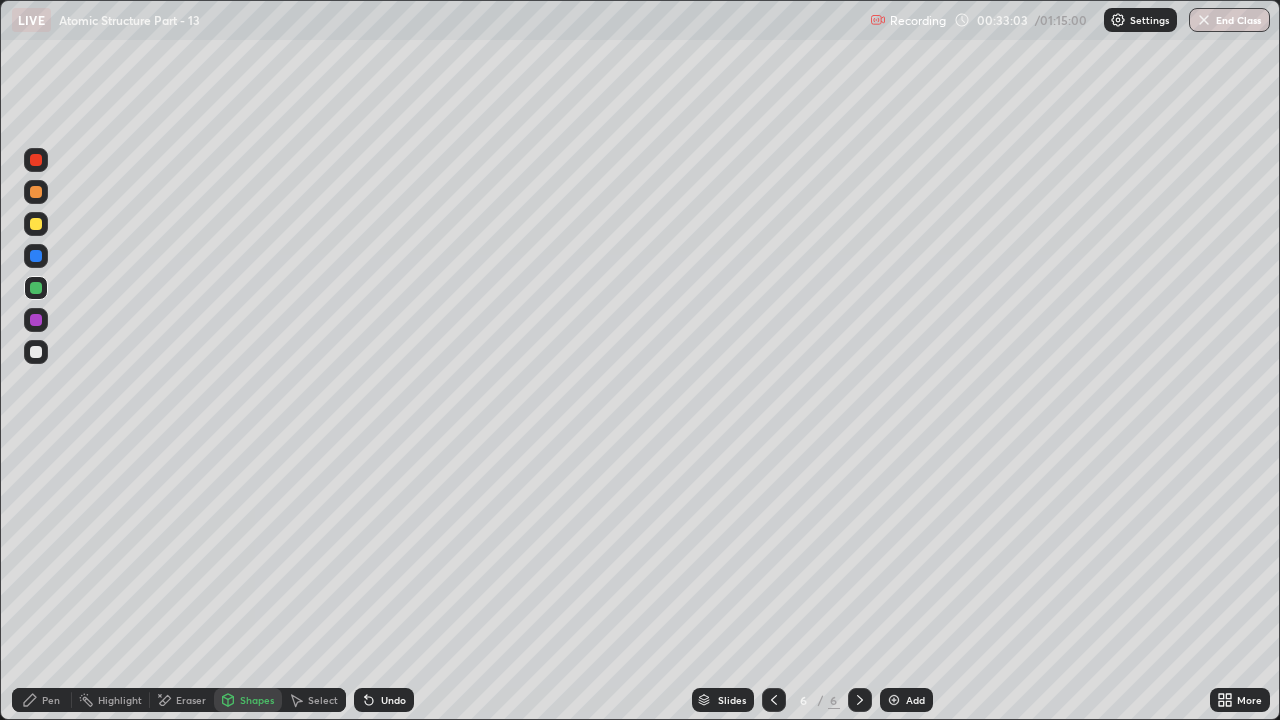 click on "Pen" at bounding box center [51, 700] 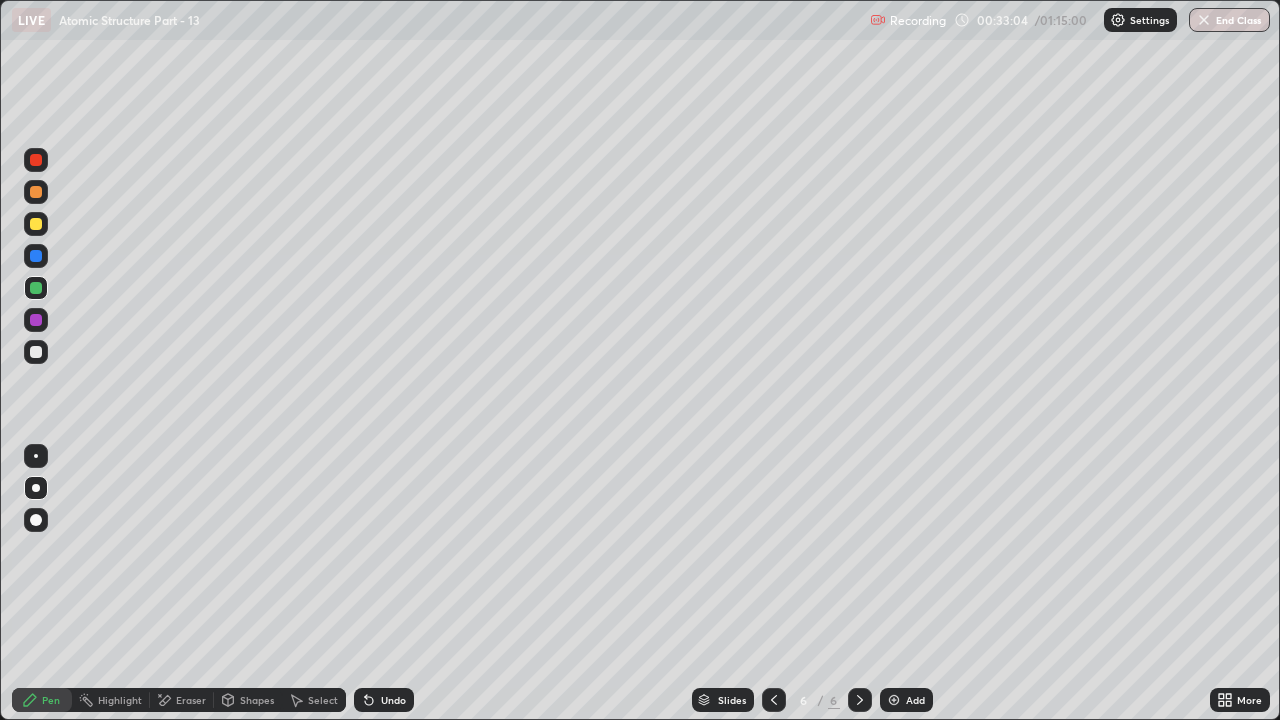 click at bounding box center [36, 352] 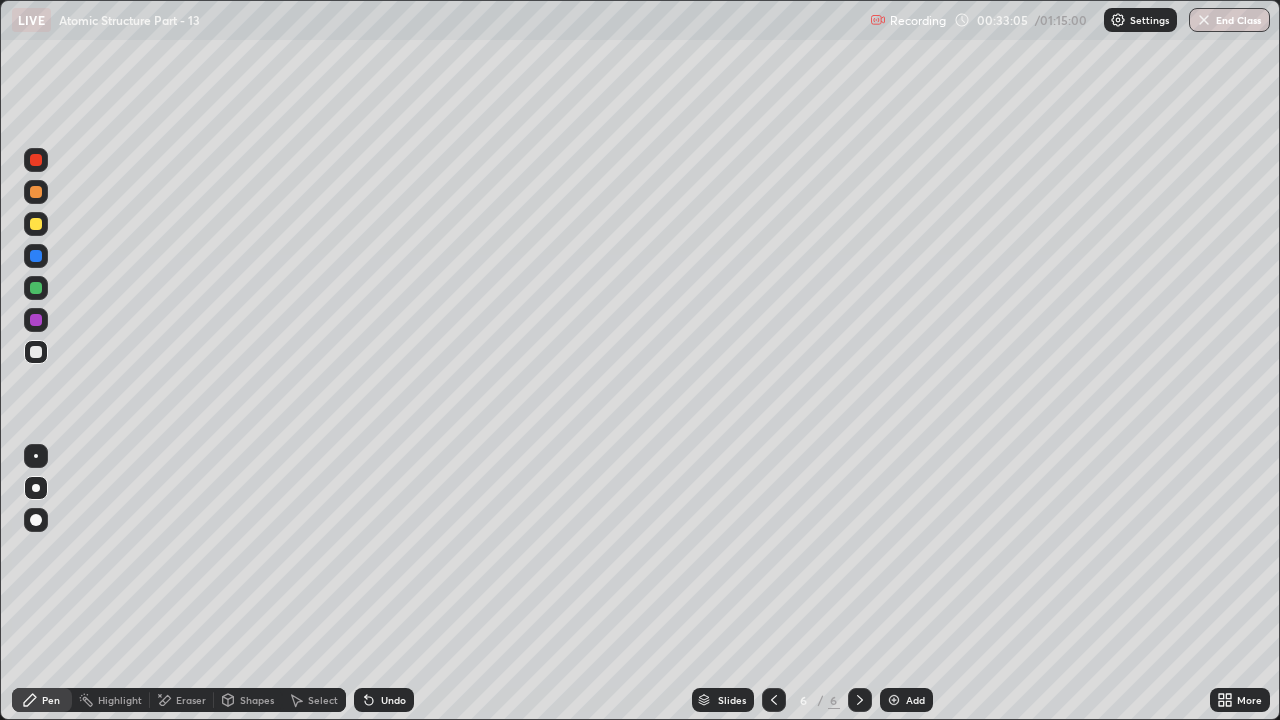 click on "Shapes" at bounding box center [248, 700] 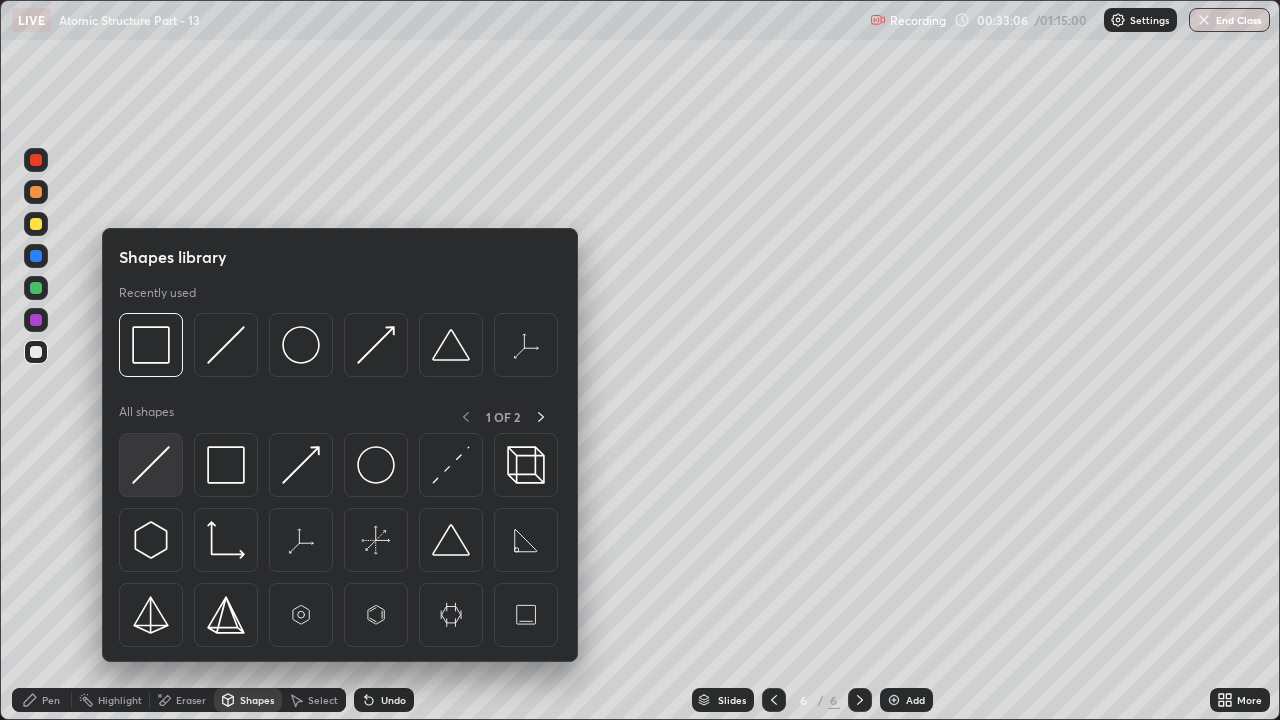 click at bounding box center (151, 465) 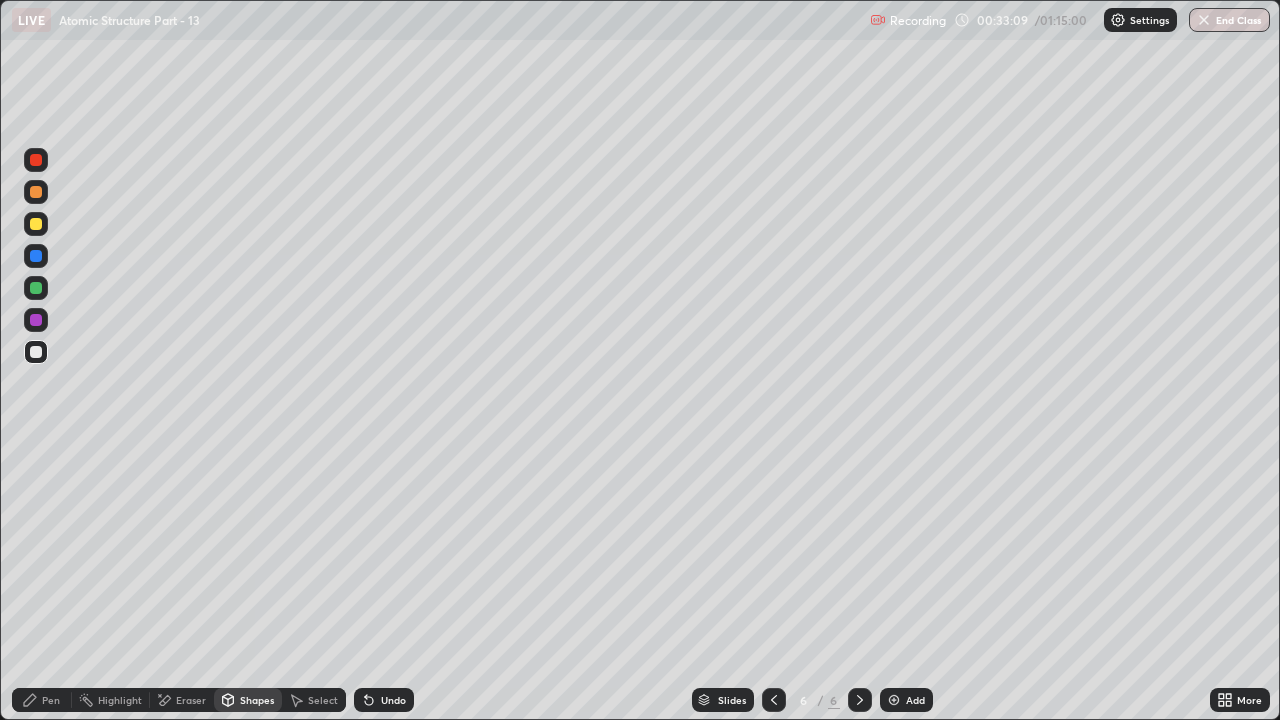 click on "Pen" at bounding box center (51, 700) 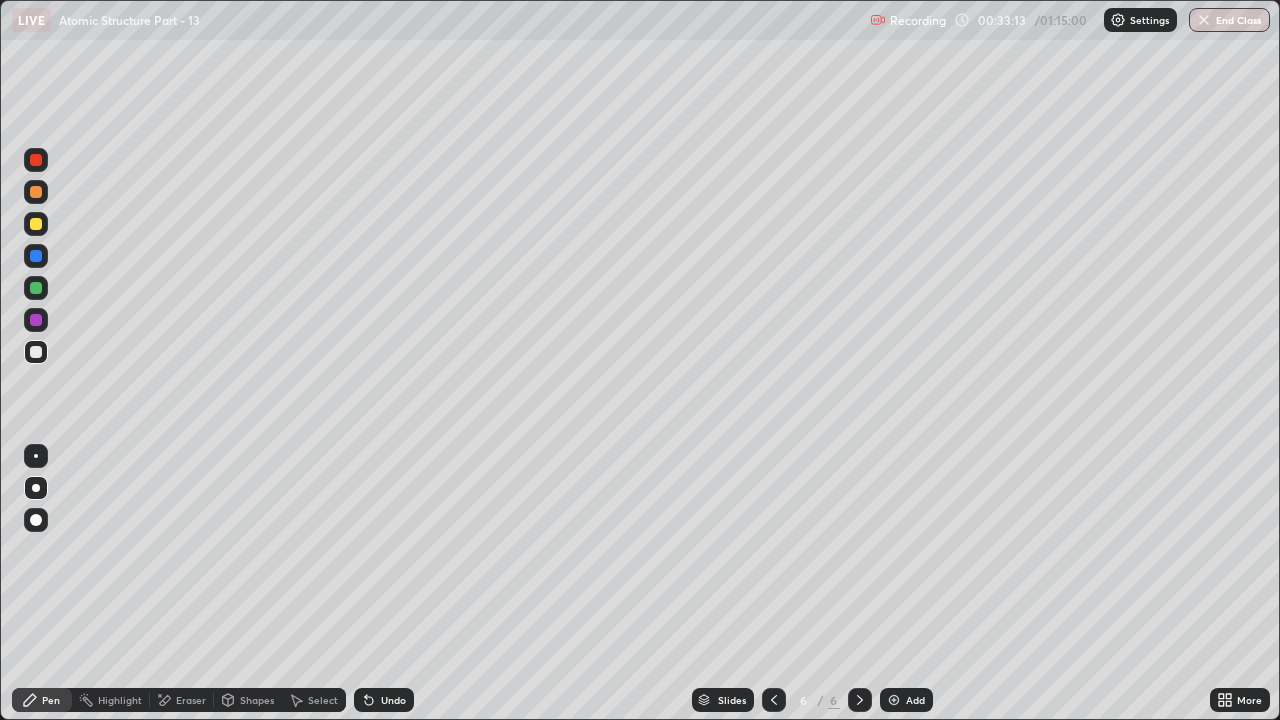 click on "Undo" at bounding box center (384, 700) 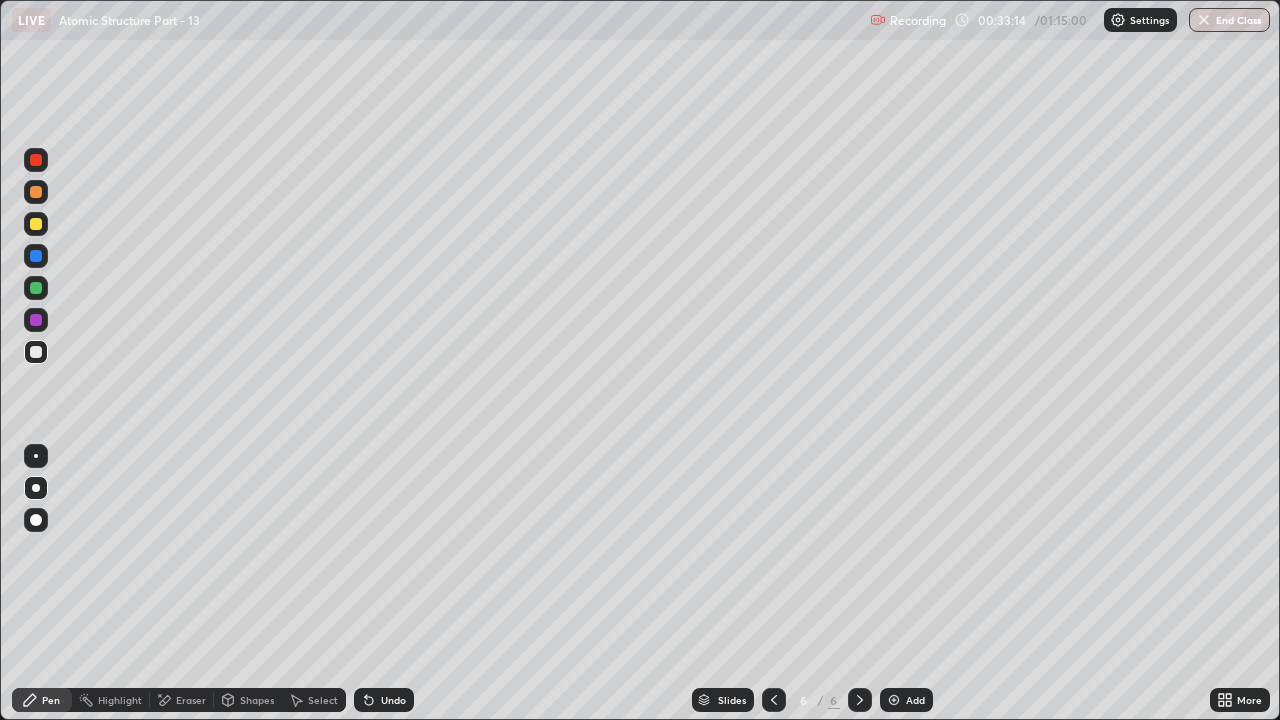 click on "Eraser" at bounding box center [191, 700] 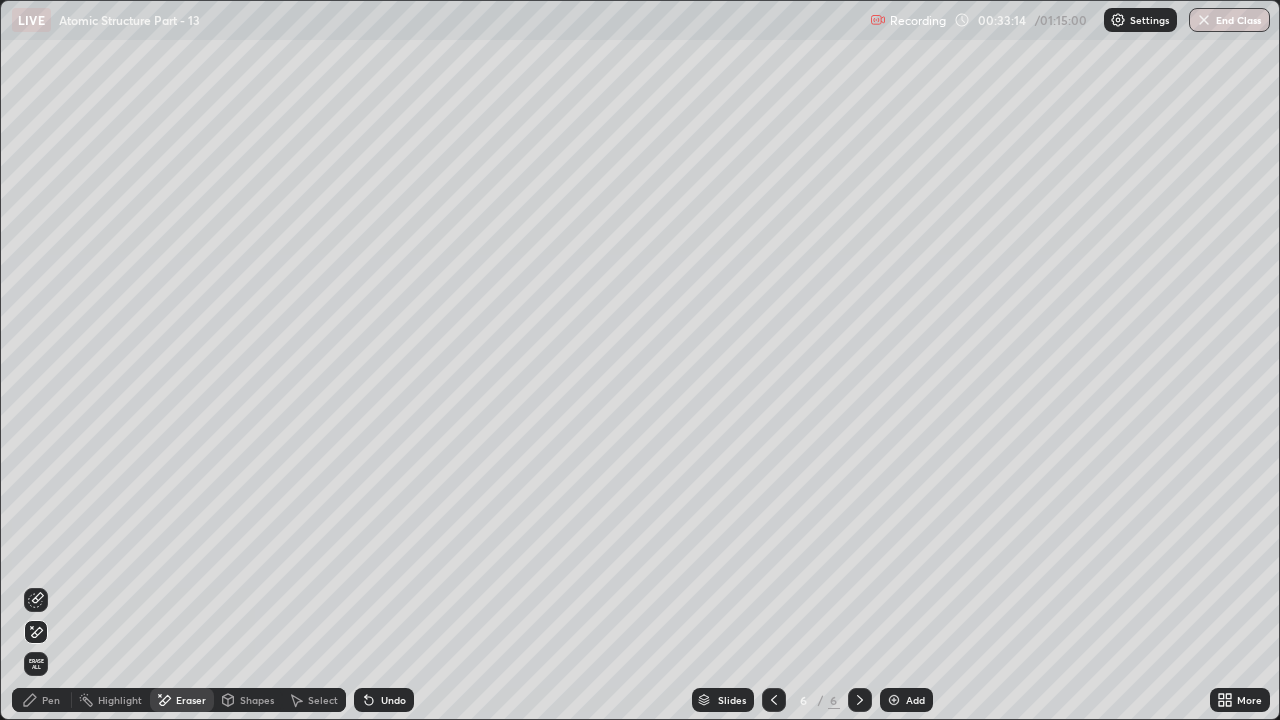 click on "Shapes" at bounding box center (257, 700) 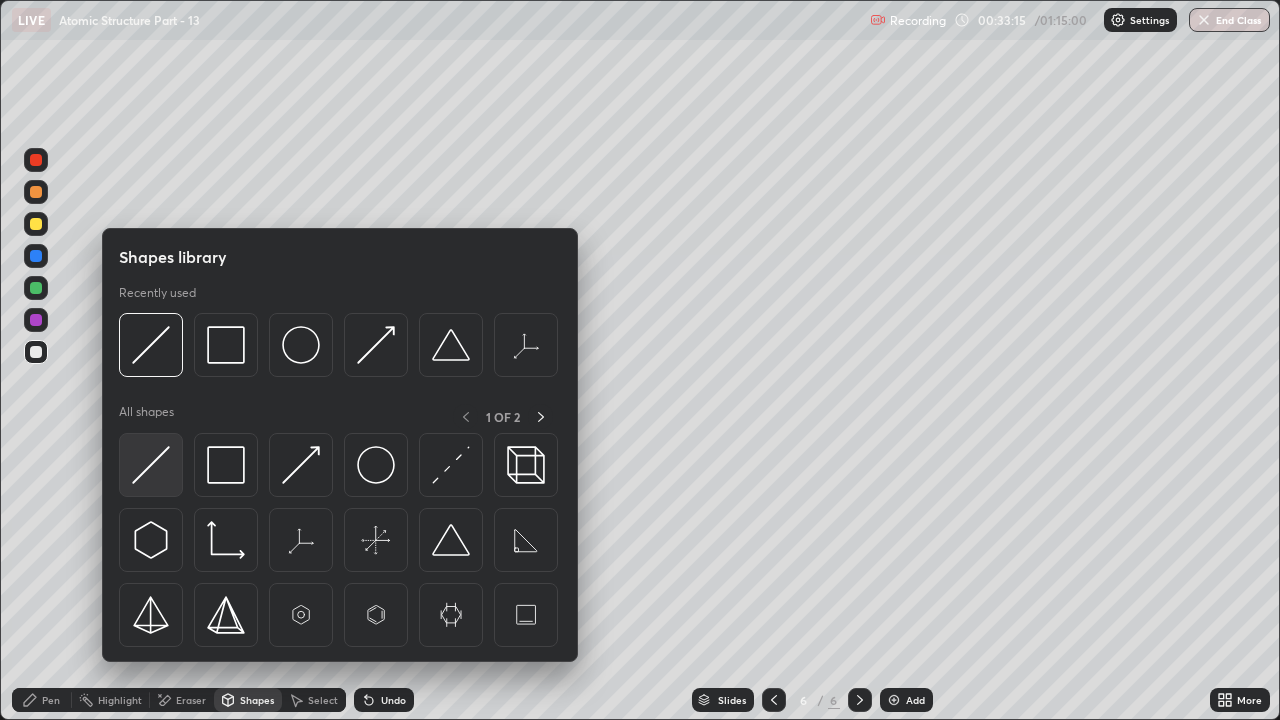 click at bounding box center (151, 465) 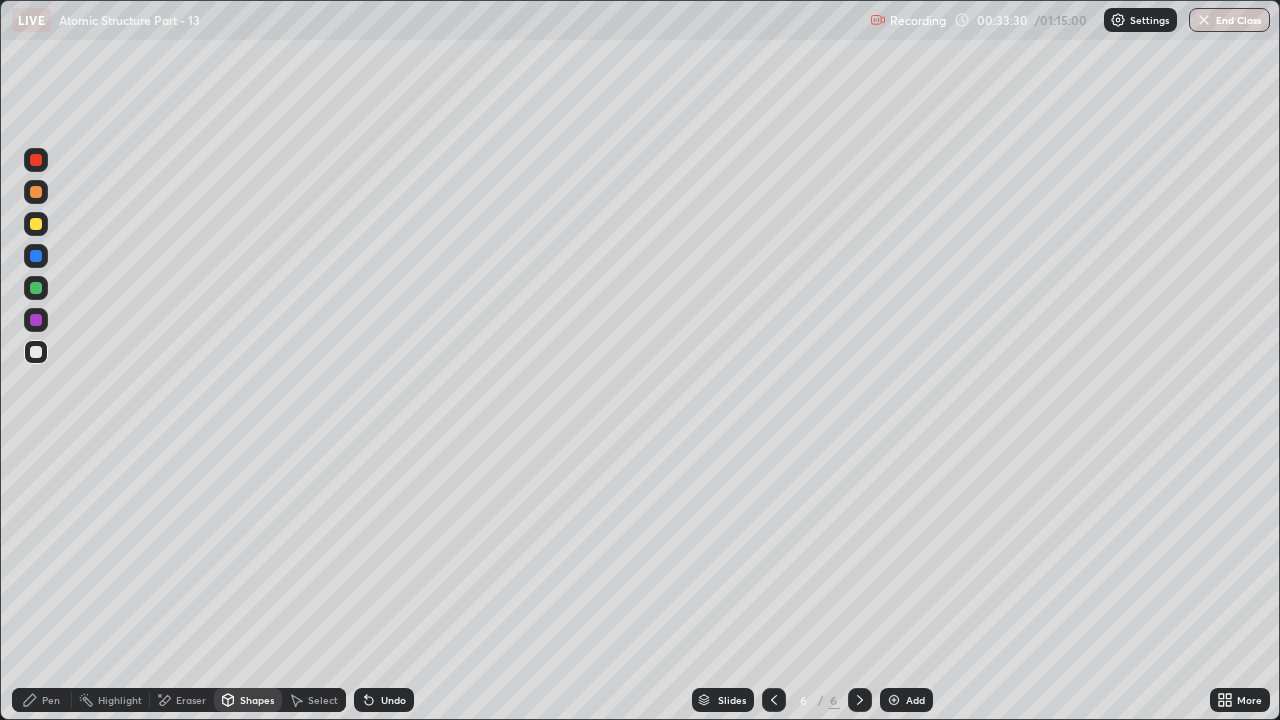 click on "Pen" at bounding box center [42, 700] 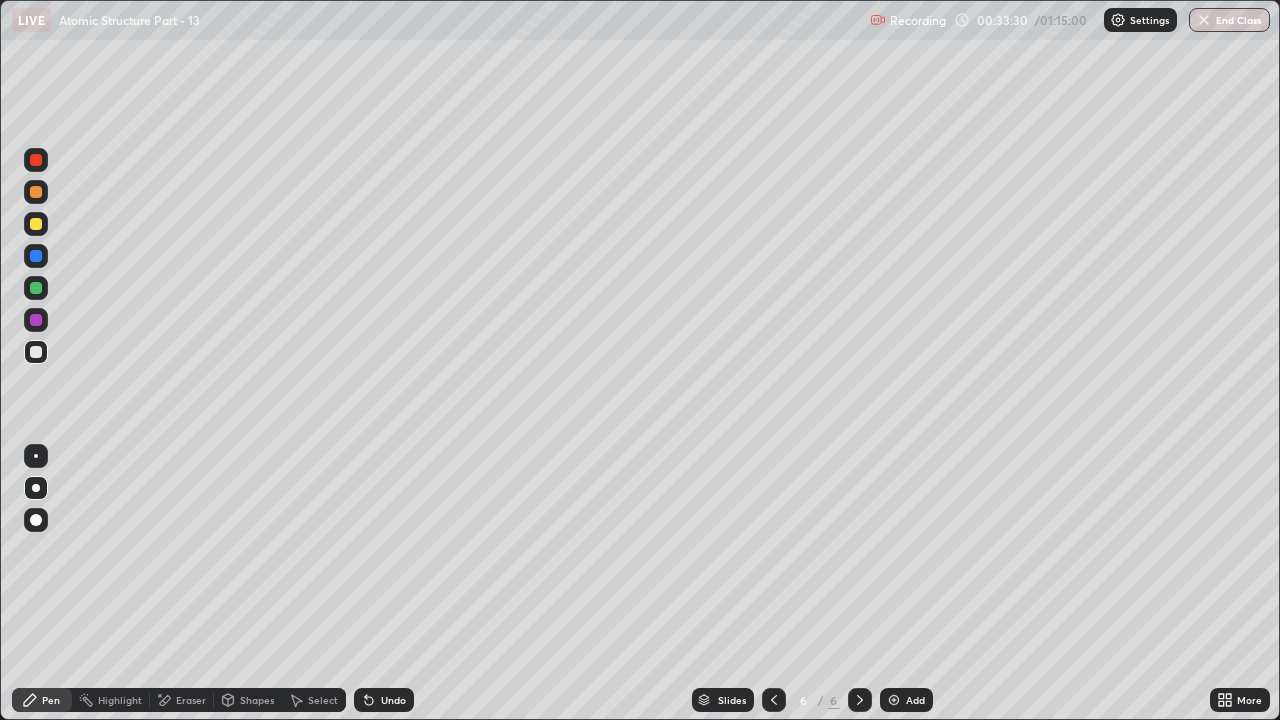 click at bounding box center [36, 320] 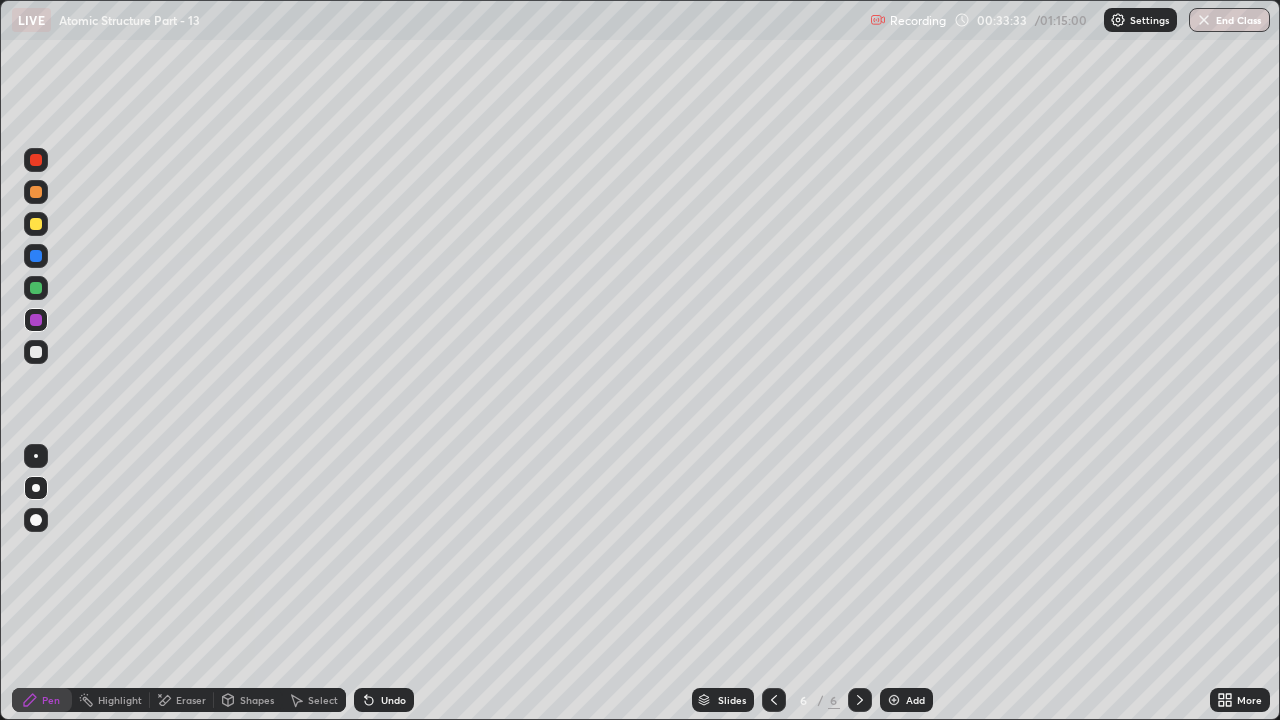 click on "Shapes" at bounding box center [257, 700] 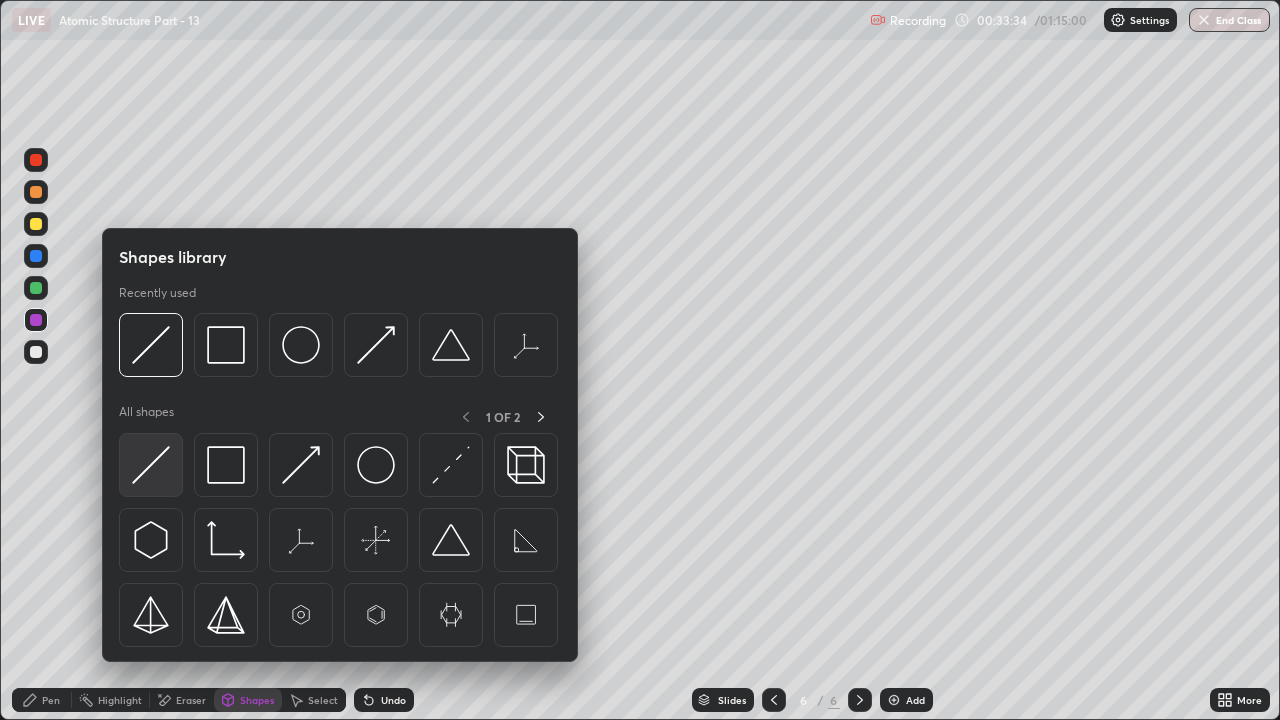 click at bounding box center (151, 465) 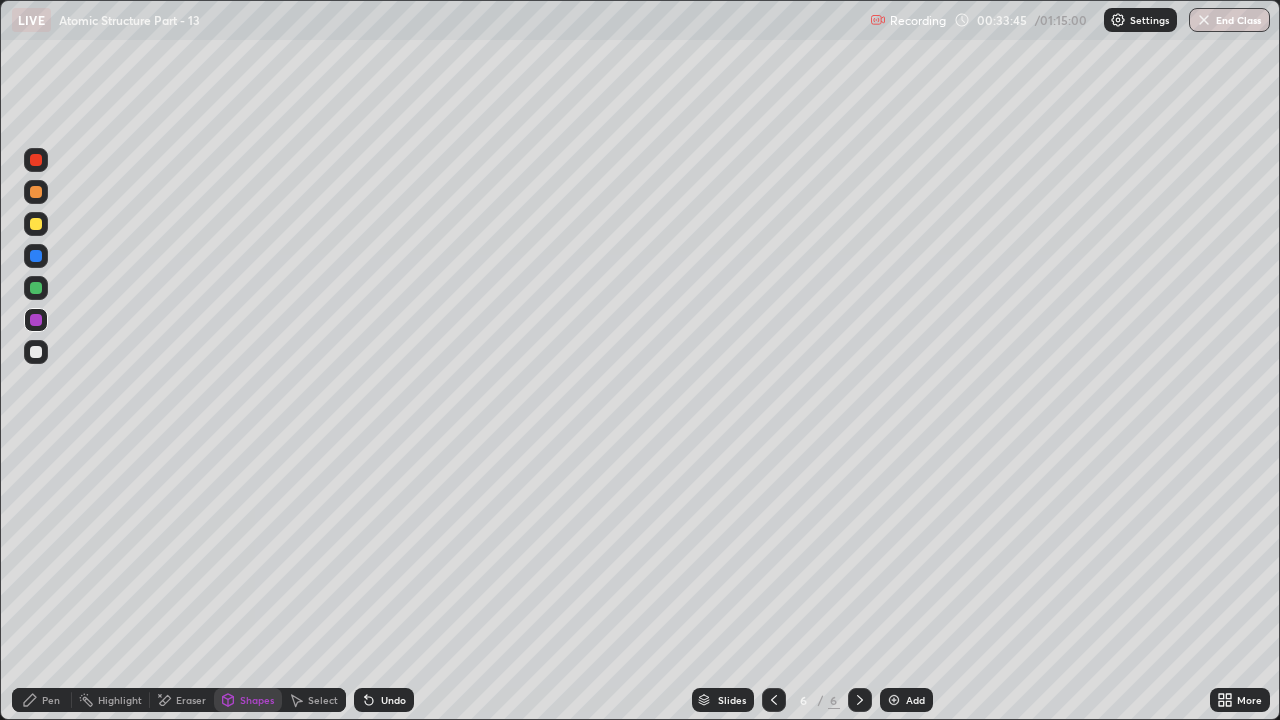 click on "Pen" at bounding box center (42, 700) 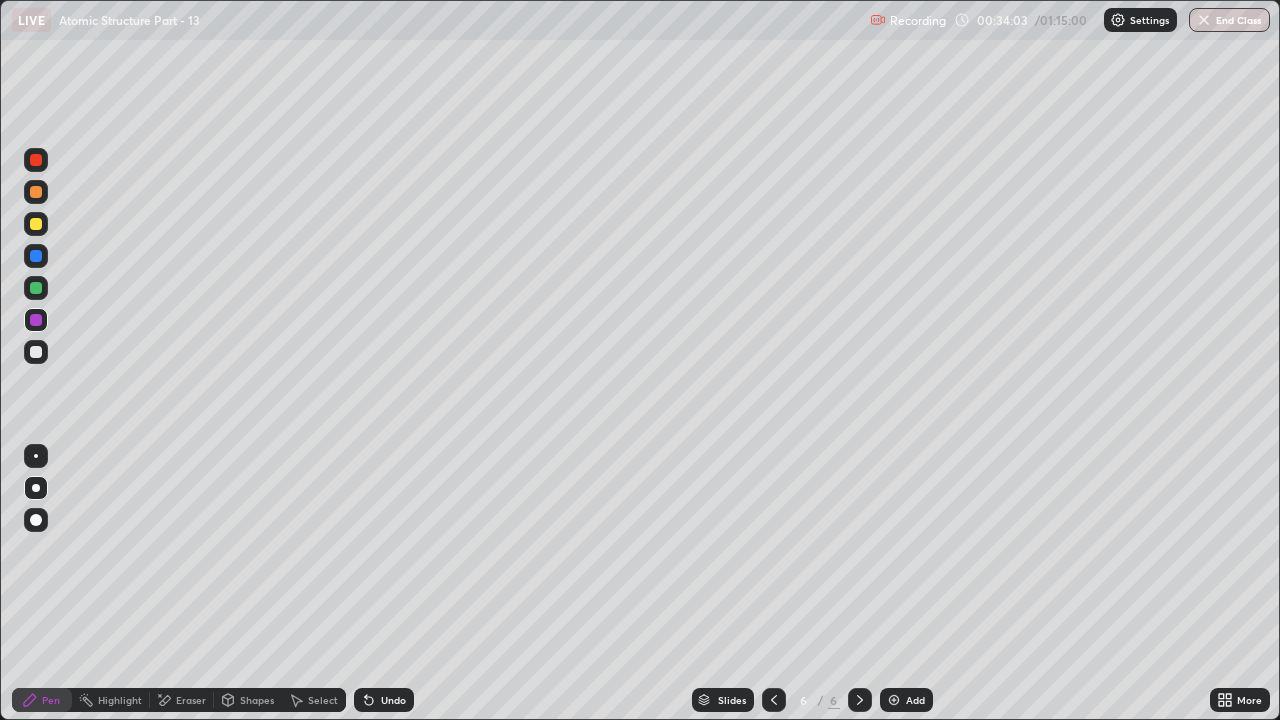 click 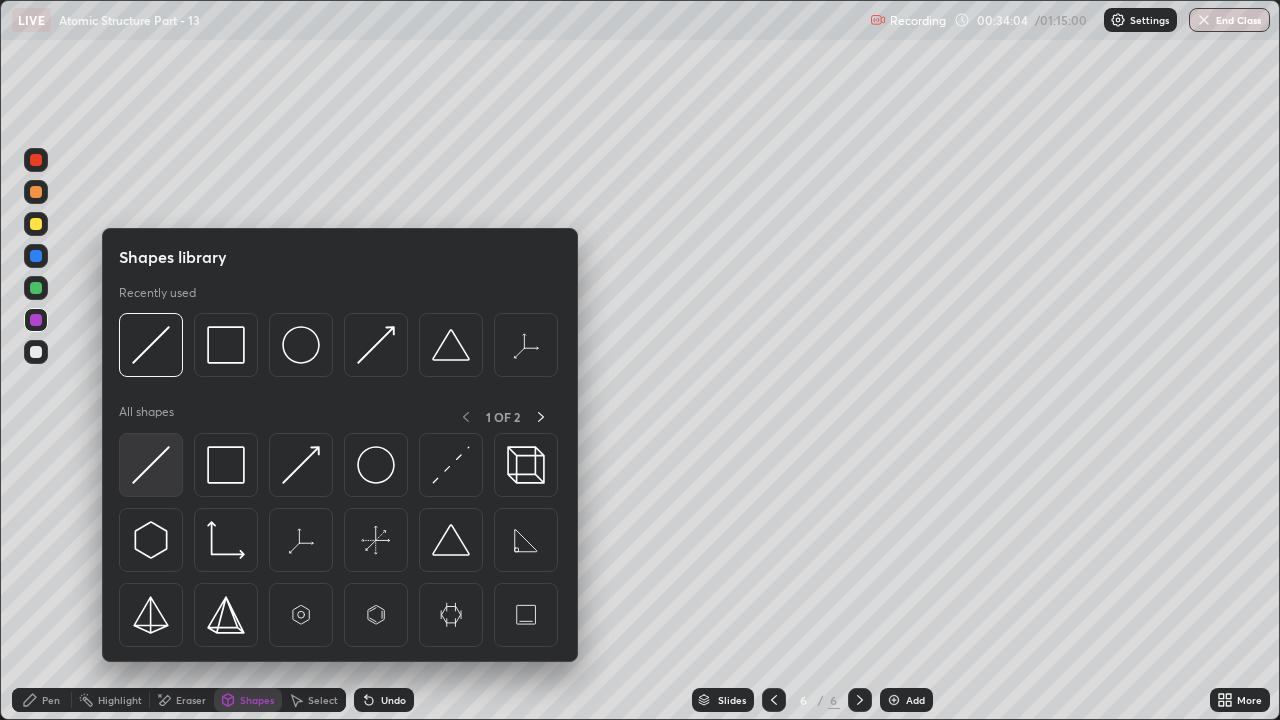 click at bounding box center [151, 465] 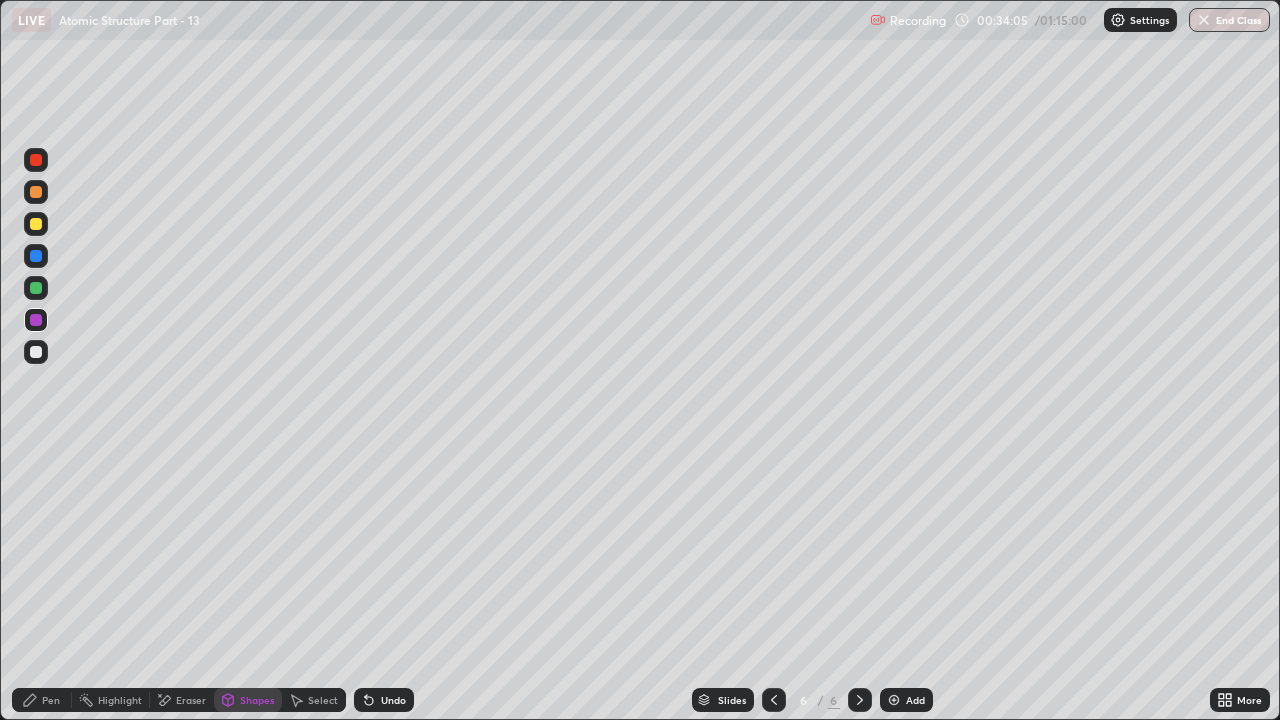 click at bounding box center (36, 160) 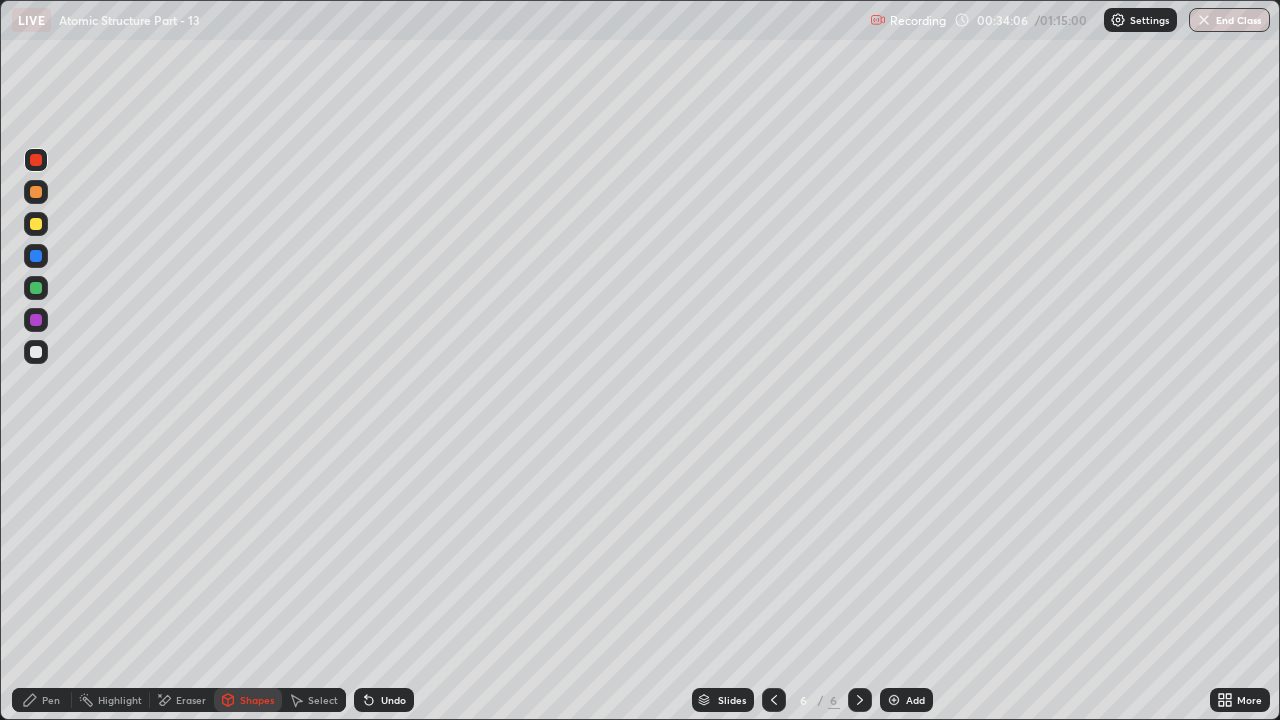 click on "Pen" at bounding box center [42, 700] 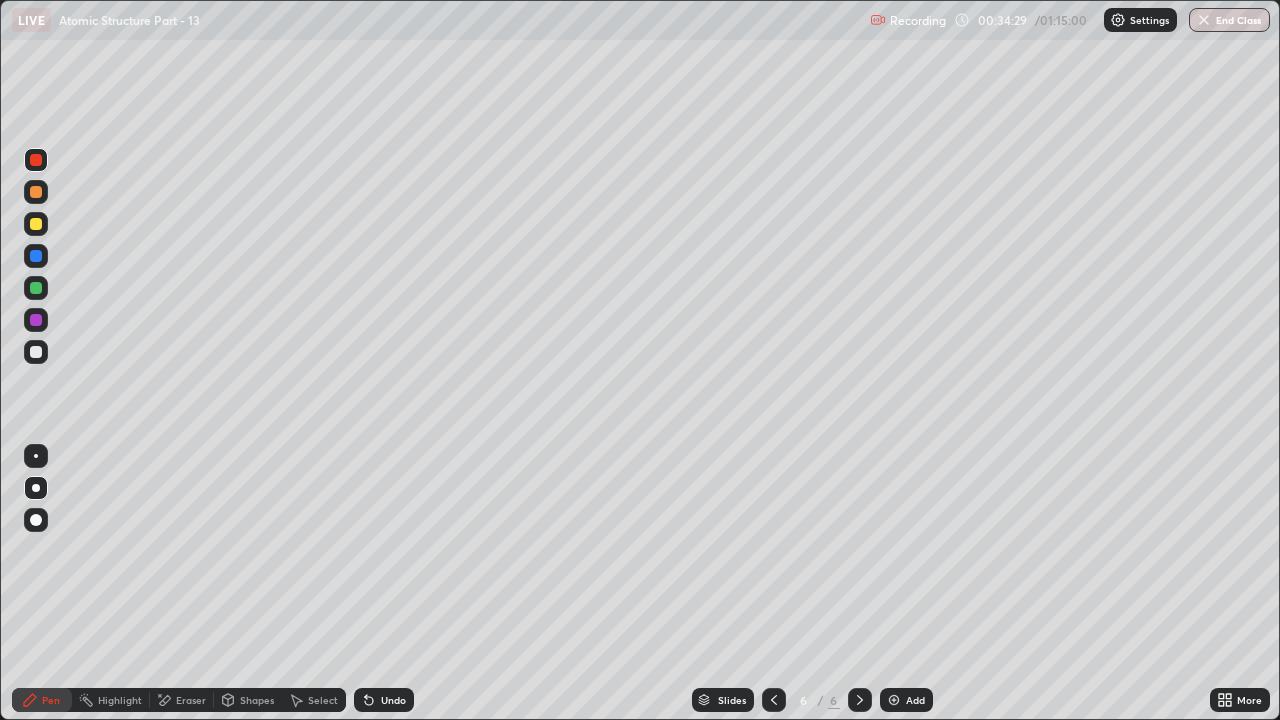 click 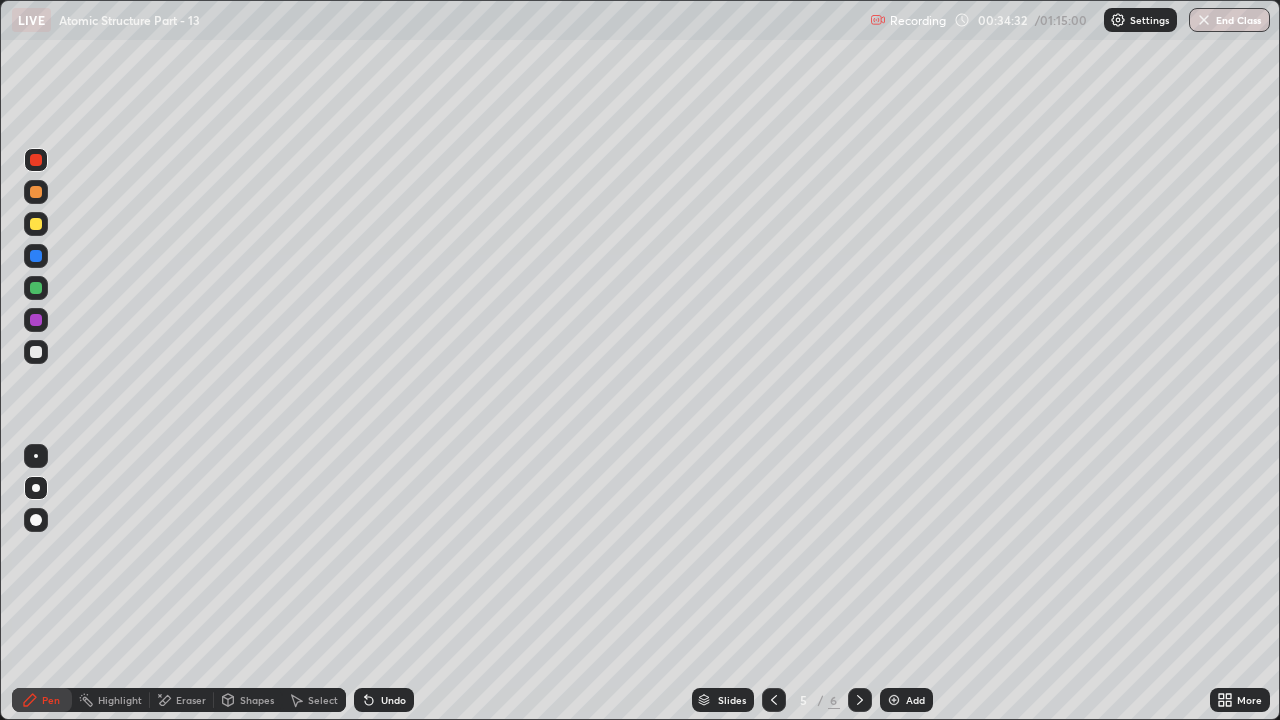 click 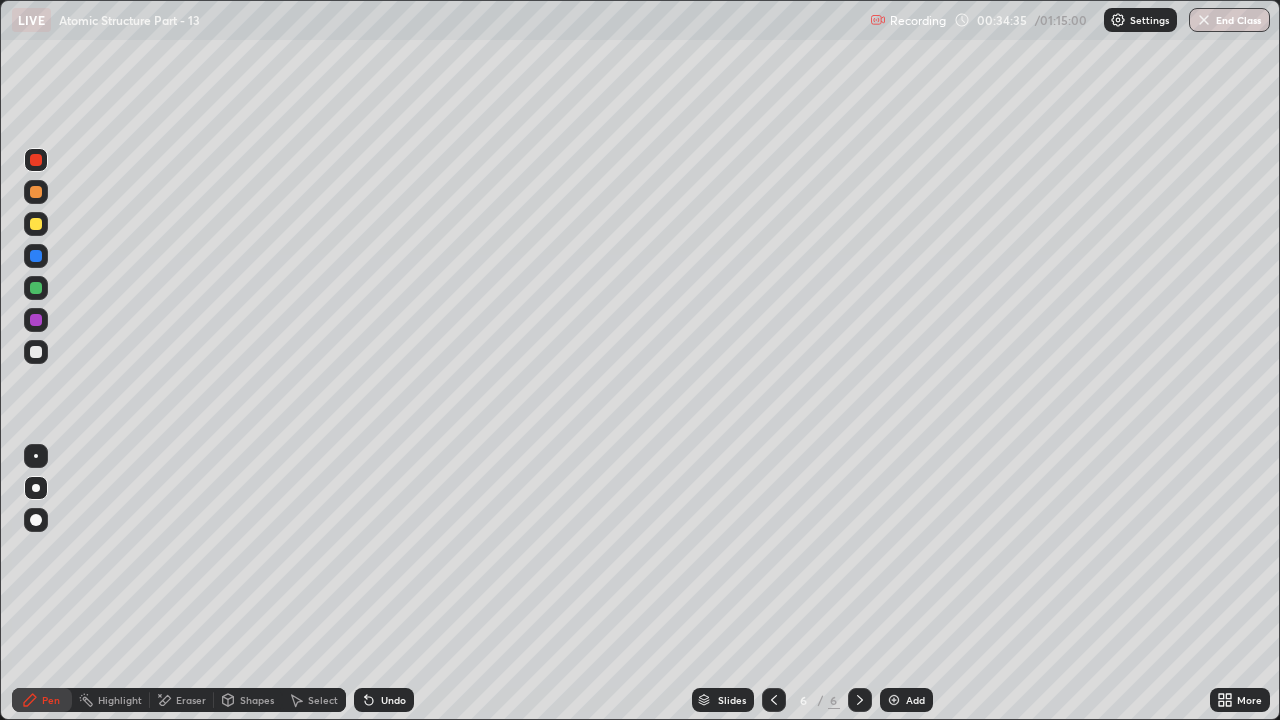 click 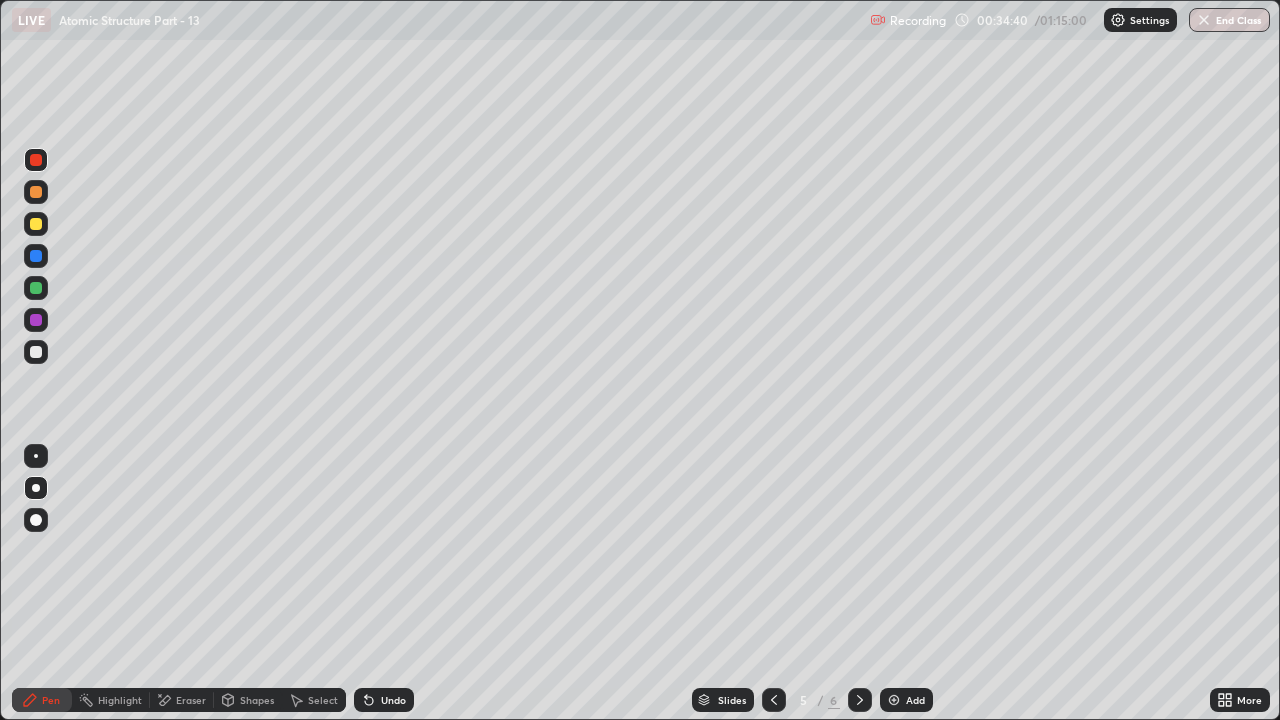 click 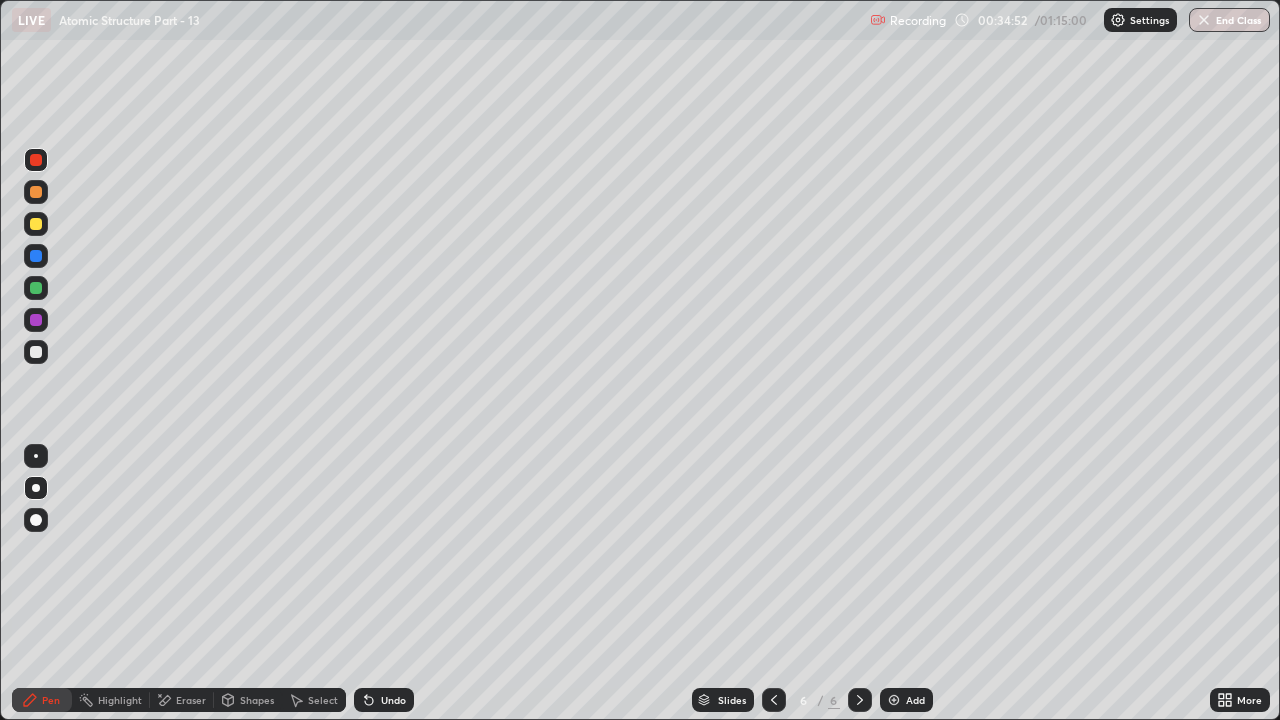 click on "More" at bounding box center (1240, 700) 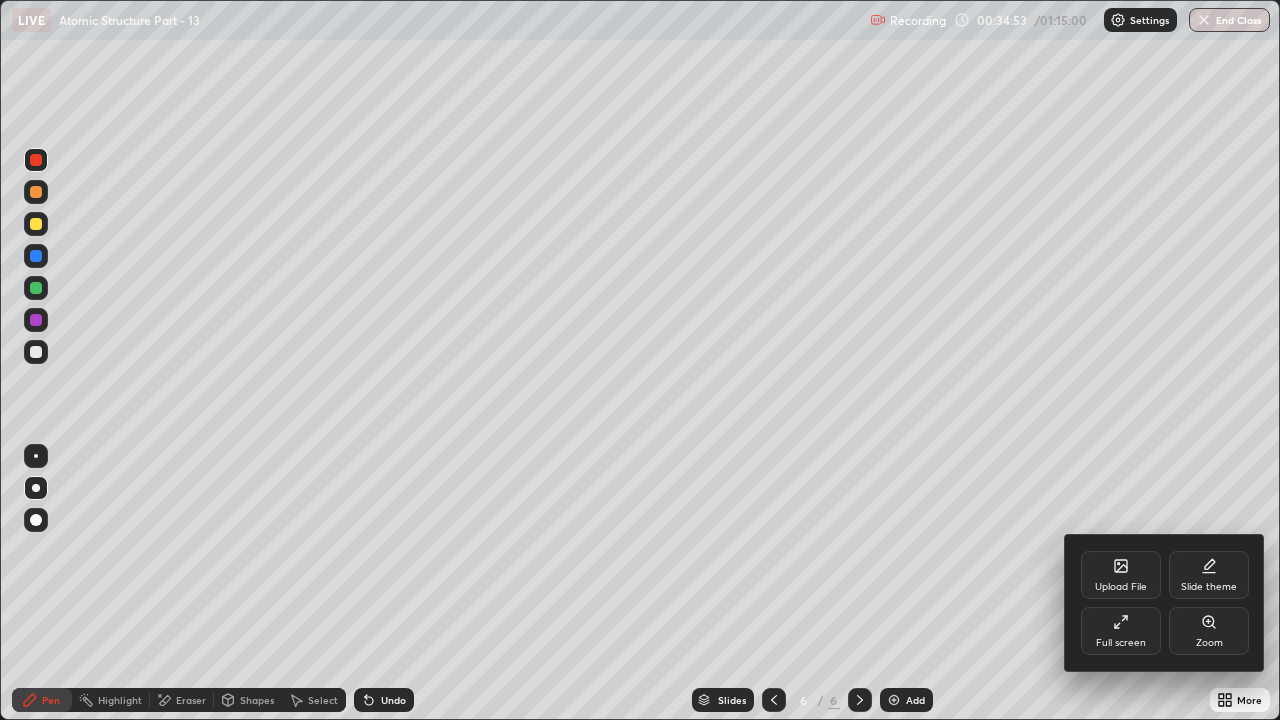 click on "Full screen" at bounding box center [1121, 631] 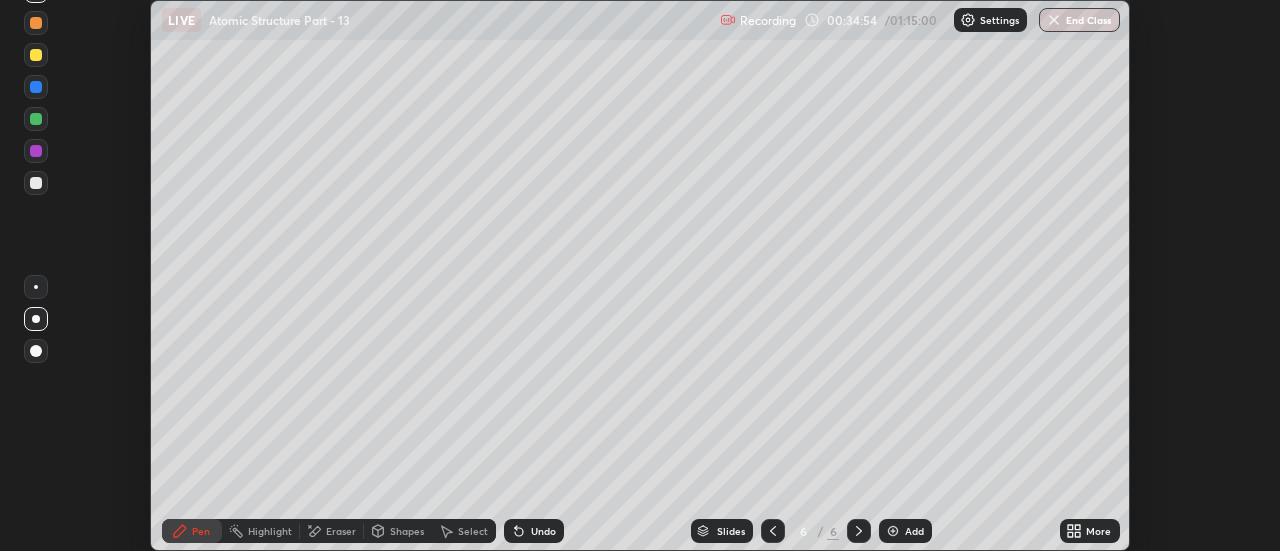 scroll, scrollTop: 551, scrollLeft: 1280, axis: both 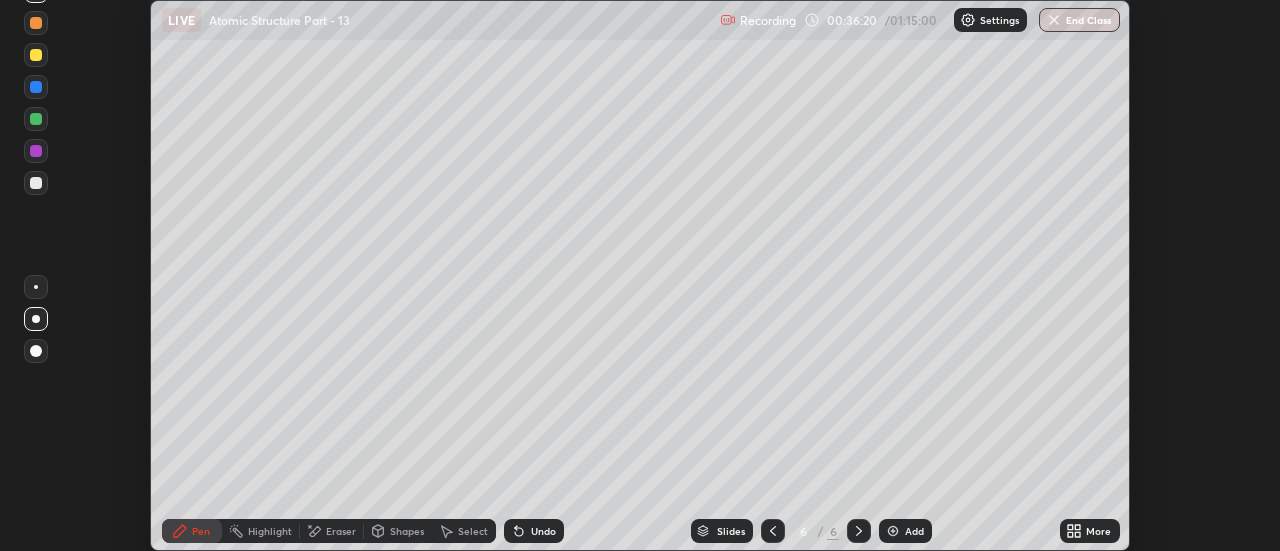 click on "More" at bounding box center (1090, 531) 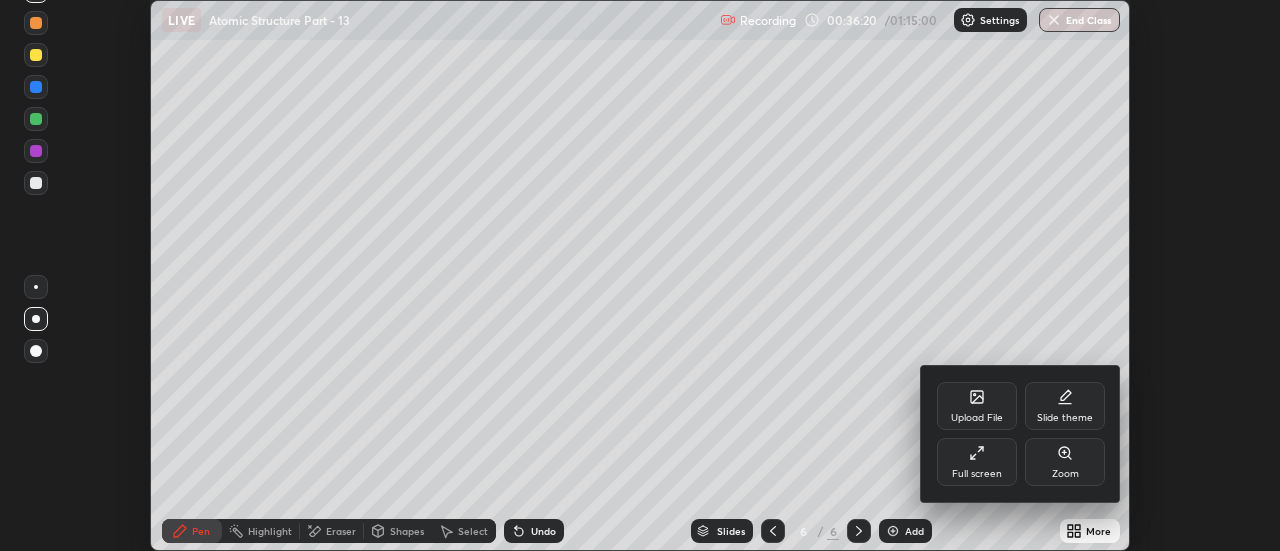 click 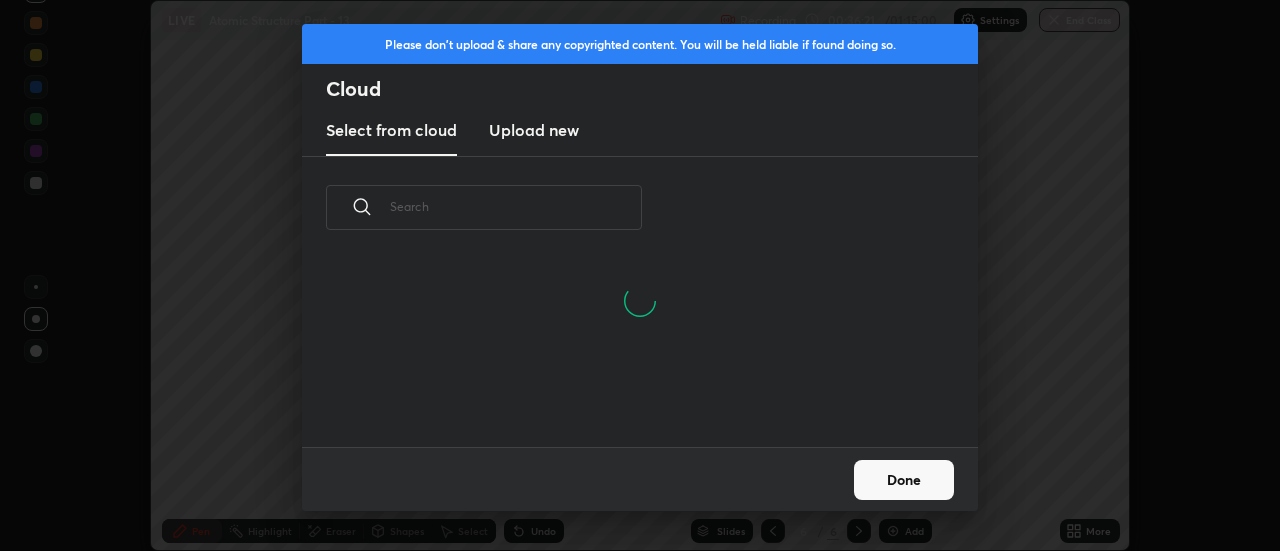 click on "Upload new" at bounding box center (534, 130) 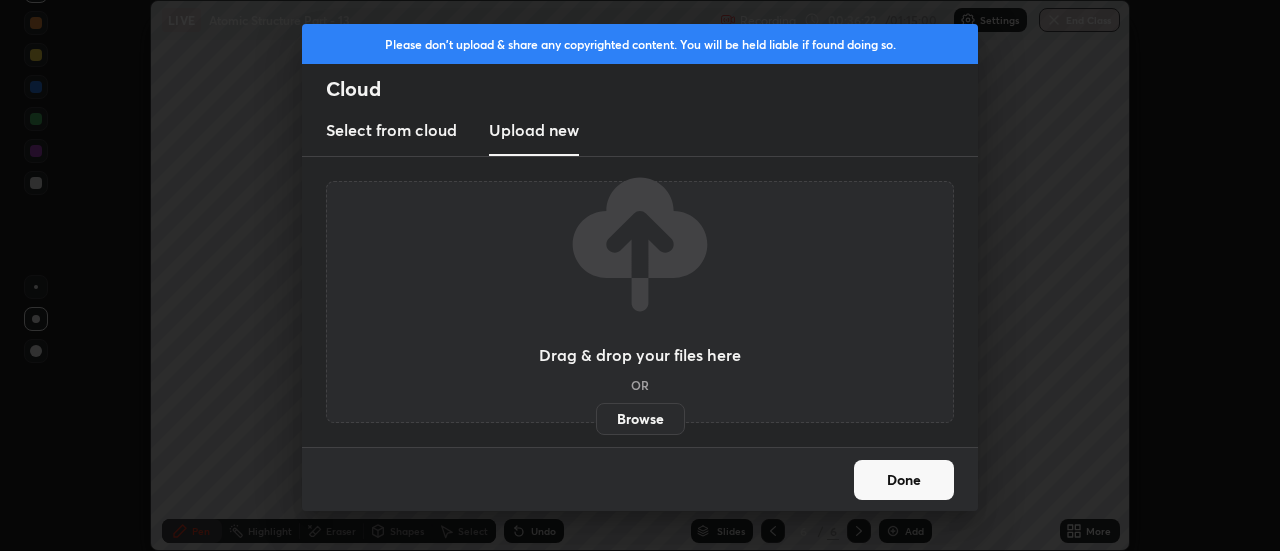 click on "Browse" at bounding box center [640, 419] 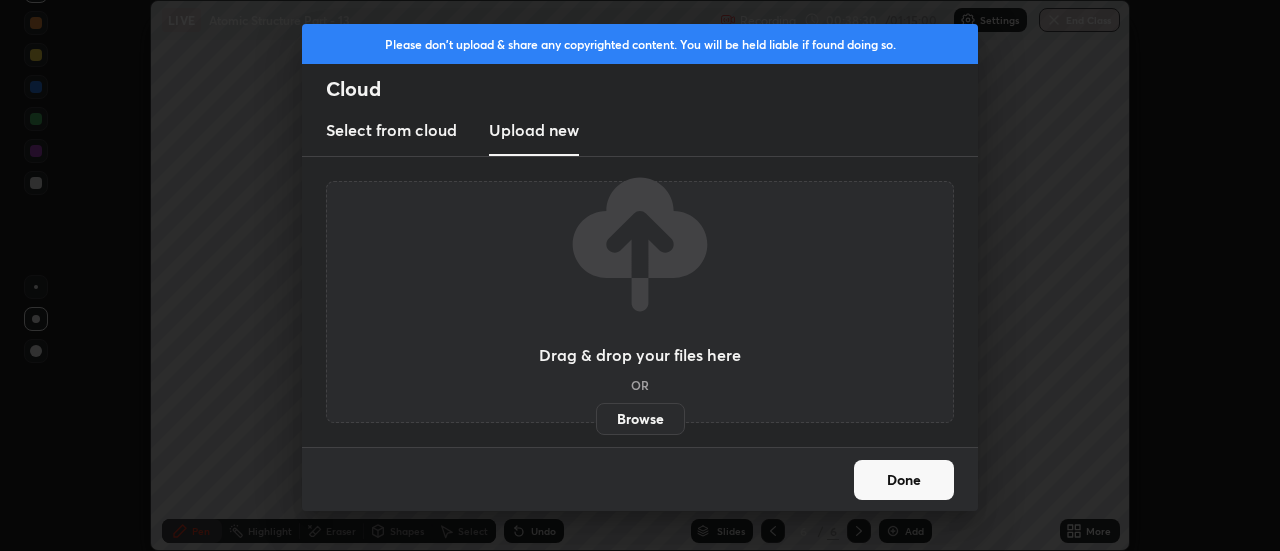 click on "Done" at bounding box center (904, 480) 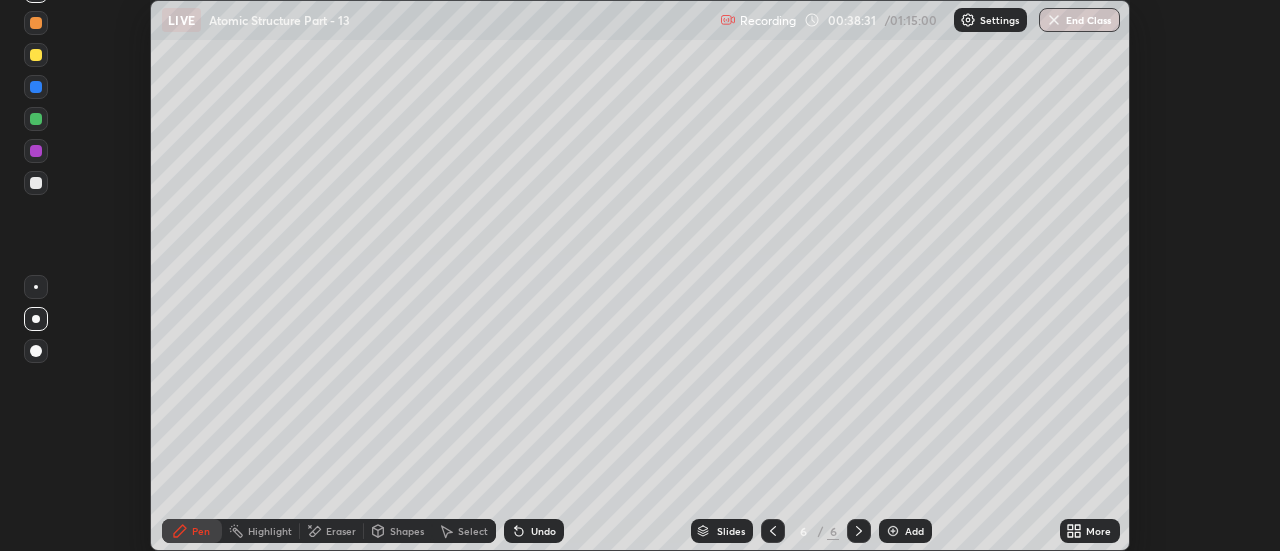 click 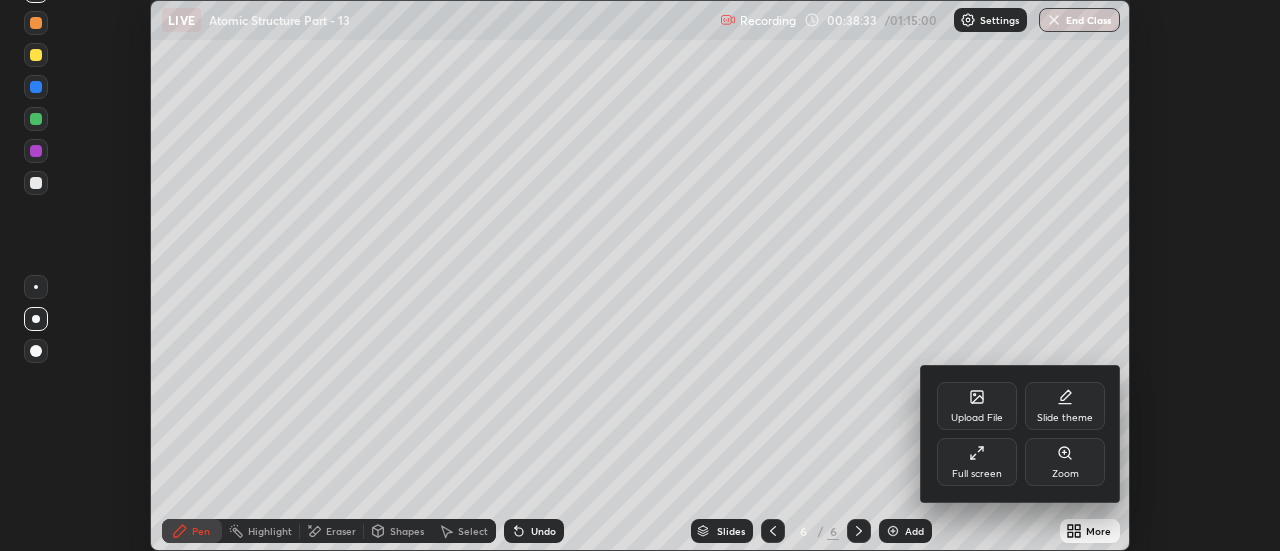 click on "Full screen" at bounding box center [977, 462] 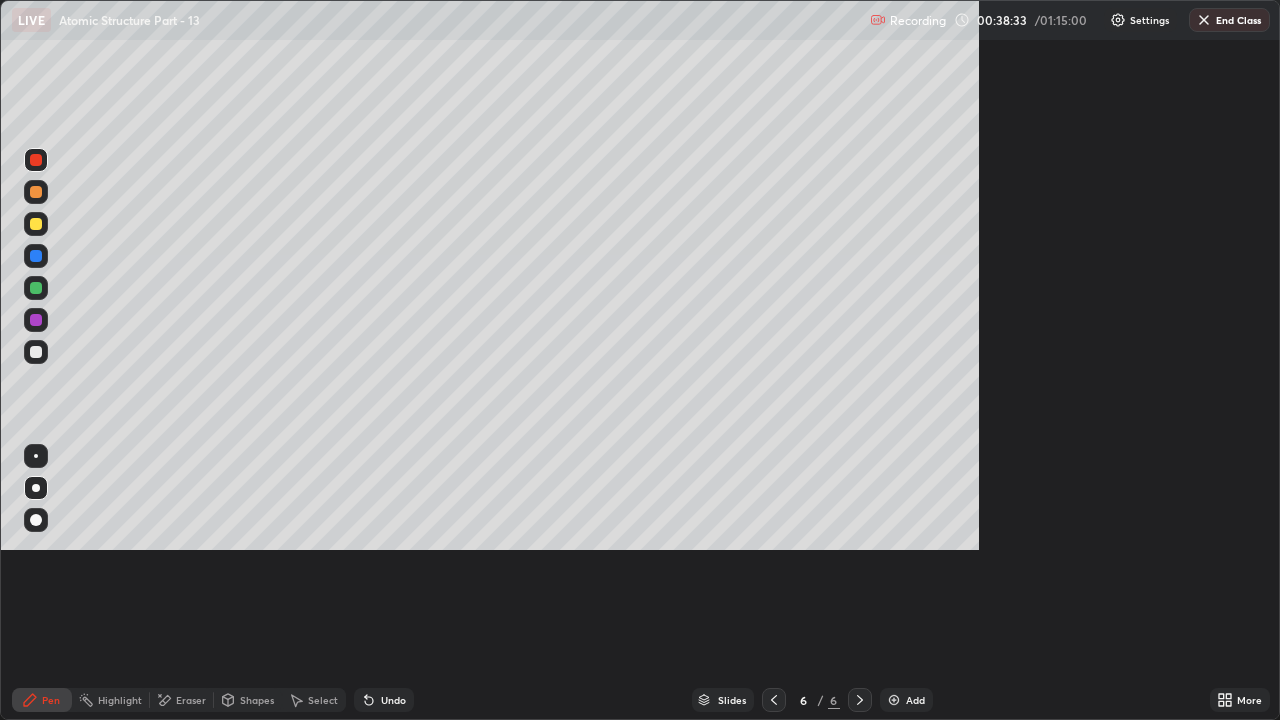 scroll, scrollTop: 99280, scrollLeft: 98720, axis: both 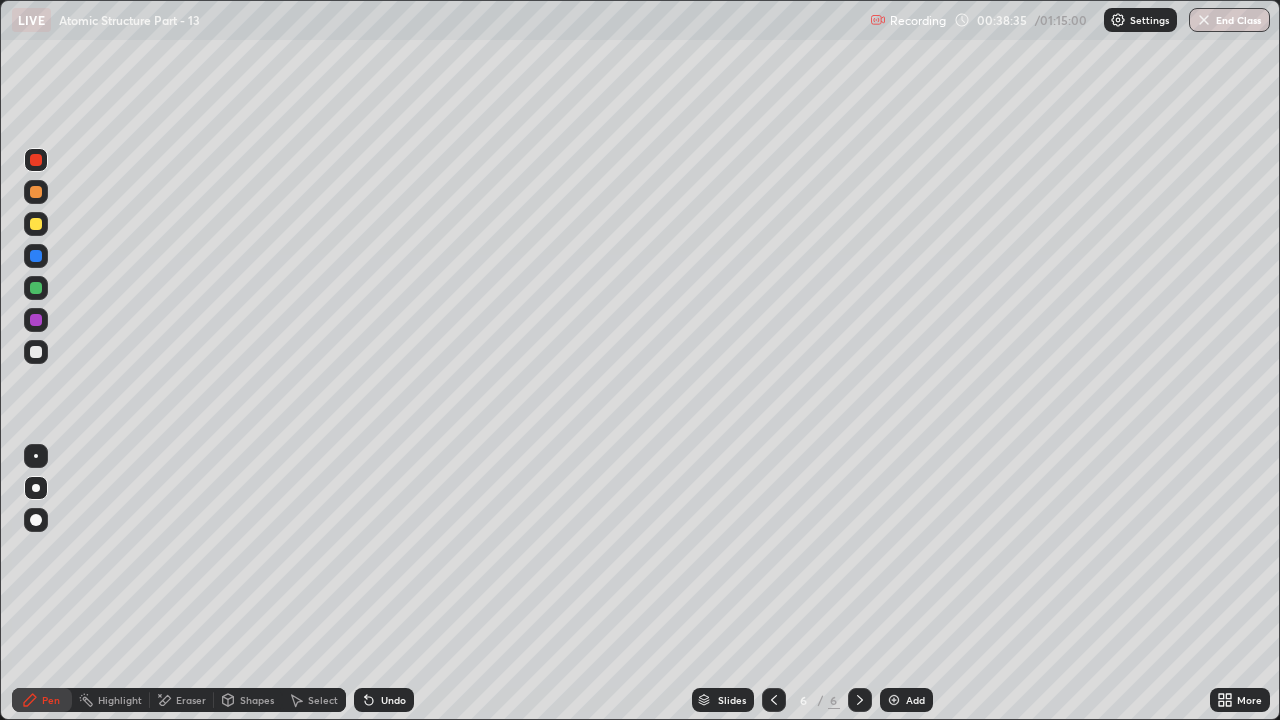 click 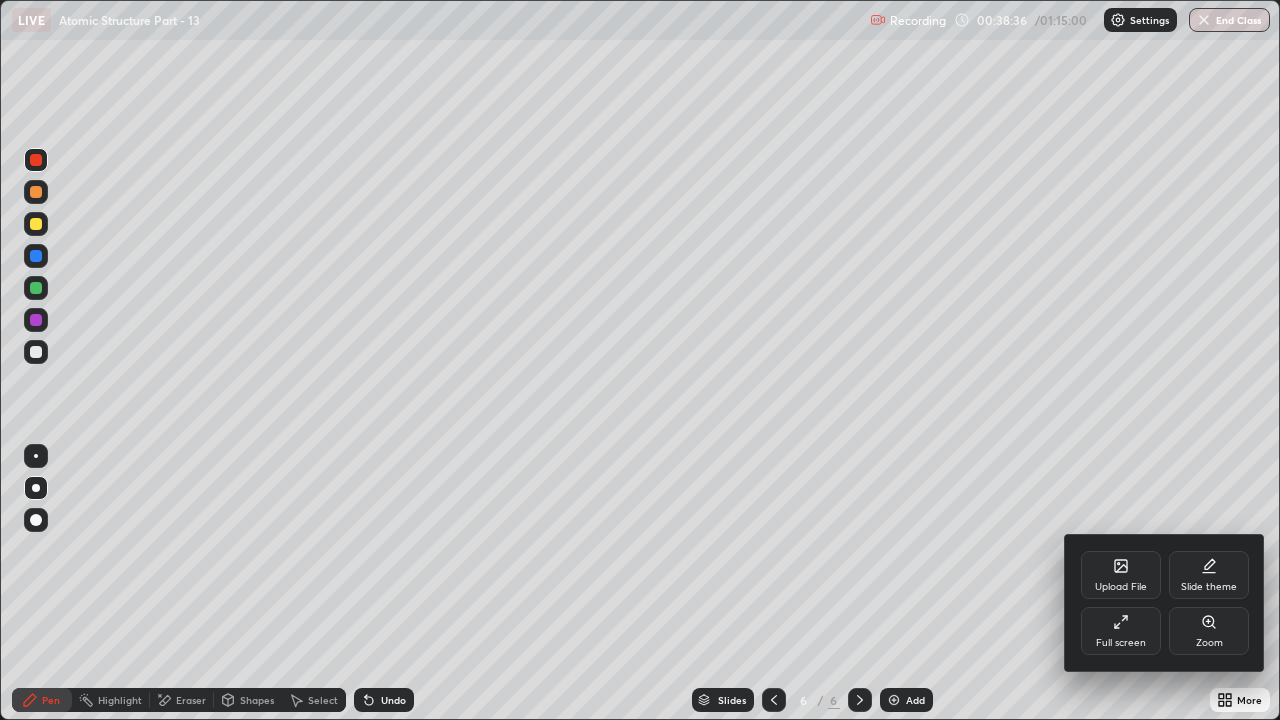 click on "Upload File" at bounding box center [1121, 575] 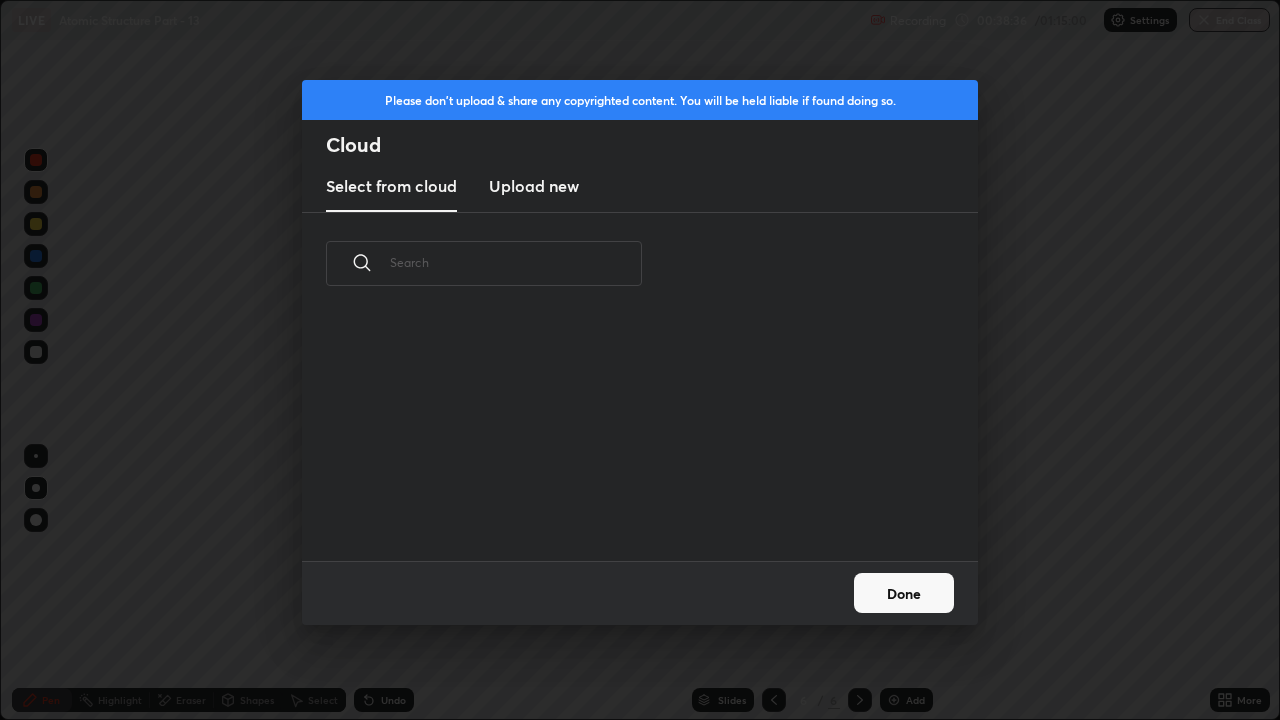scroll, scrollTop: 7, scrollLeft: 11, axis: both 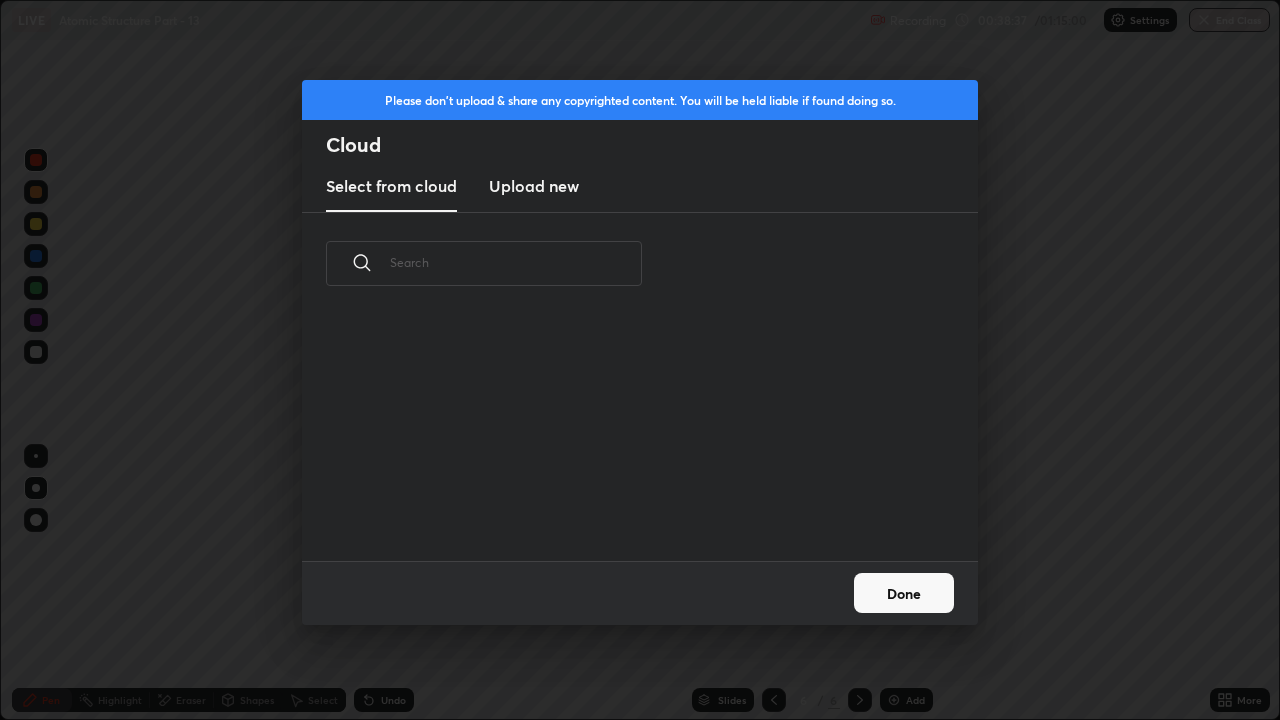 click on "Upload new" at bounding box center [534, 186] 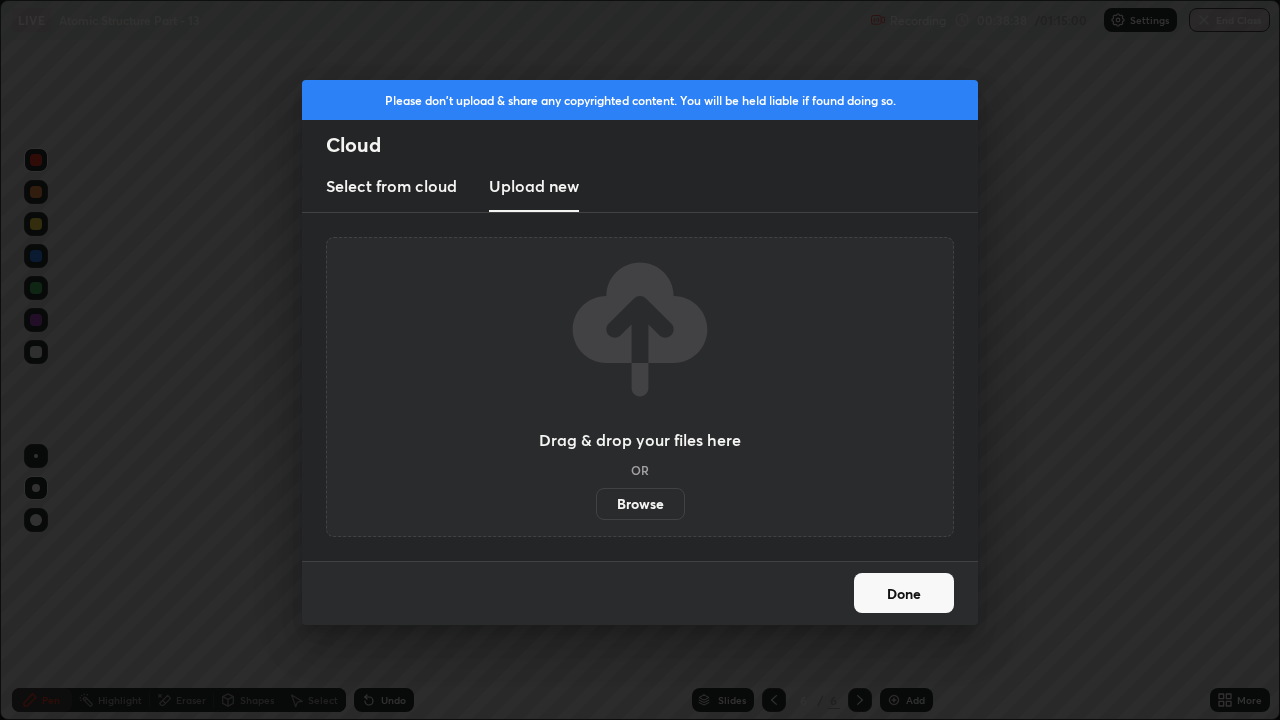 click on "Browse" at bounding box center [640, 504] 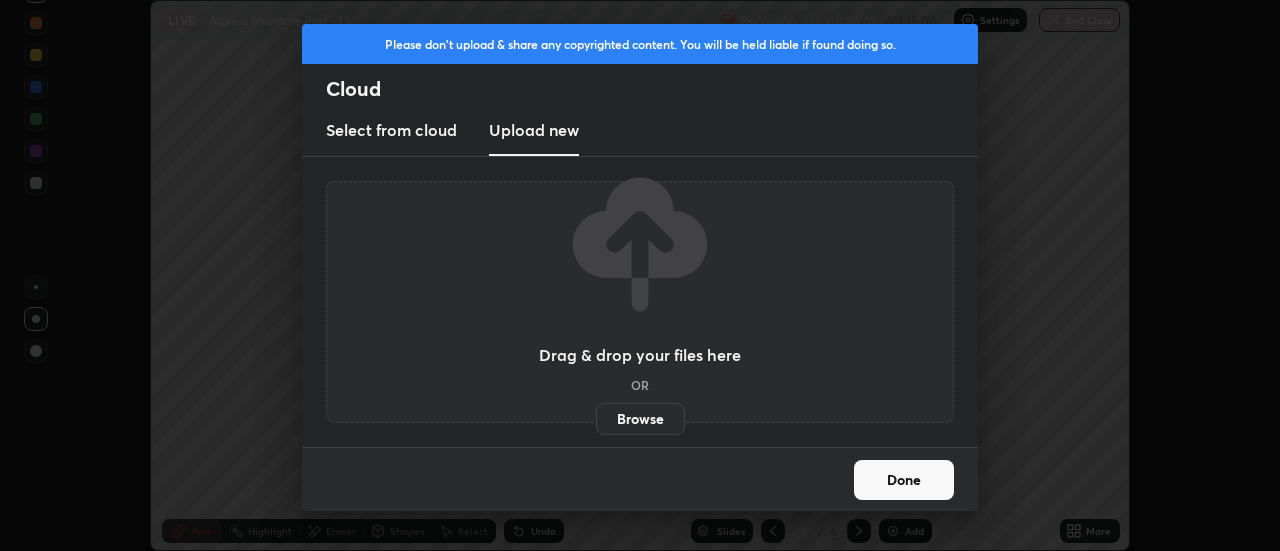 scroll, scrollTop: 551, scrollLeft: 1280, axis: both 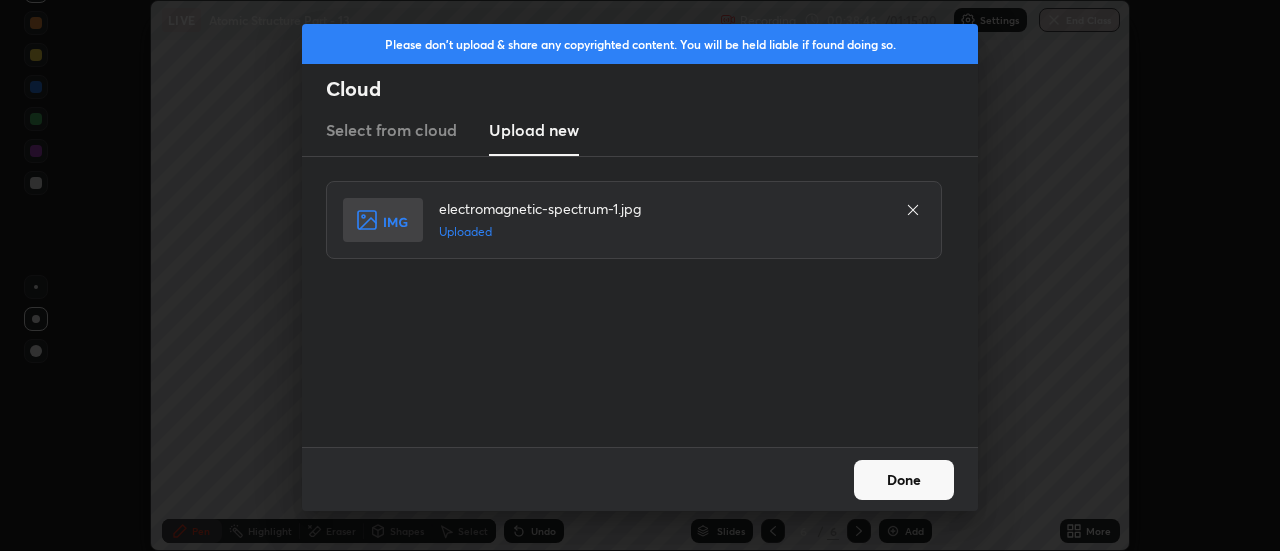 click on "Done" at bounding box center [904, 480] 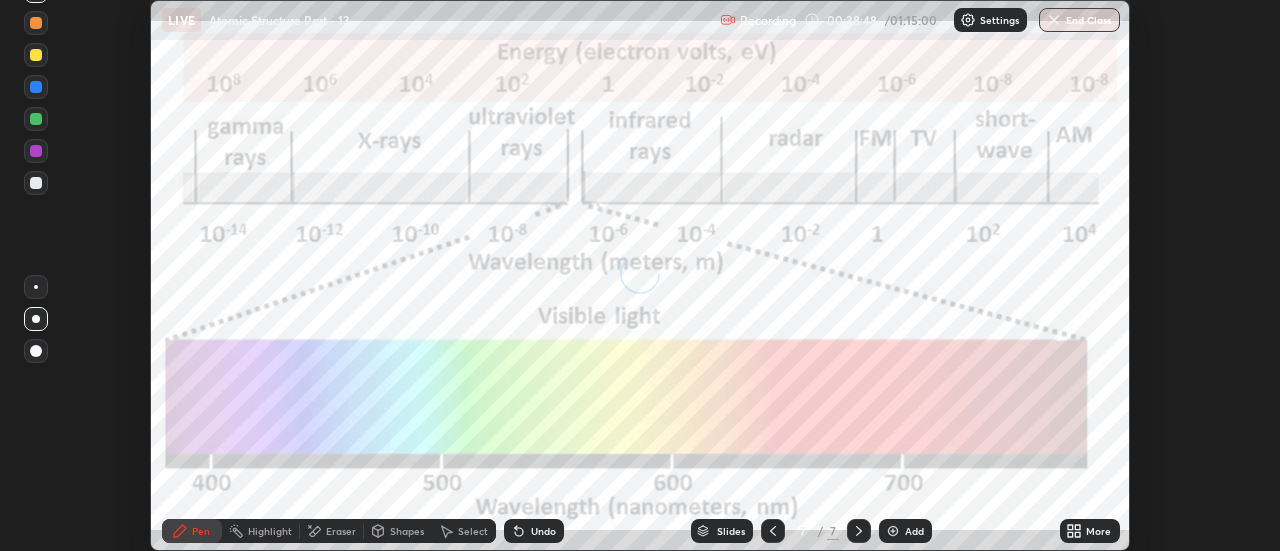 click on "More" at bounding box center [1098, 531] 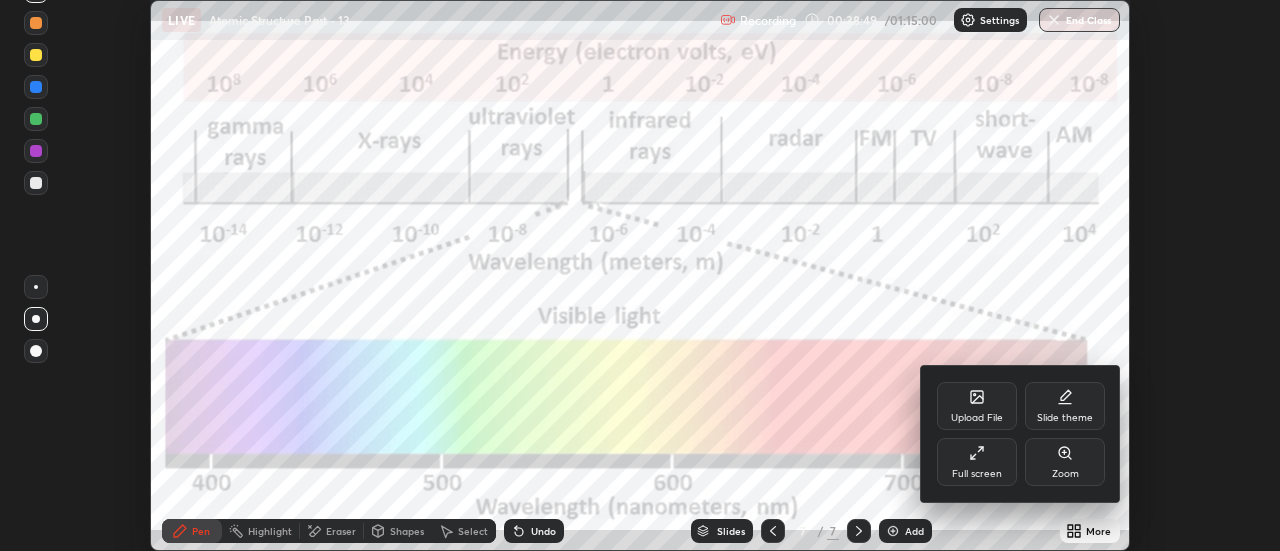 click 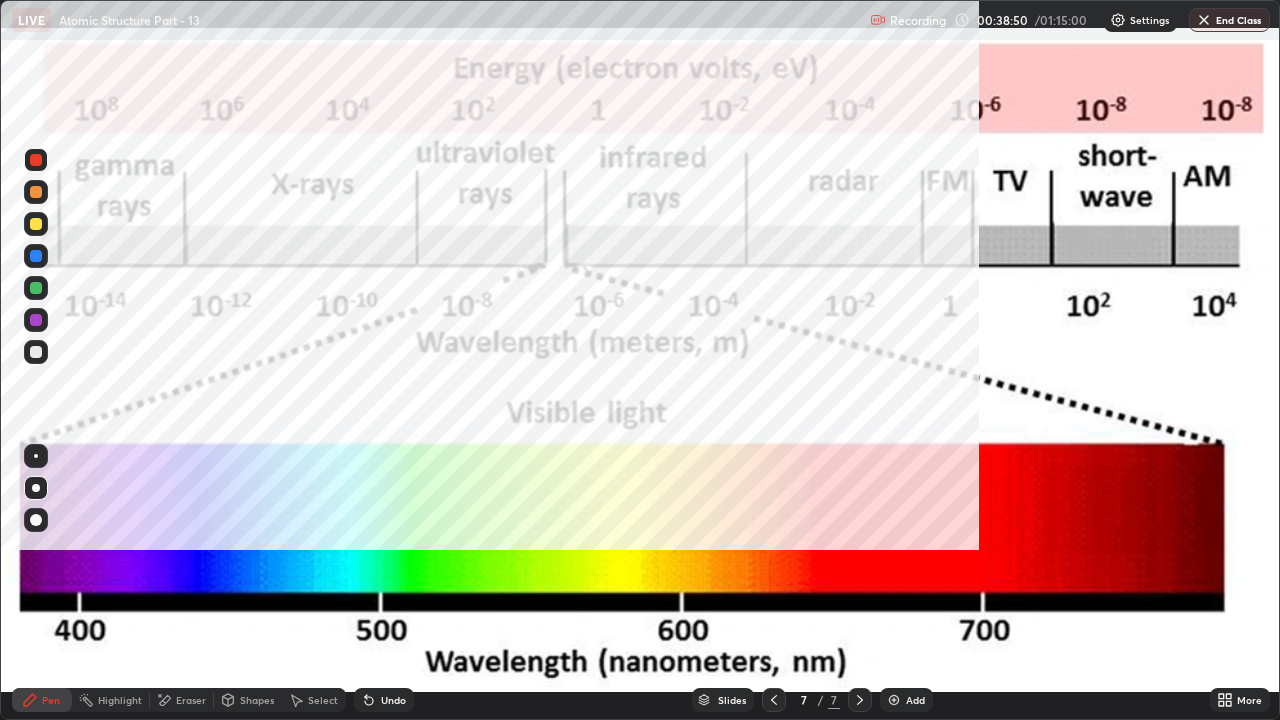 scroll, scrollTop: 99280, scrollLeft: 98720, axis: both 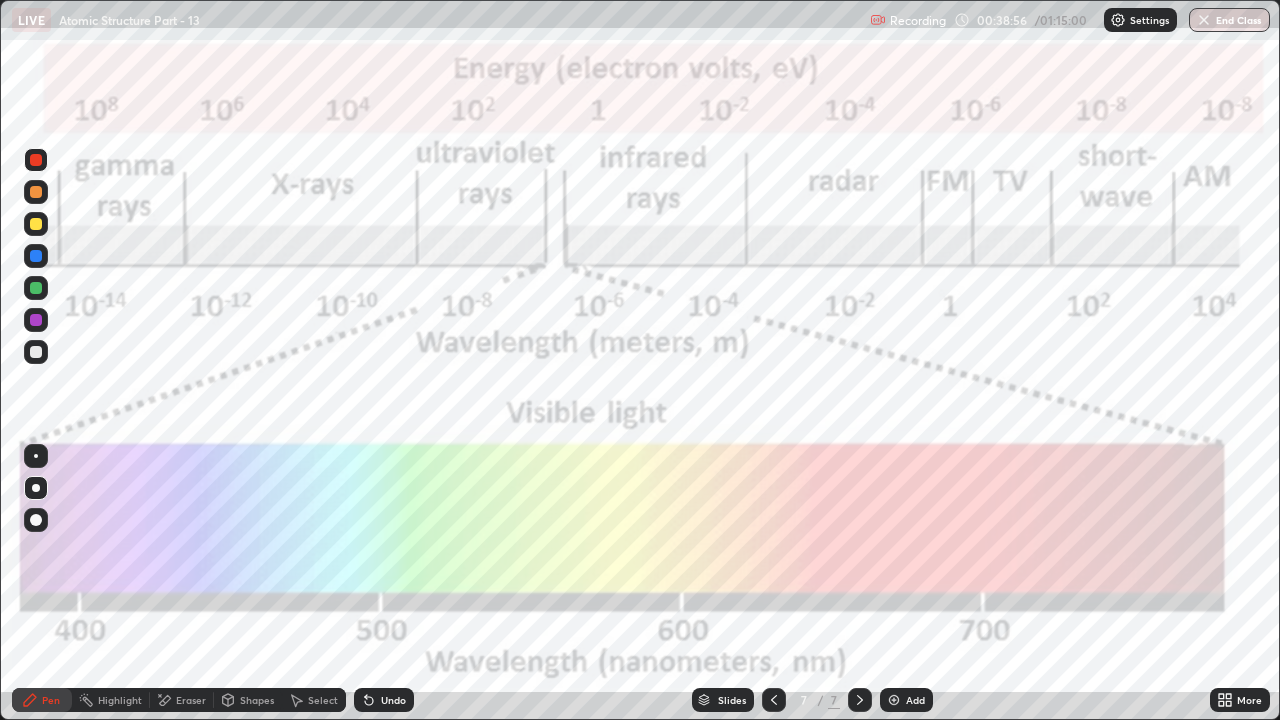 click at bounding box center (36, 160) 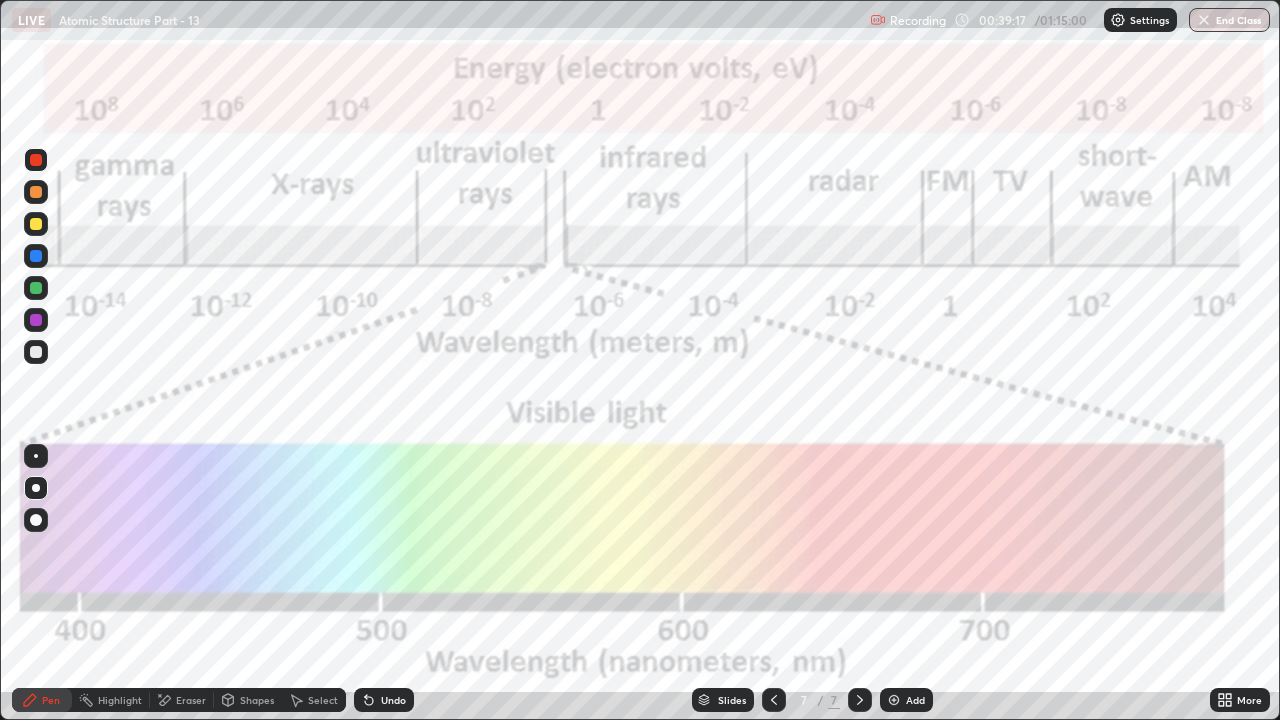 click on "Undo" at bounding box center [384, 700] 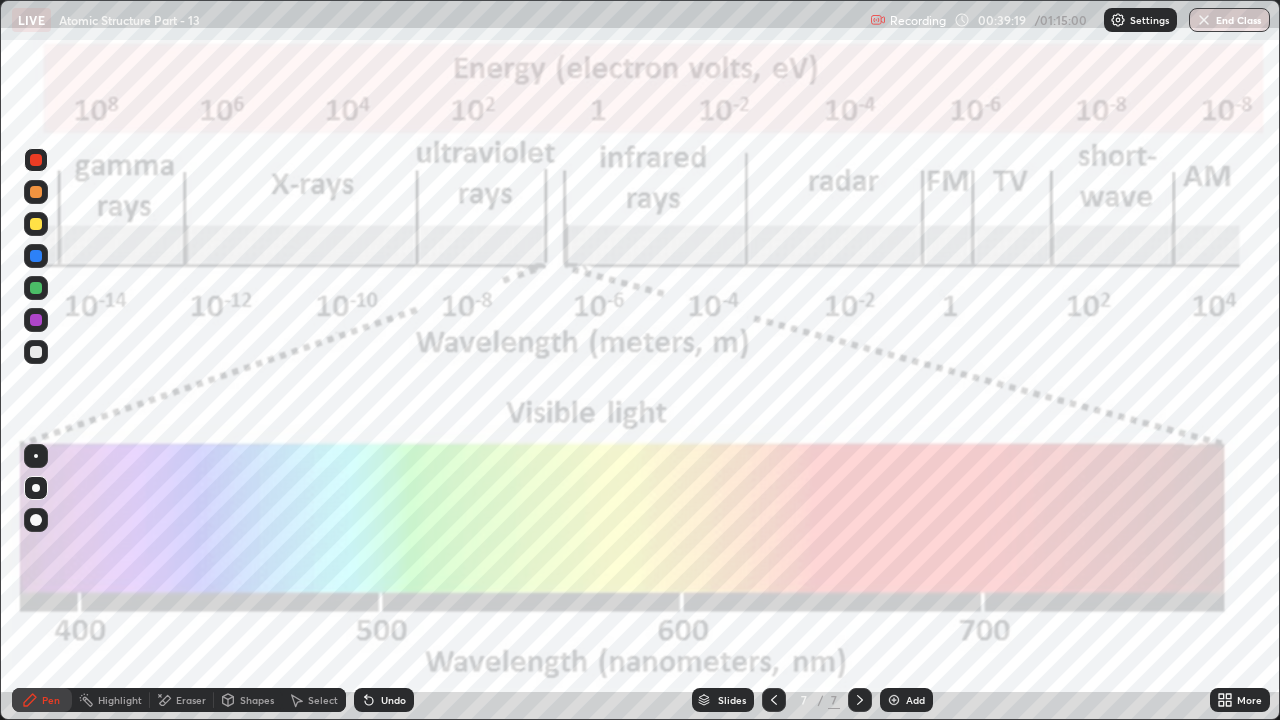 click on "Shapes" at bounding box center (248, 700) 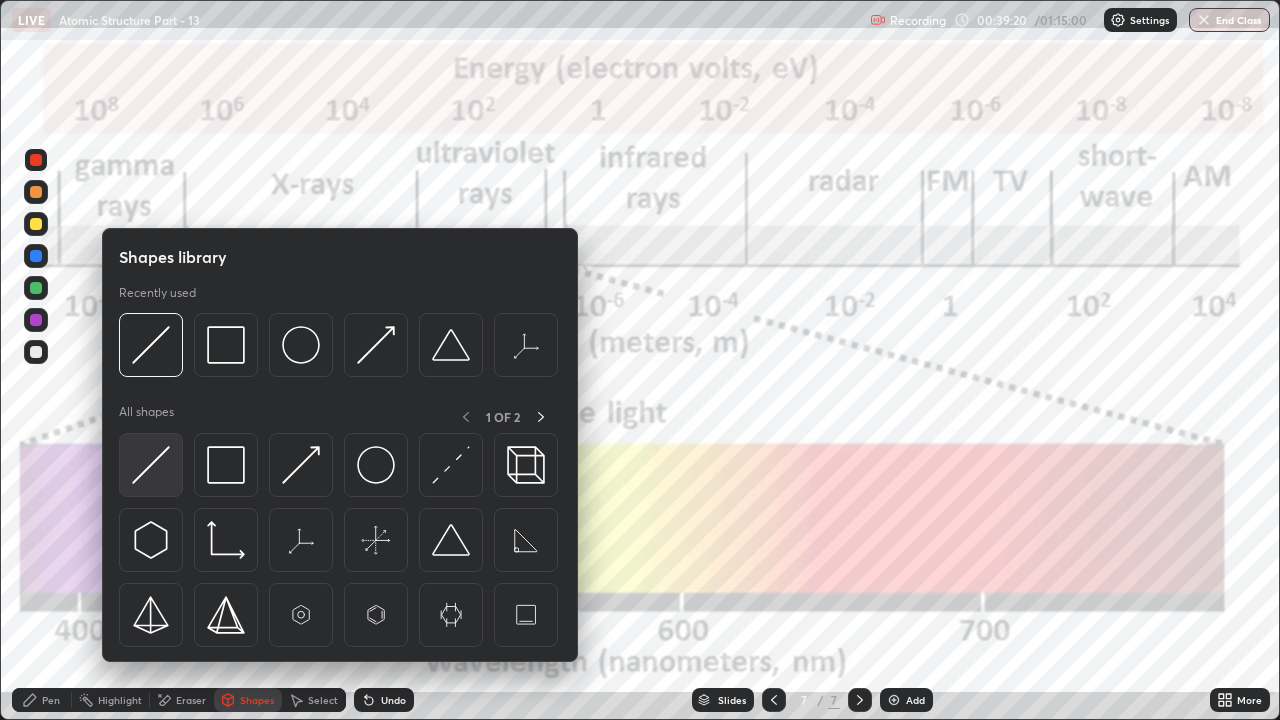click at bounding box center [151, 465] 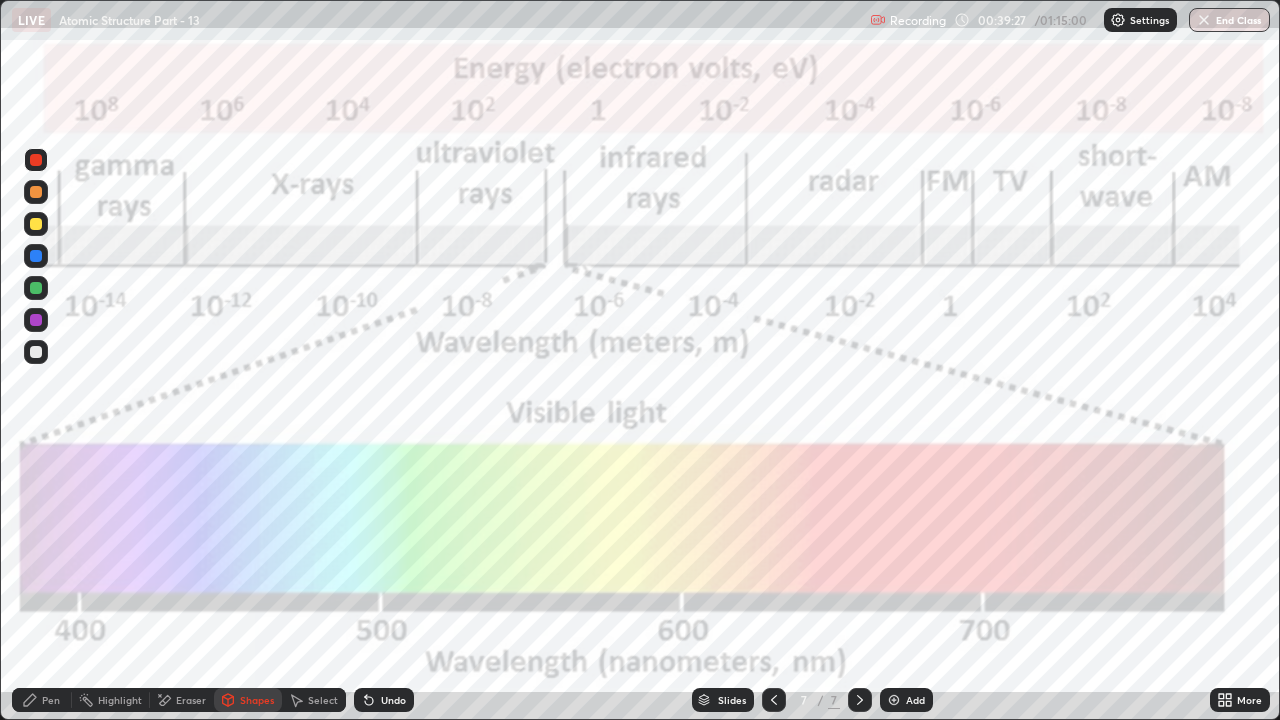 click on "Pen" at bounding box center (42, 700) 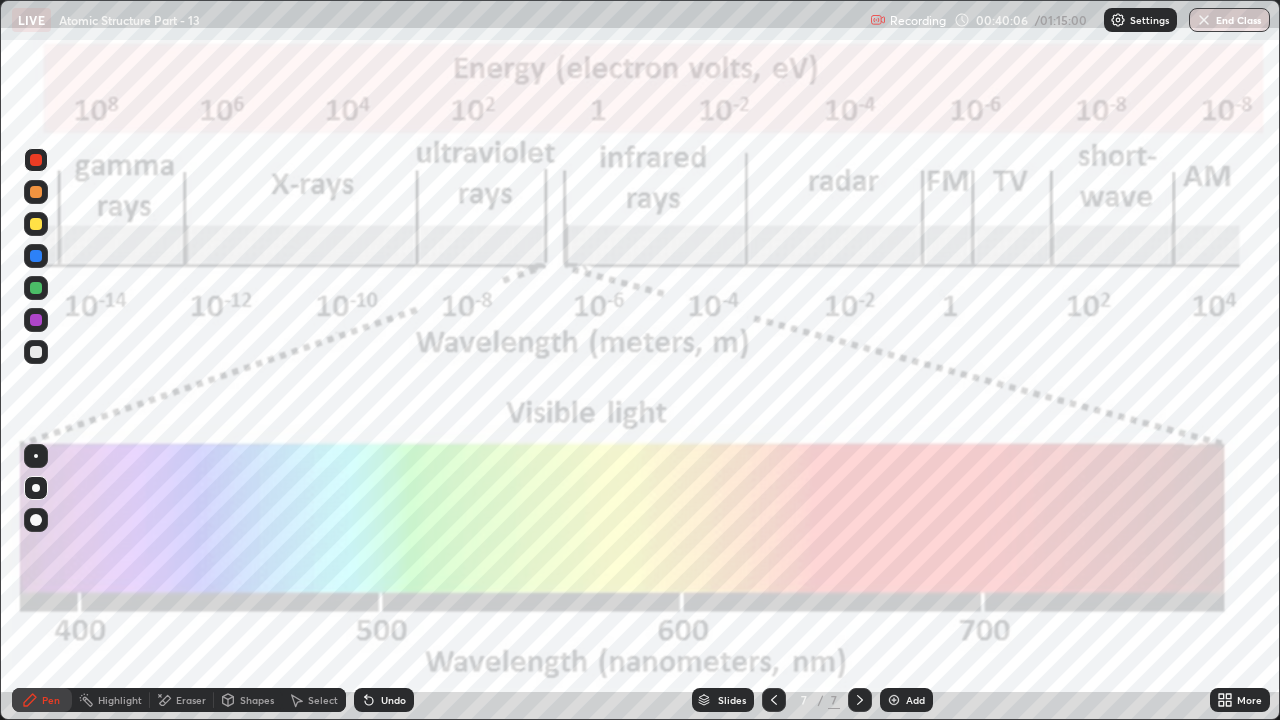 click at bounding box center [860, 700] 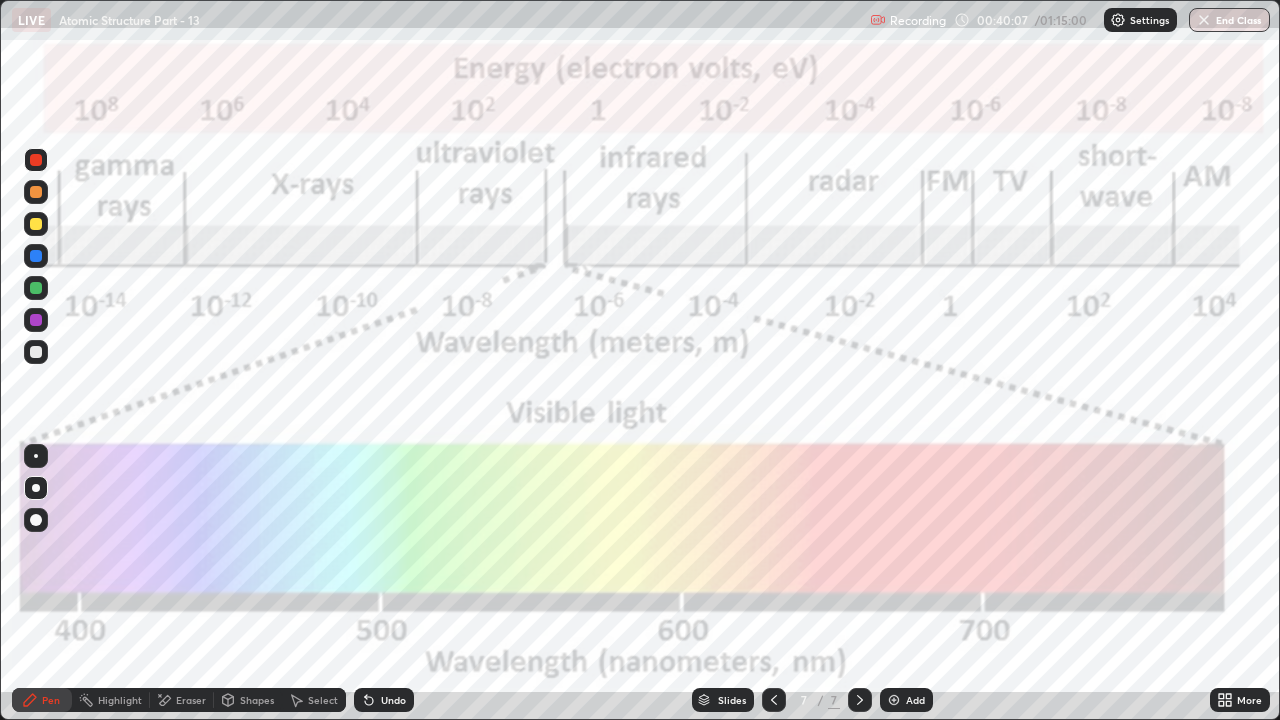 click on "Add" at bounding box center (915, 700) 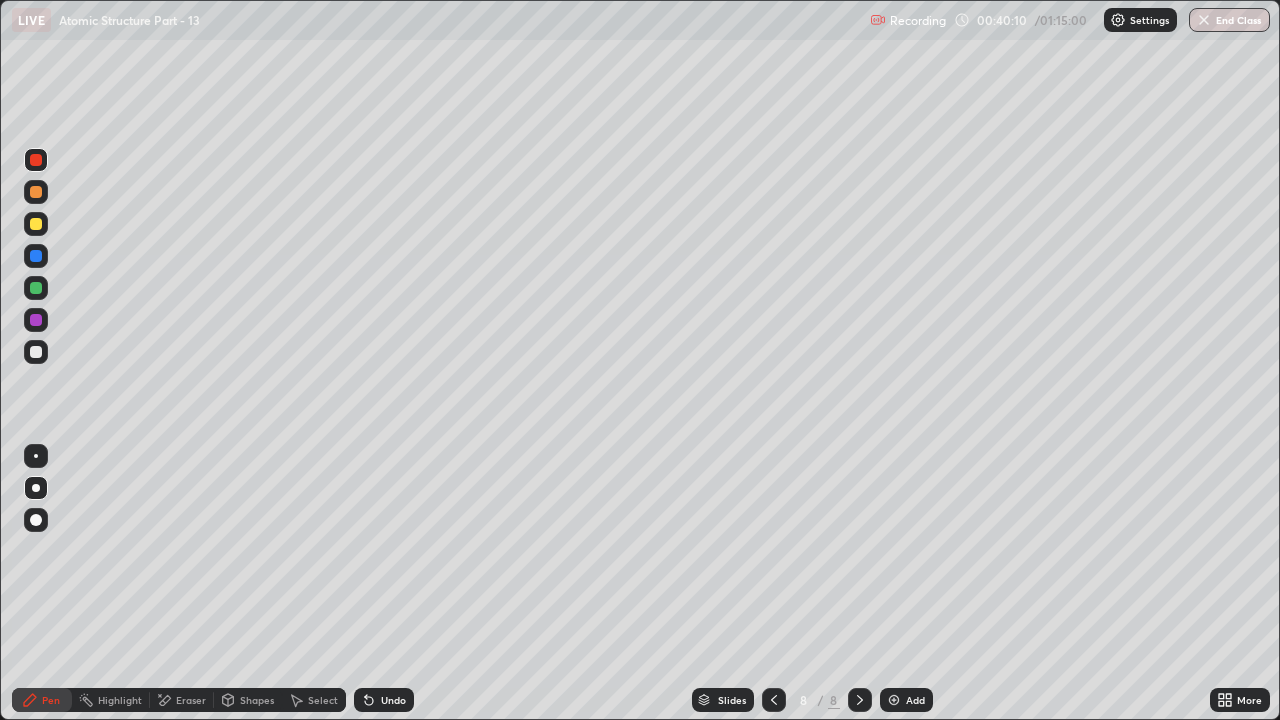 click on "Shapes" at bounding box center [248, 700] 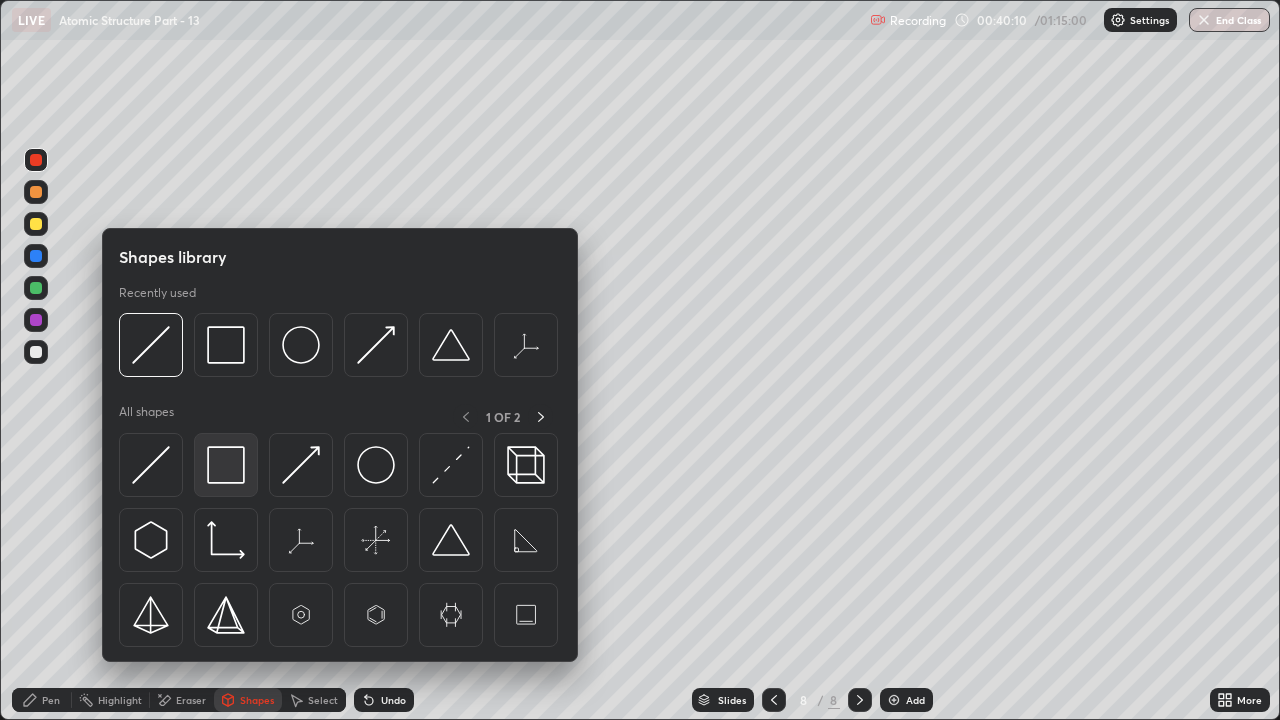 click at bounding box center [226, 465] 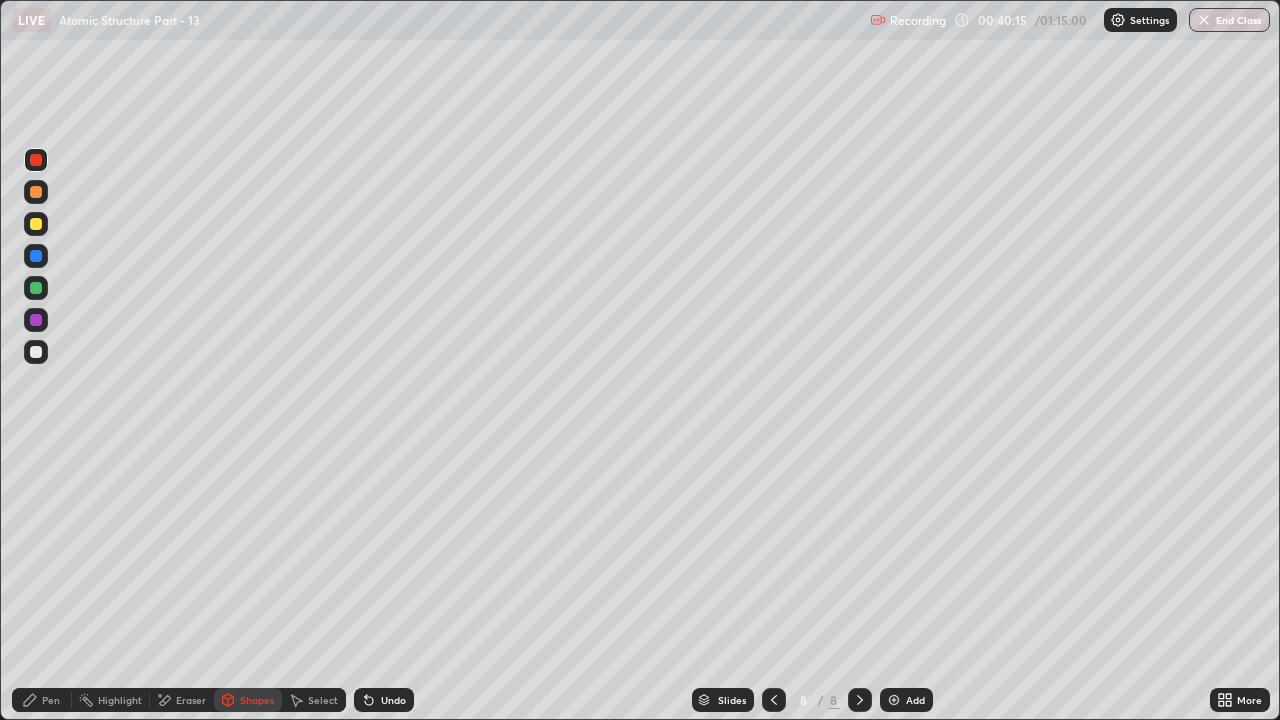 click on "Pen" at bounding box center (42, 700) 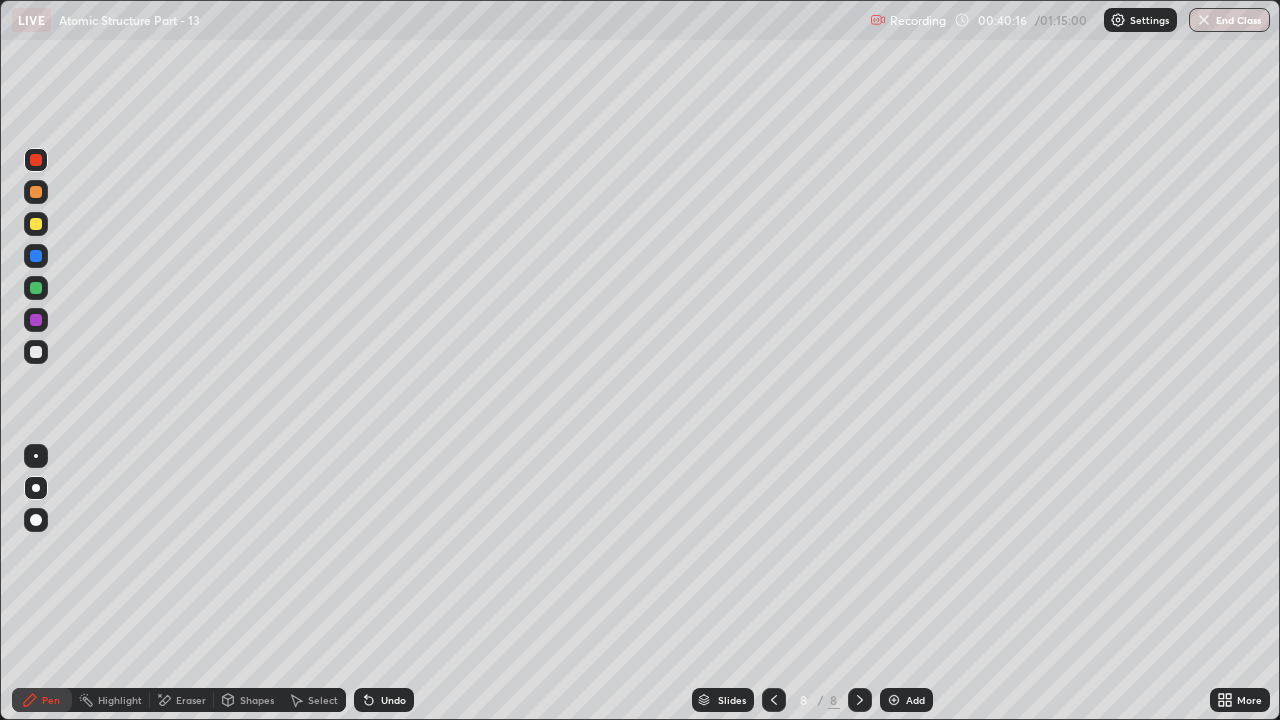 click at bounding box center (36, 352) 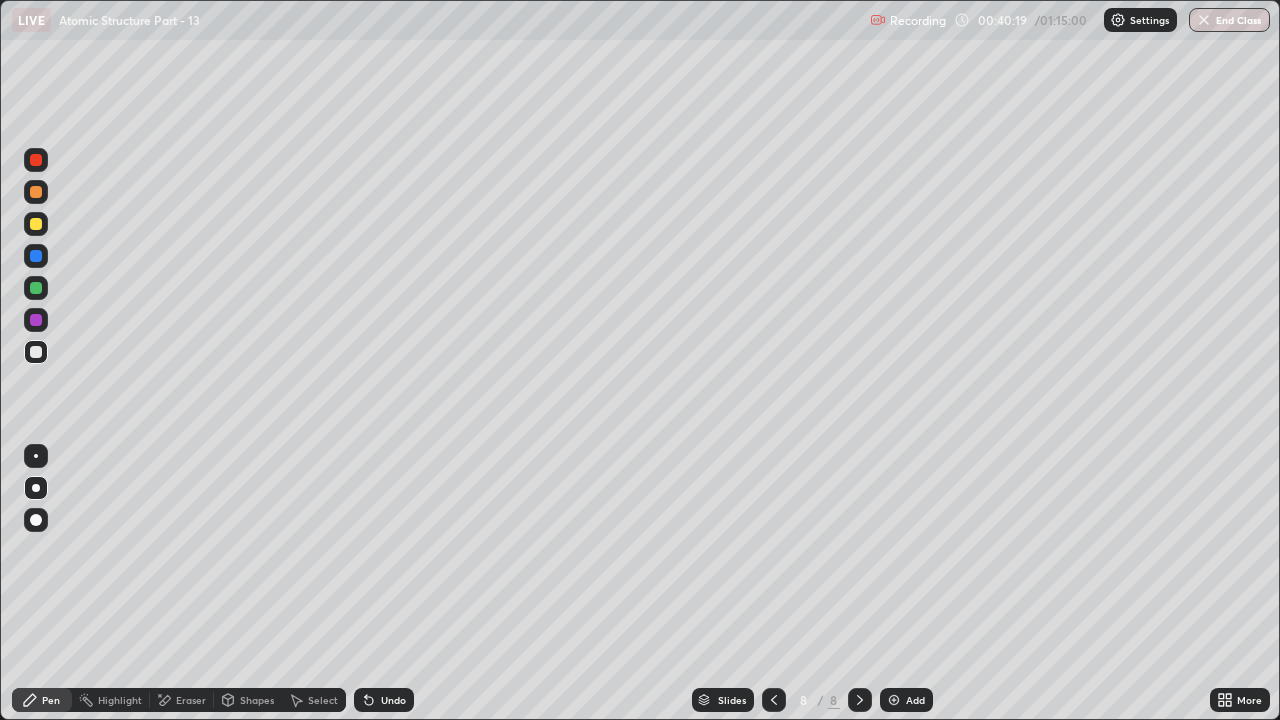 click on "Shapes" at bounding box center [257, 700] 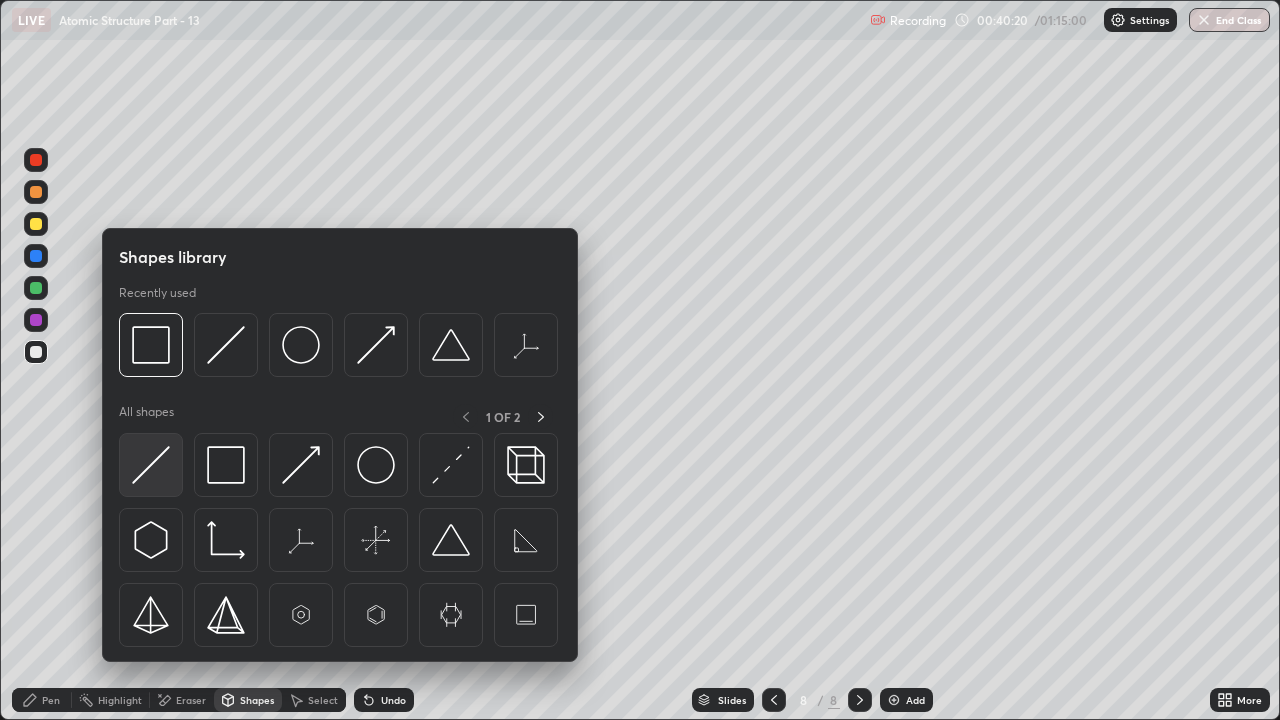 click at bounding box center (151, 465) 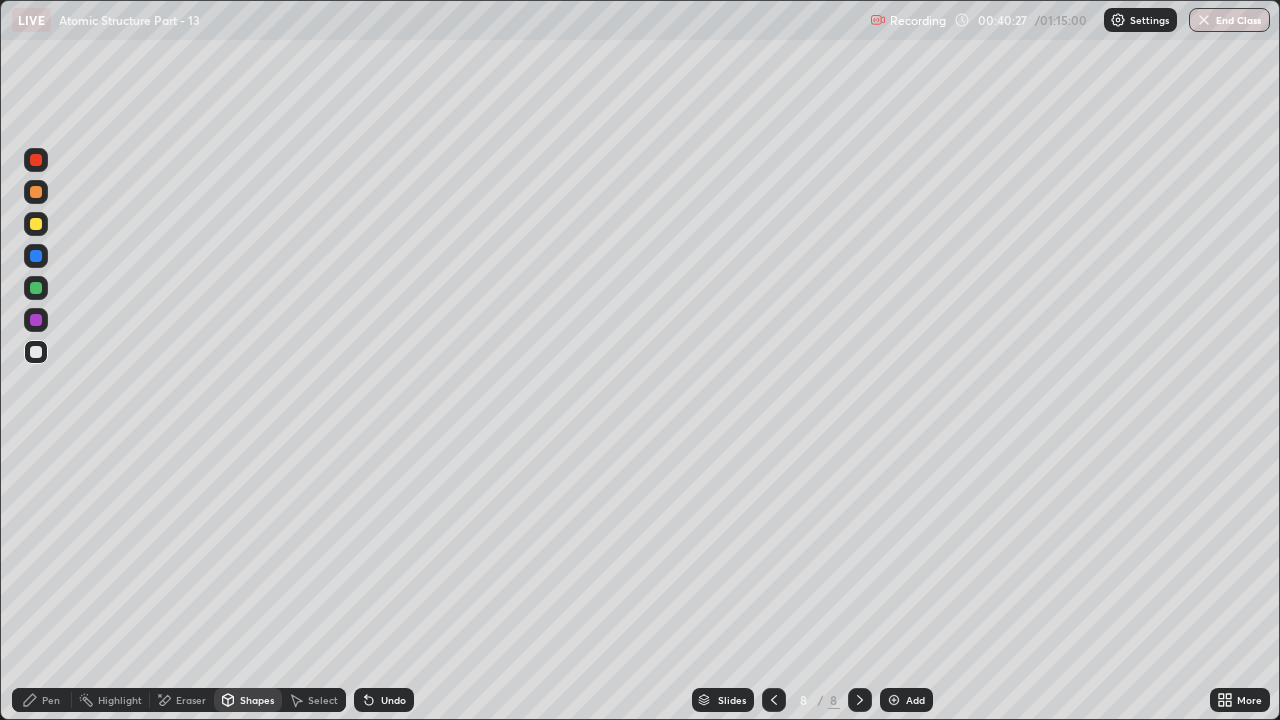 click on "Pen" at bounding box center [42, 700] 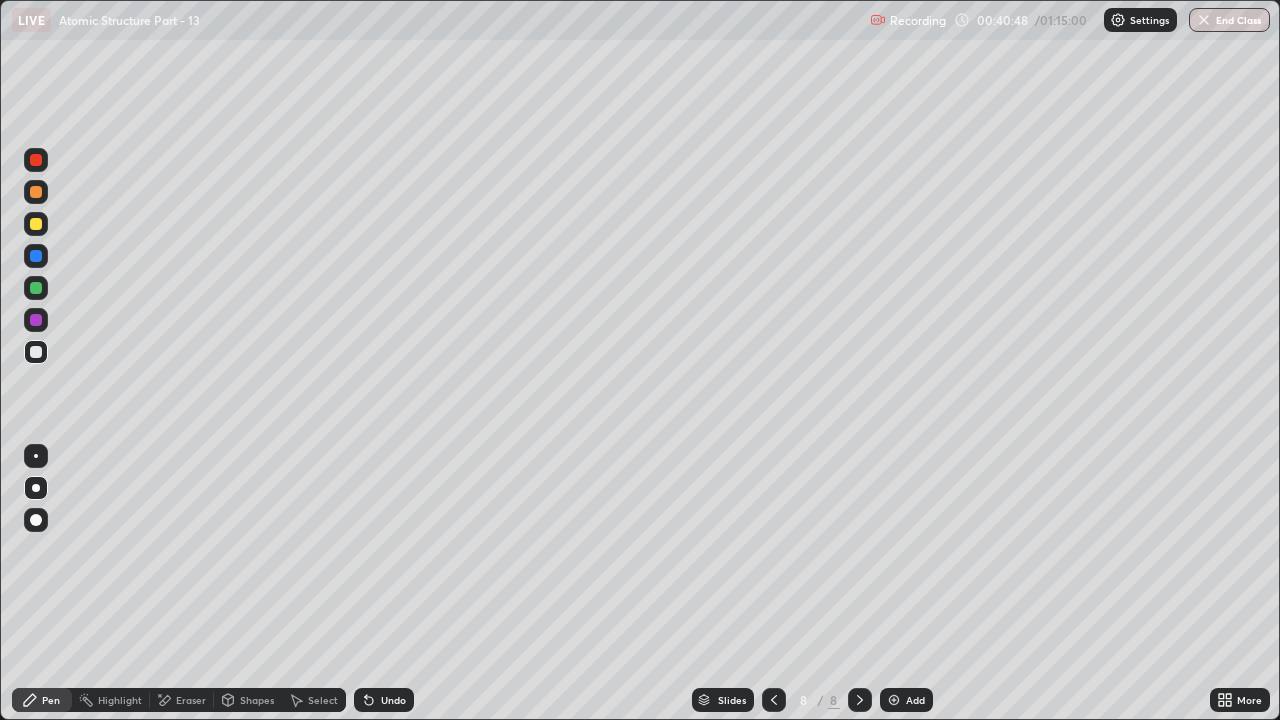 click at bounding box center (36, 224) 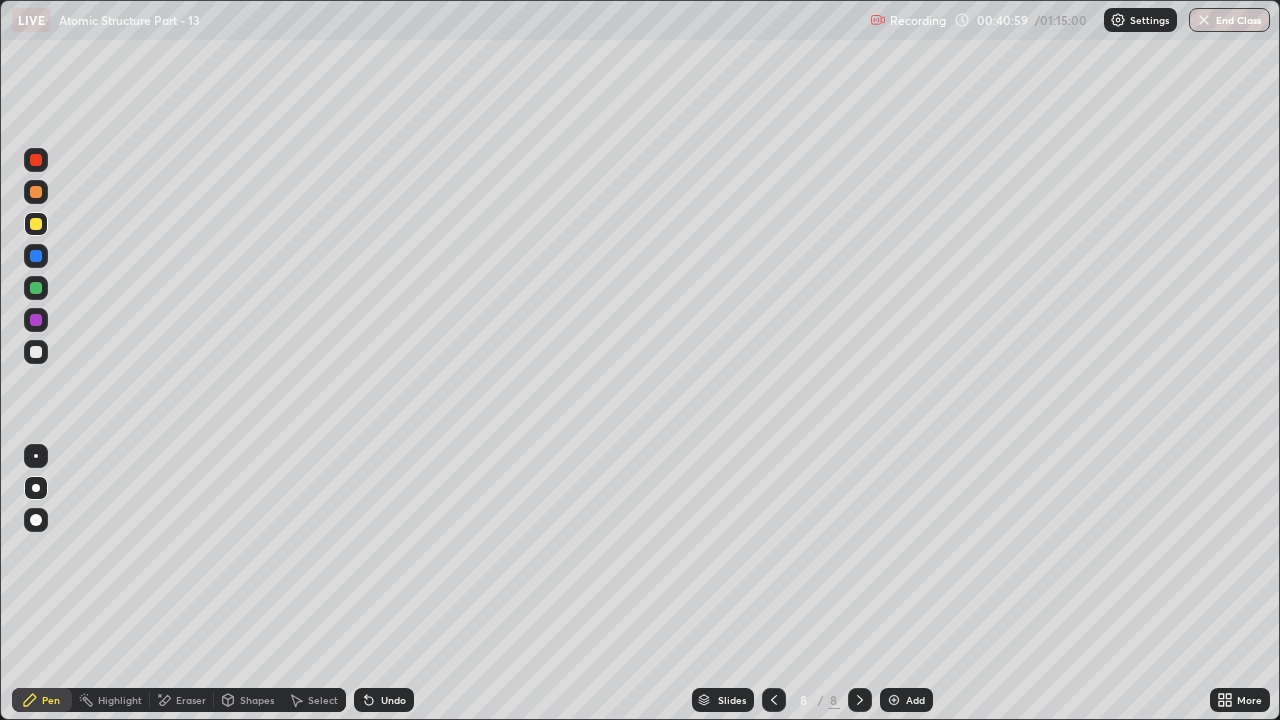 click on "Undo" at bounding box center (393, 700) 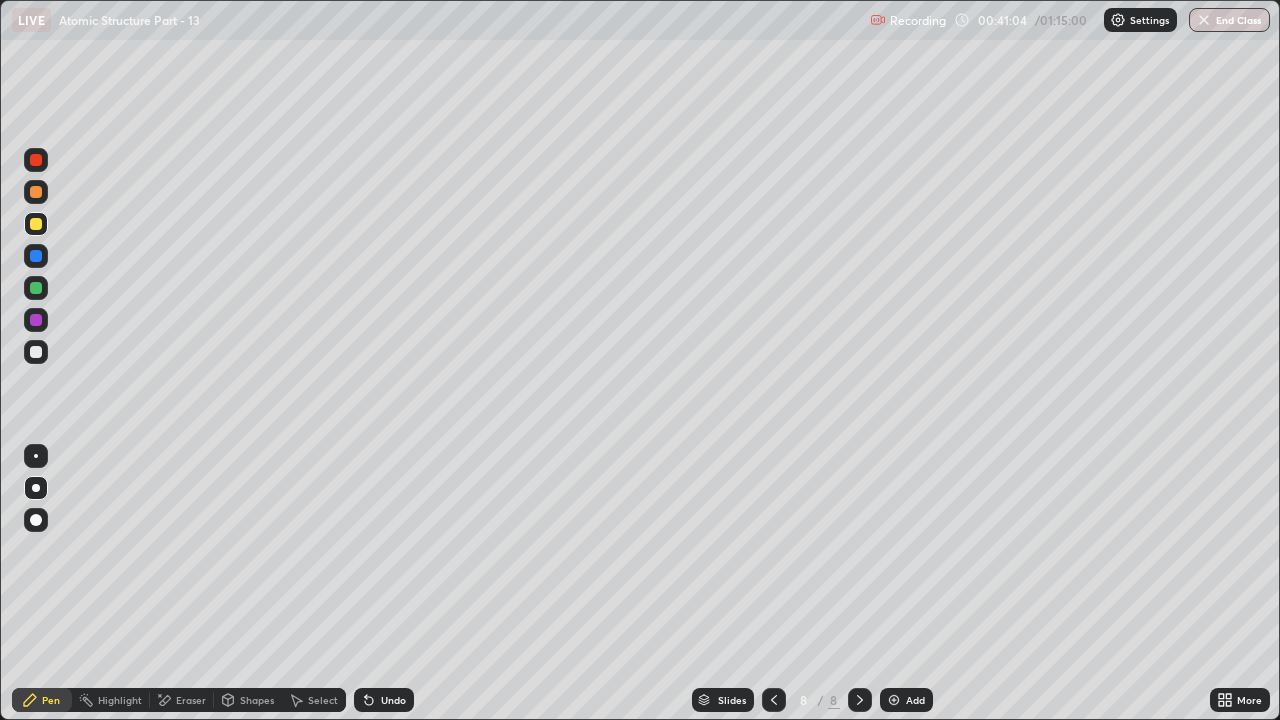 click on "Undo" at bounding box center [384, 700] 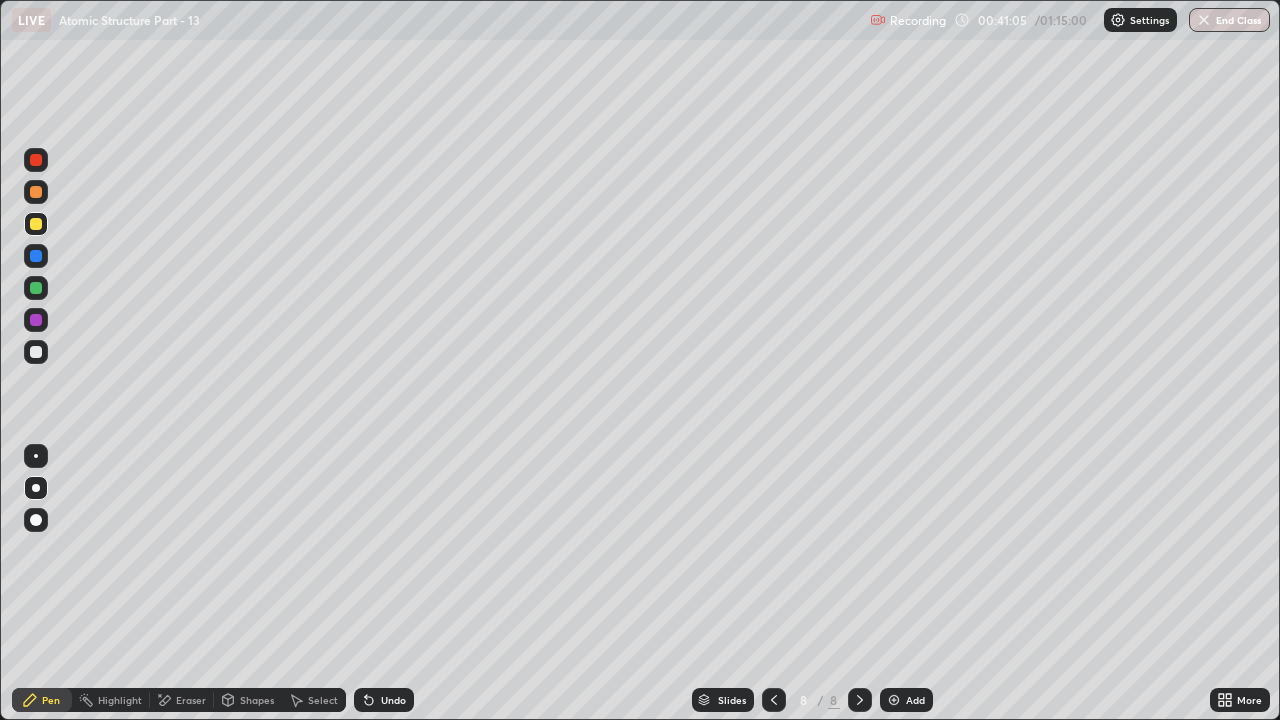 click on "Undo" at bounding box center (393, 700) 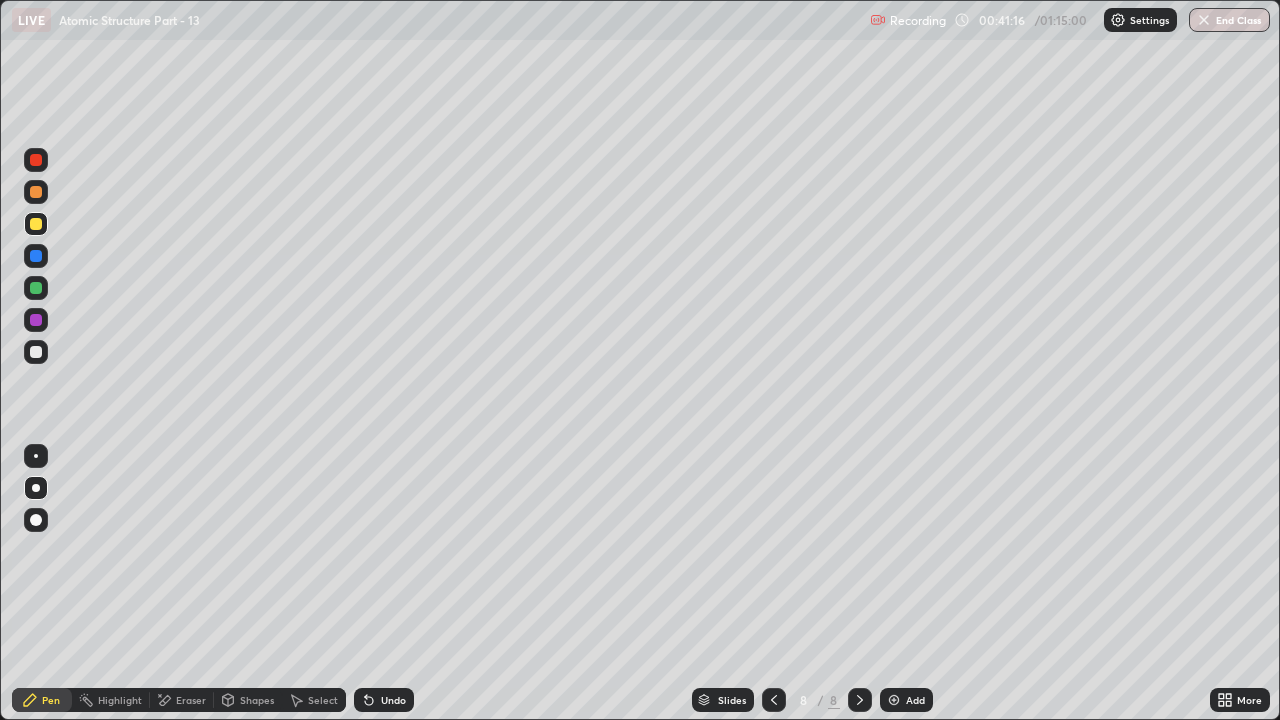 click at bounding box center [36, 352] 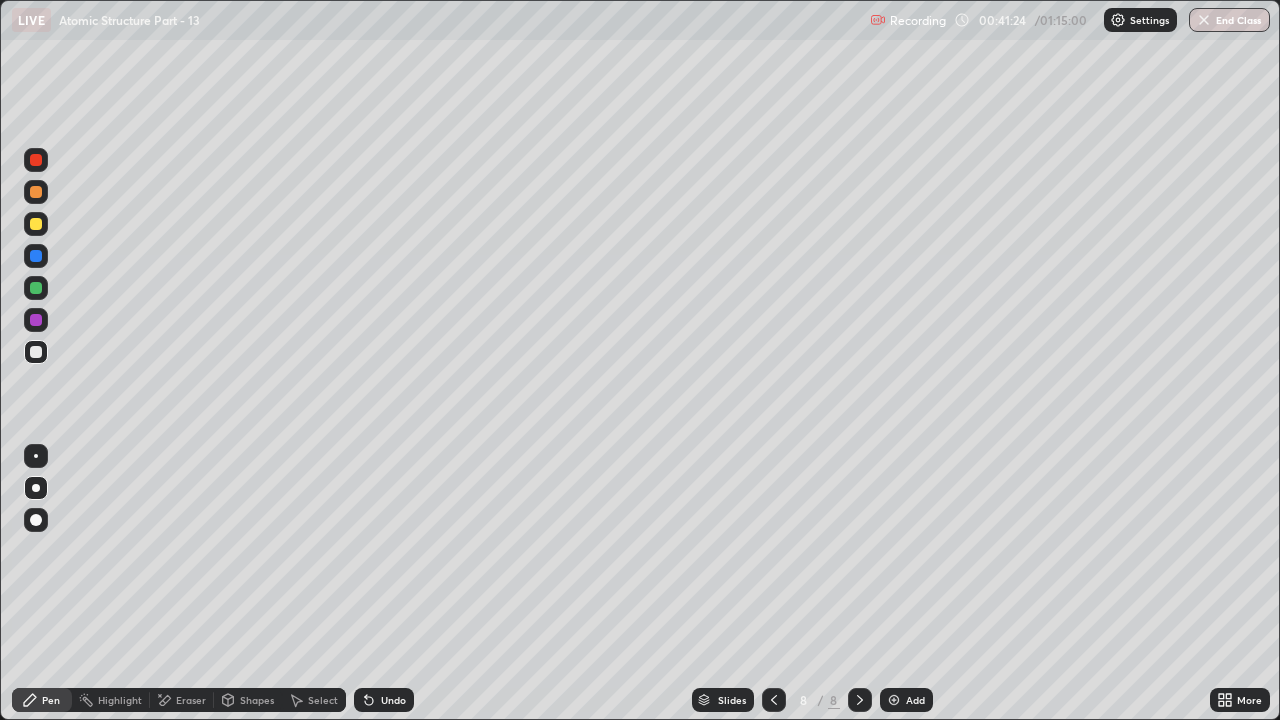 click at bounding box center (36, 224) 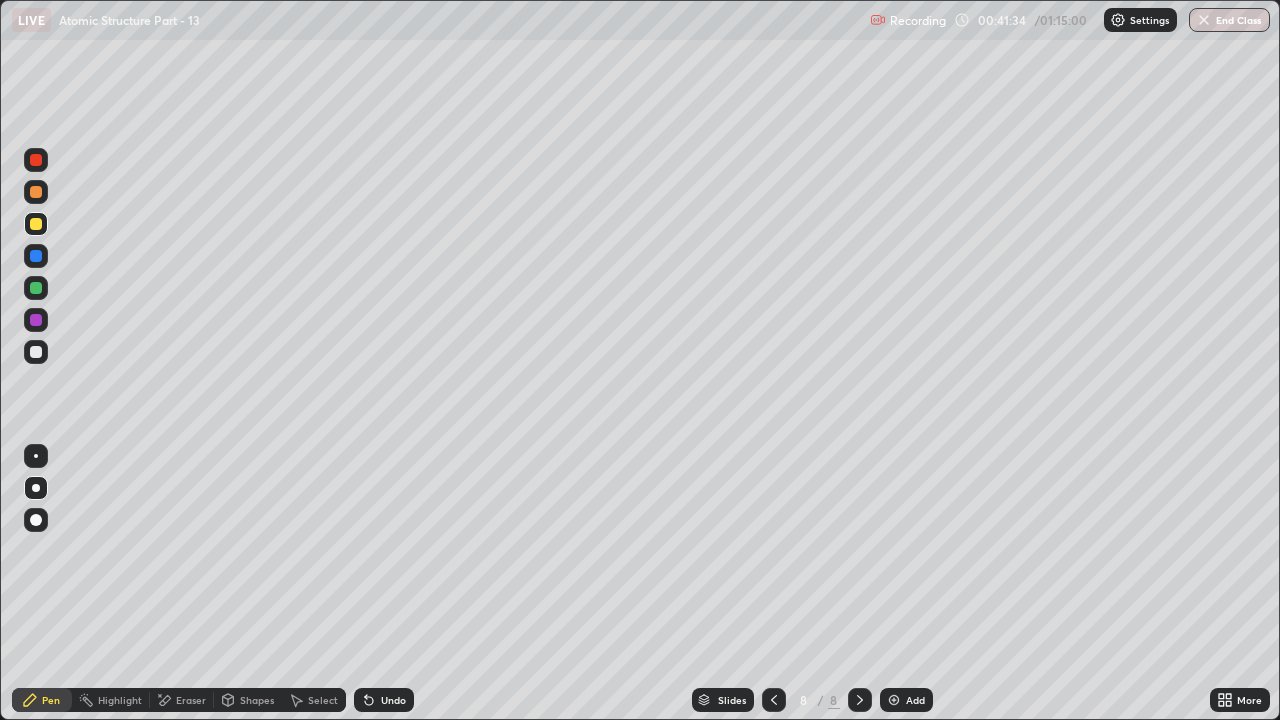 click at bounding box center [36, 320] 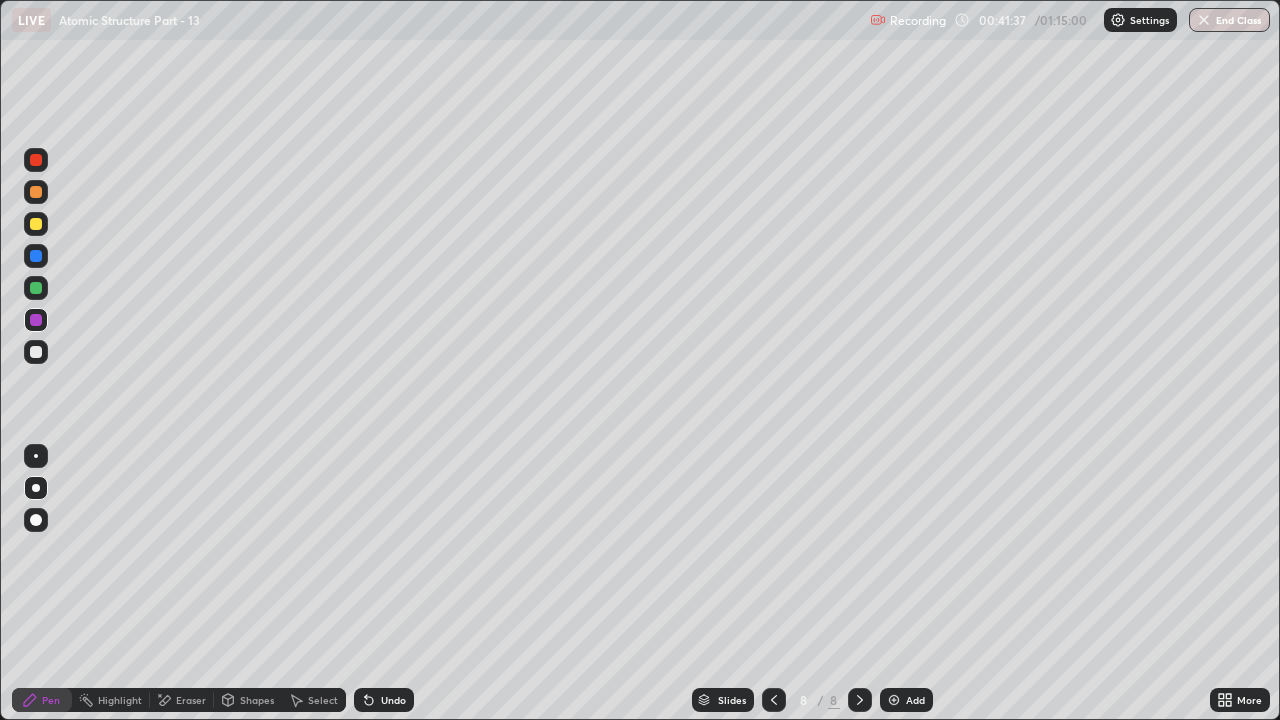 click at bounding box center [36, 288] 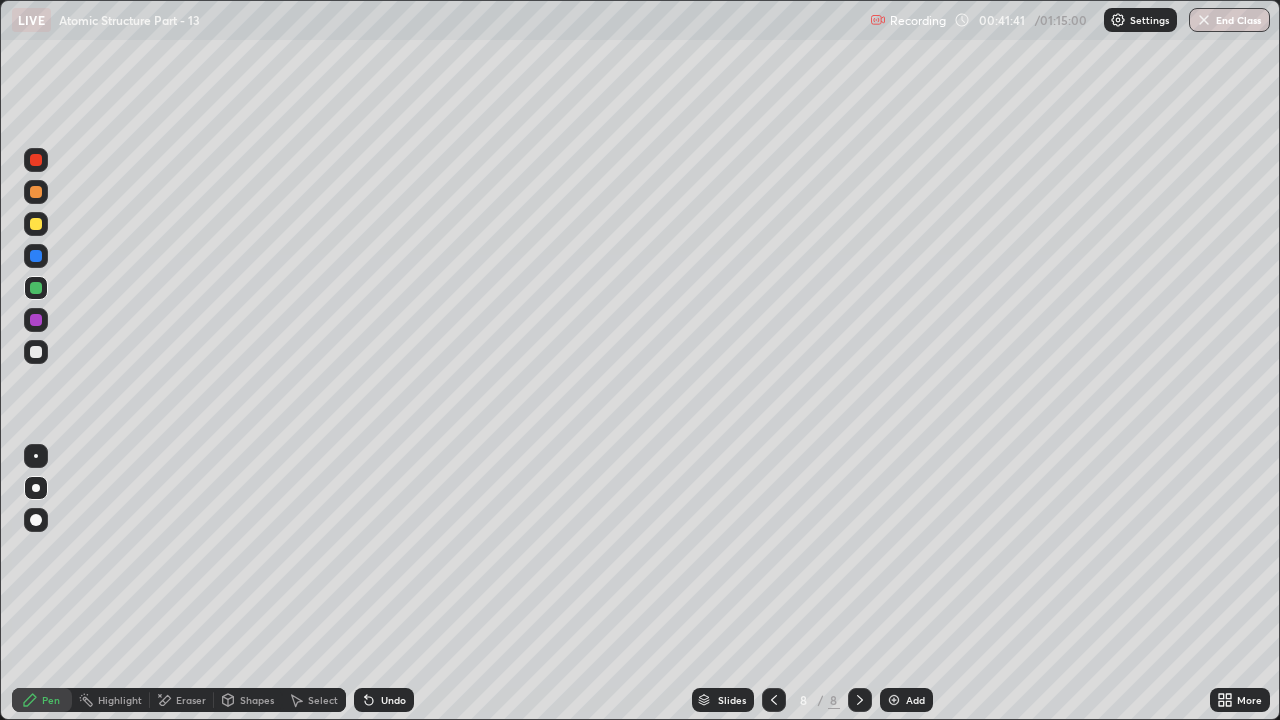 click at bounding box center [36, 520] 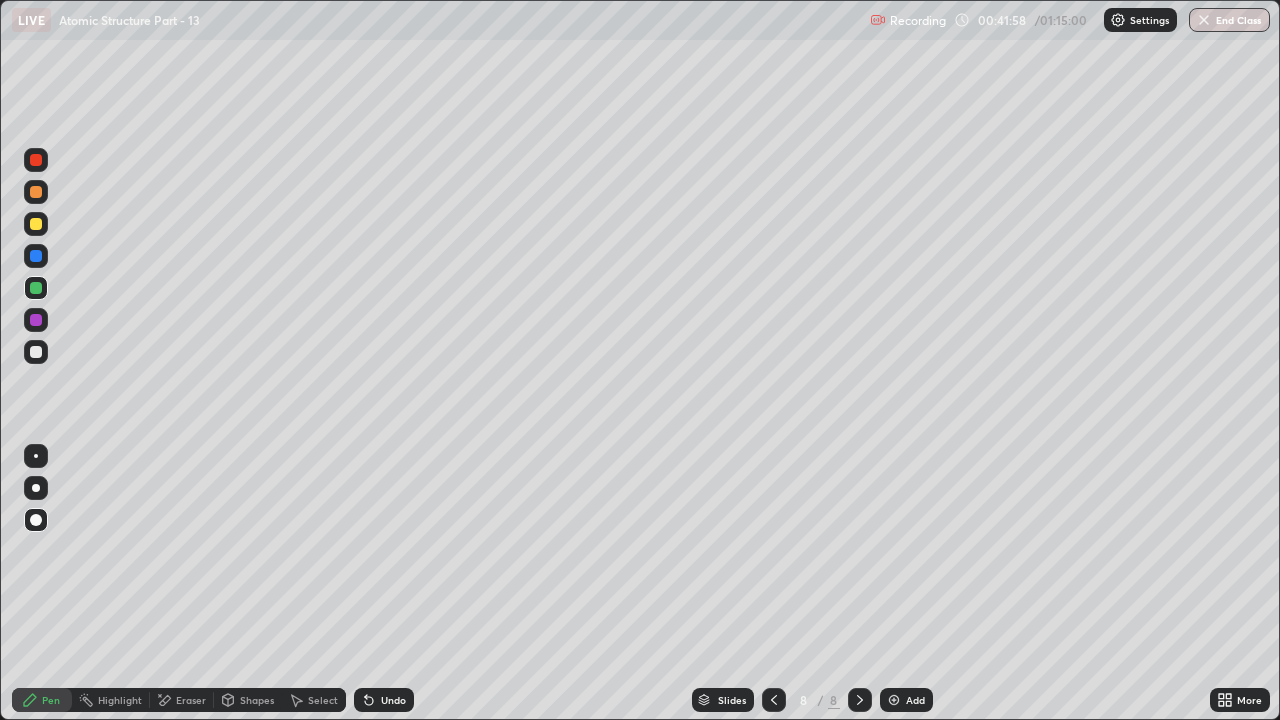 click at bounding box center (36, 192) 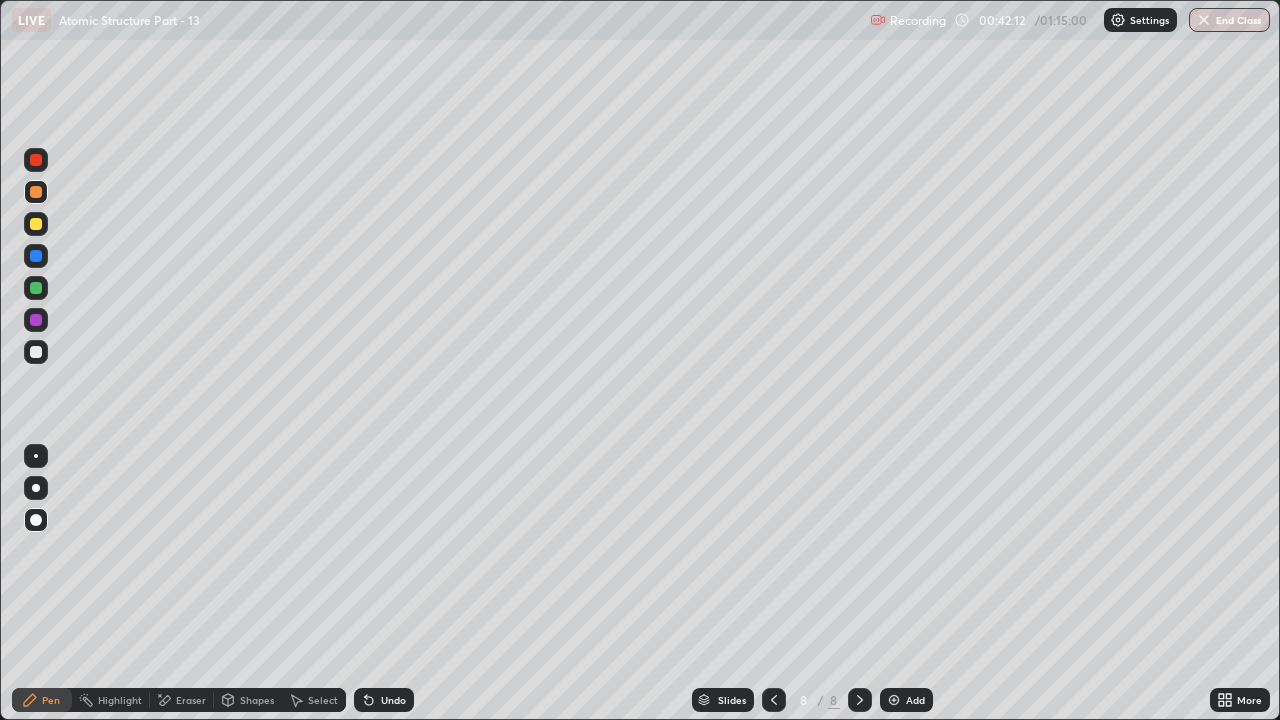 click at bounding box center (36, 256) 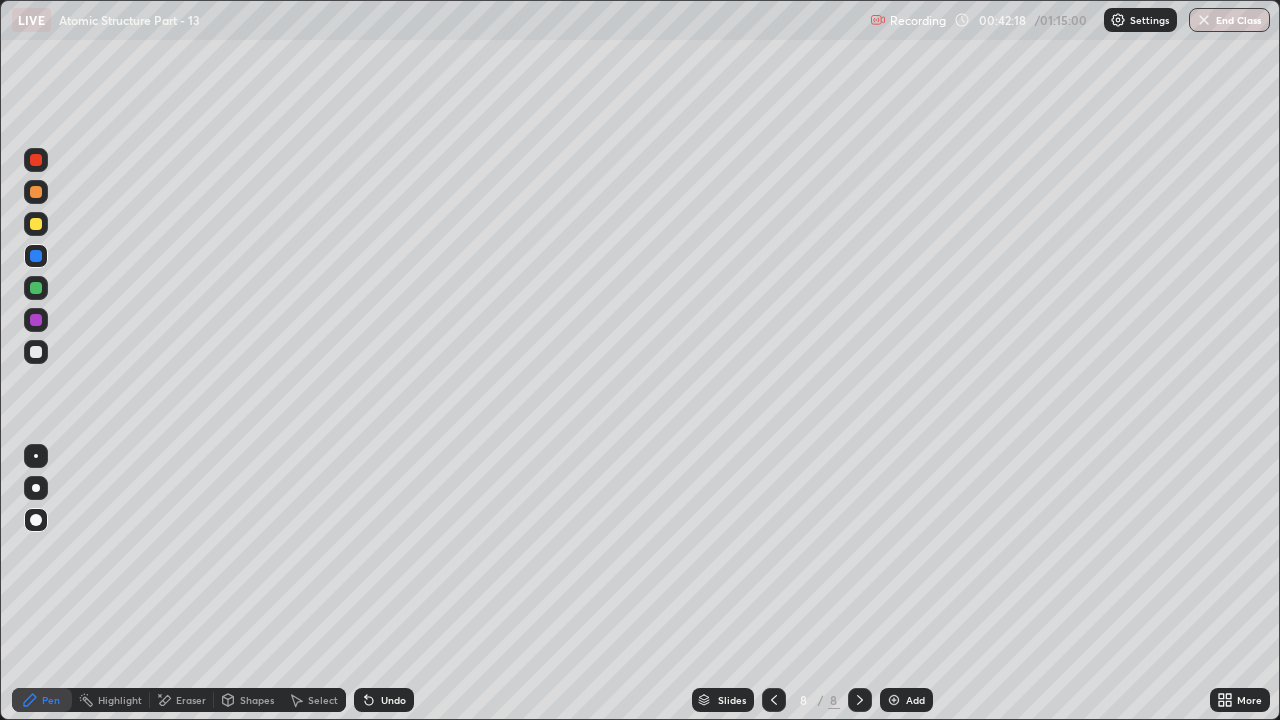 click 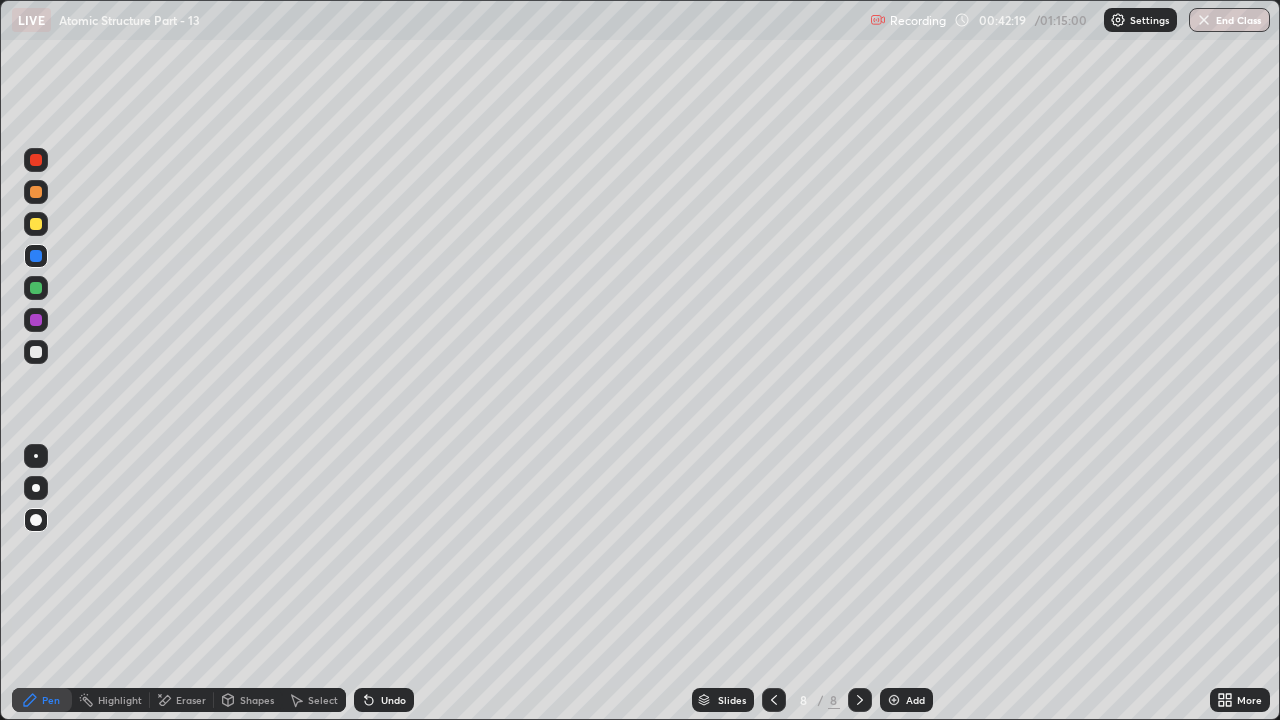 click at bounding box center [36, 352] 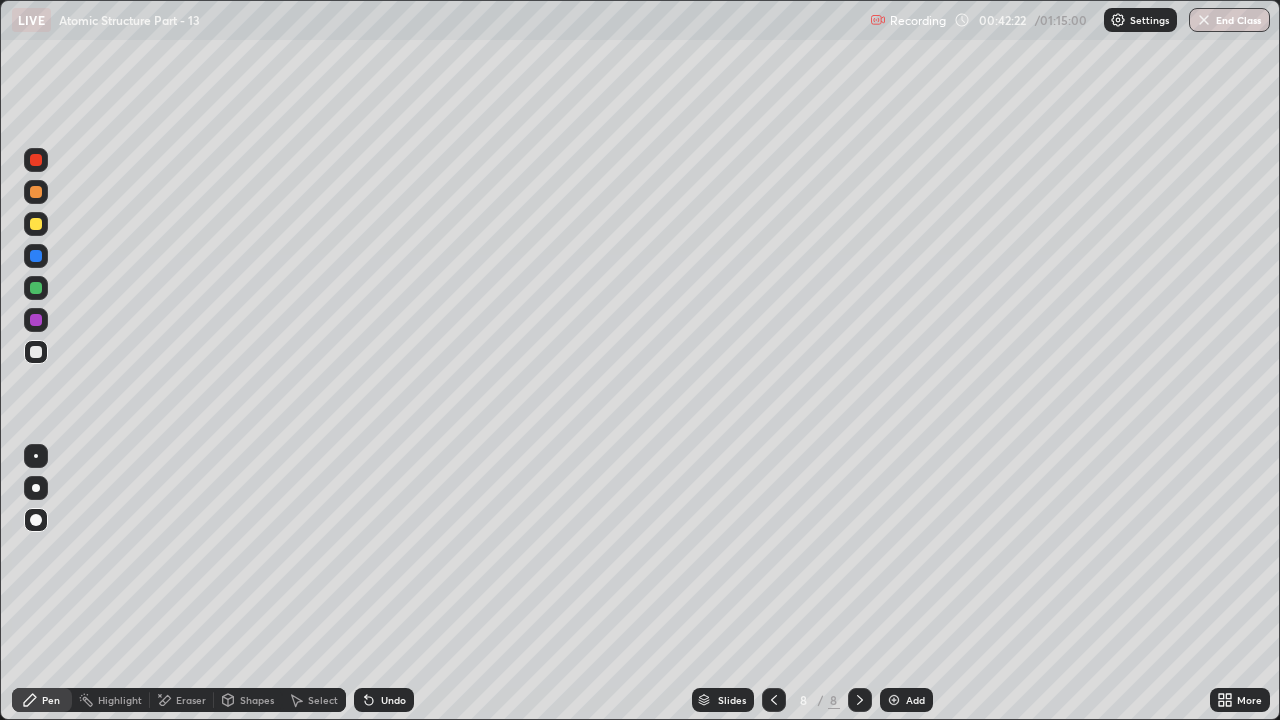 click at bounding box center (36, 456) 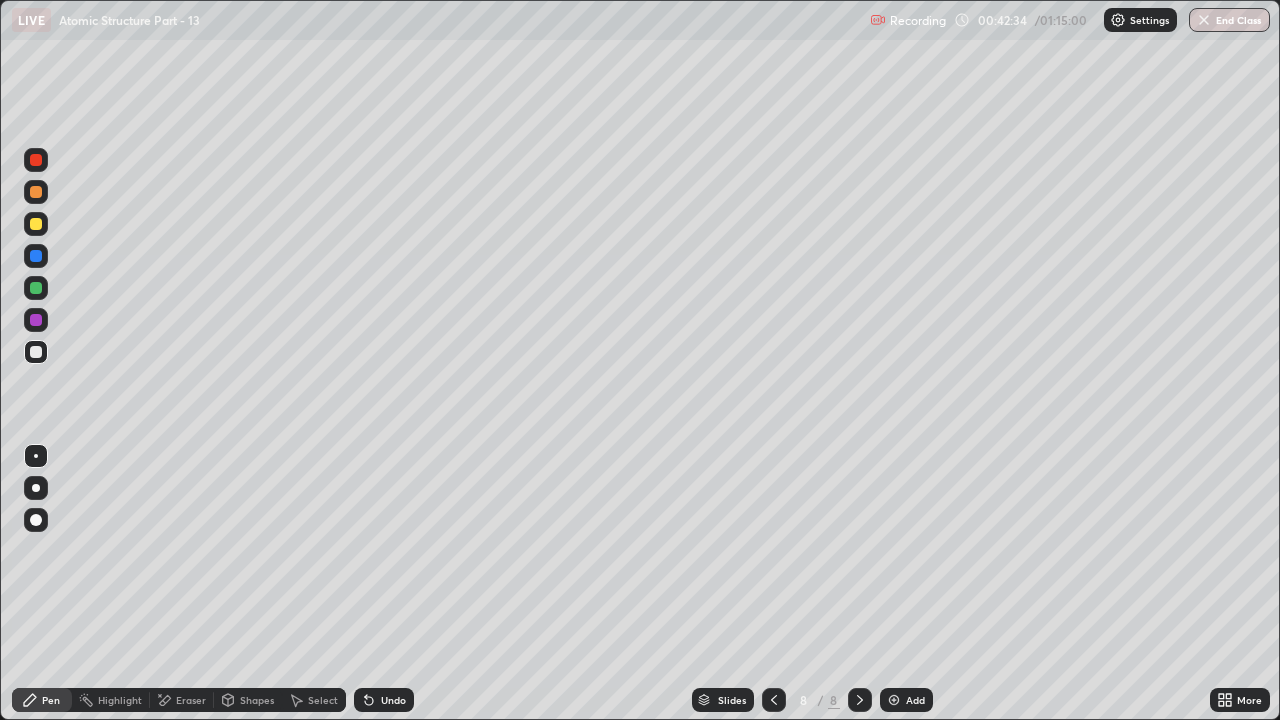 click at bounding box center (36, 160) 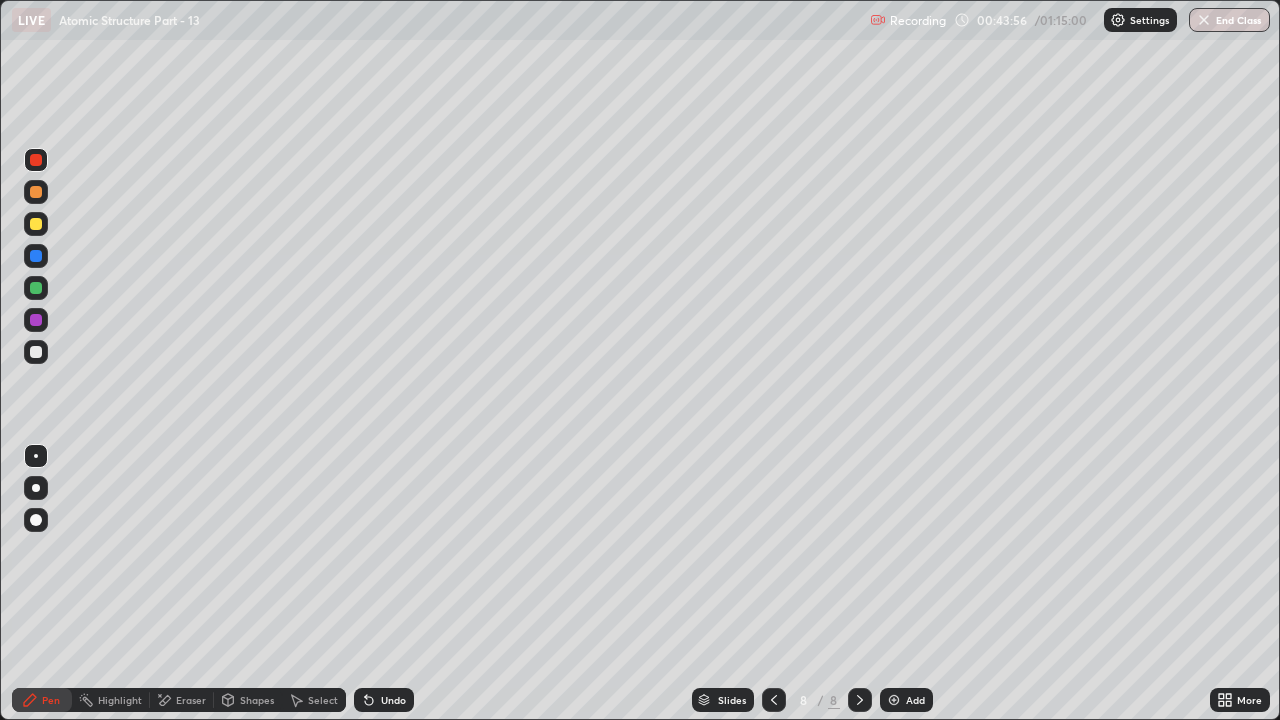 click 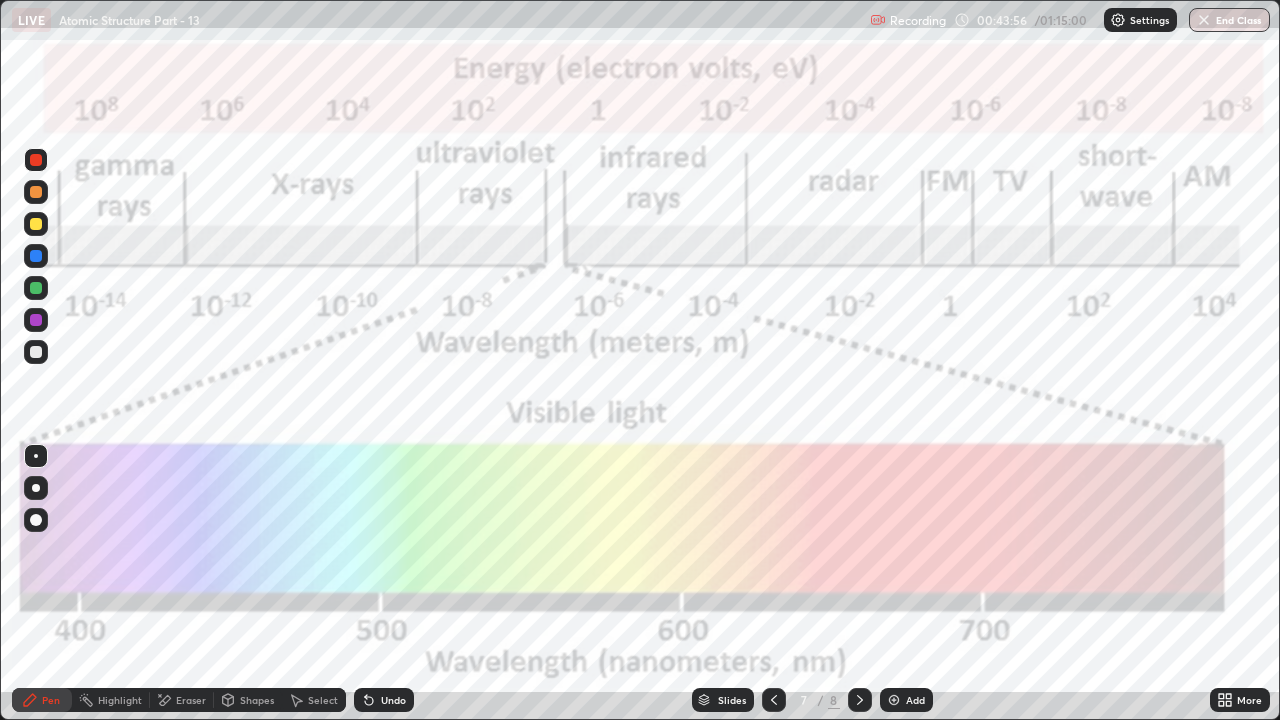 click 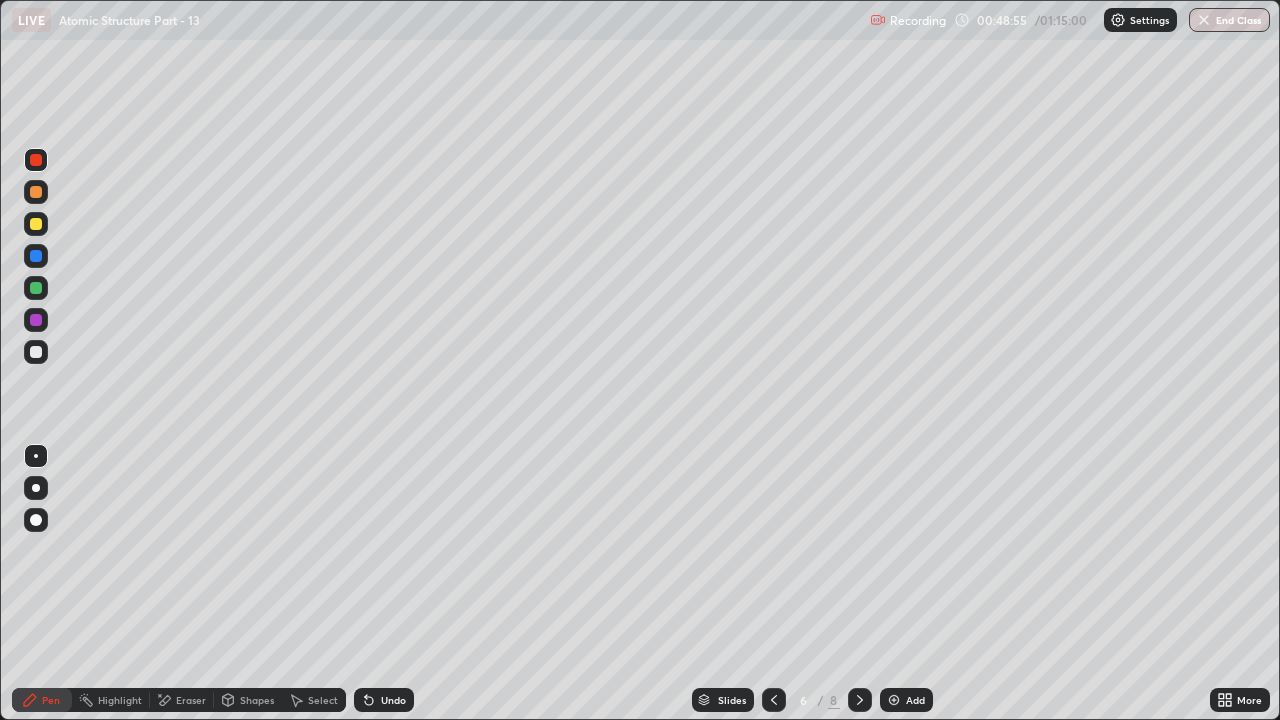 click 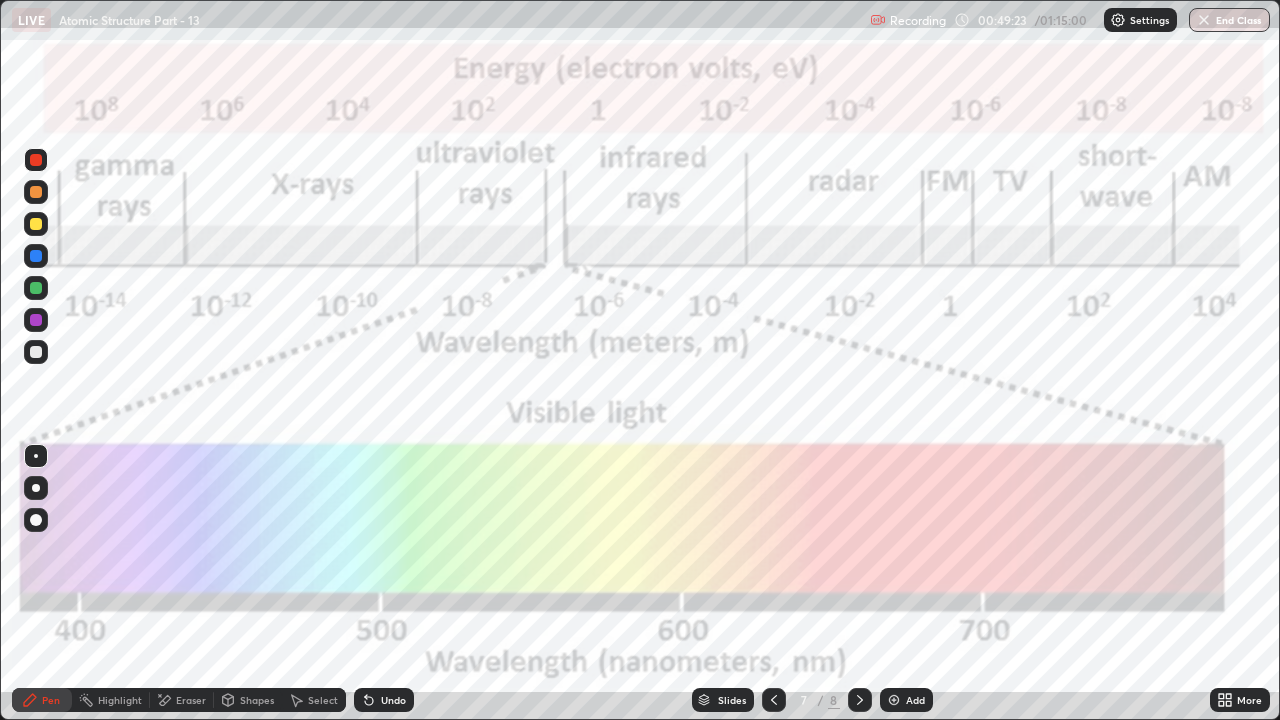 click 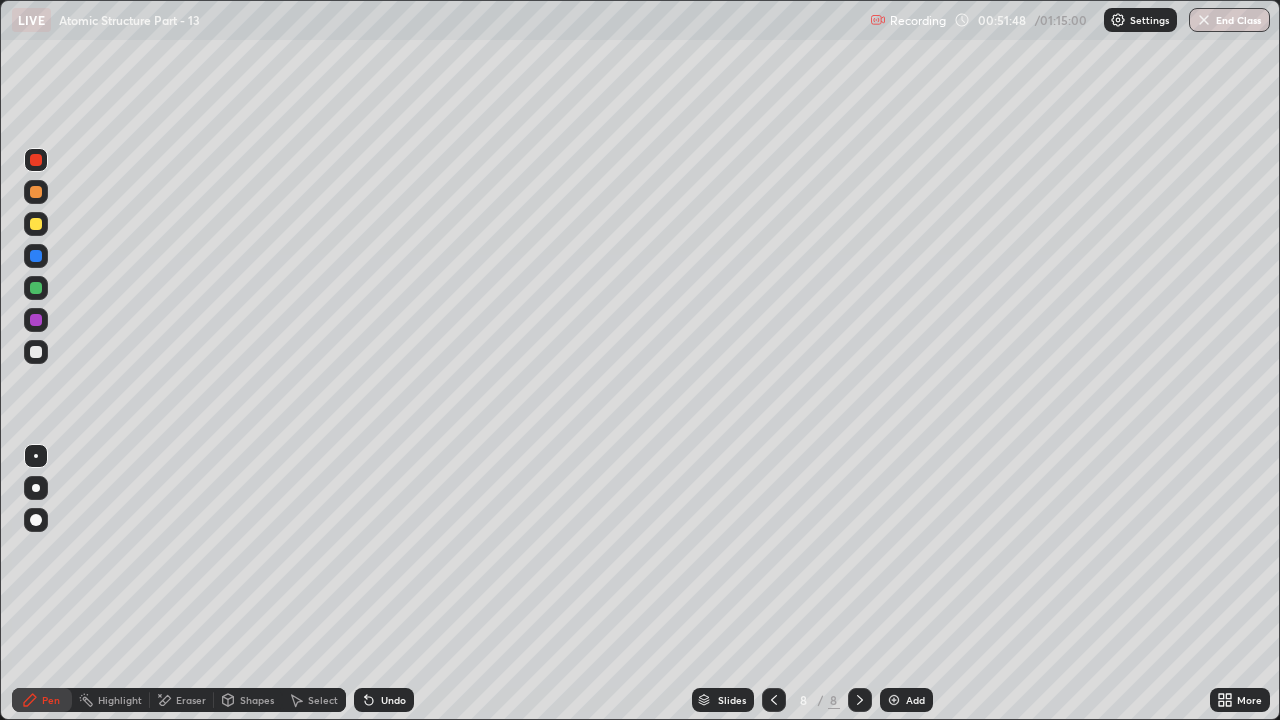 click on "Add" at bounding box center [915, 700] 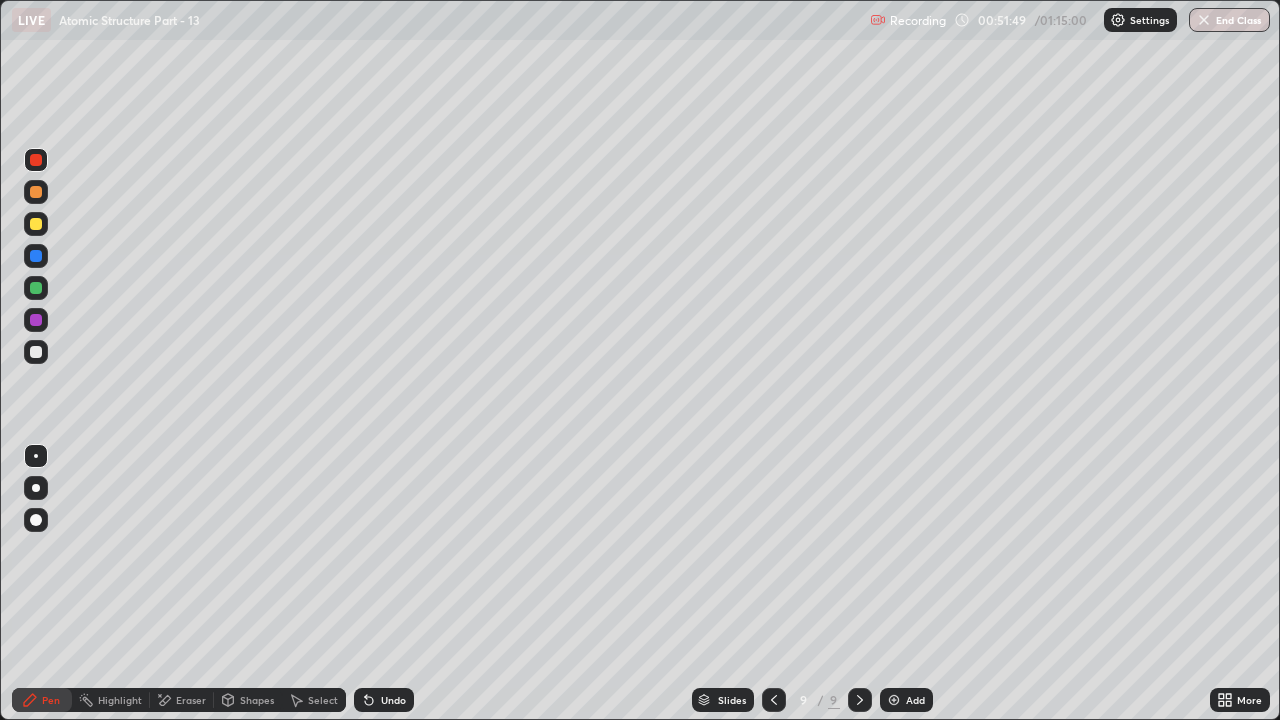 click at bounding box center [36, 488] 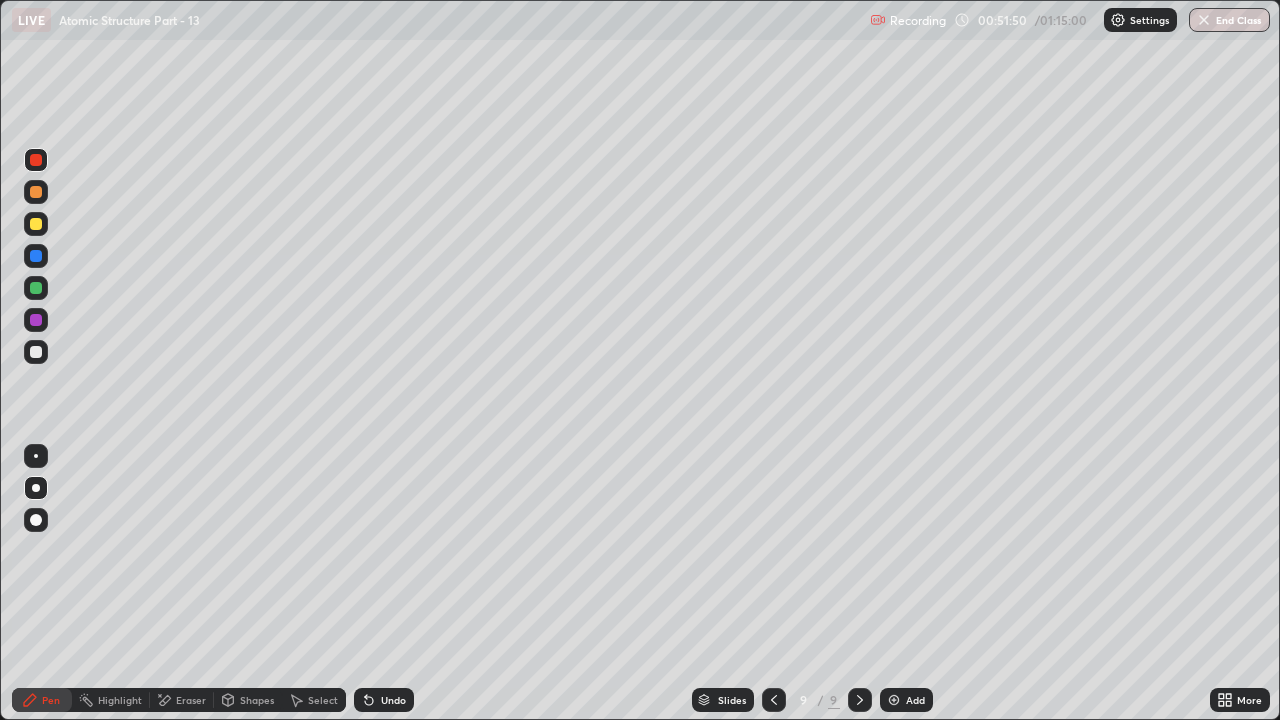 click at bounding box center [36, 224] 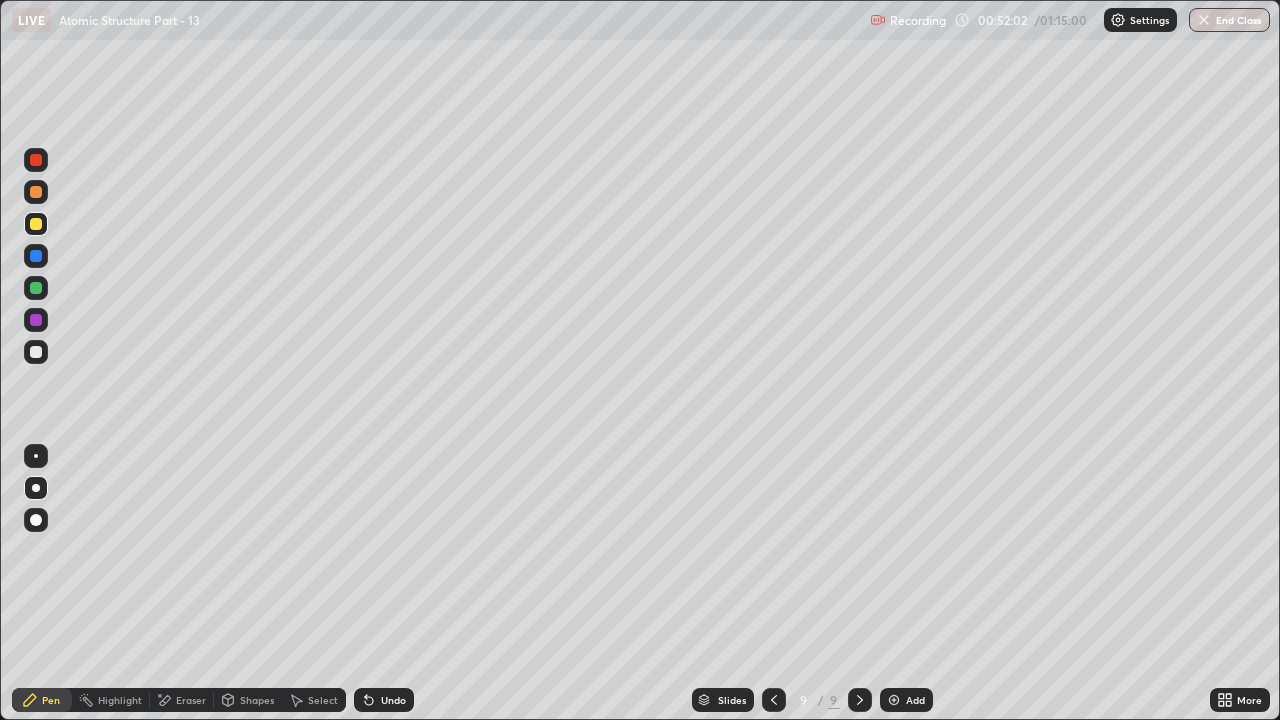 click on "Shapes" at bounding box center (257, 700) 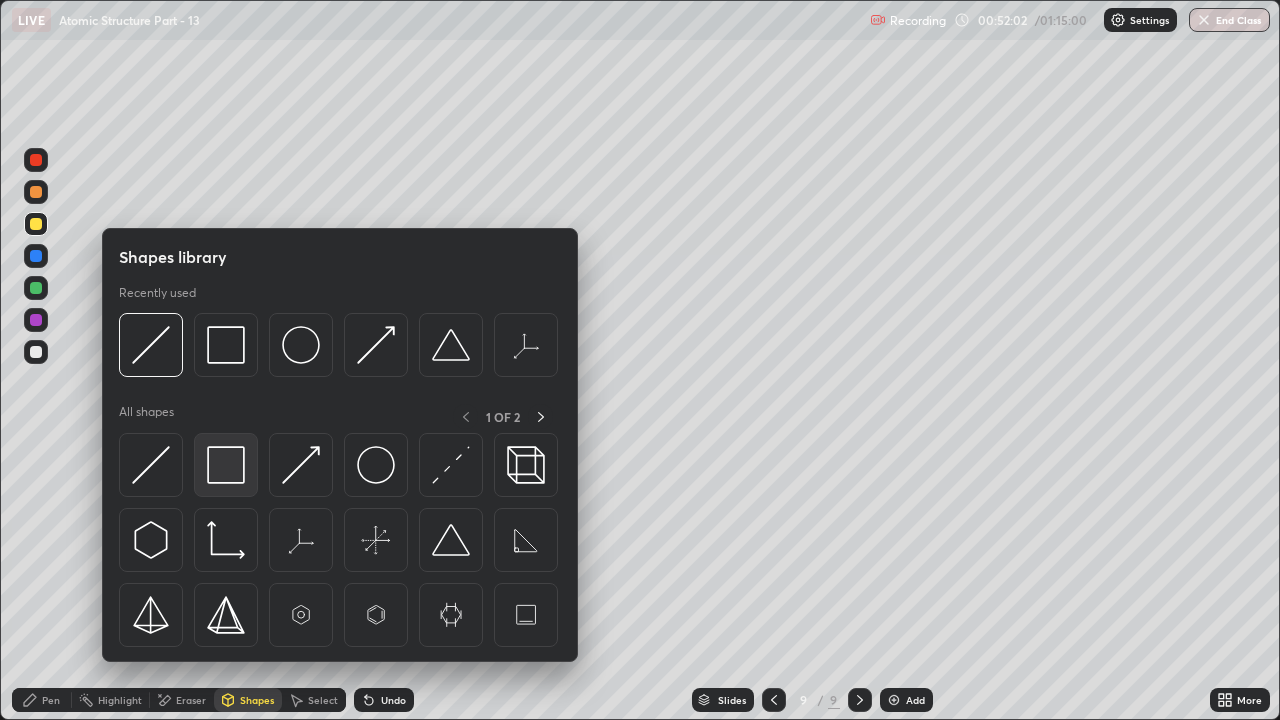 click at bounding box center (226, 465) 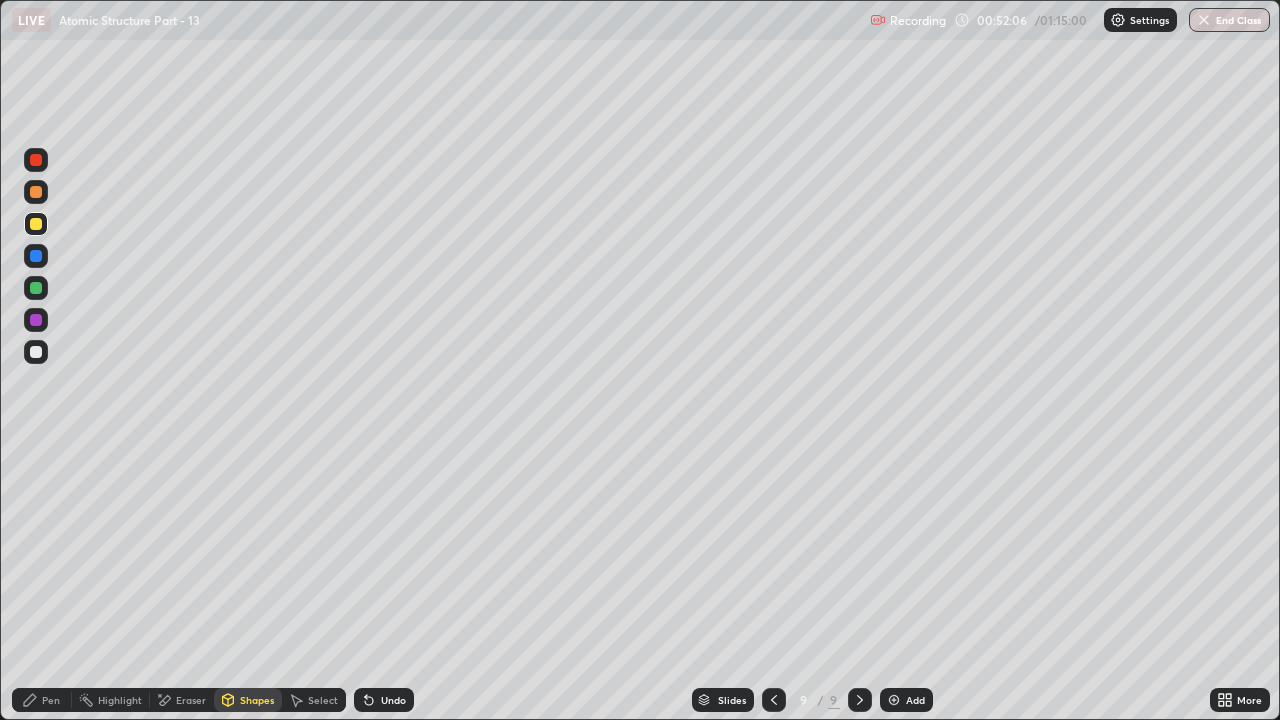 click at bounding box center [36, 192] 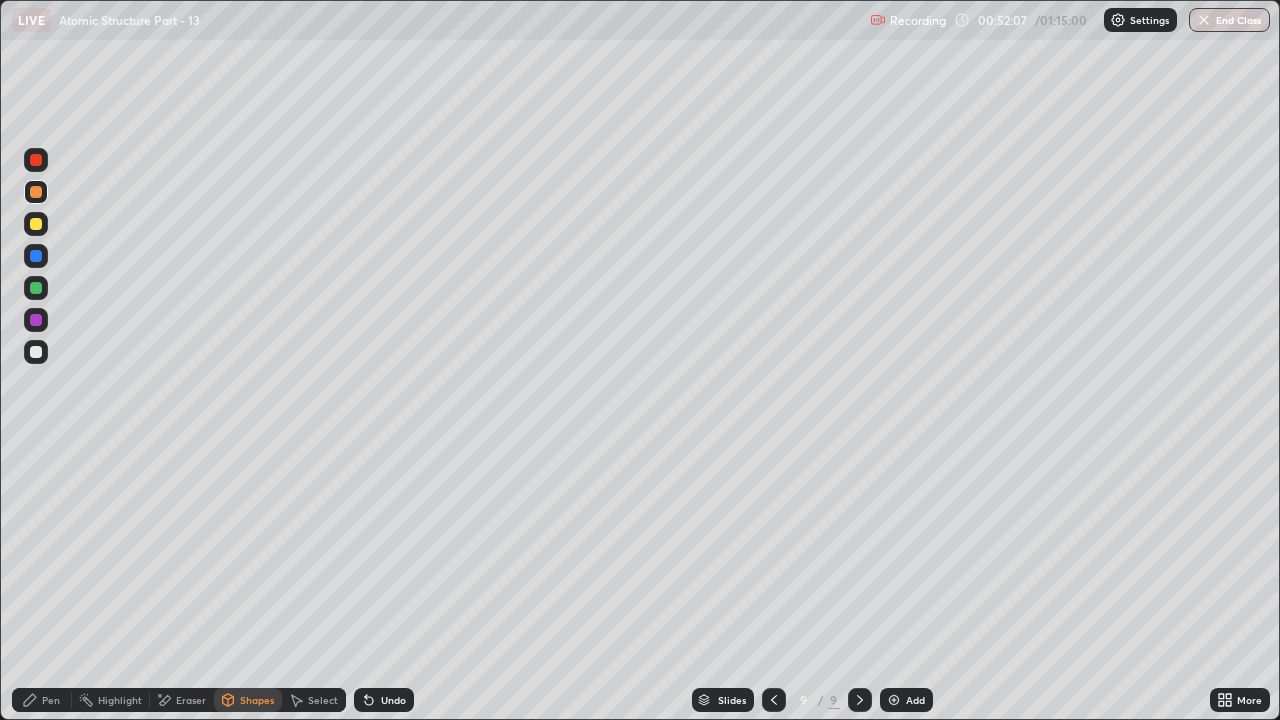click 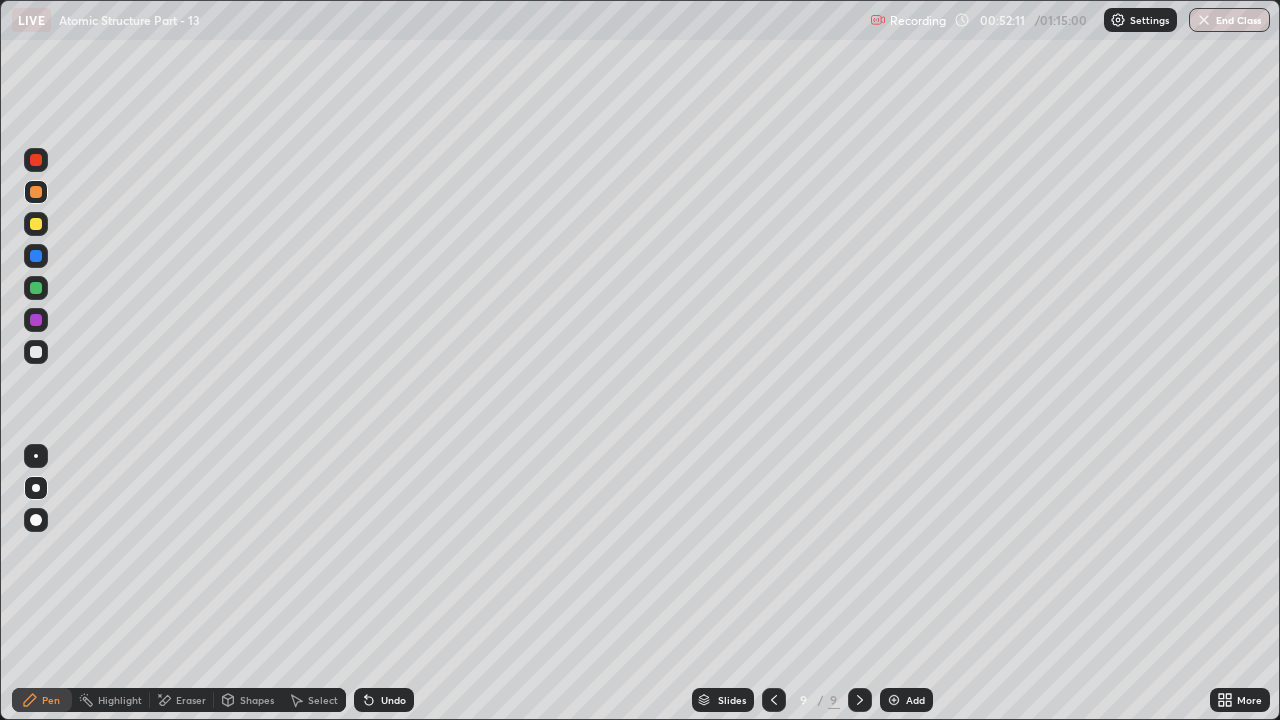 click on "Undo" at bounding box center [393, 700] 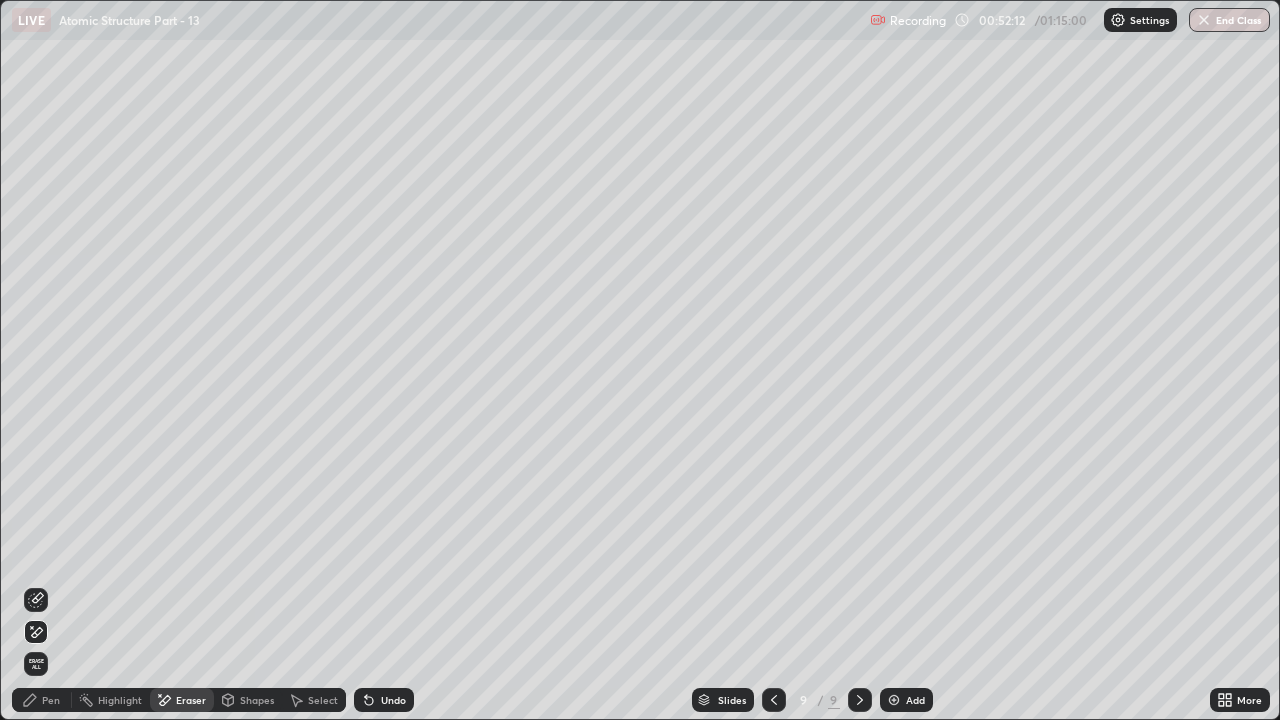 click on "Shapes" at bounding box center (257, 700) 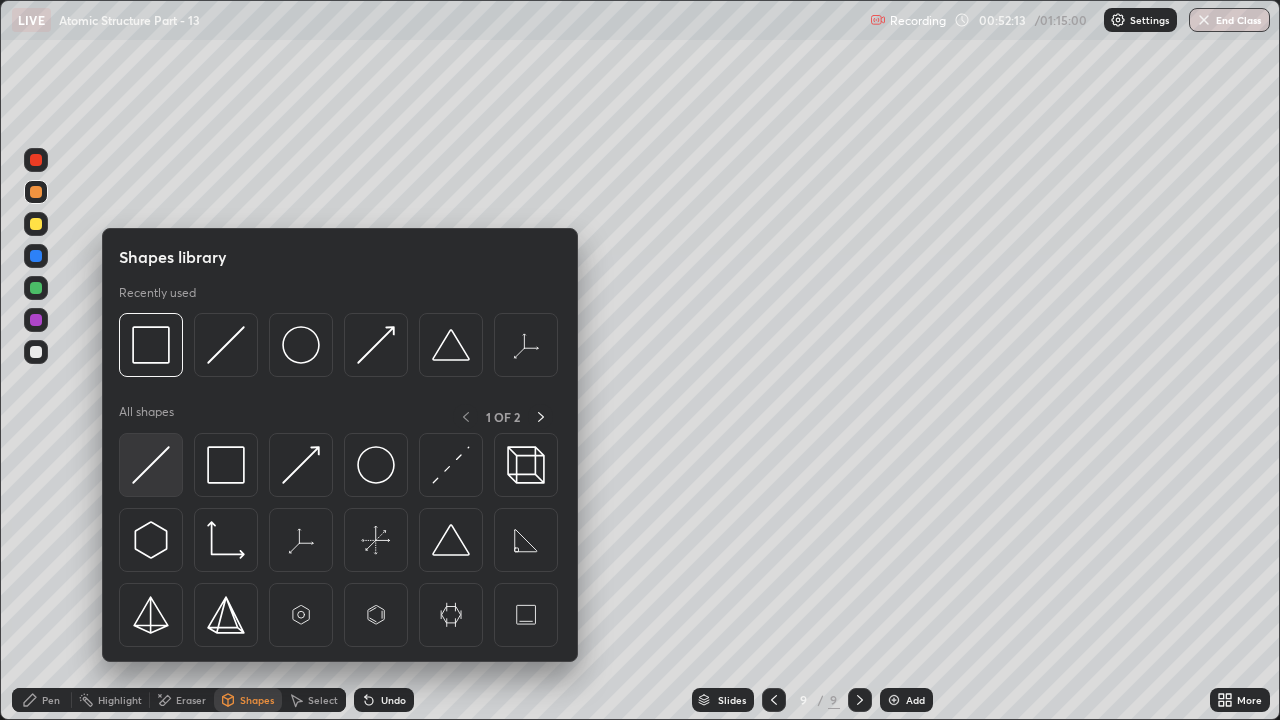 click at bounding box center [151, 465] 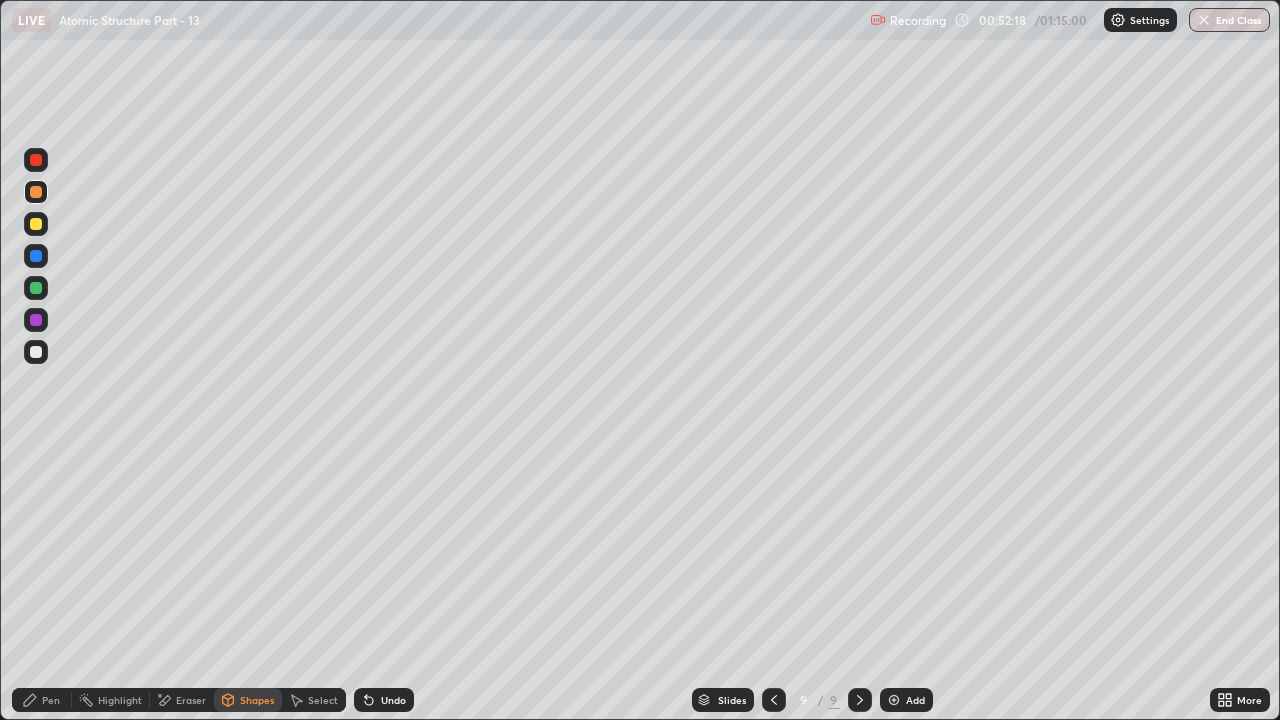 click on "Pen" at bounding box center (42, 700) 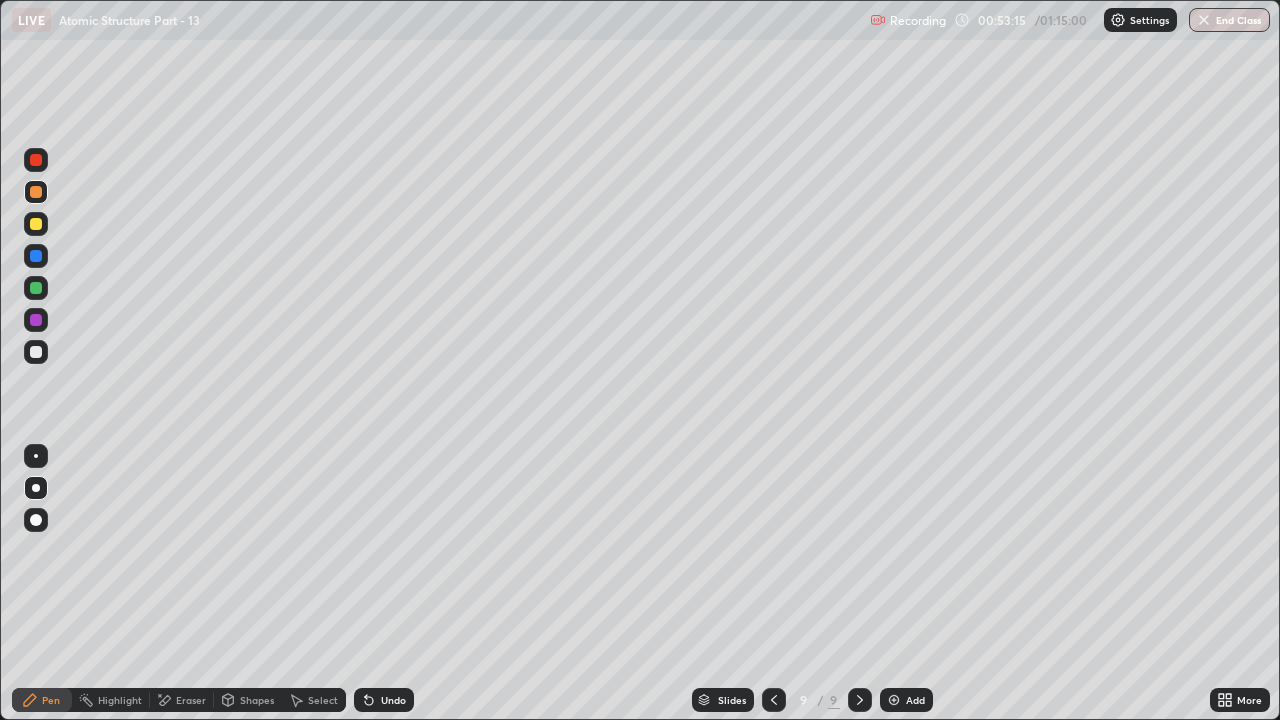 click on "Shapes" at bounding box center [257, 700] 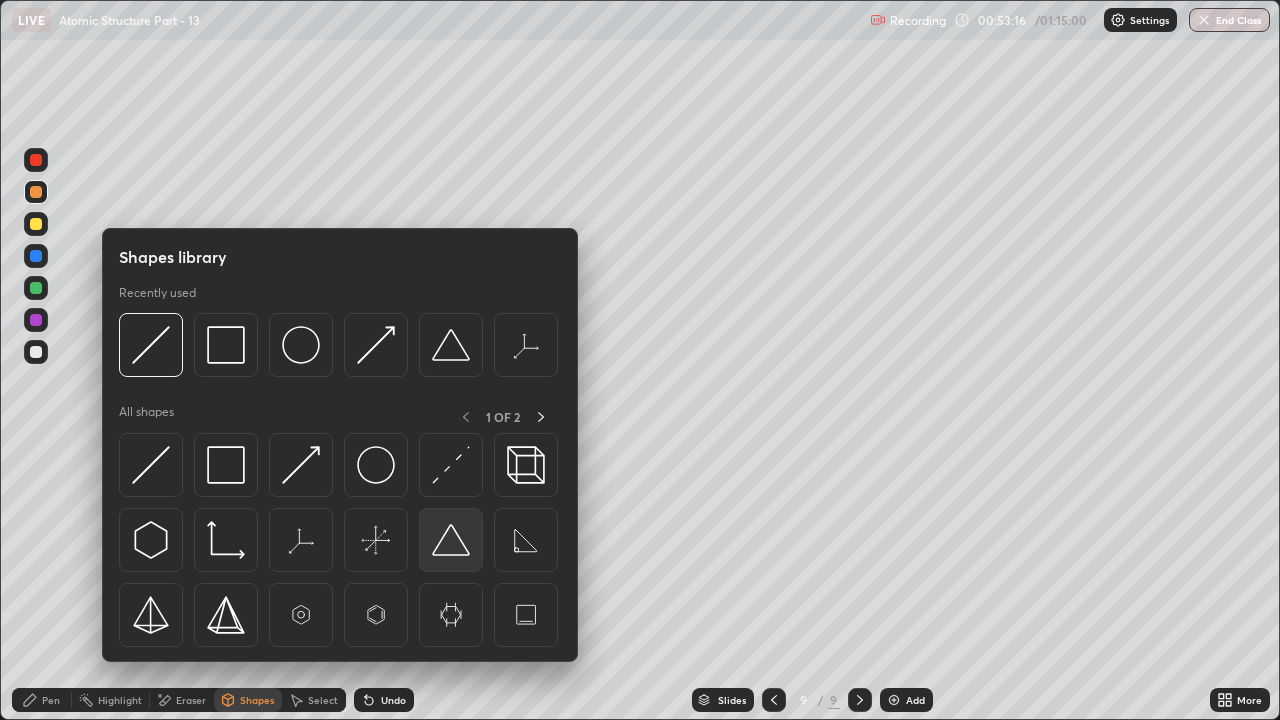 click at bounding box center (451, 540) 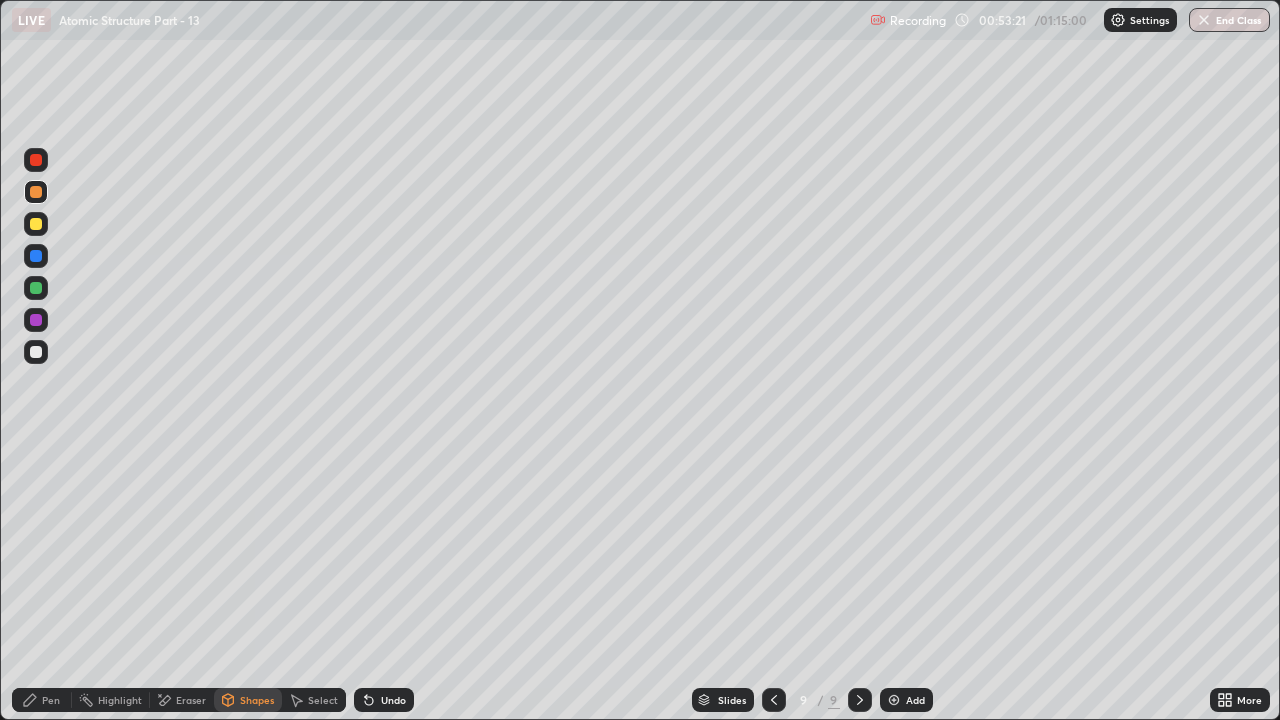 click on "Pen" at bounding box center (51, 700) 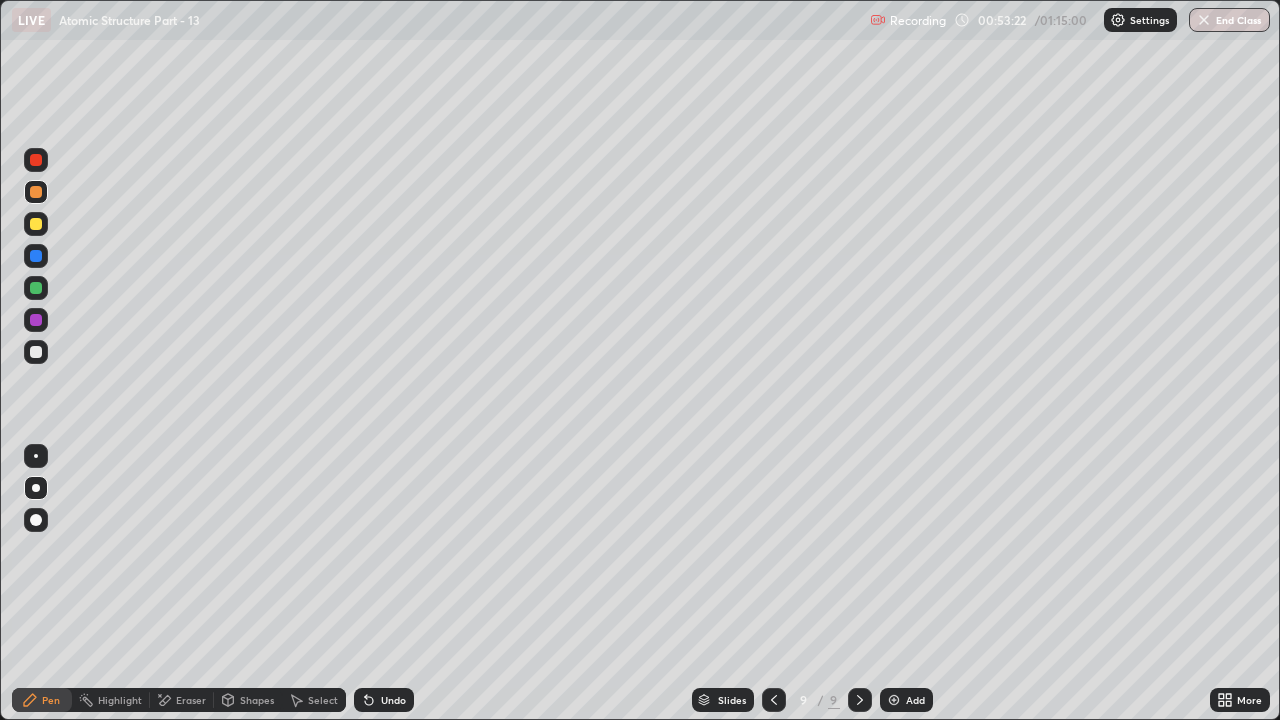 click 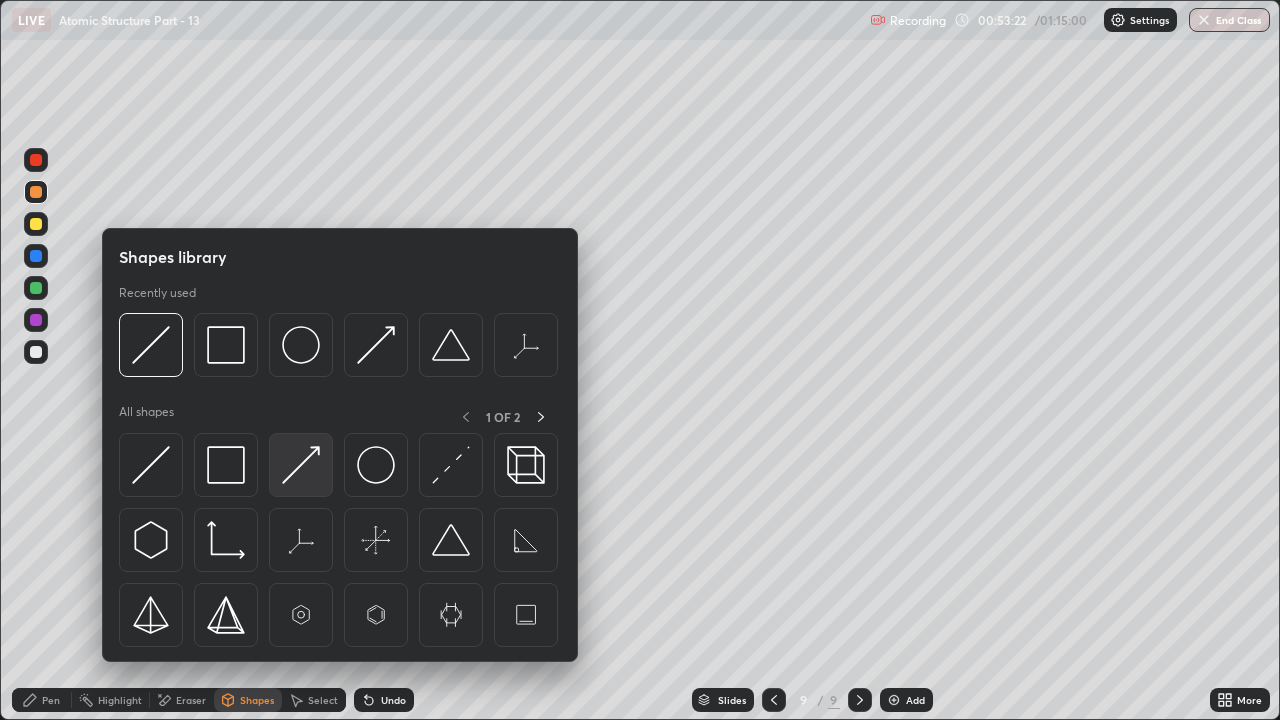 click at bounding box center [301, 465] 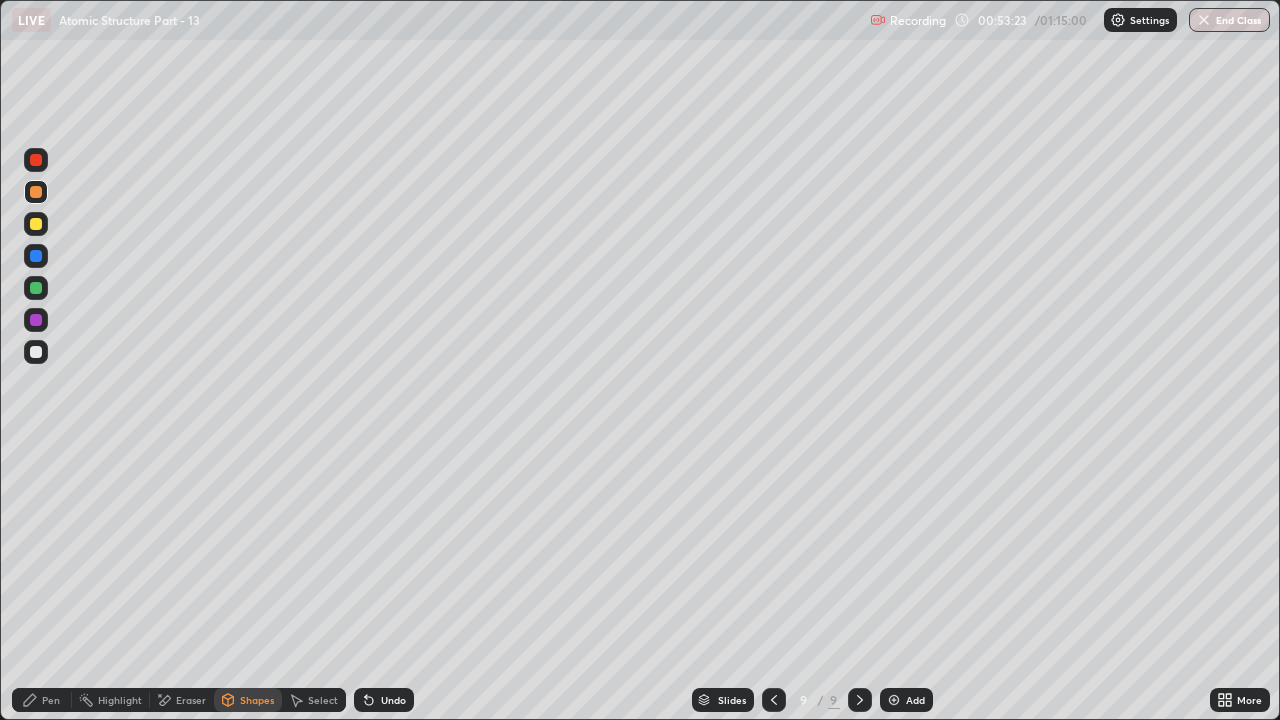 click on "Pen" at bounding box center (51, 700) 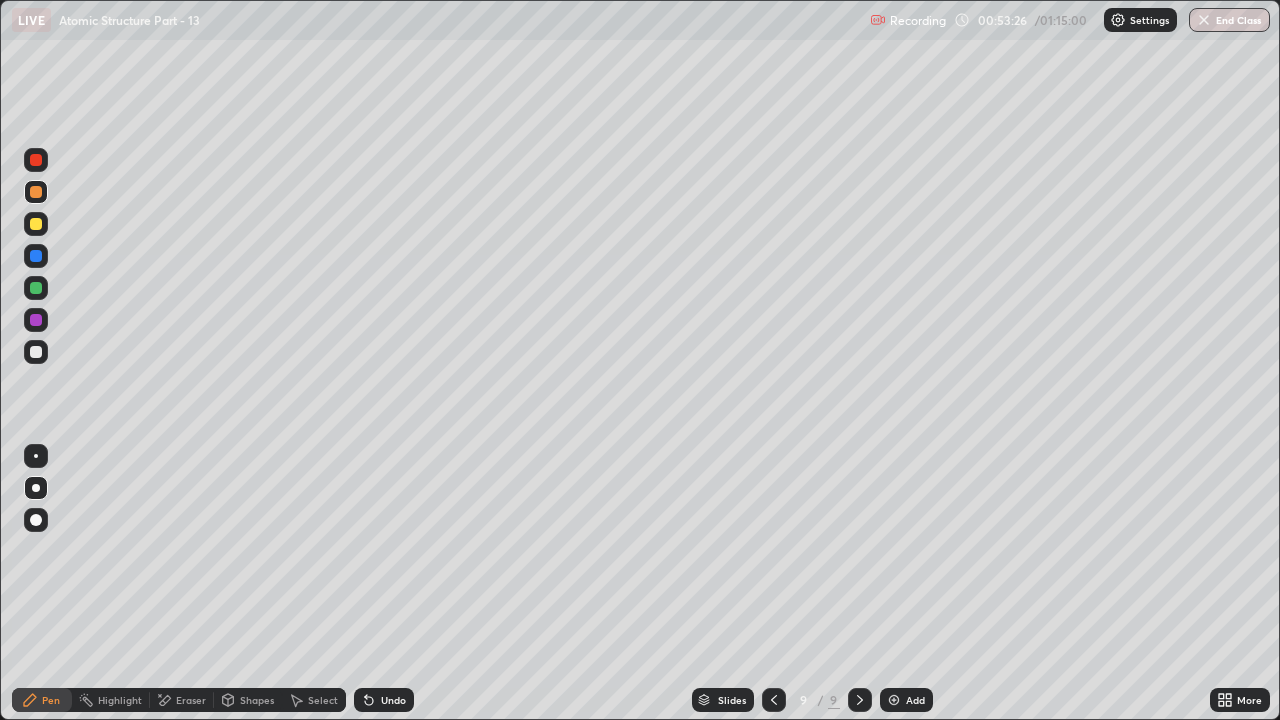 click on "Undo" at bounding box center (393, 700) 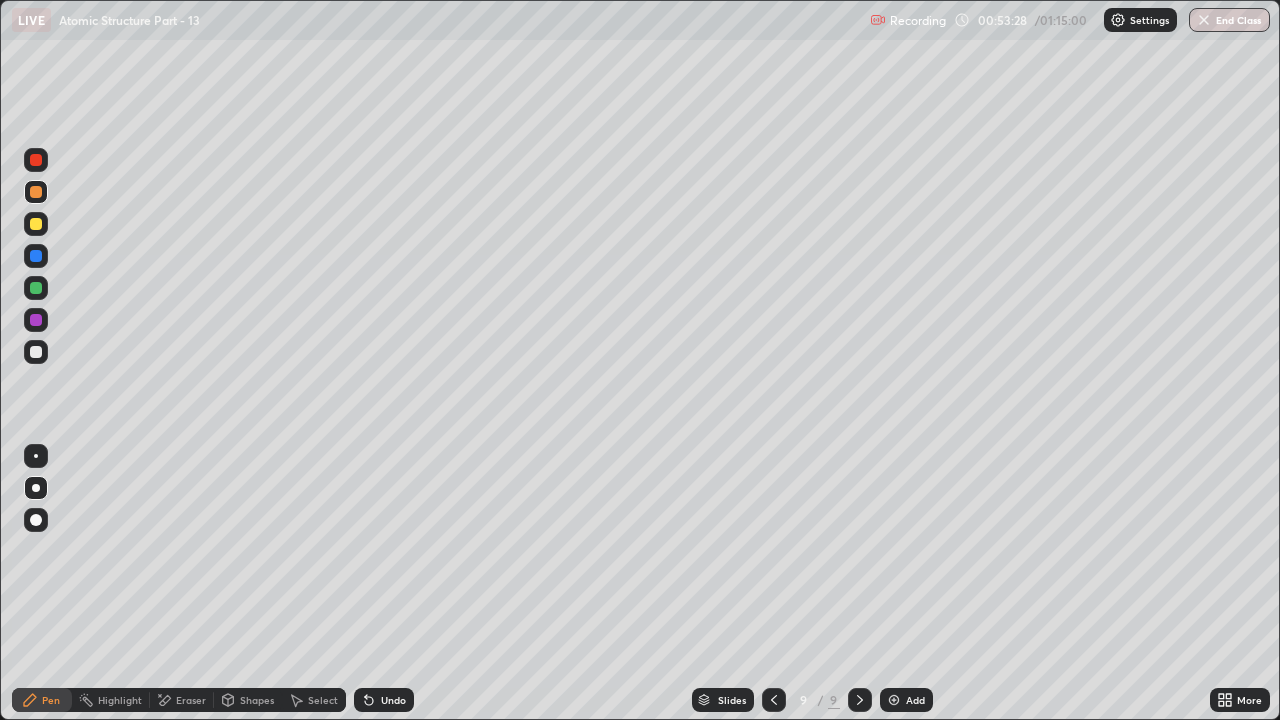 click on "Shapes" at bounding box center (248, 700) 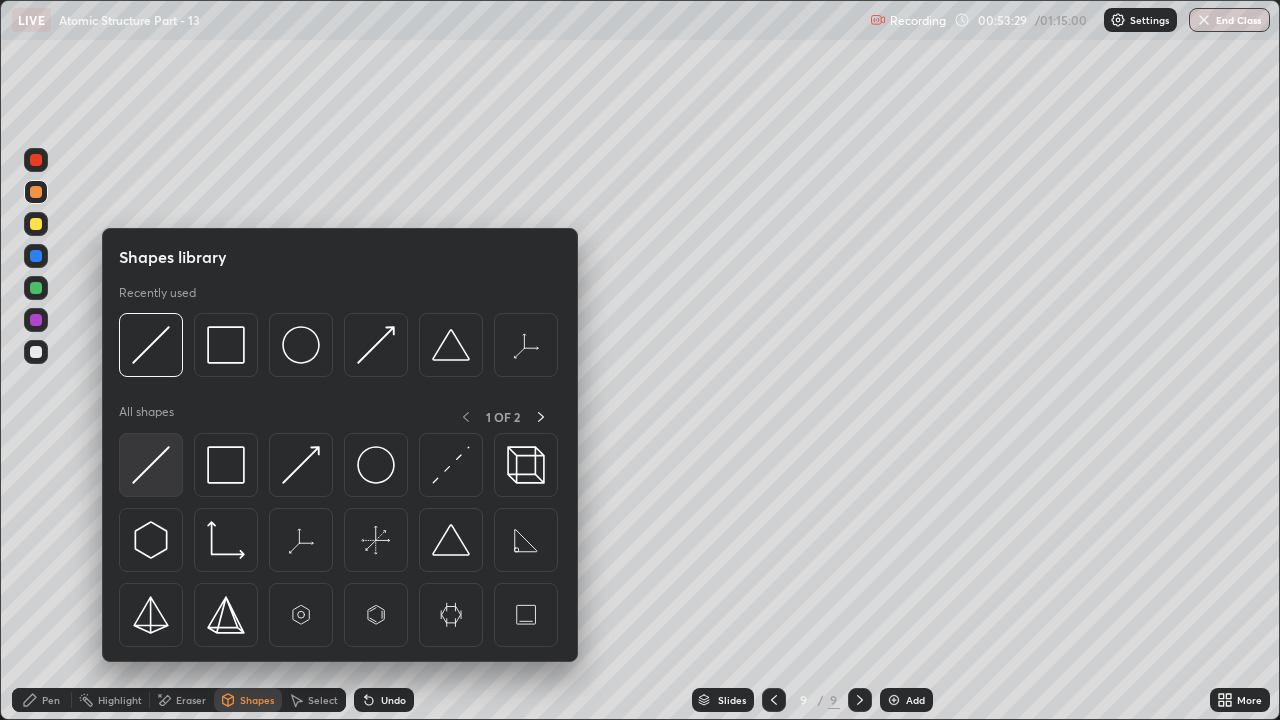 click at bounding box center (151, 465) 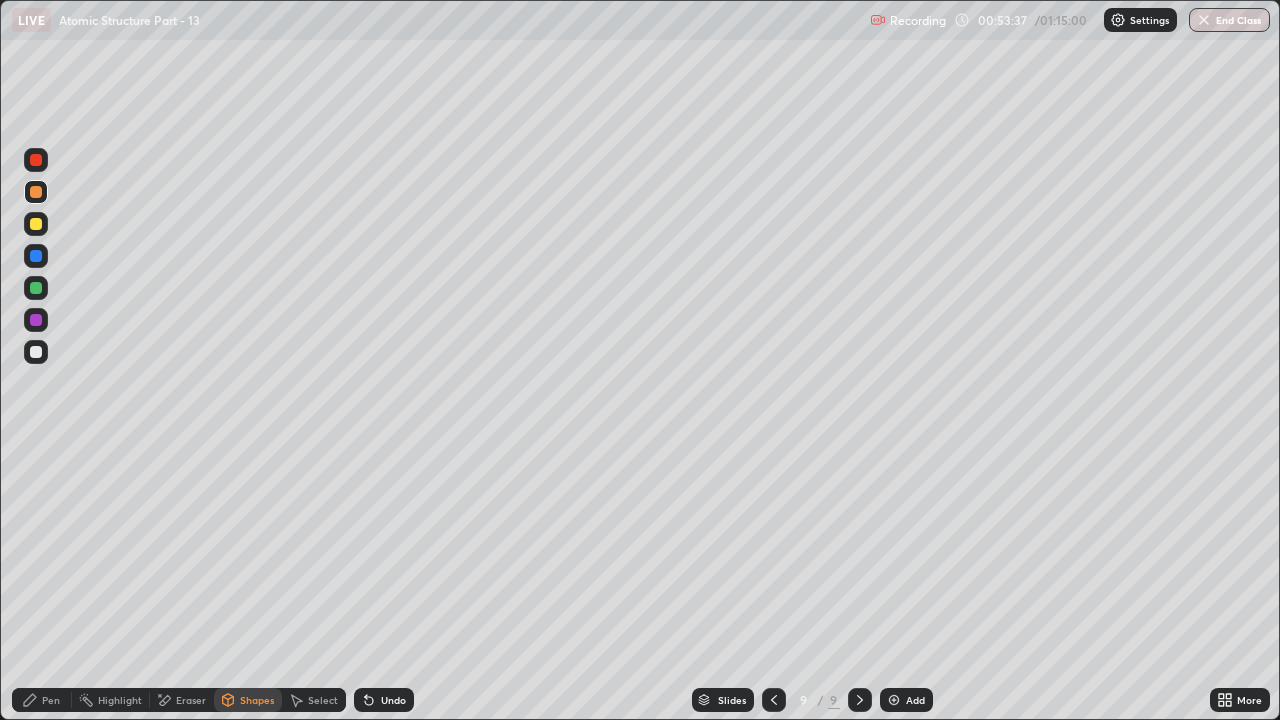 click on "Shapes" at bounding box center [257, 700] 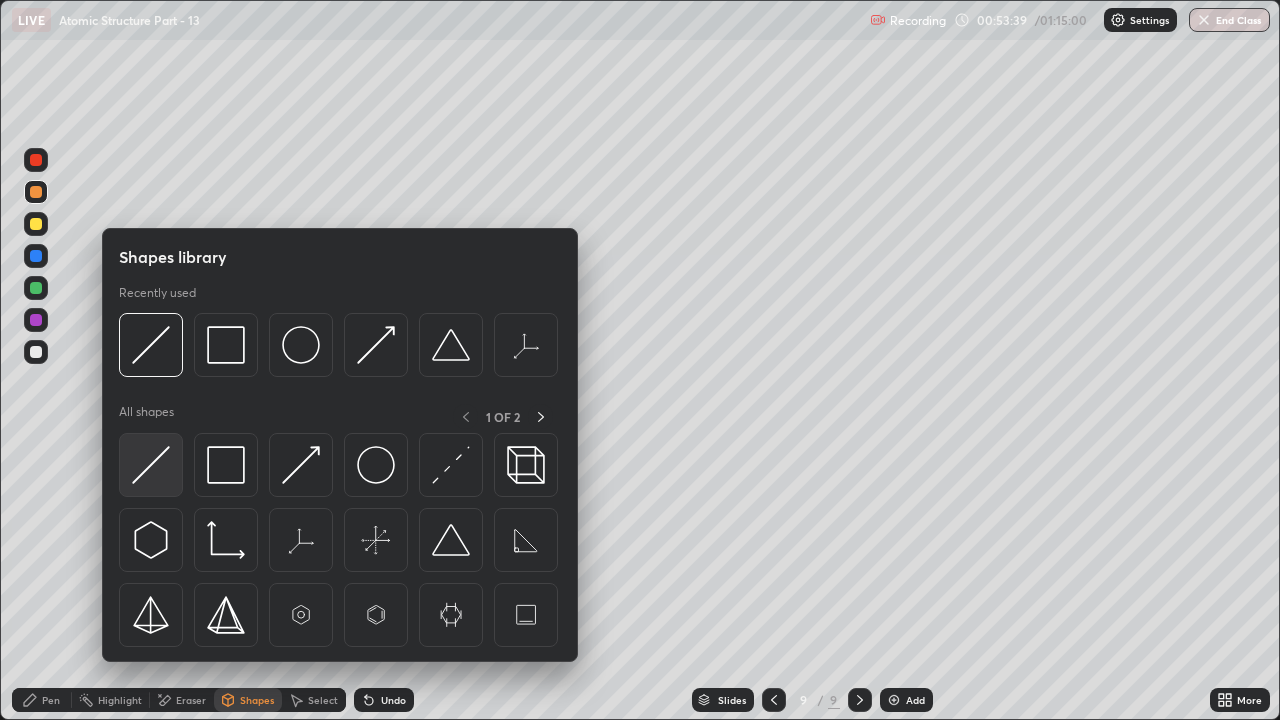 click at bounding box center [151, 465] 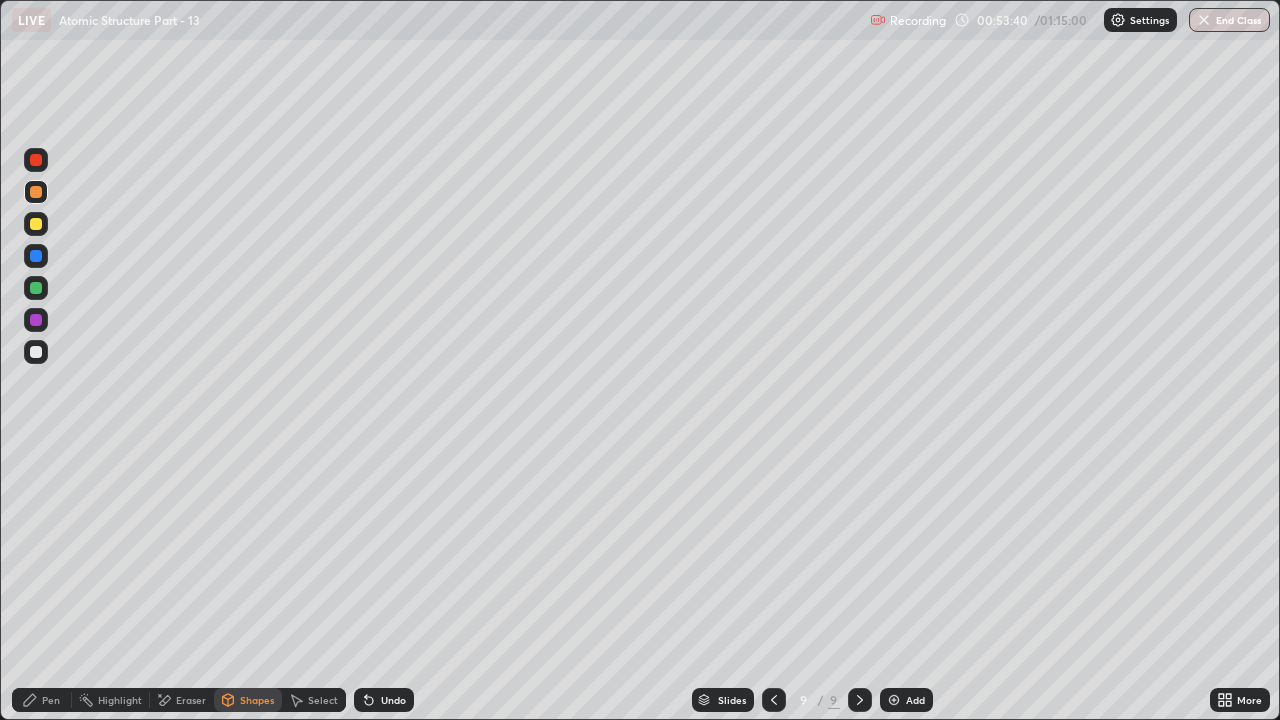 click at bounding box center (36, 352) 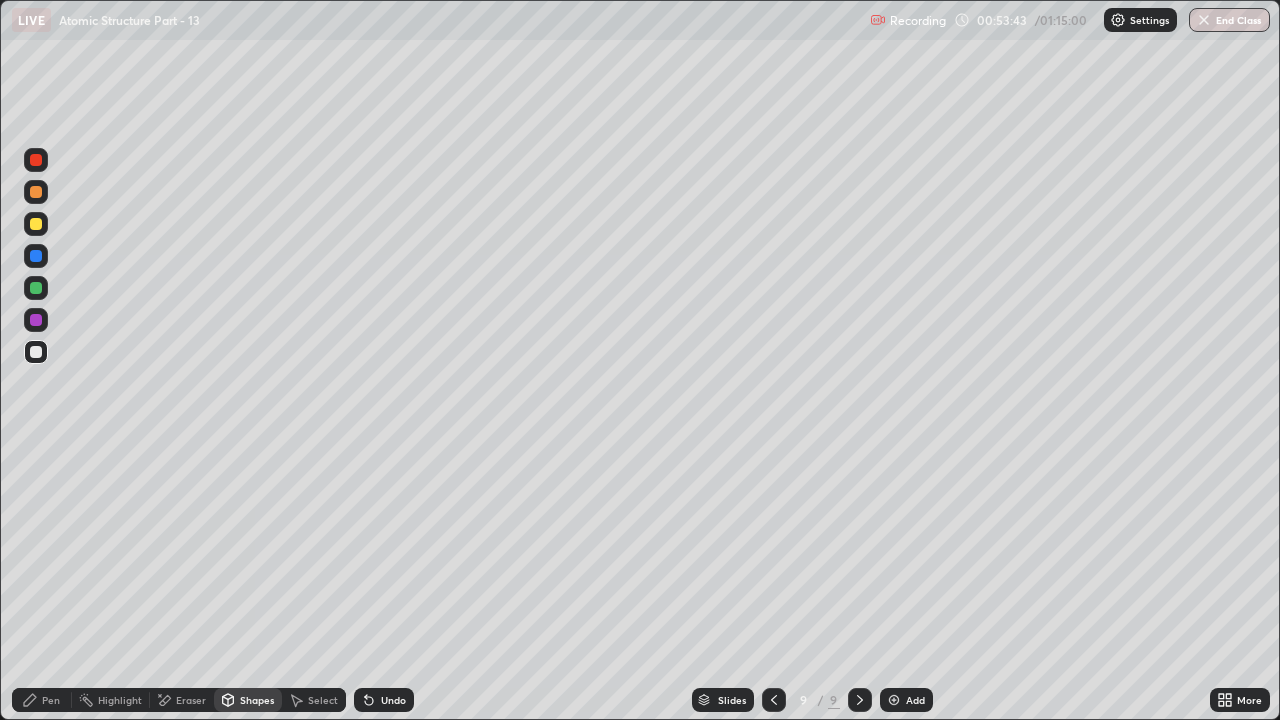 click on "Pen" at bounding box center (51, 700) 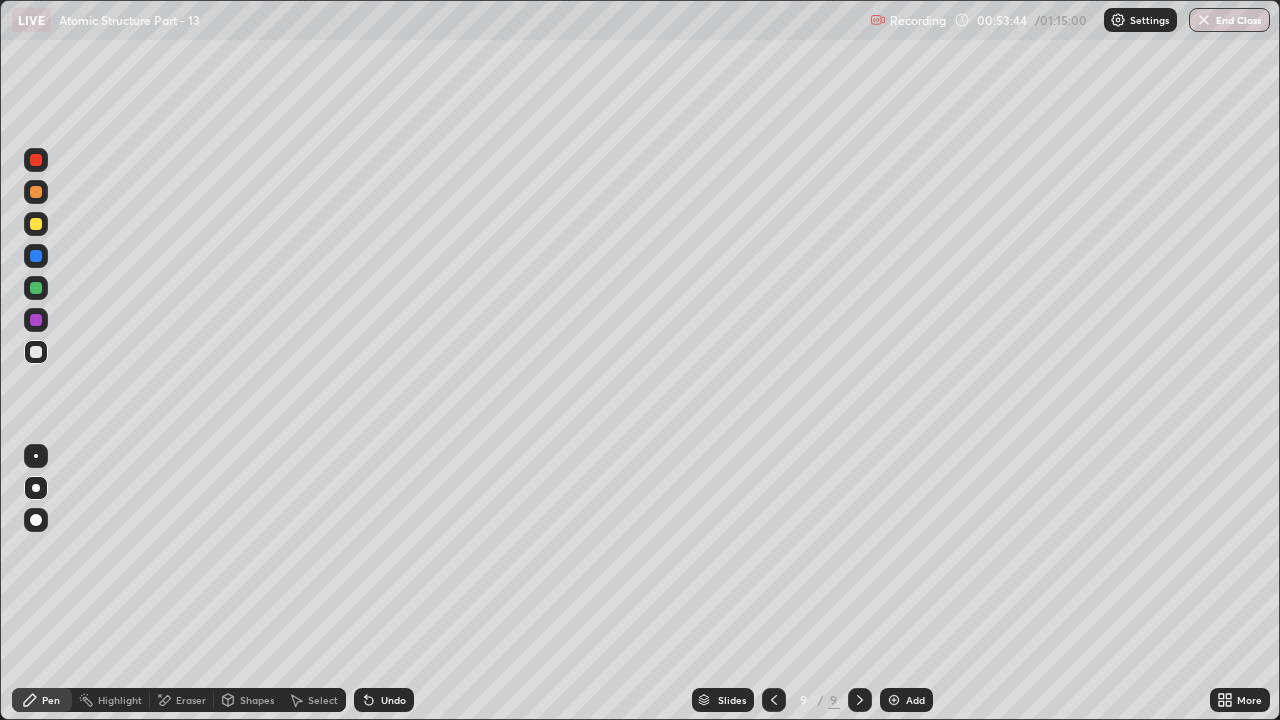click at bounding box center [36, 320] 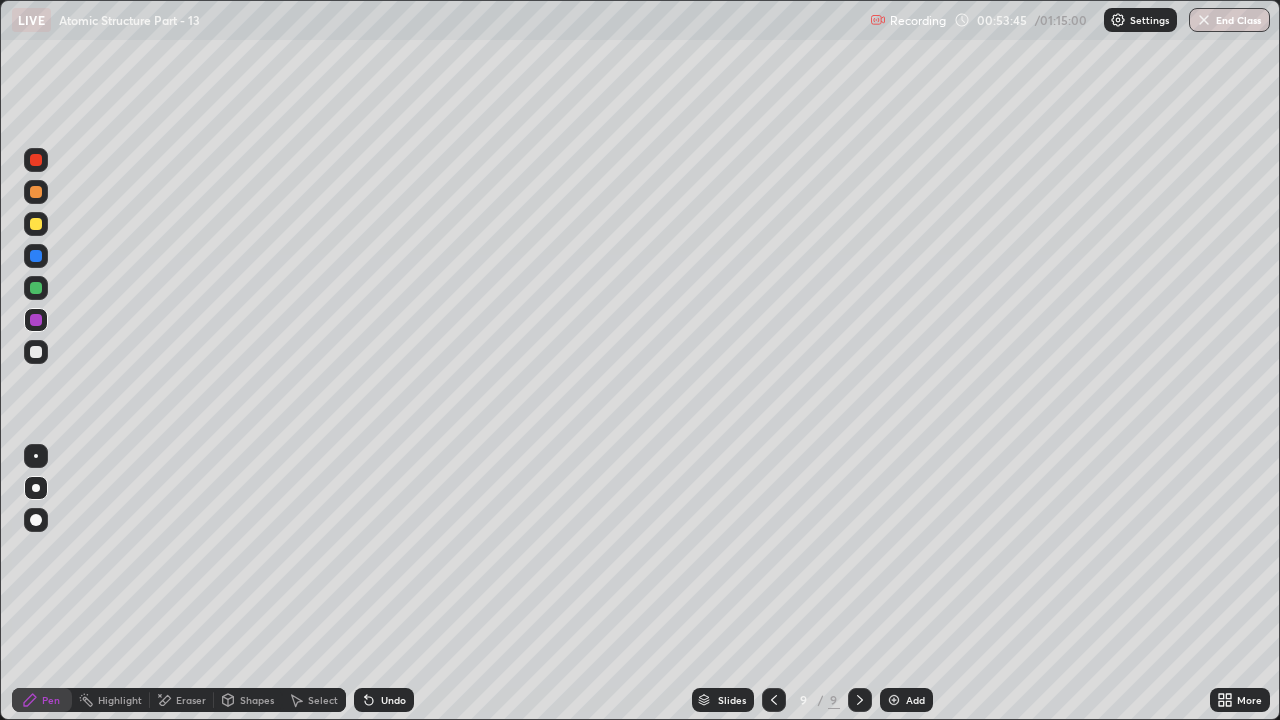 click on "Shapes" at bounding box center [248, 700] 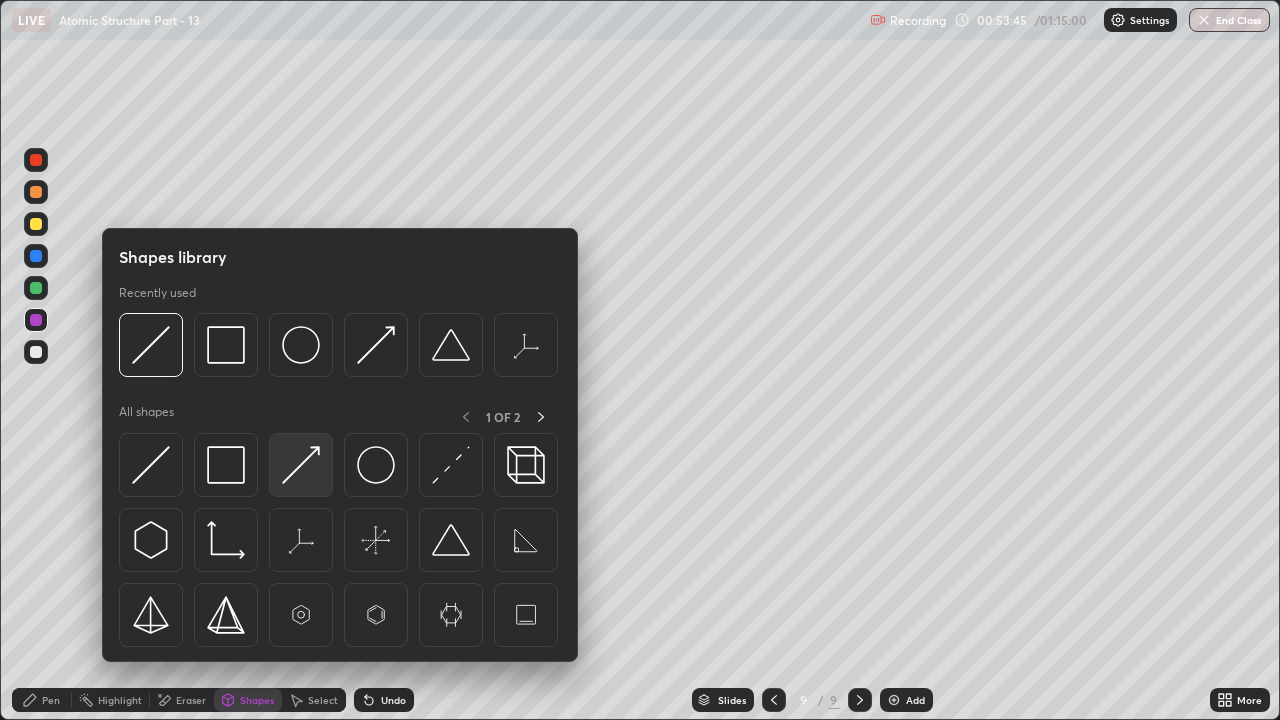 click at bounding box center (301, 465) 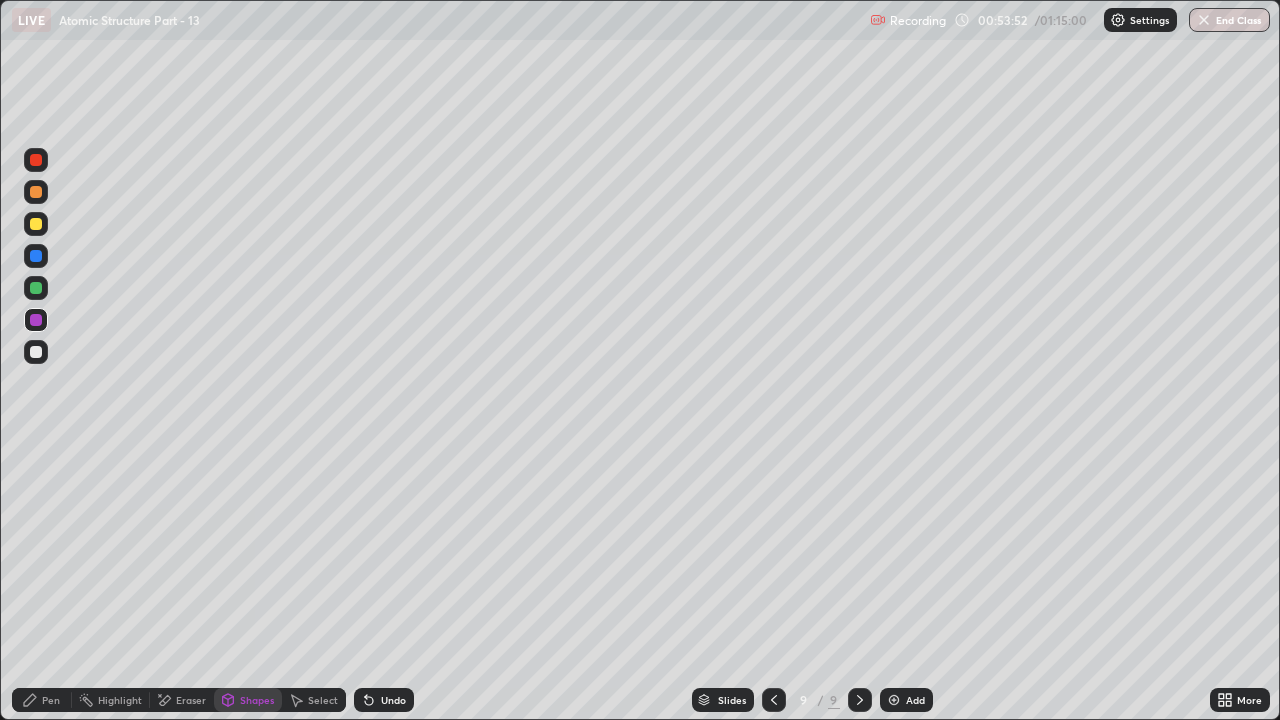 click on "Undo" at bounding box center [384, 700] 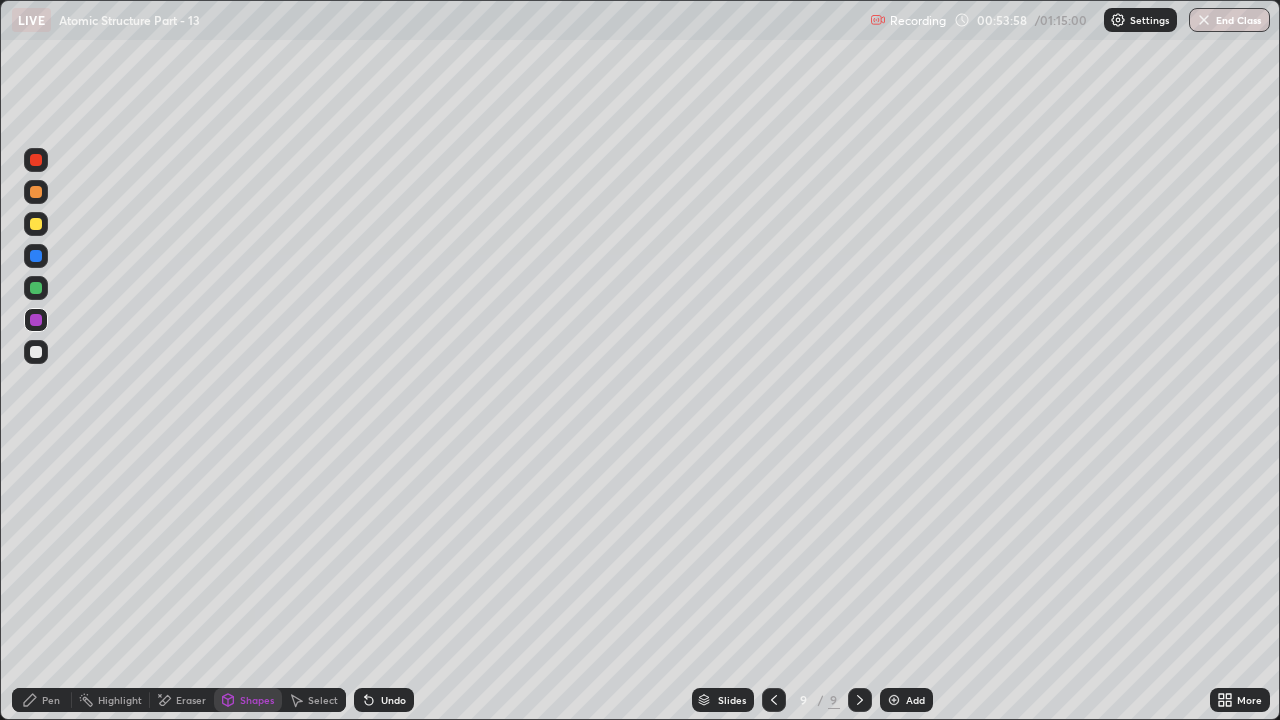 click on "Pen" at bounding box center [42, 700] 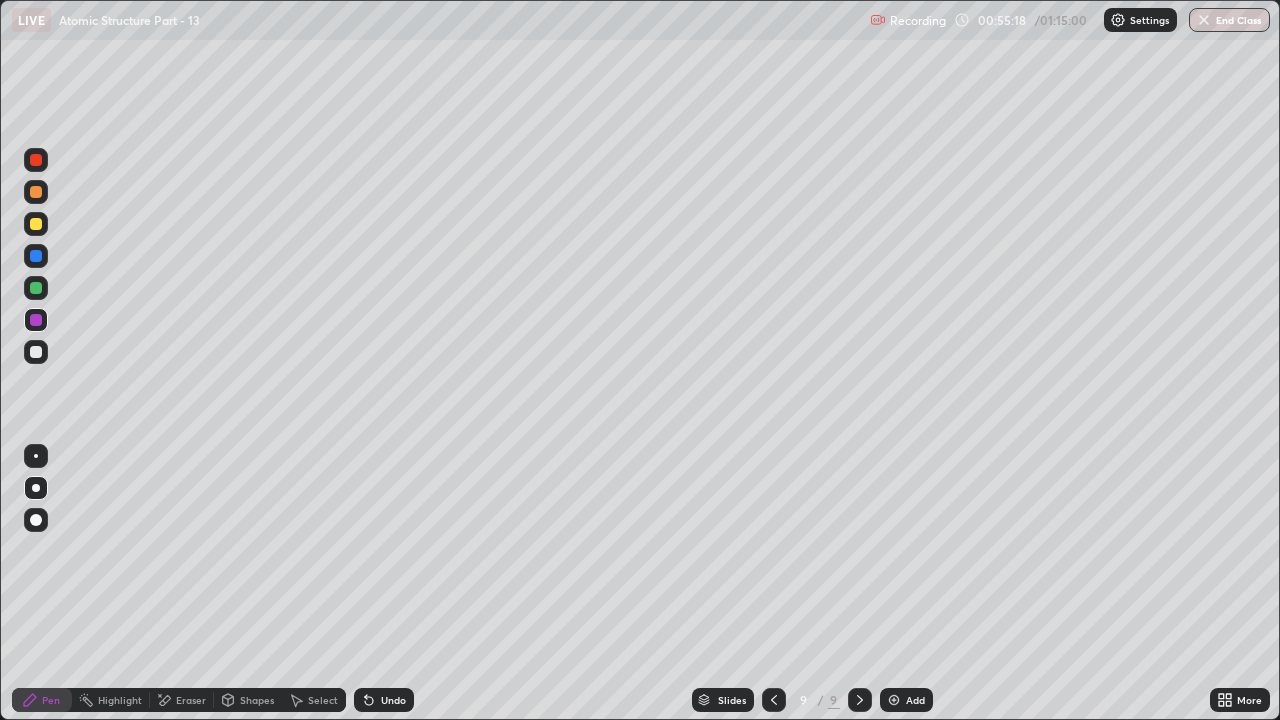 click 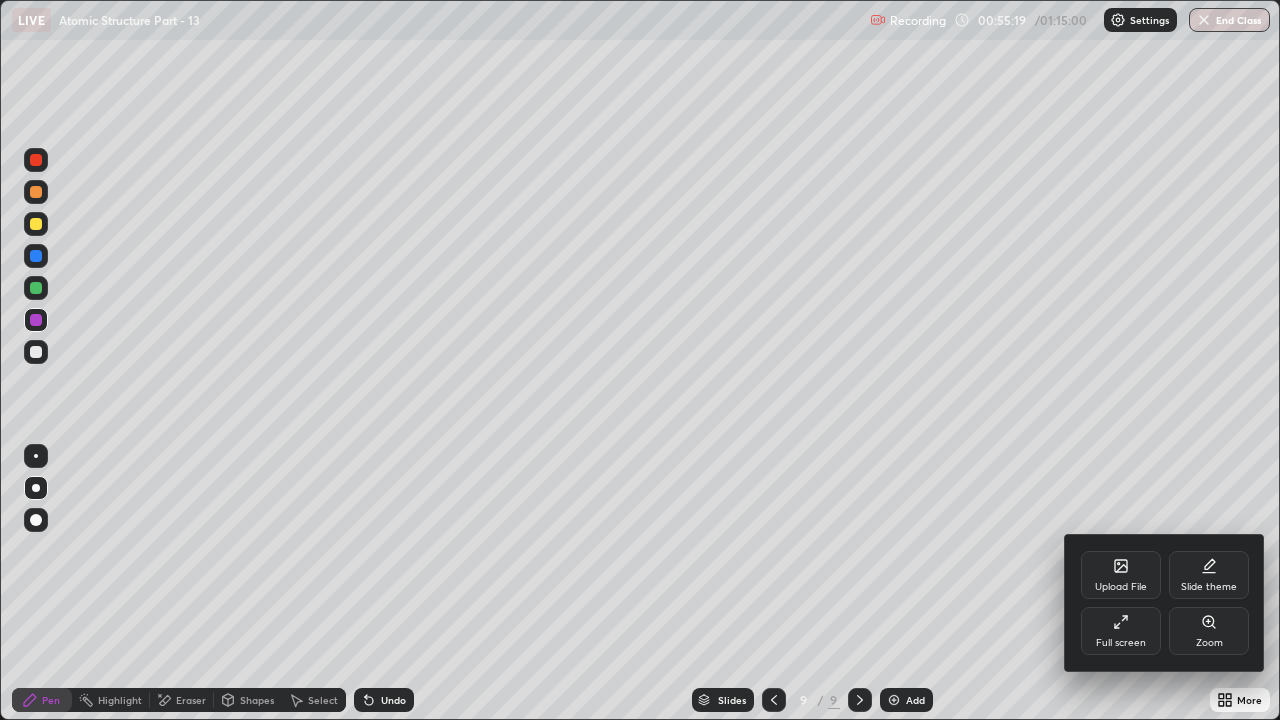 click 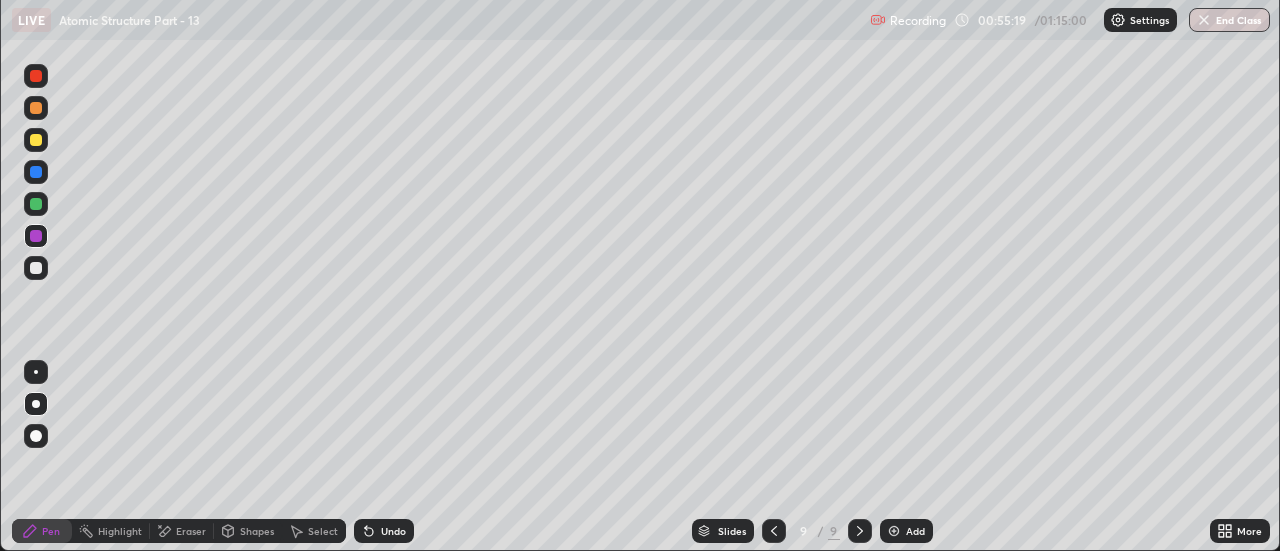 scroll, scrollTop: 551, scrollLeft: 1280, axis: both 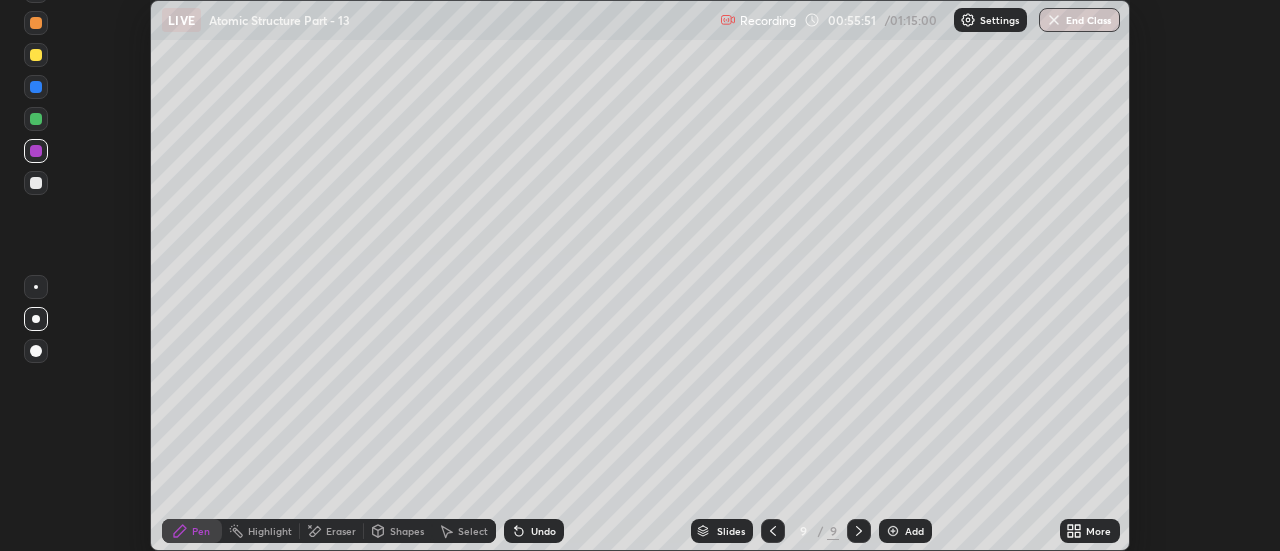 click 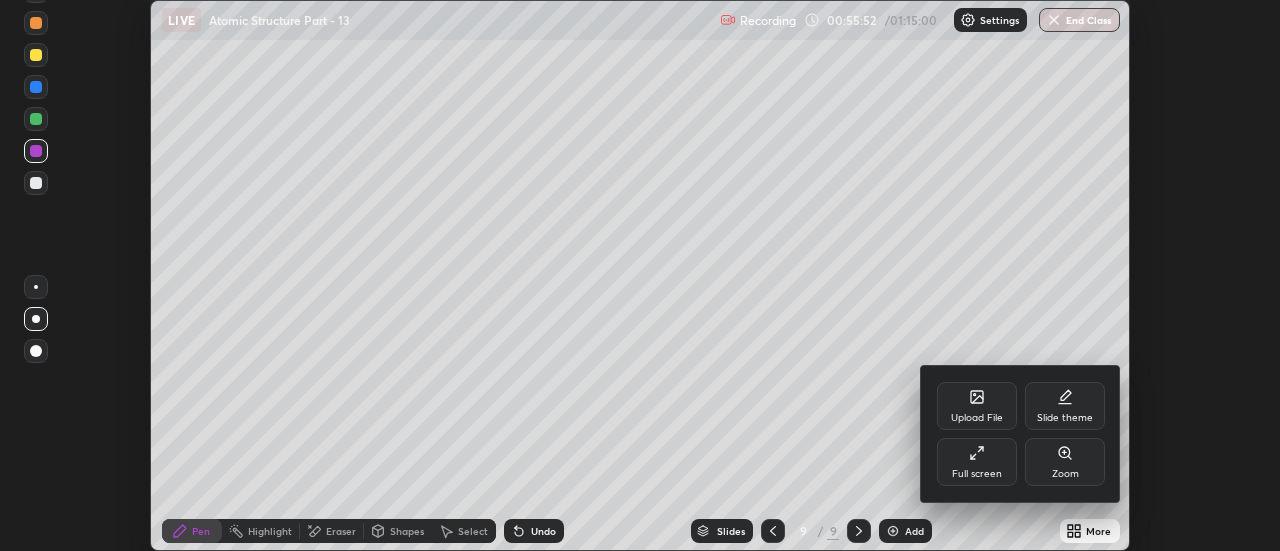 click on "Upload File" at bounding box center (977, 406) 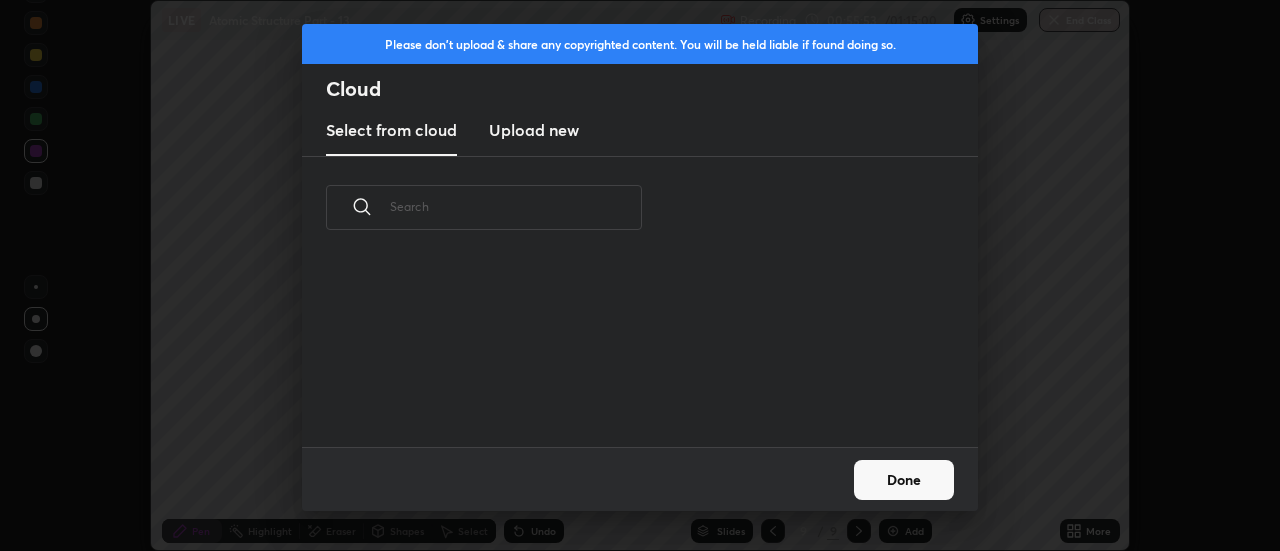 click on "Upload new" at bounding box center [534, 130] 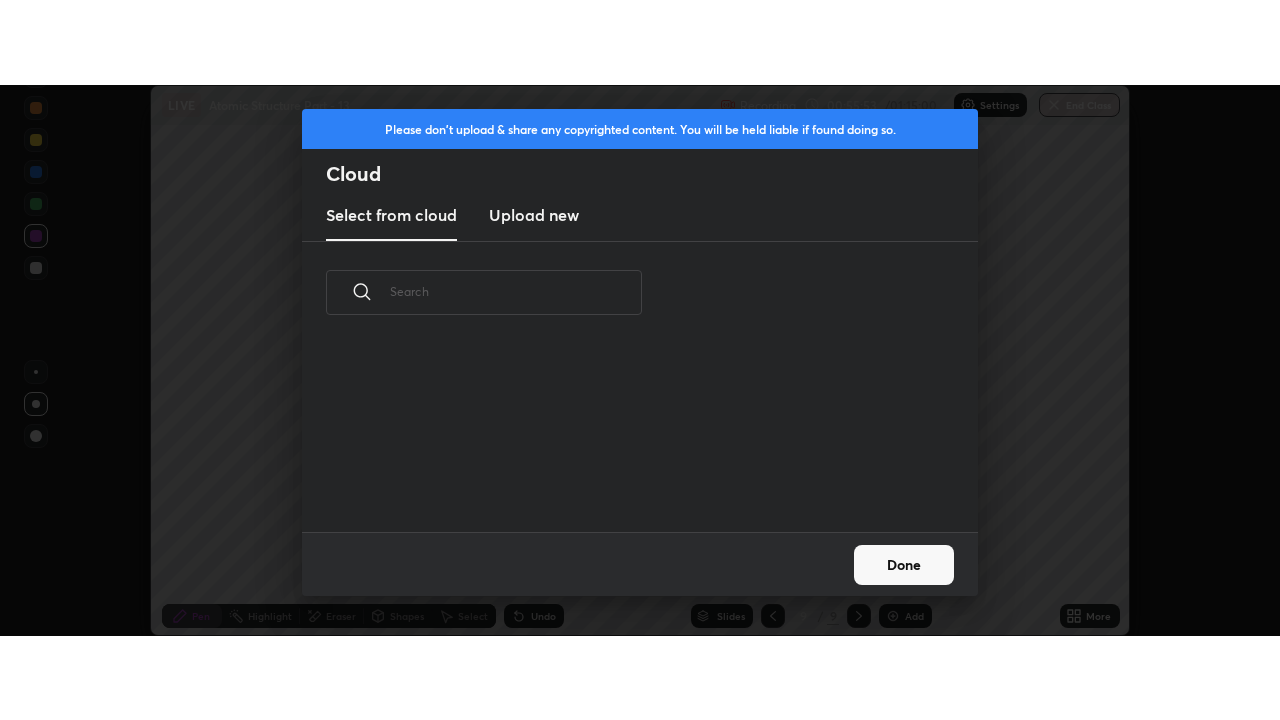 scroll, scrollTop: 0, scrollLeft: 0, axis: both 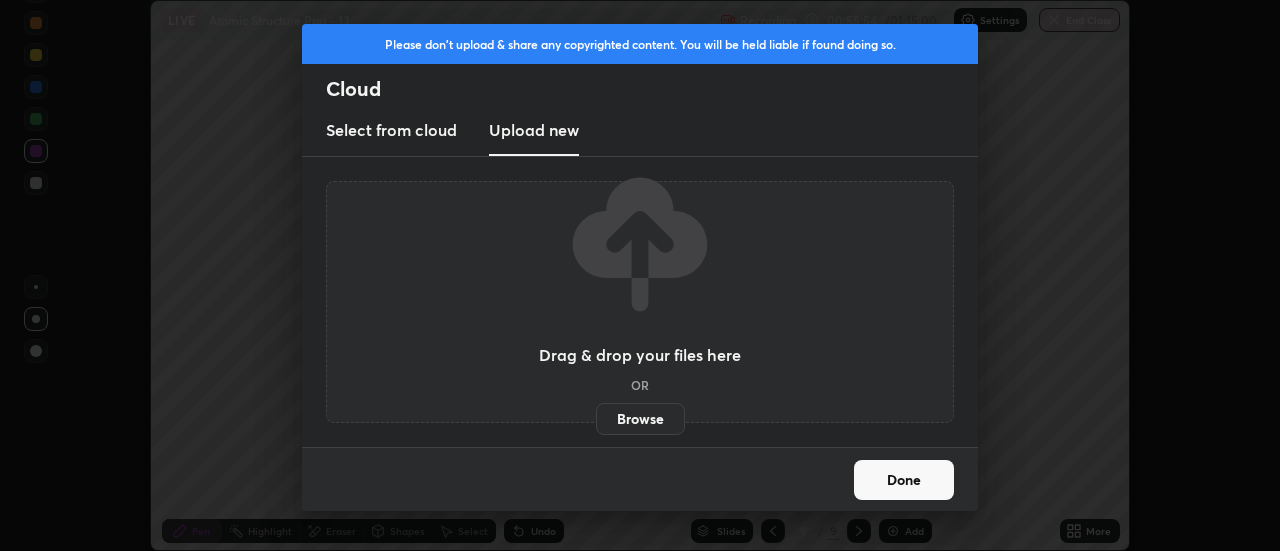click on "Browse" at bounding box center [640, 419] 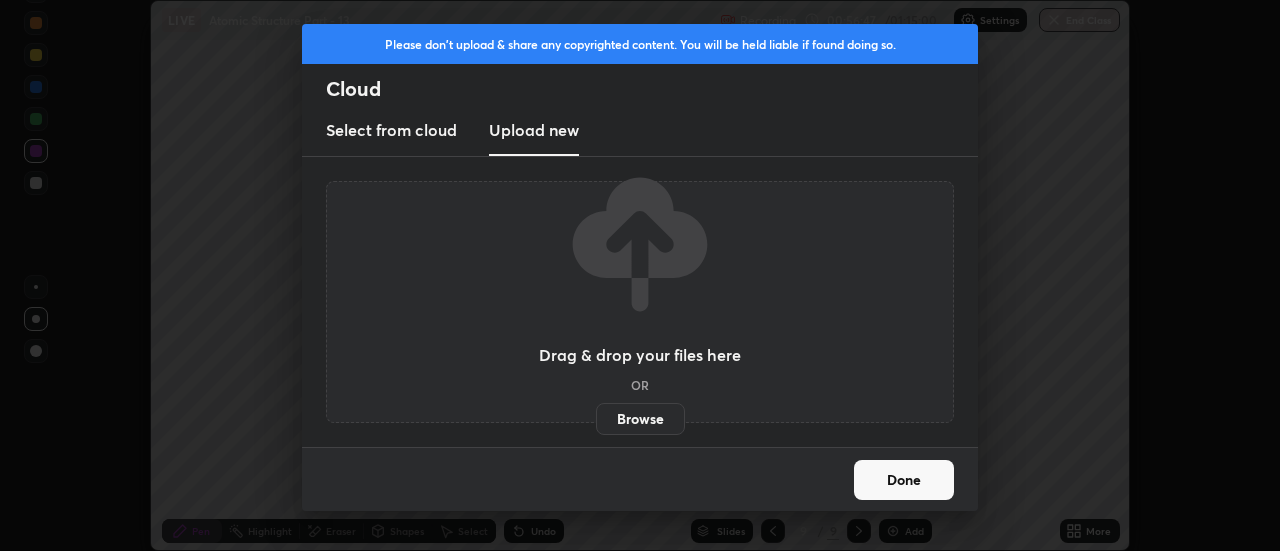 click on "Done" at bounding box center (904, 480) 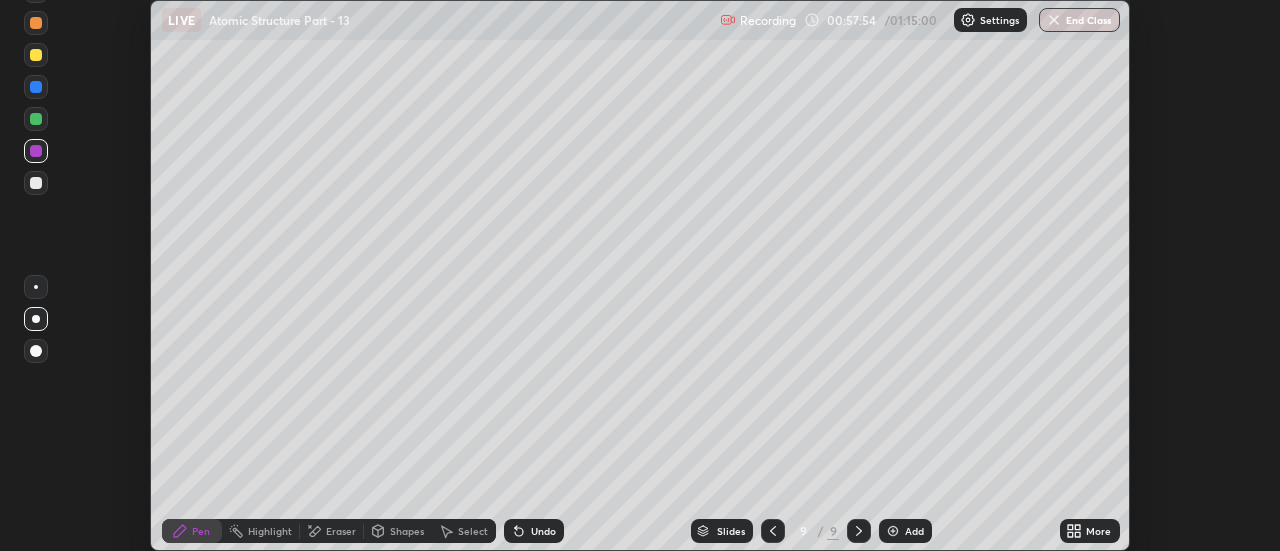 click on "More" at bounding box center [1098, 531] 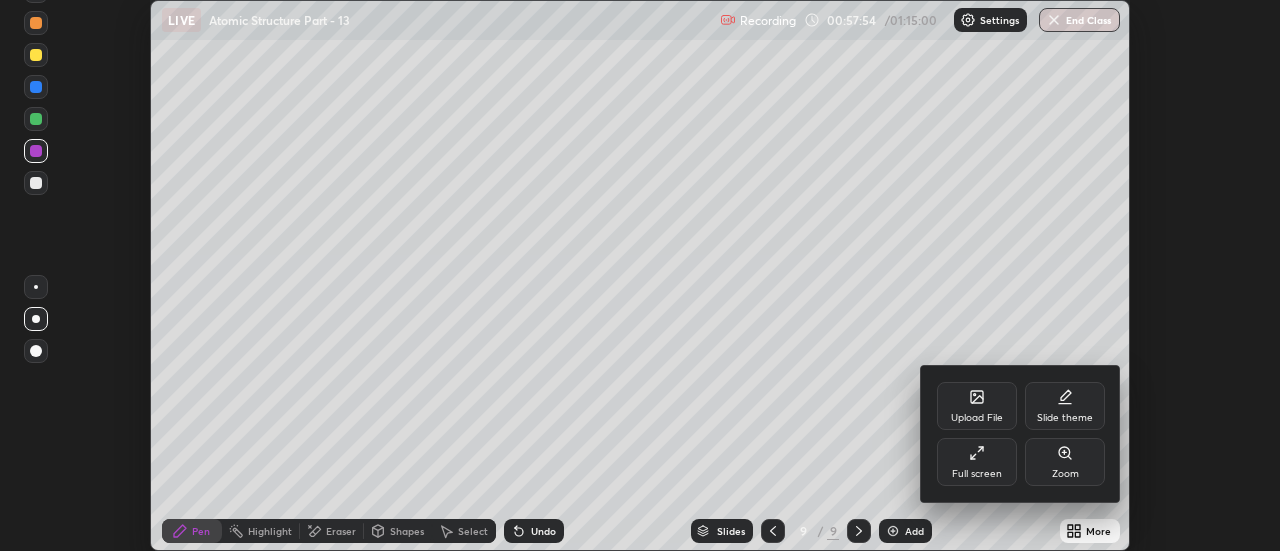click 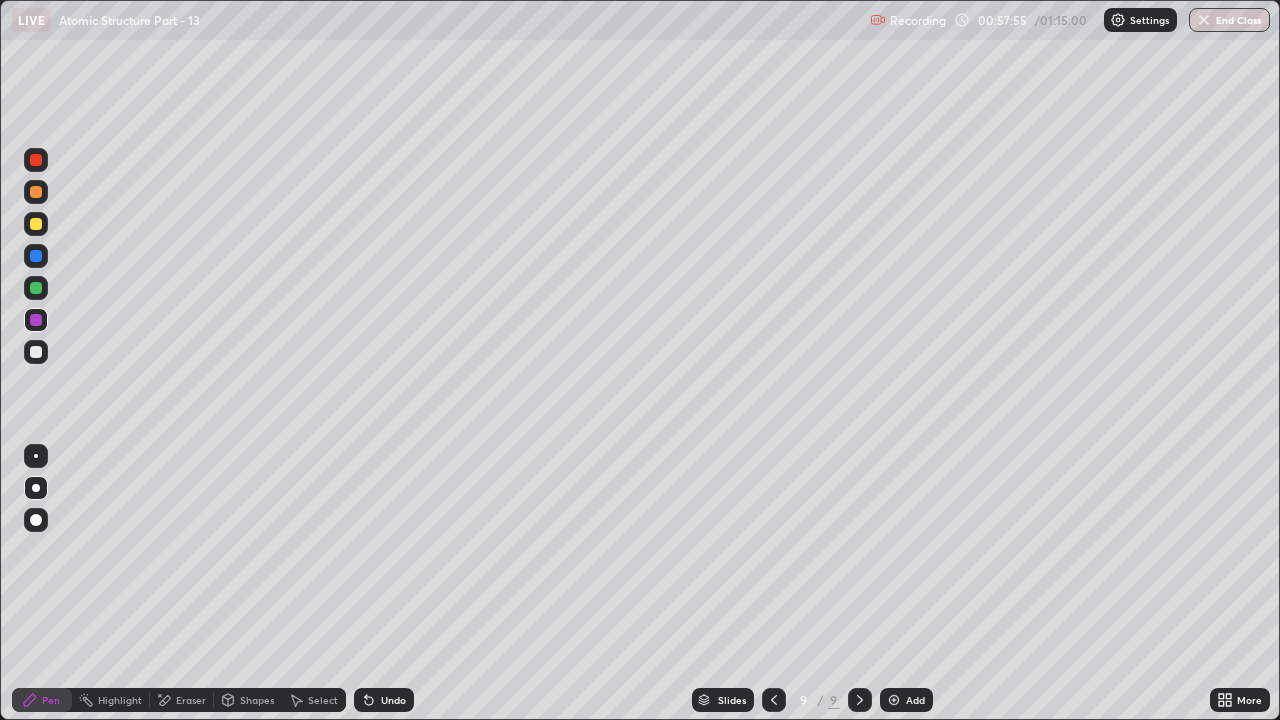 scroll, scrollTop: 99280, scrollLeft: 98720, axis: both 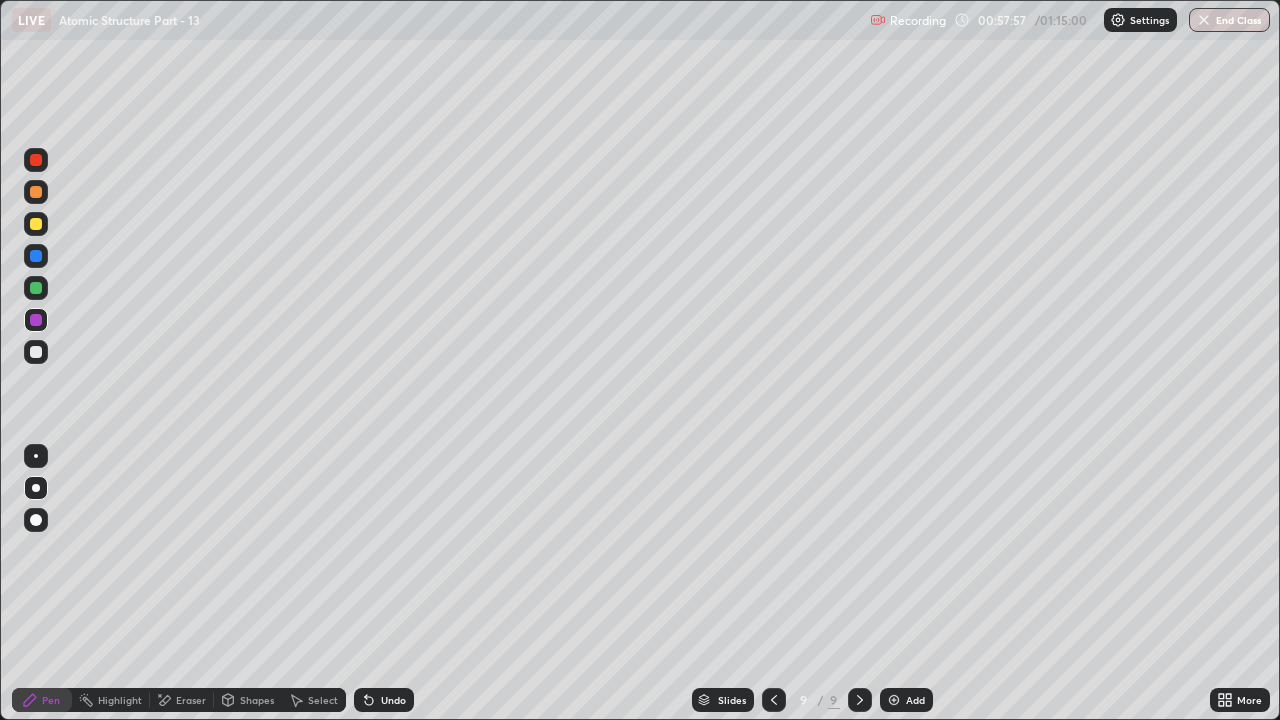 click on "Add" at bounding box center (906, 700) 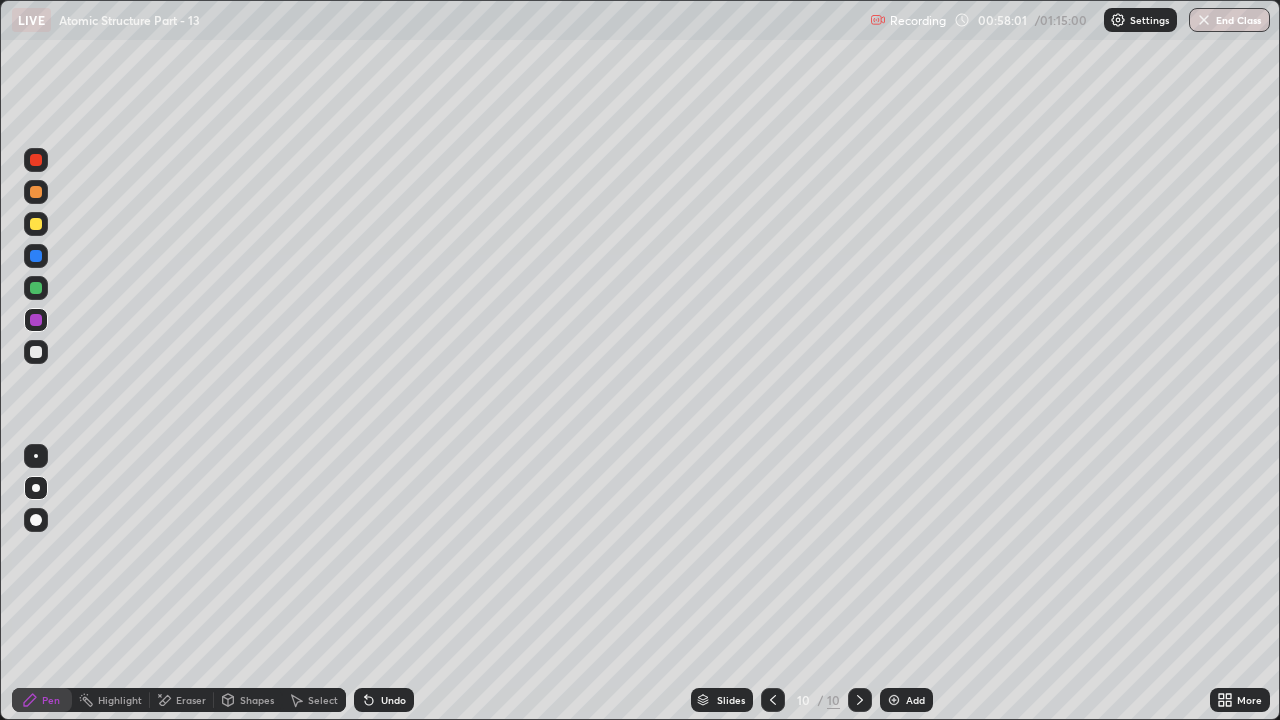 click on "Shapes" at bounding box center (257, 700) 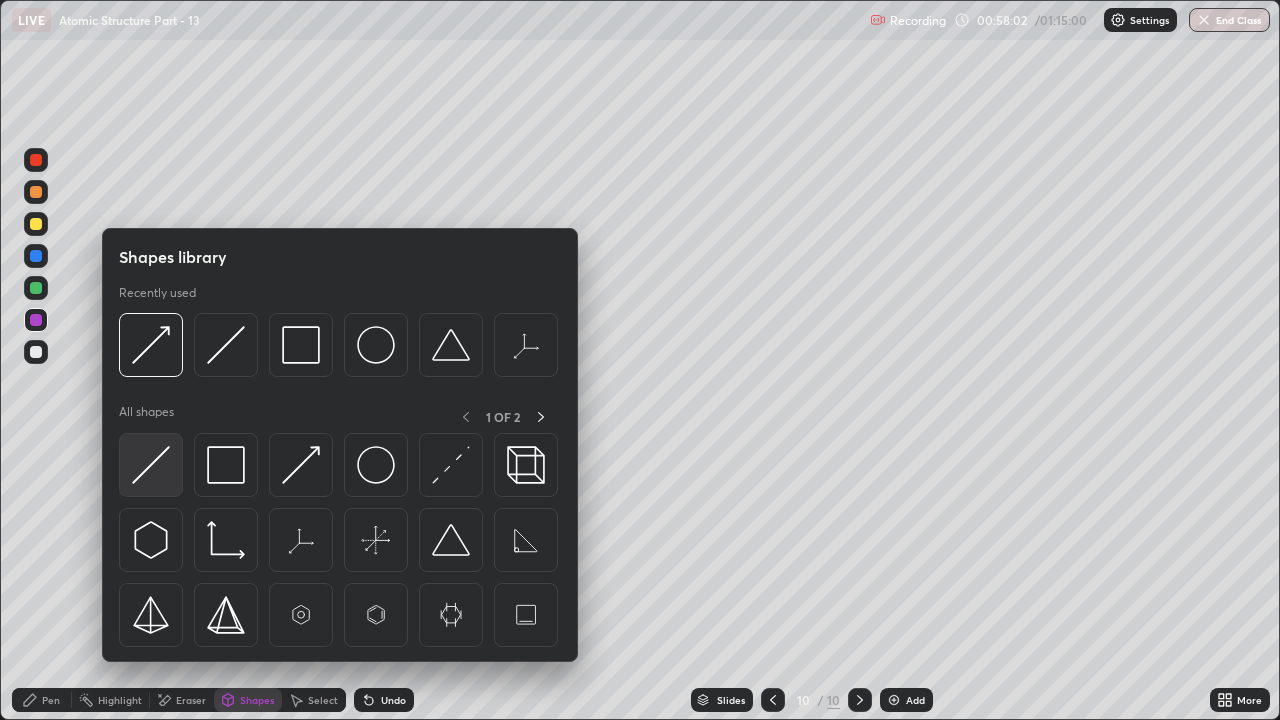 click at bounding box center [151, 465] 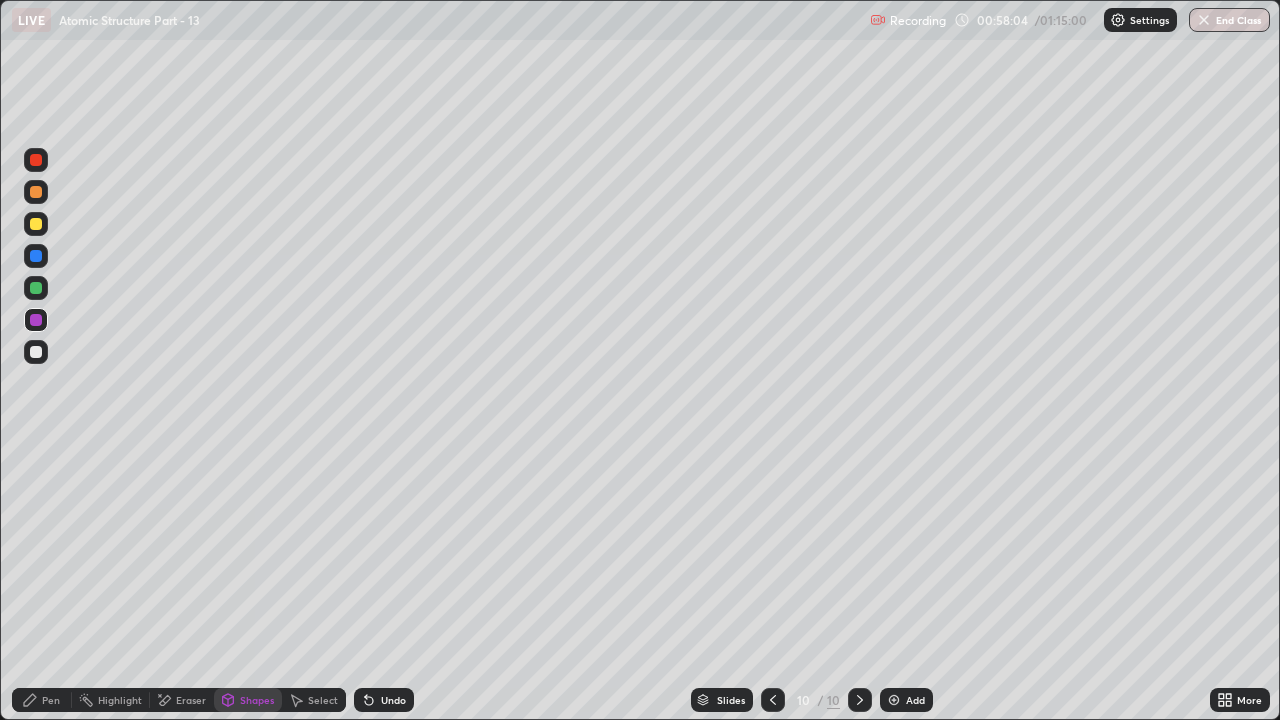 click at bounding box center [36, 352] 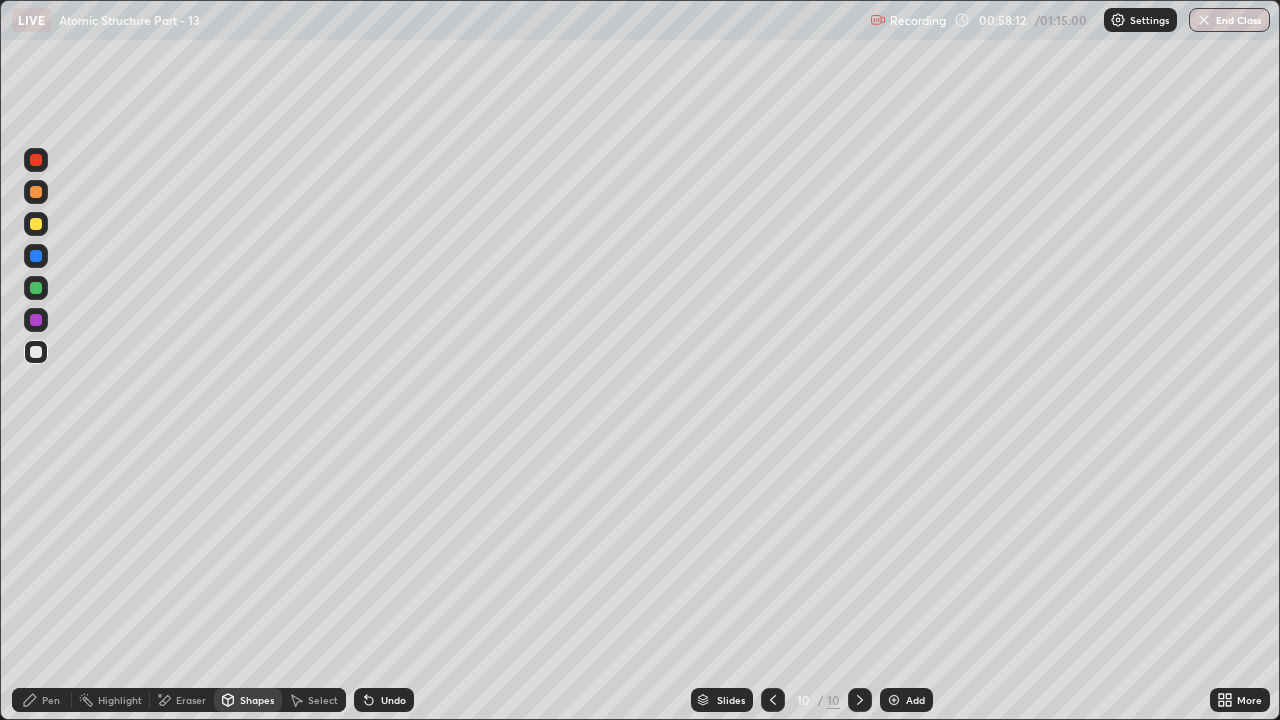 click on "Undo" at bounding box center [384, 700] 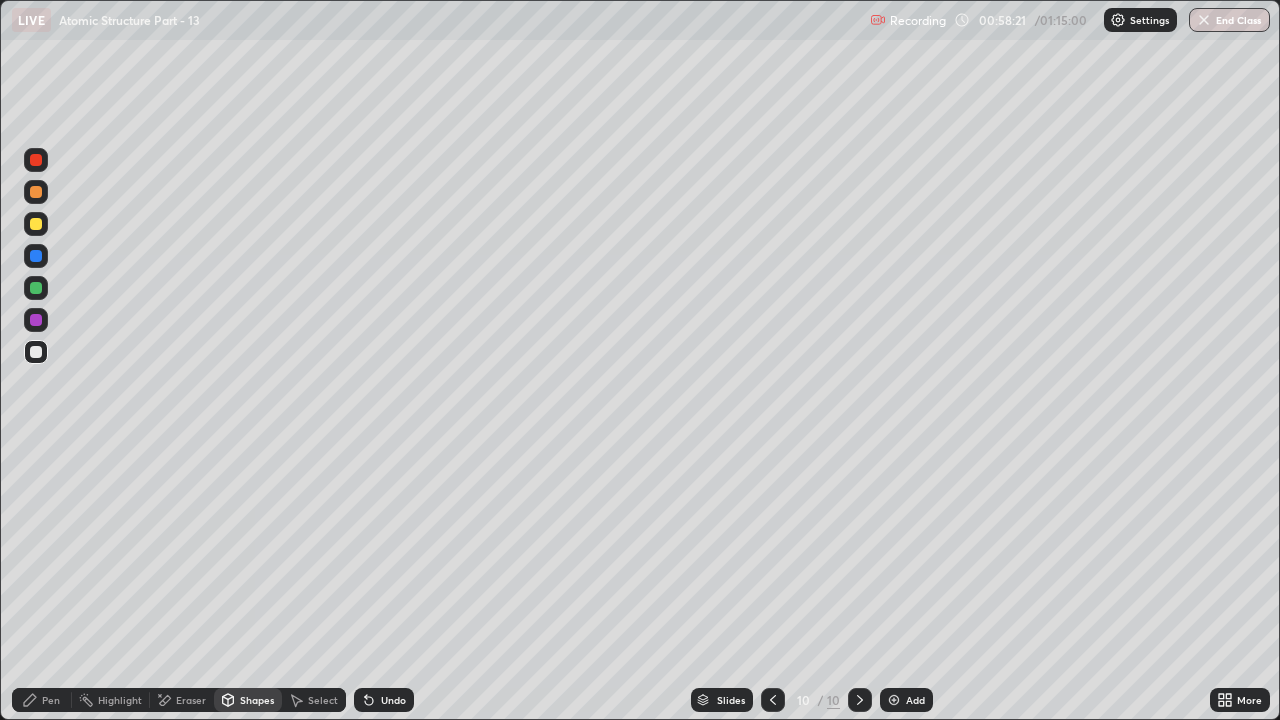 click on "Undo" at bounding box center [393, 700] 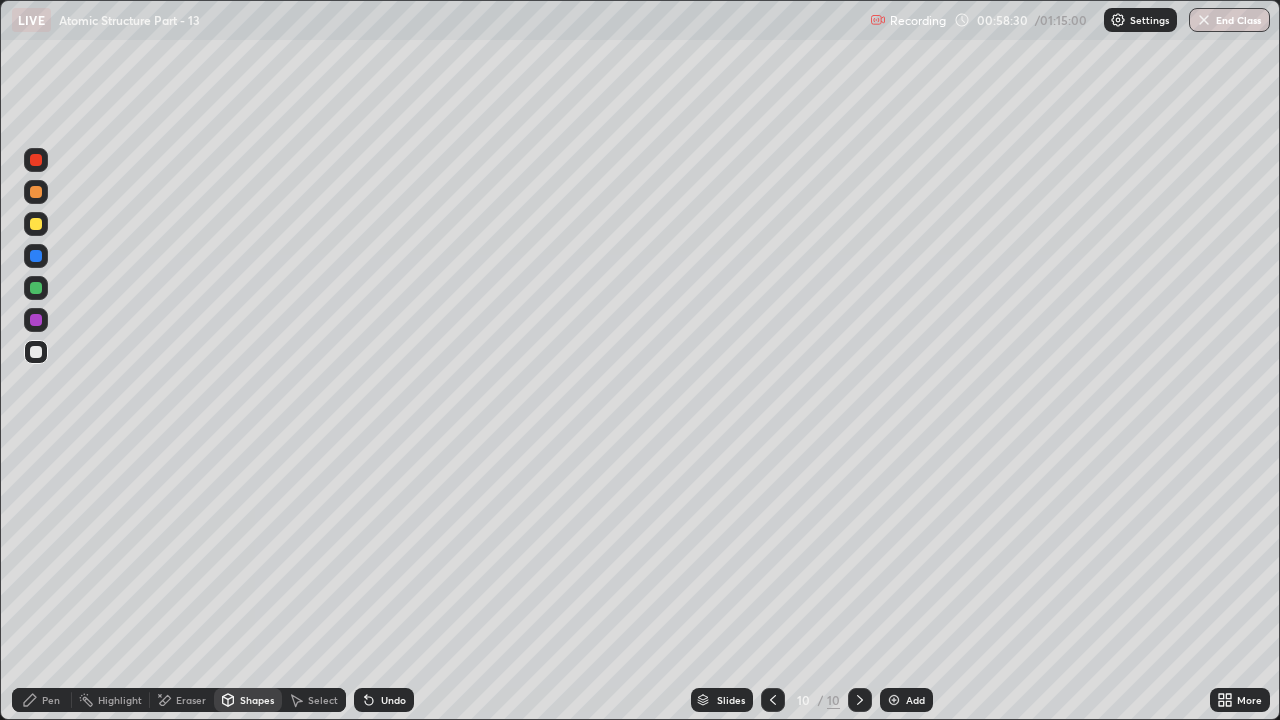 click on "Undo" at bounding box center (393, 700) 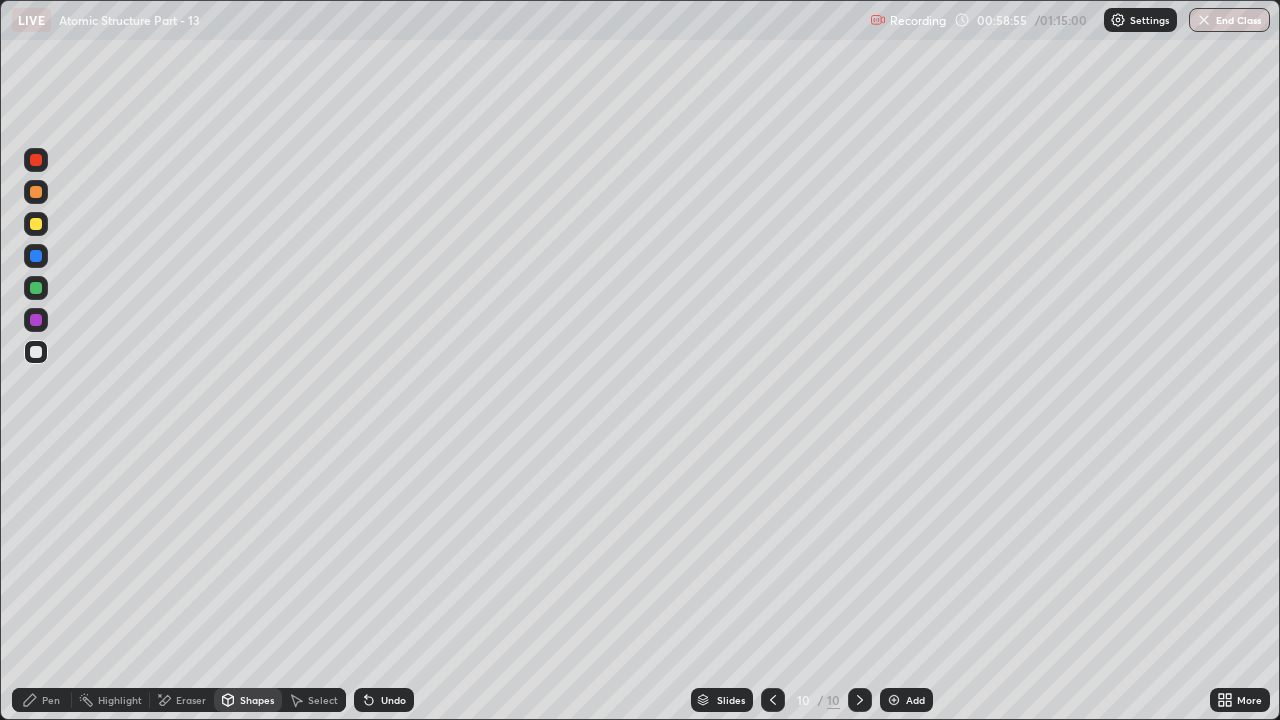 click on "Undo" at bounding box center [393, 700] 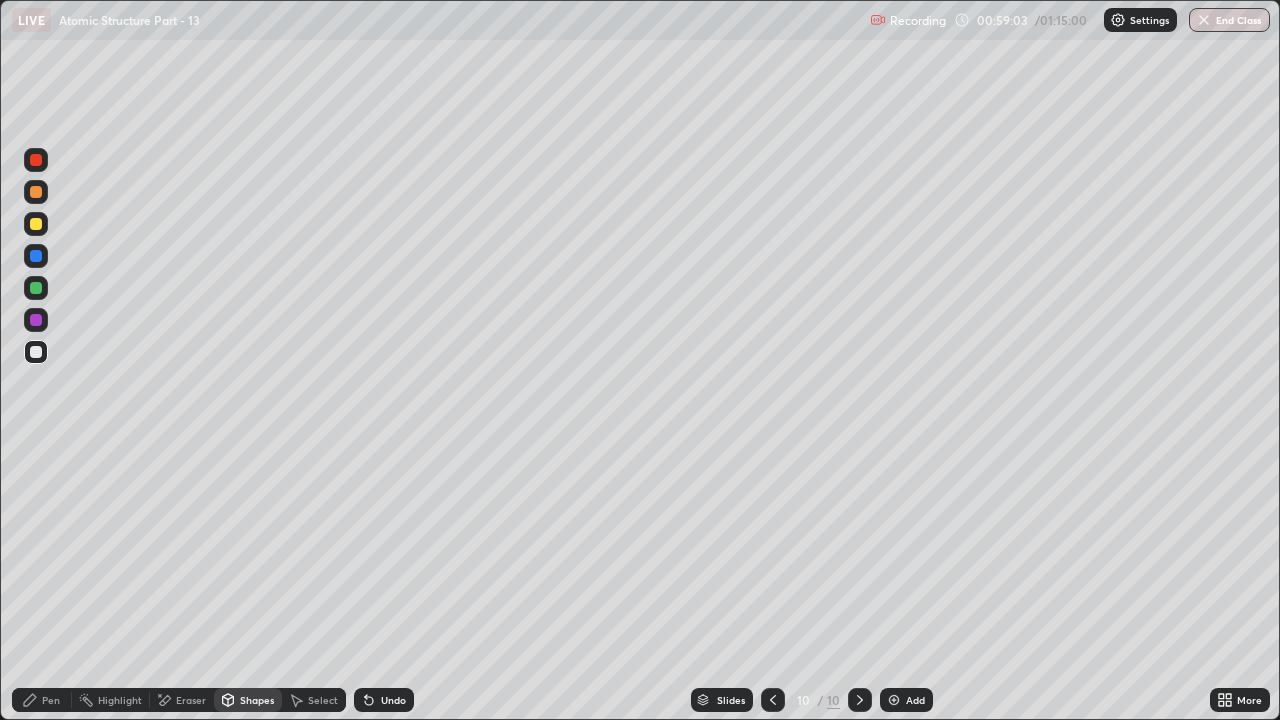 click on "Shapes" at bounding box center [257, 700] 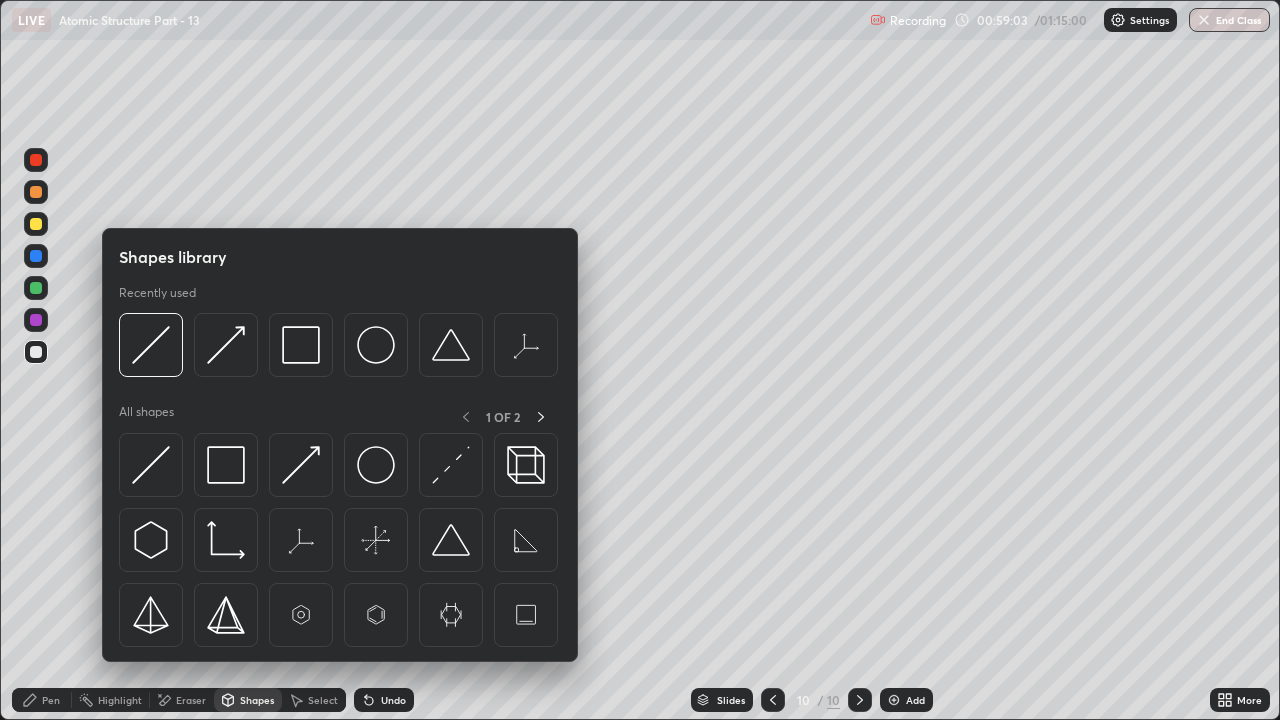 click on "Eraser" at bounding box center [191, 700] 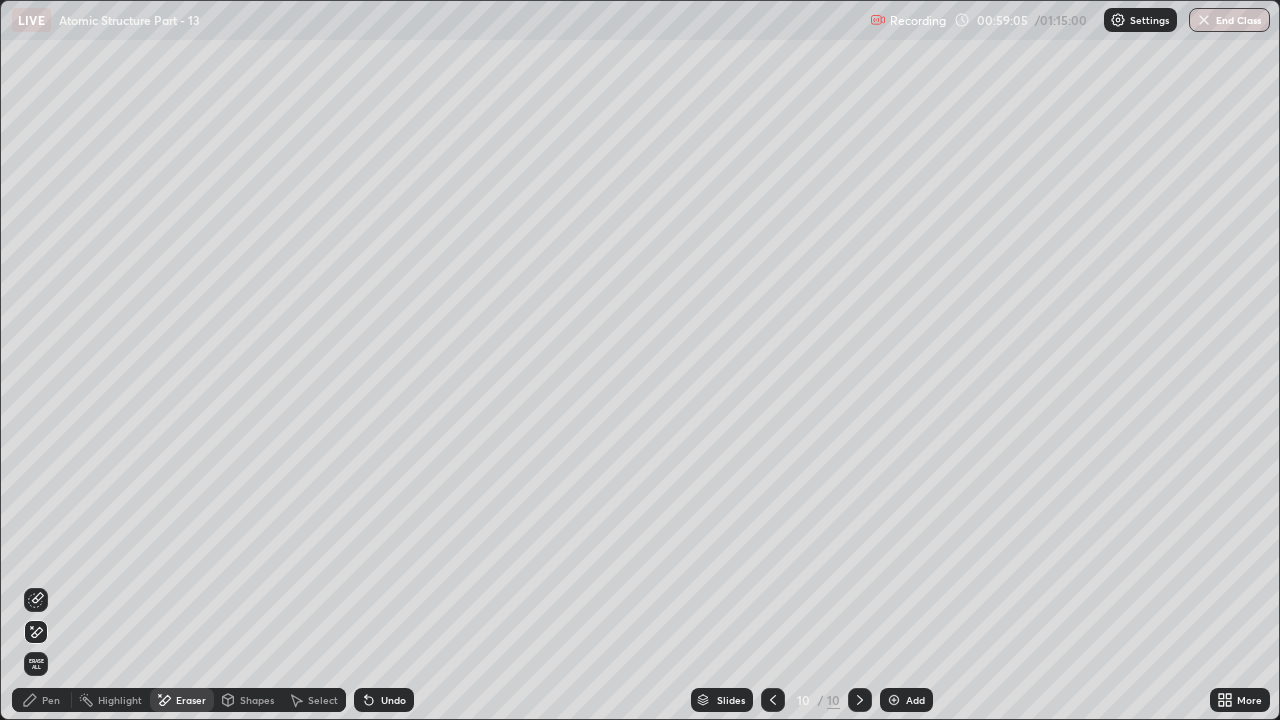 click on "Pen" at bounding box center (51, 700) 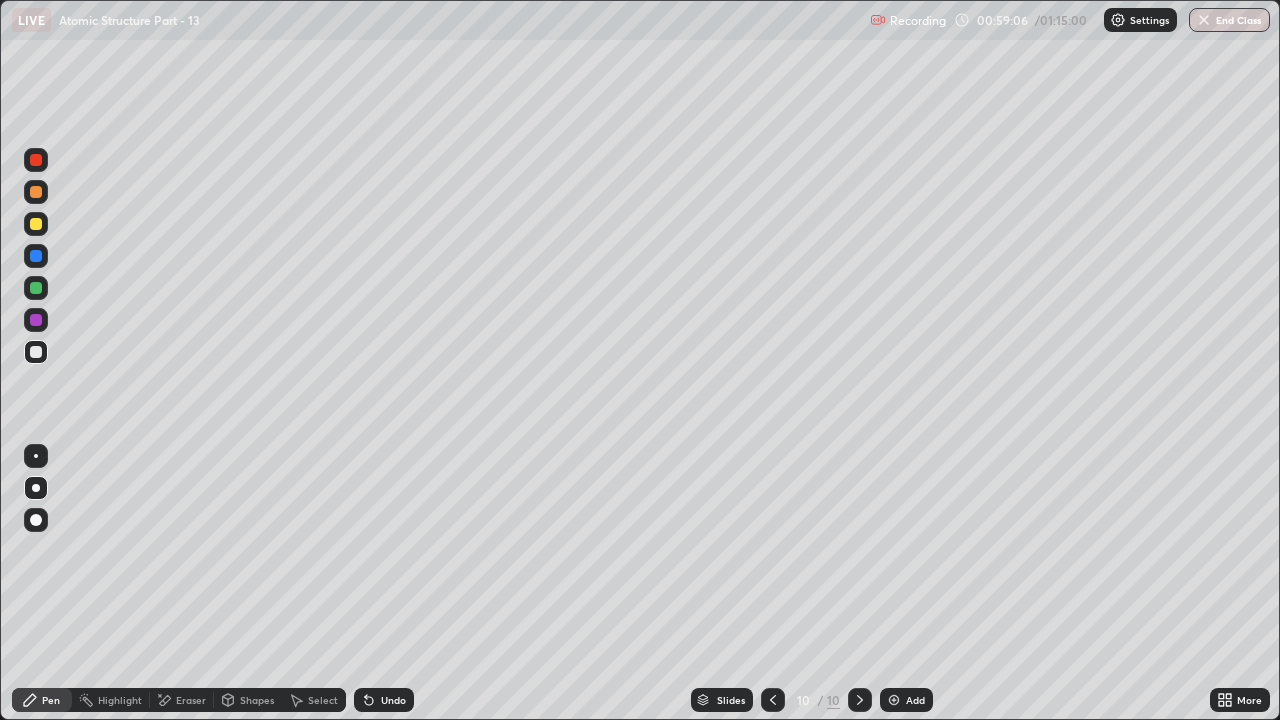 click 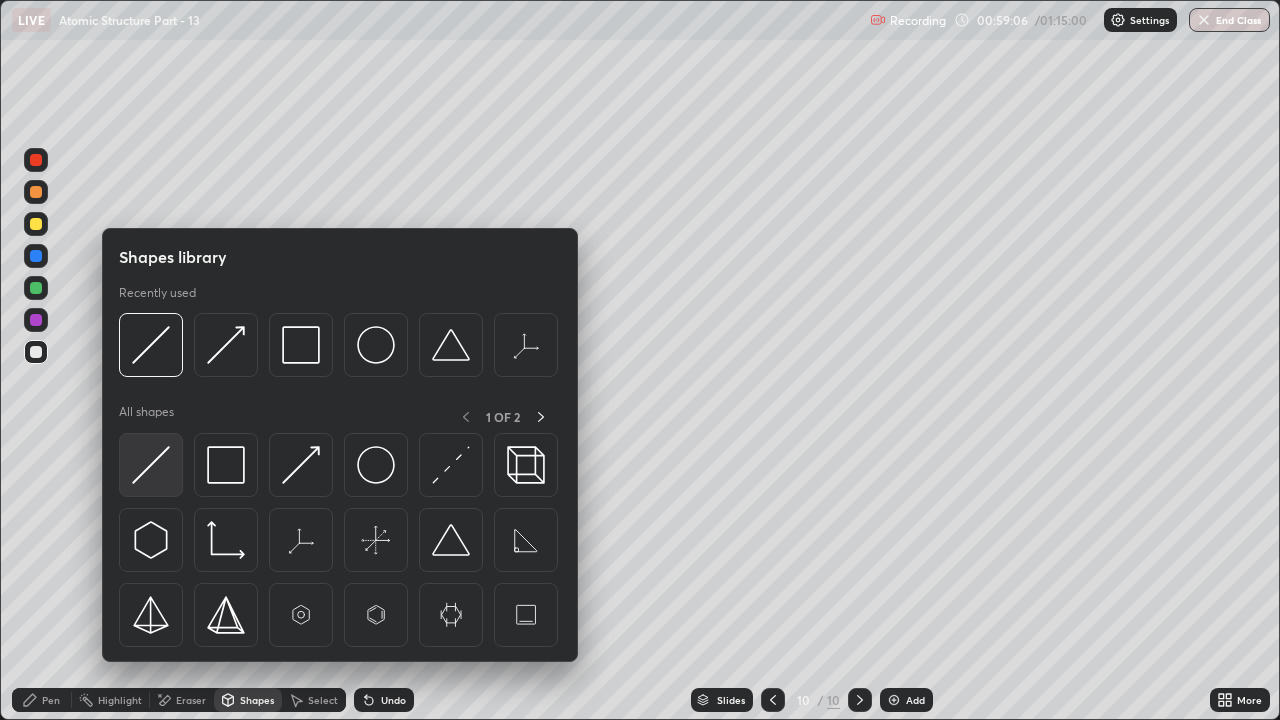 click at bounding box center (151, 465) 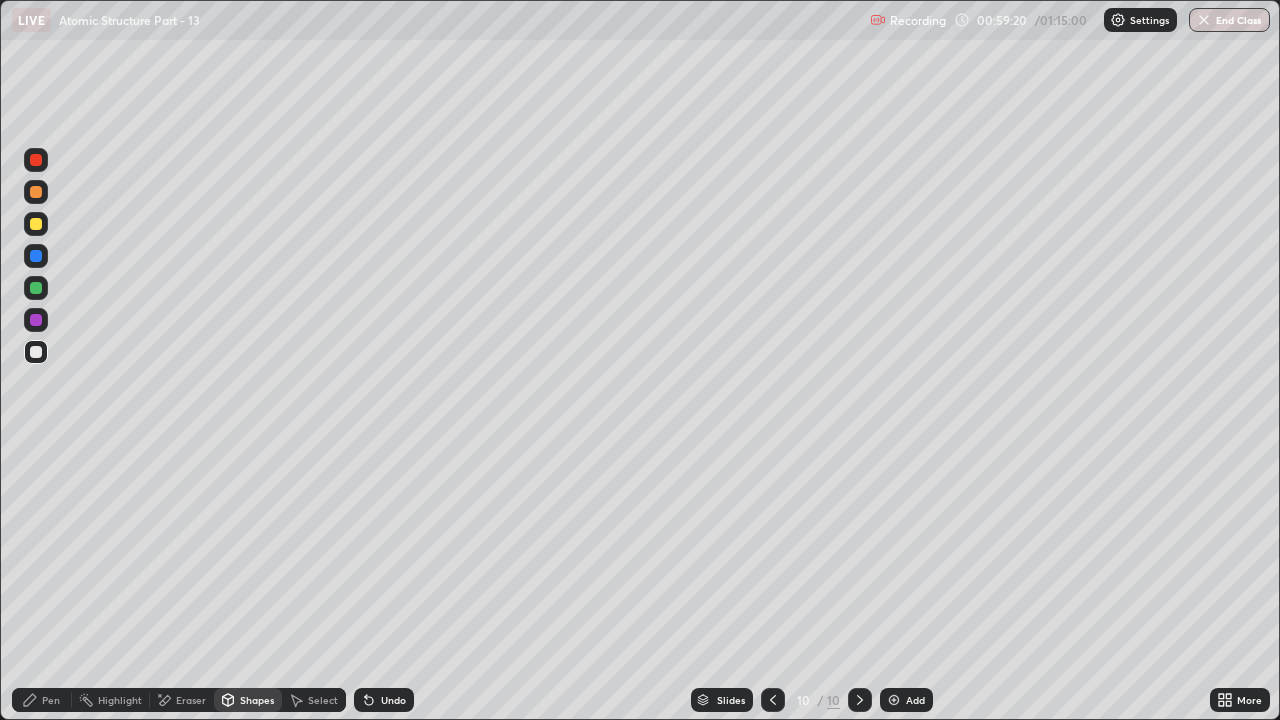 click on "Pen" at bounding box center (42, 700) 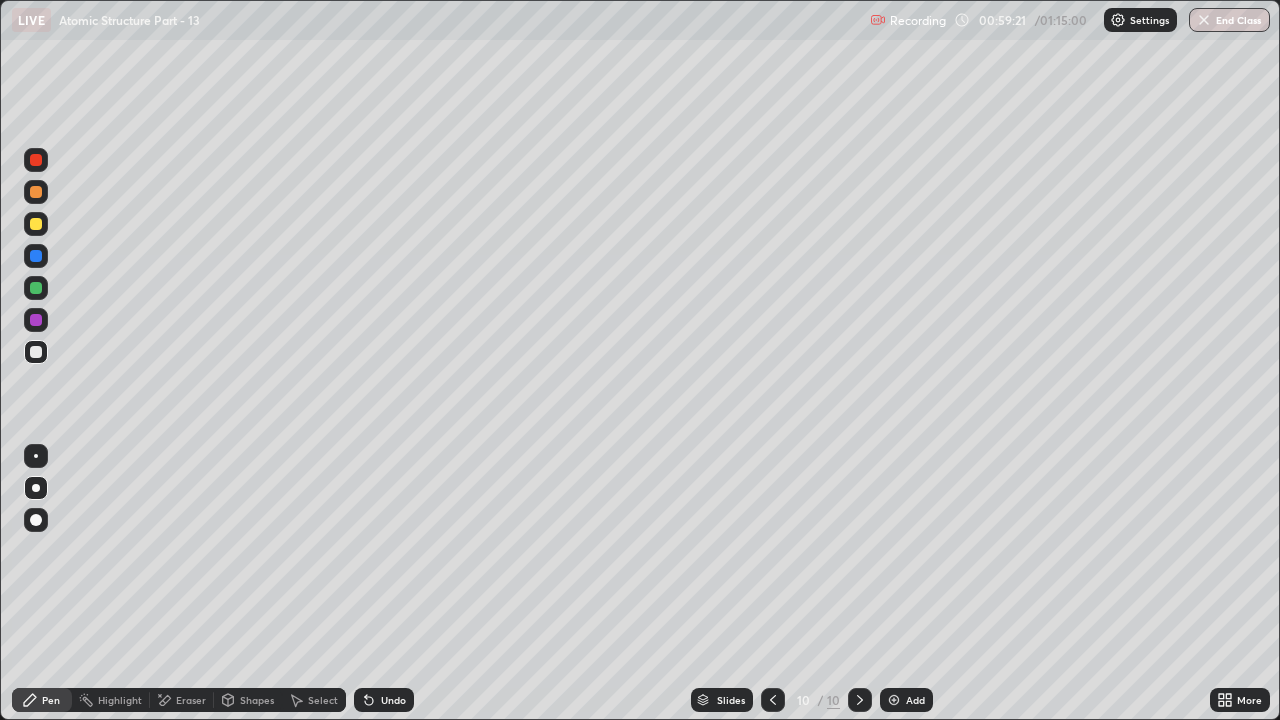 click at bounding box center [36, 320] 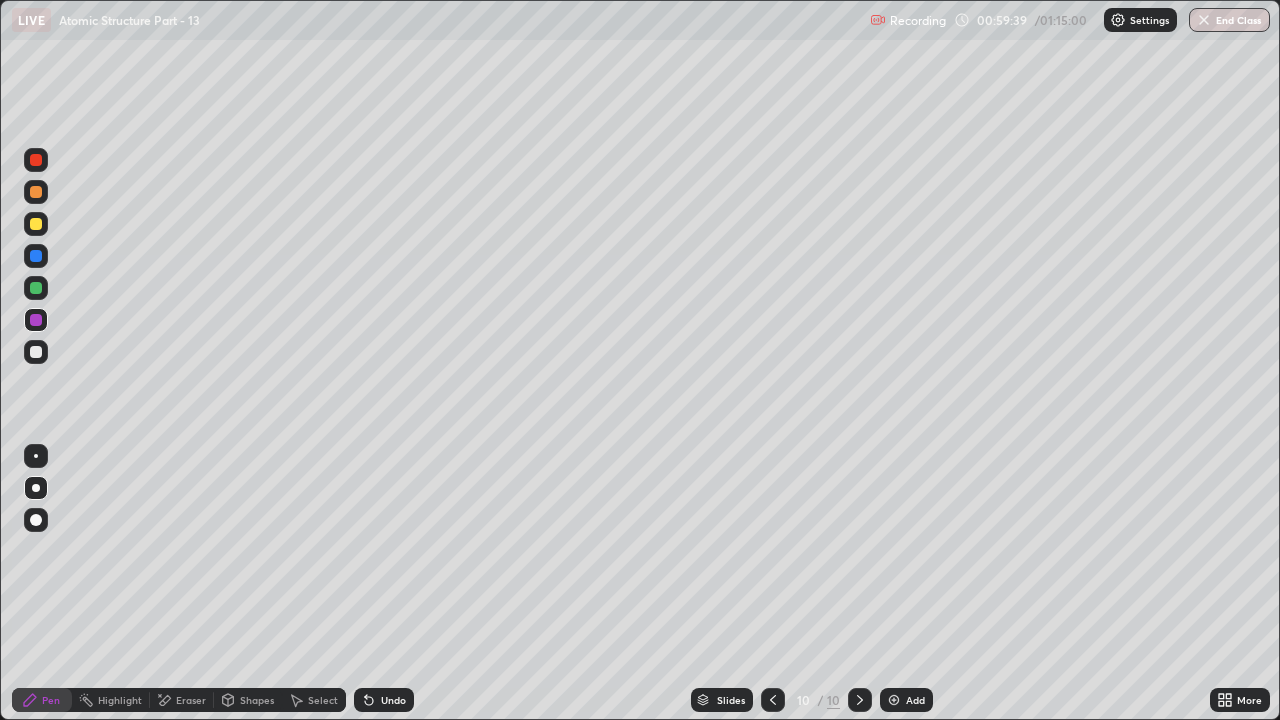 click on "Shapes" at bounding box center [248, 700] 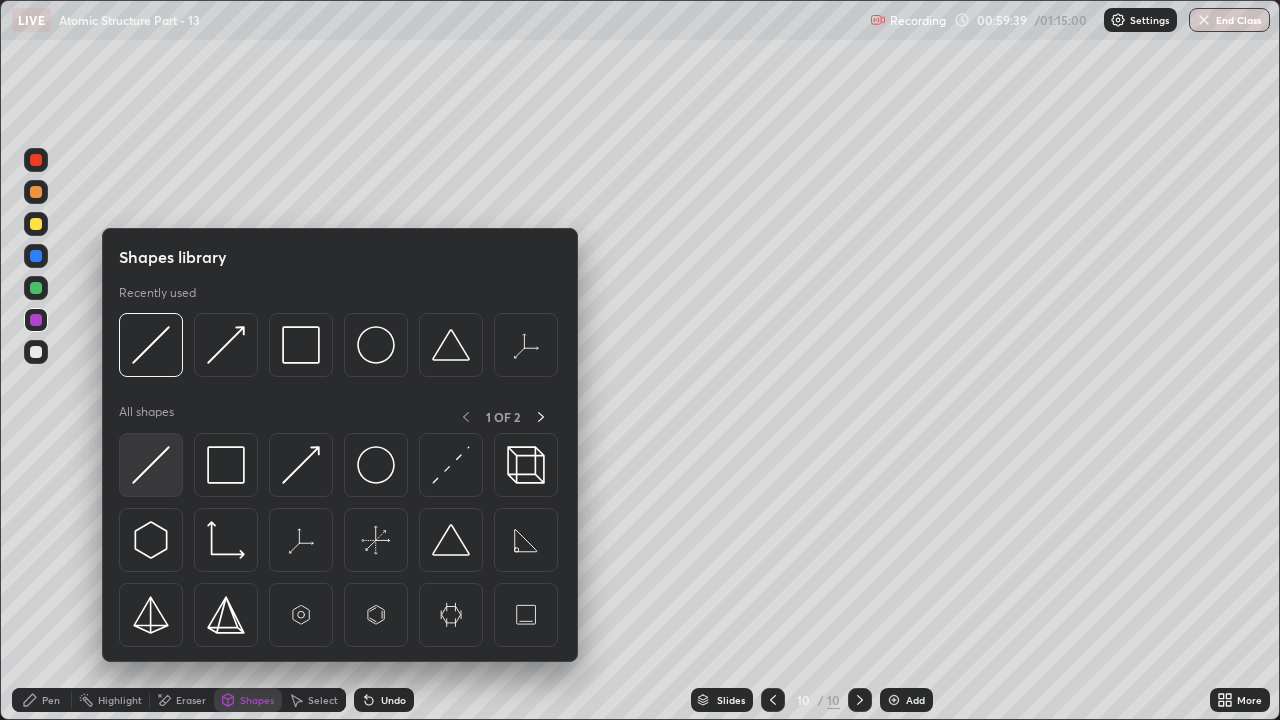 click at bounding box center (151, 465) 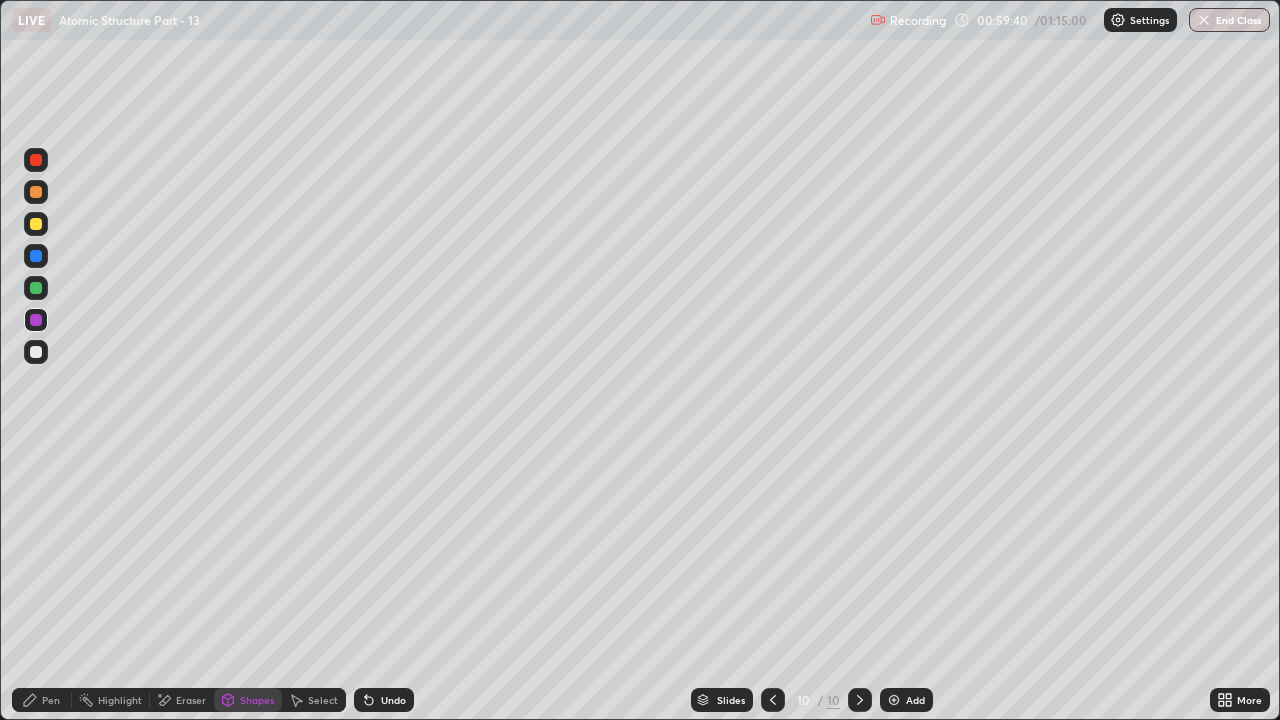 click at bounding box center (36, 352) 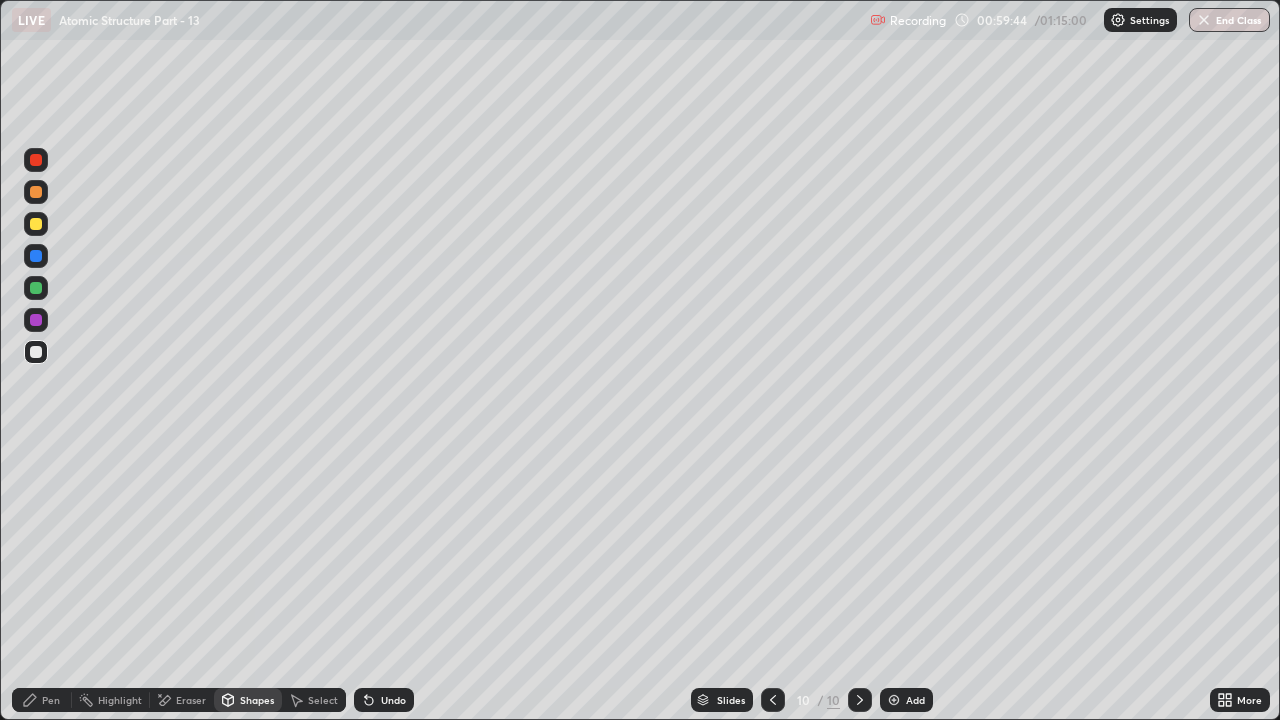 click on "Pen" at bounding box center [51, 700] 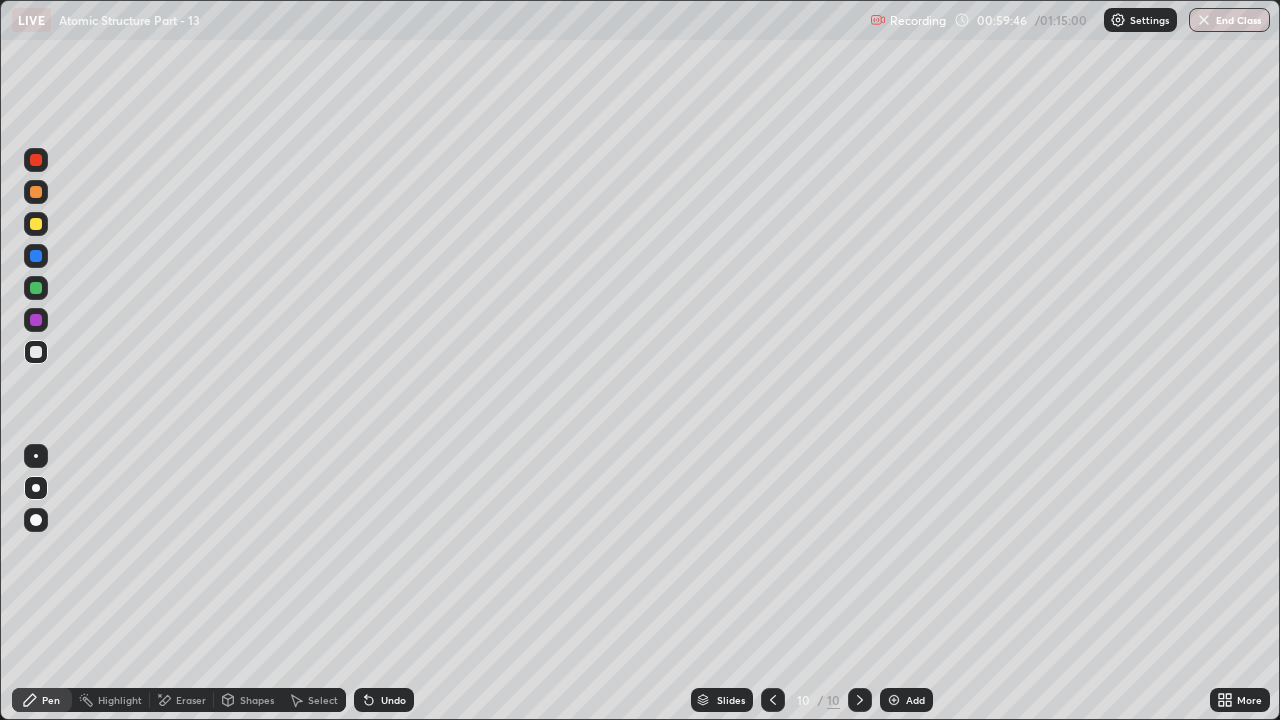 click at bounding box center [36, 160] 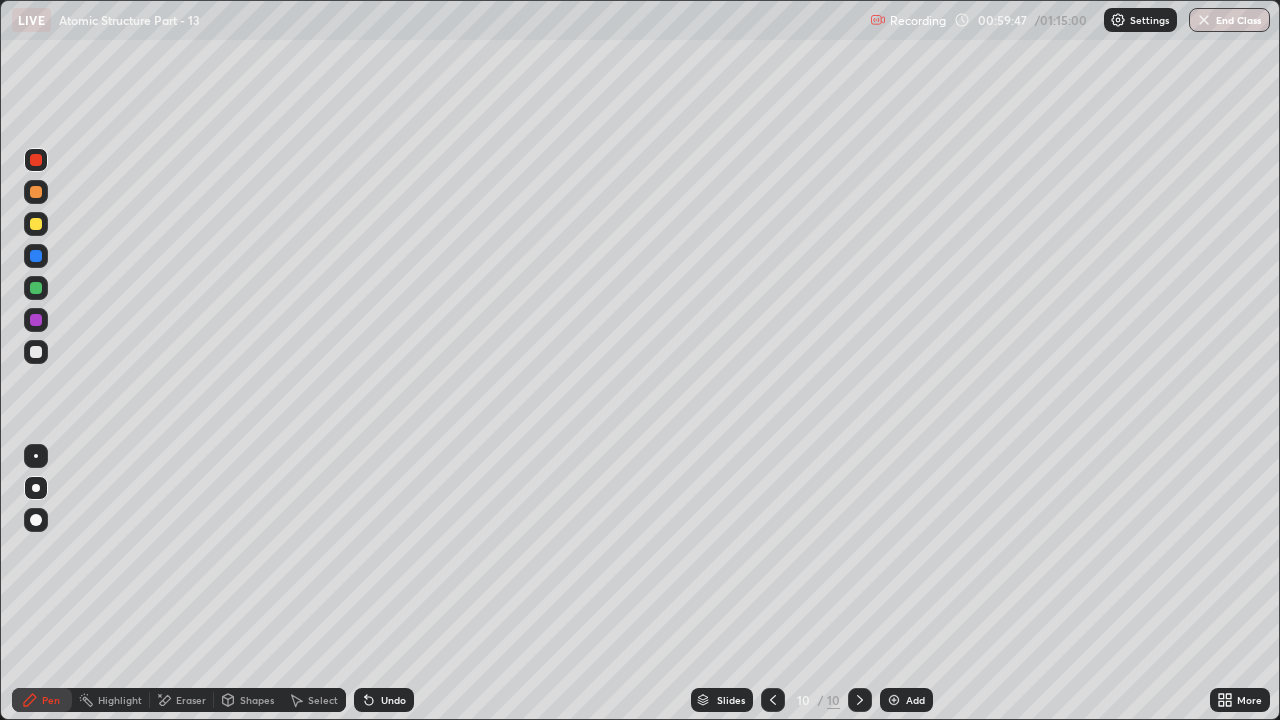click on "Shapes" at bounding box center [248, 700] 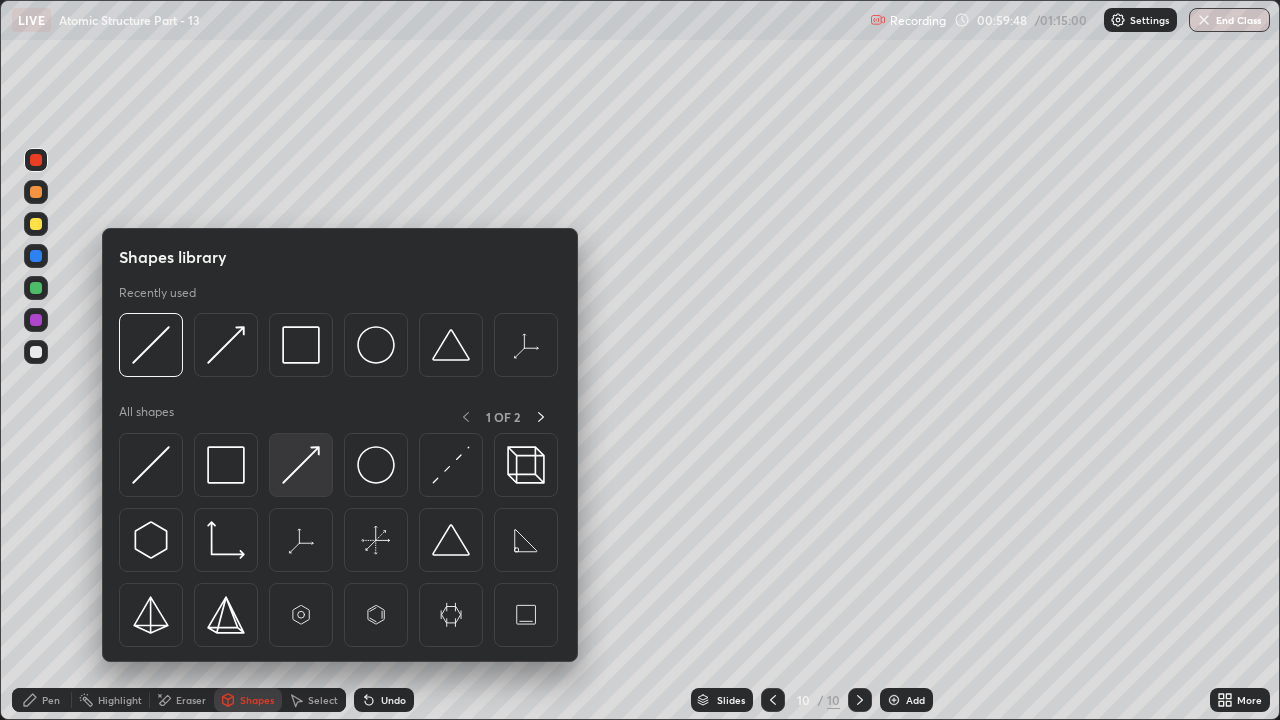 click at bounding box center [301, 465] 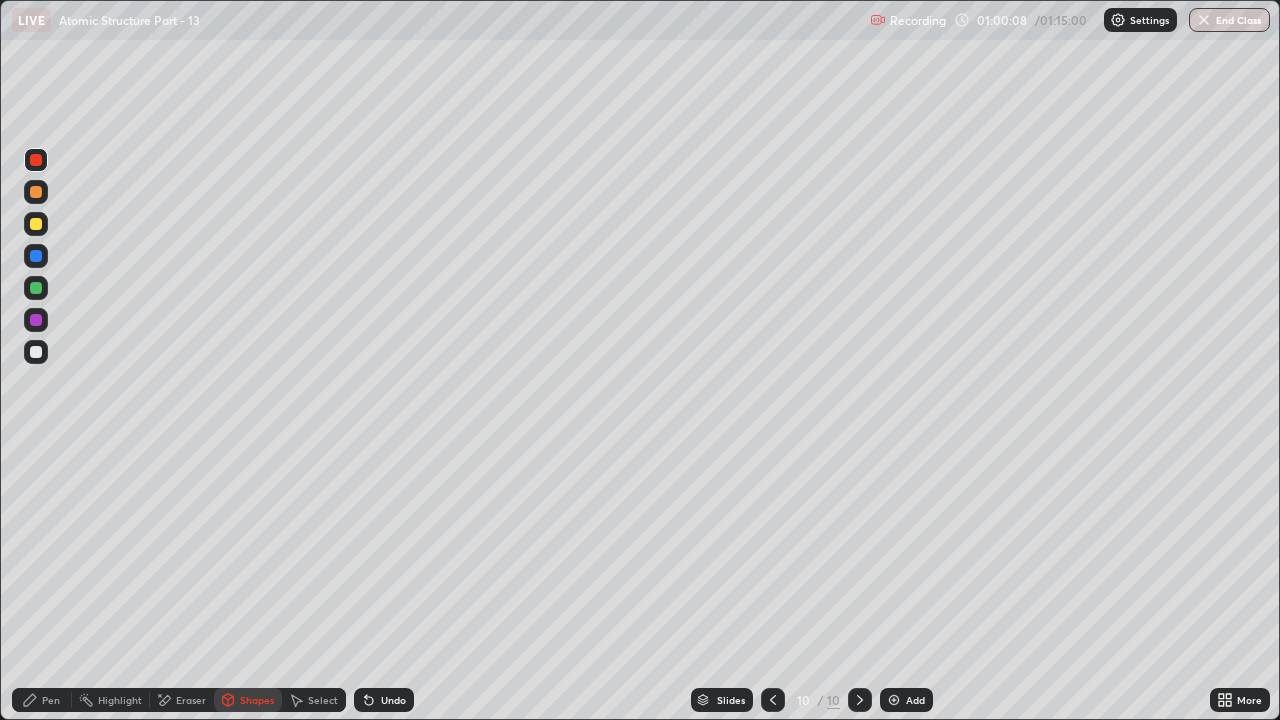 click on "Undo" at bounding box center [393, 700] 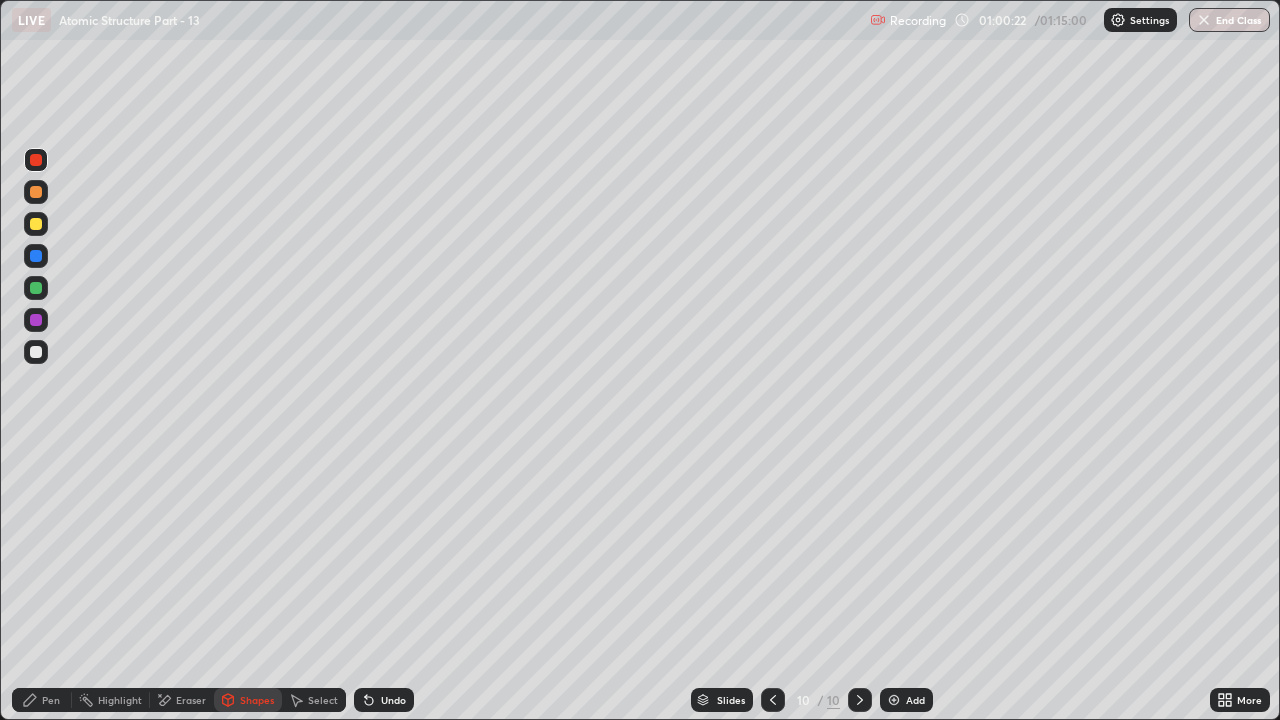 click at bounding box center (36, 352) 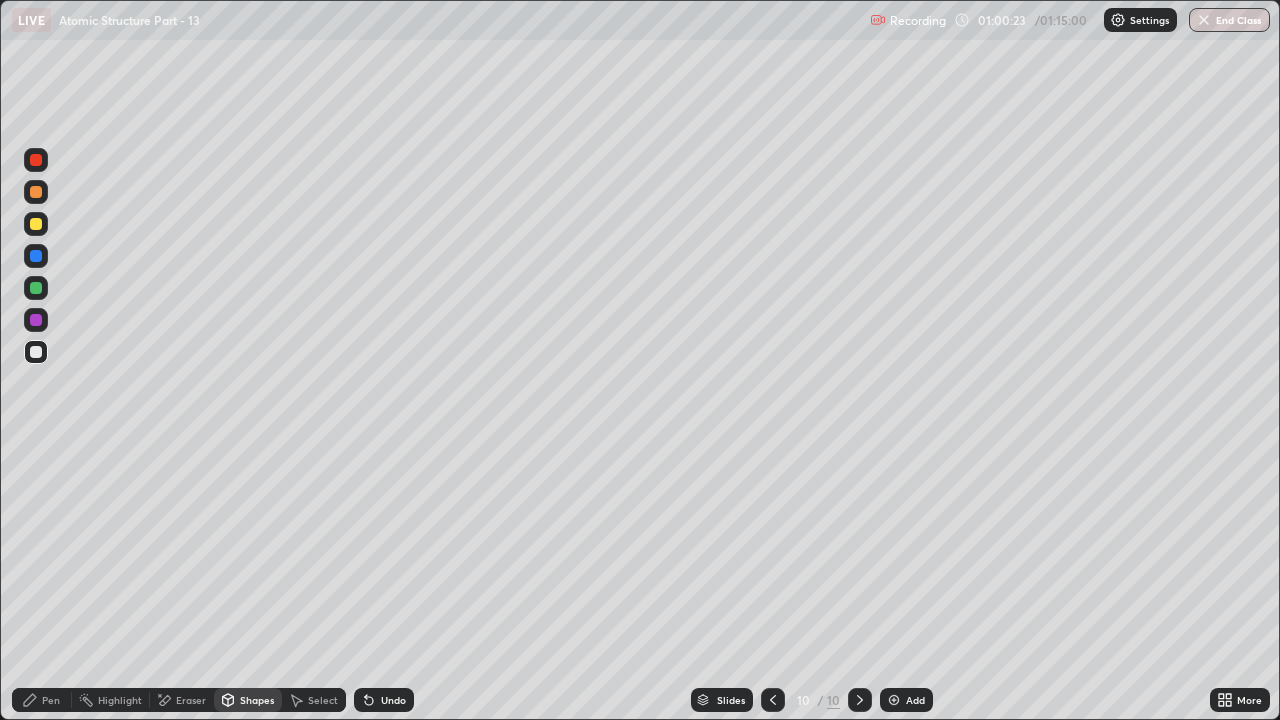 click on "Pen" at bounding box center (42, 700) 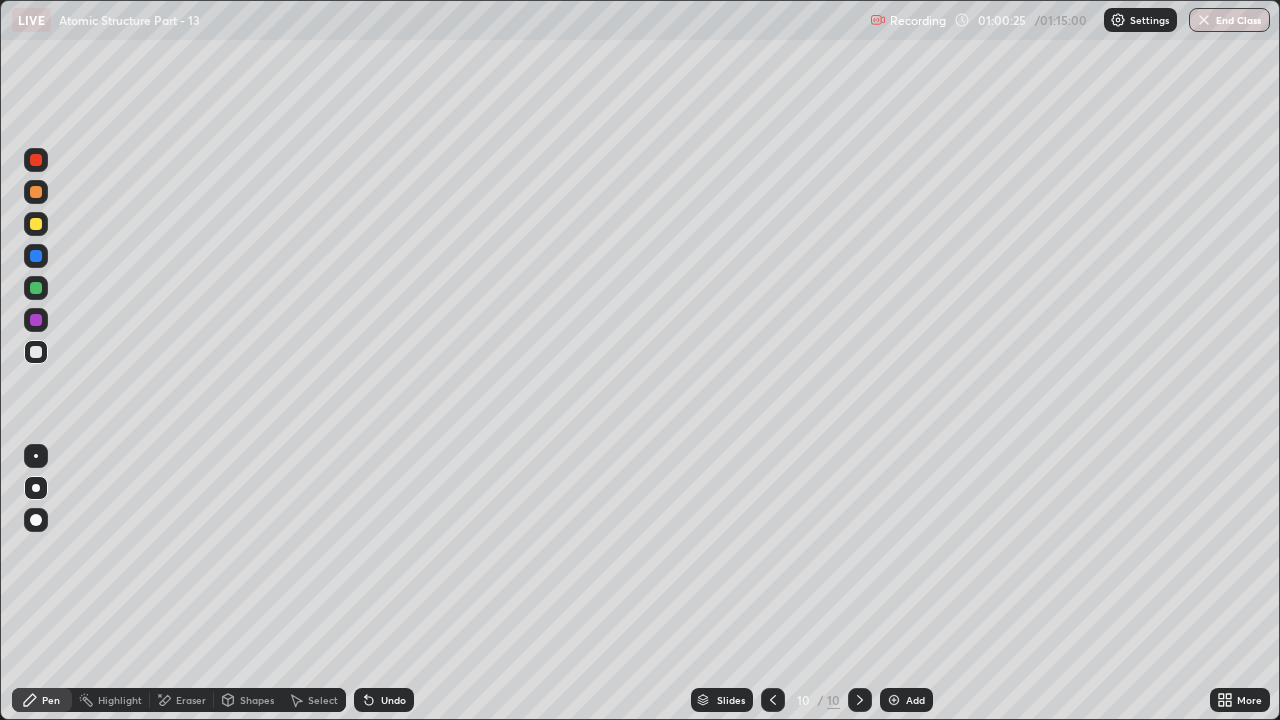 click at bounding box center (36, 320) 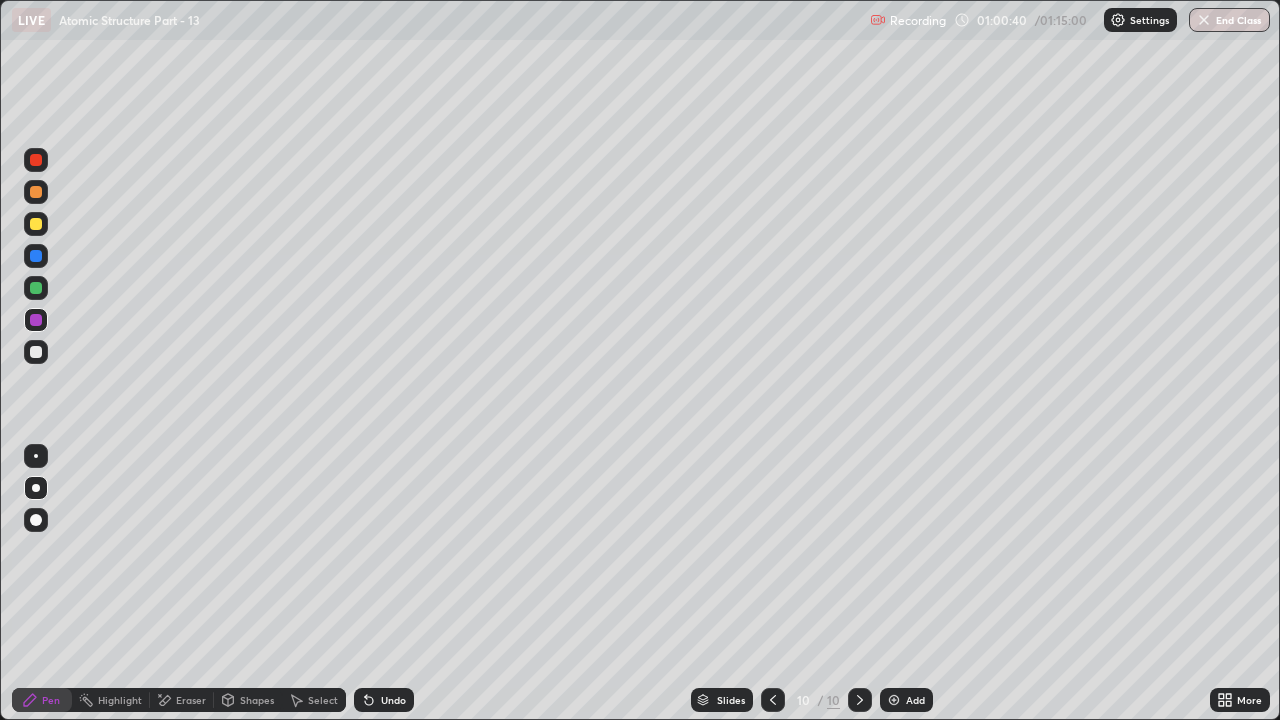 click at bounding box center (36, 288) 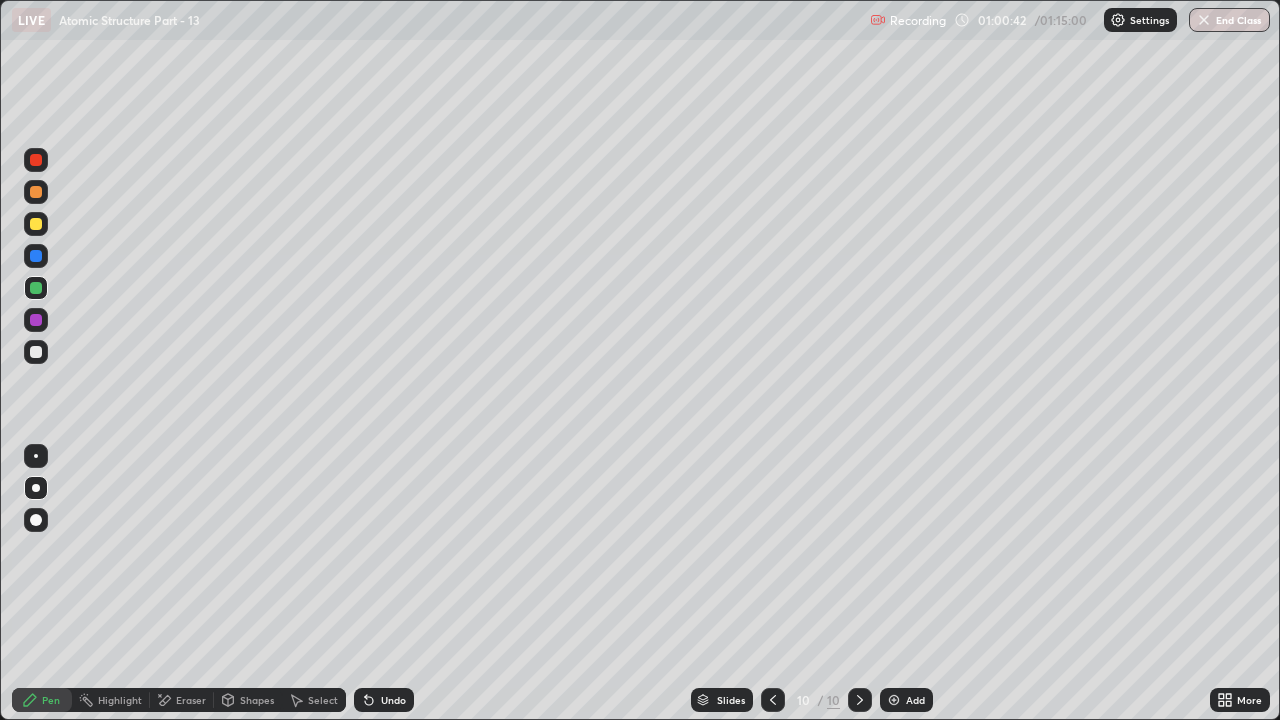 click at bounding box center [36, 320] 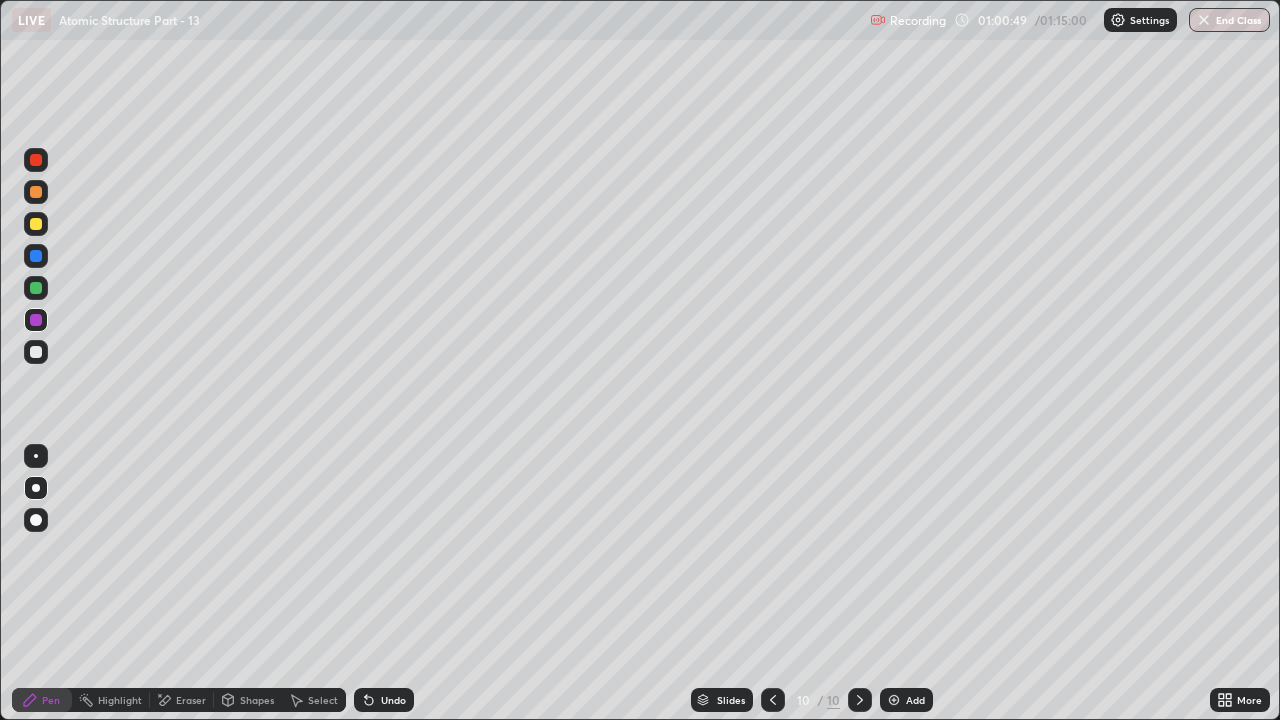 click at bounding box center (36, 352) 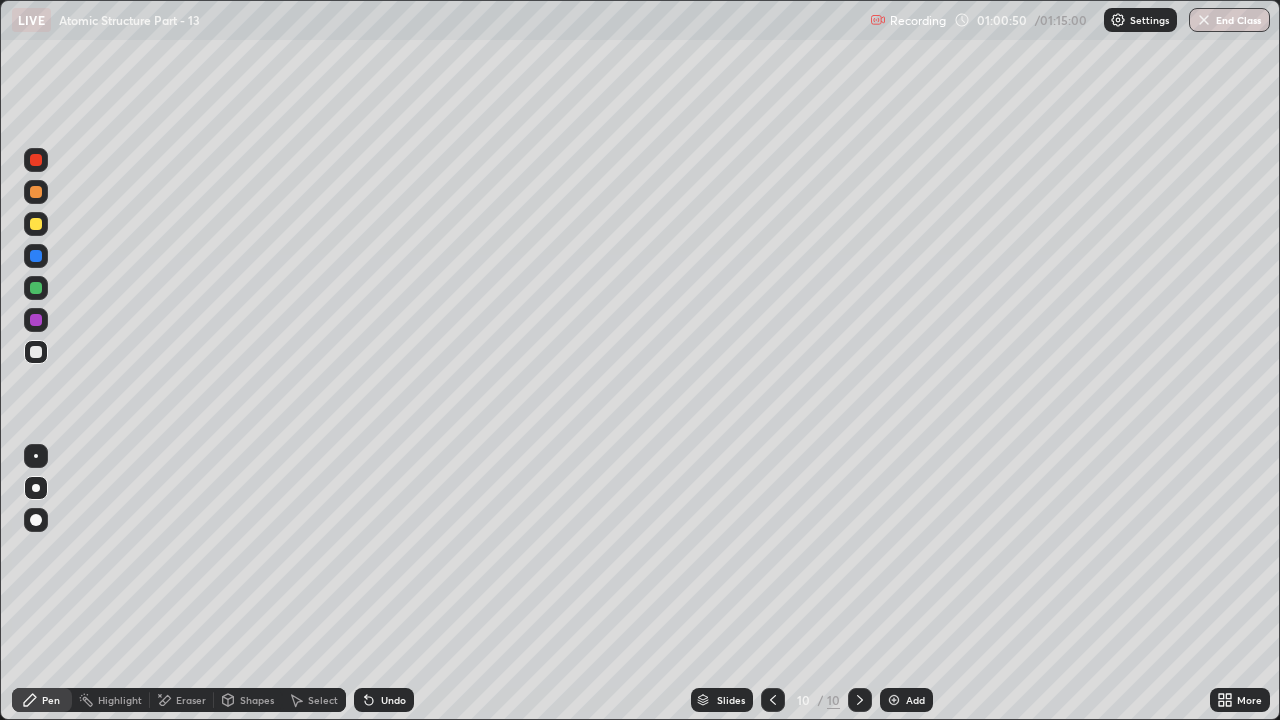 click at bounding box center [36, 224] 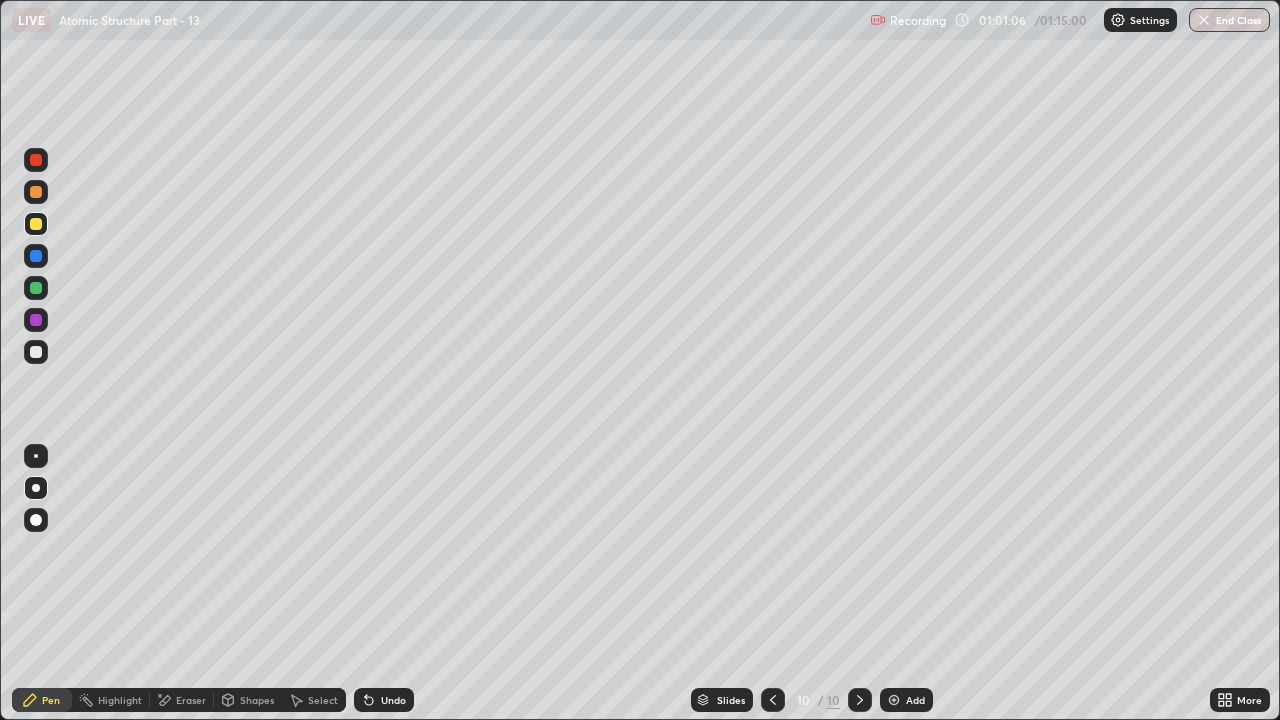 click on "Undo" at bounding box center (393, 700) 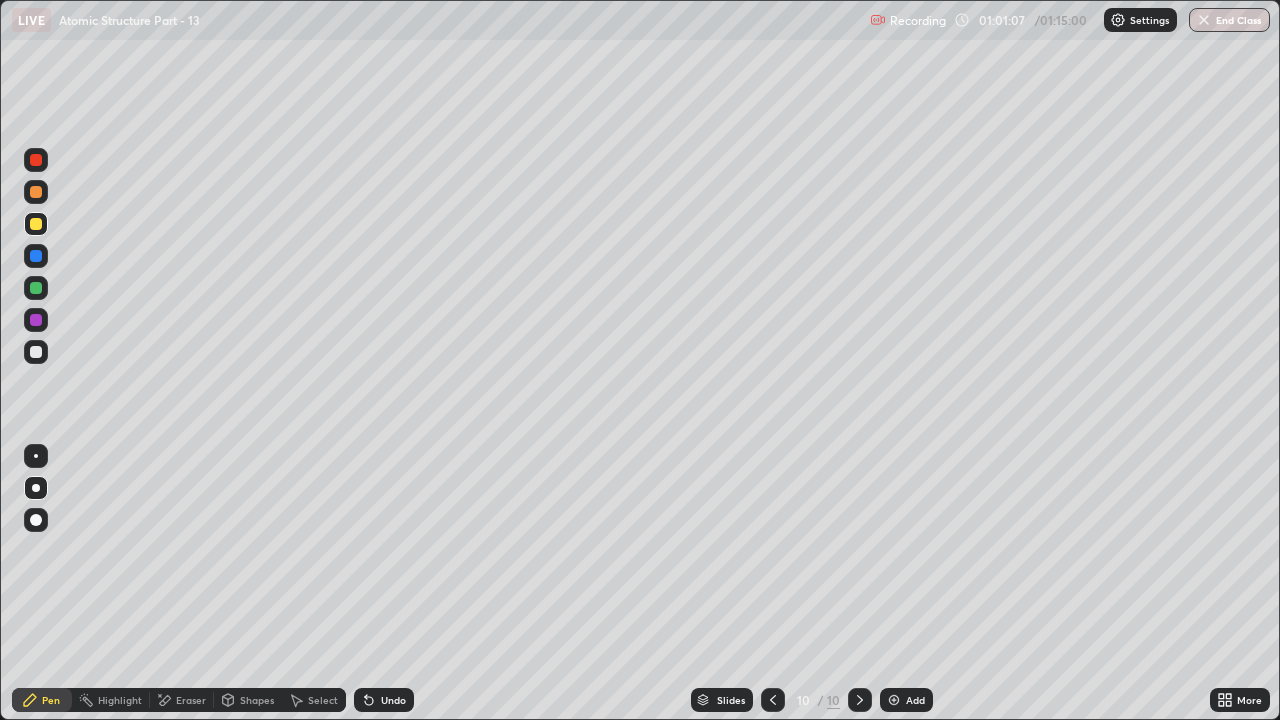 click on "Shapes" at bounding box center [257, 700] 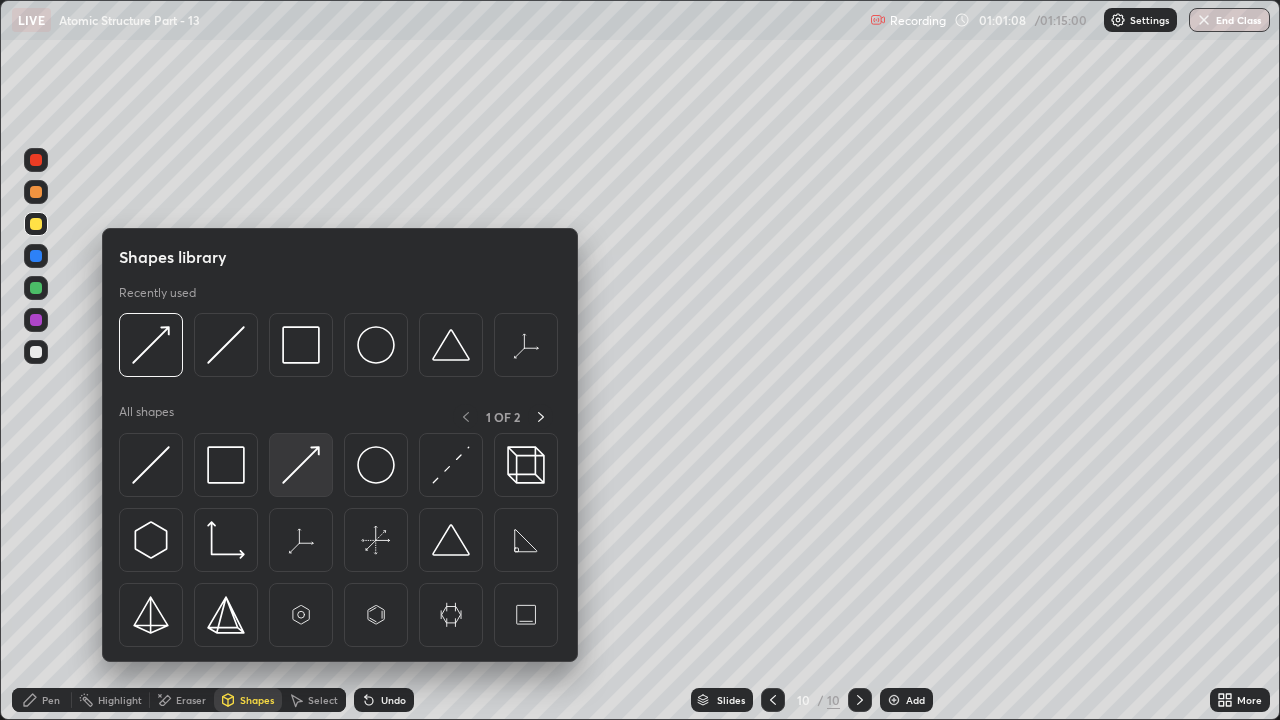 click at bounding box center [301, 465] 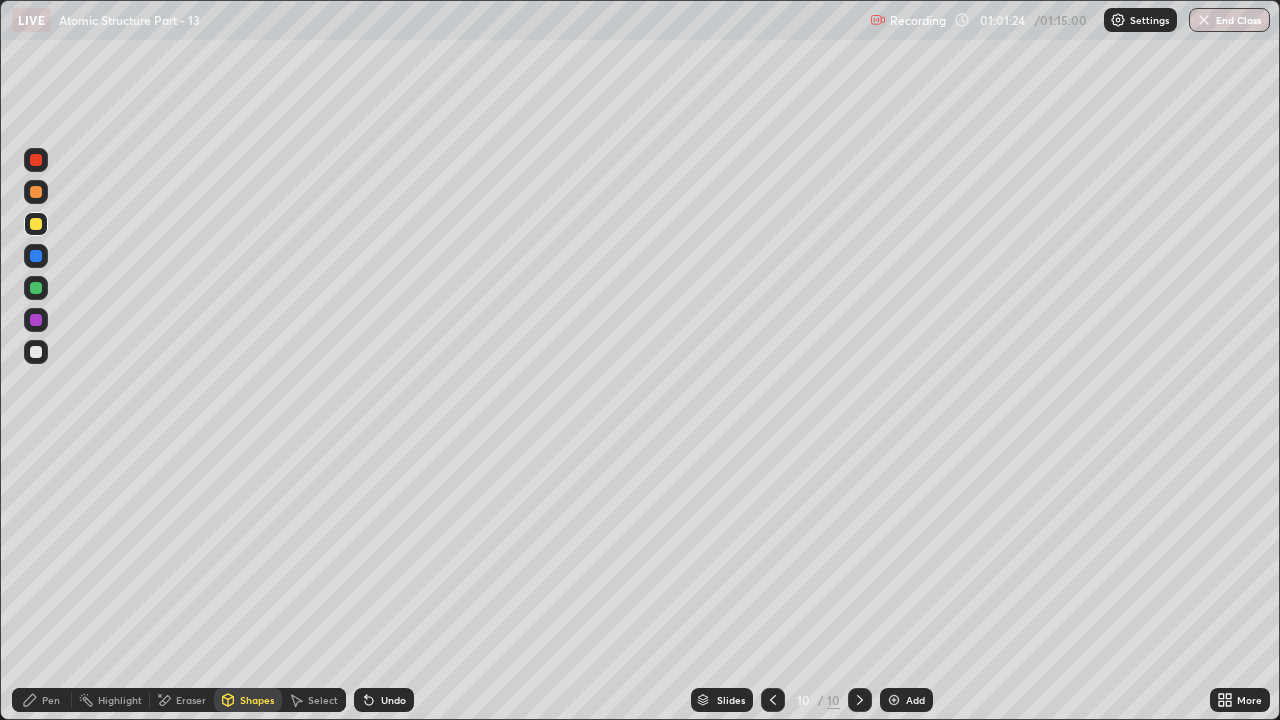 click on "Pen" at bounding box center (42, 700) 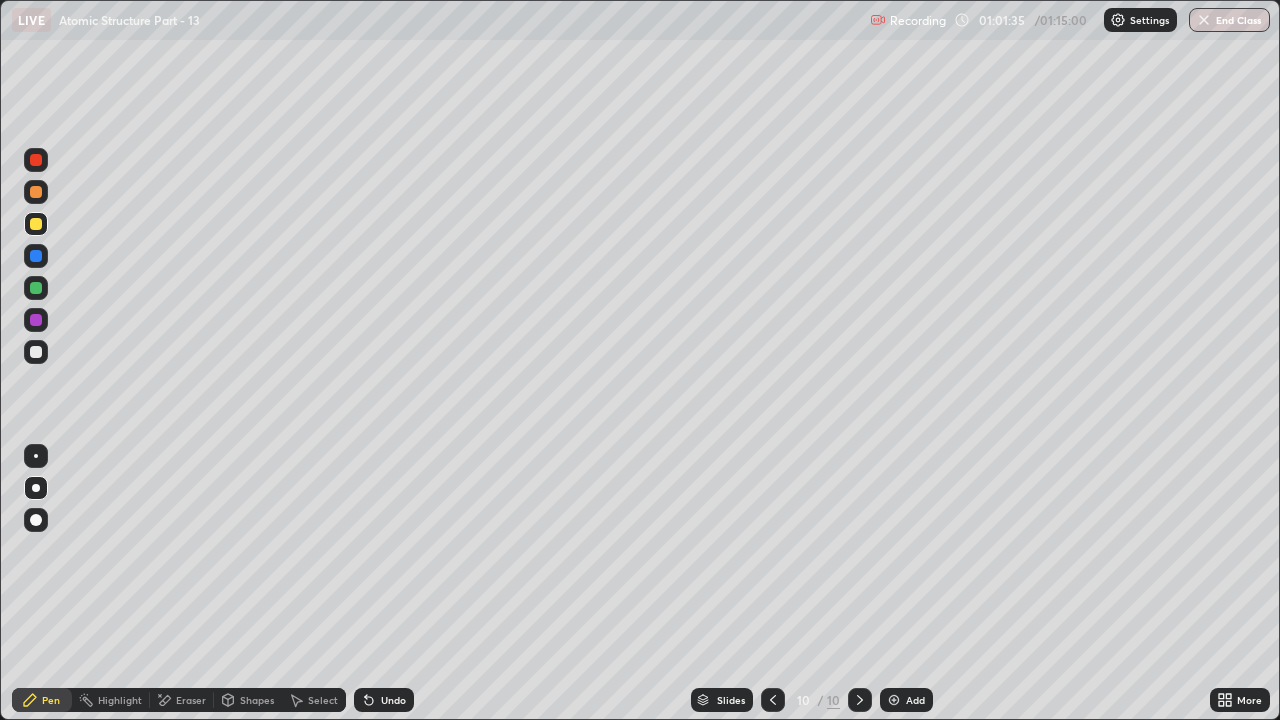 click at bounding box center [36, 256] 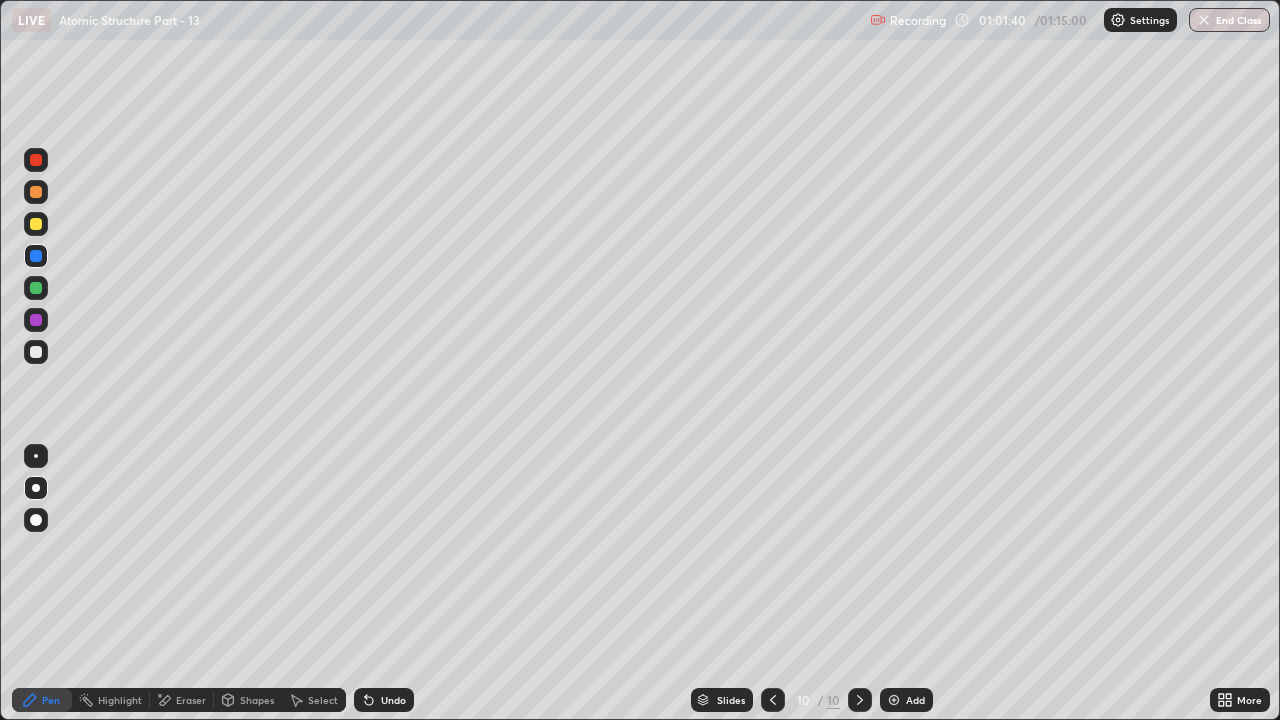 click on "Undo" at bounding box center [384, 700] 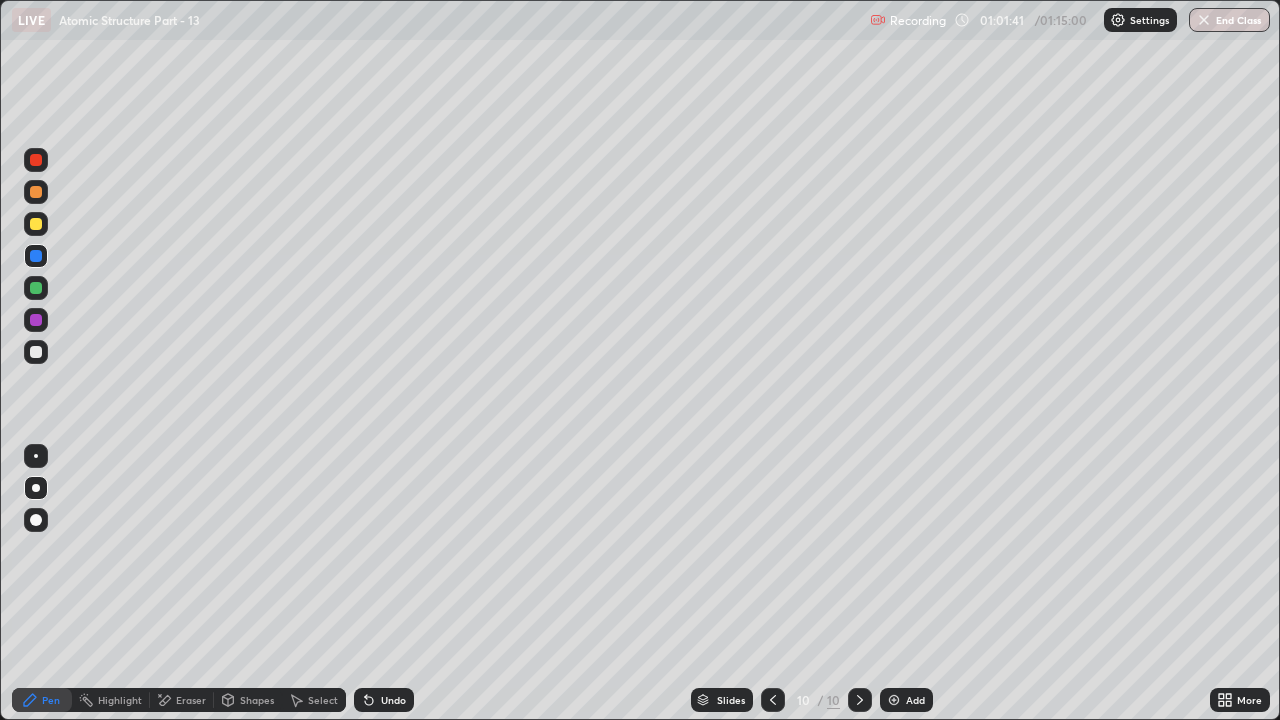 click on "Shapes" at bounding box center (257, 700) 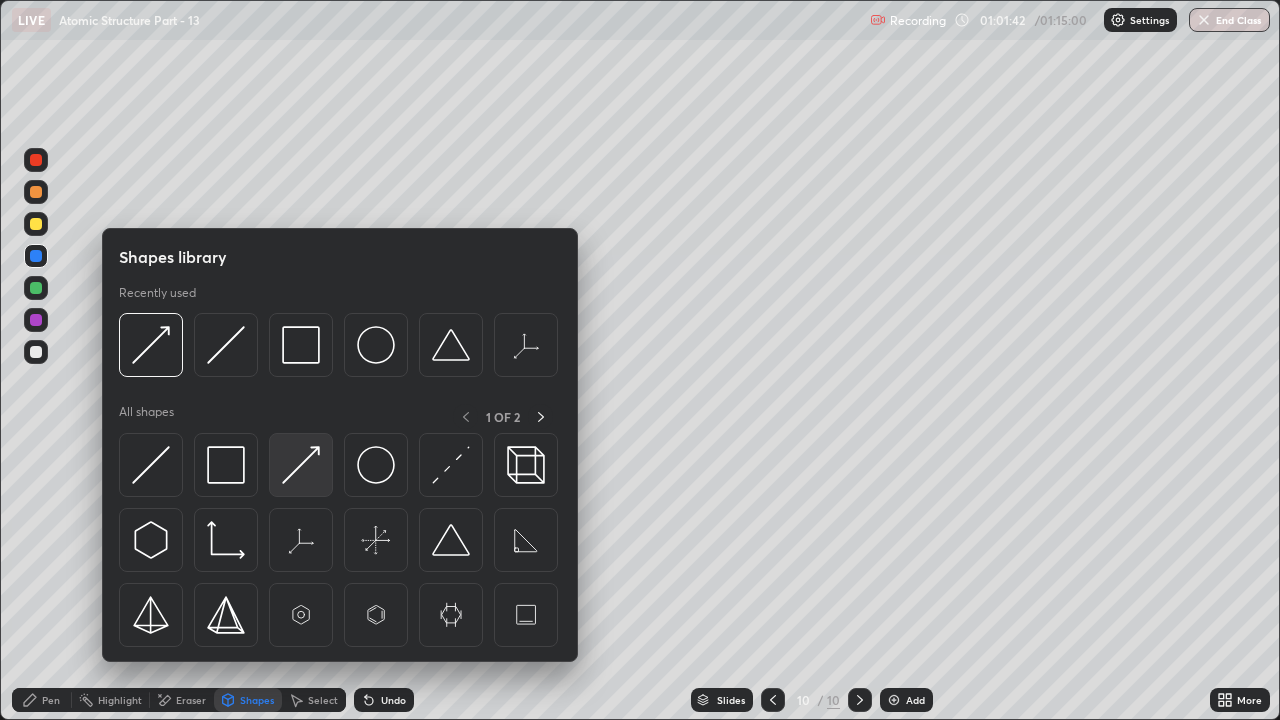 click at bounding box center (301, 465) 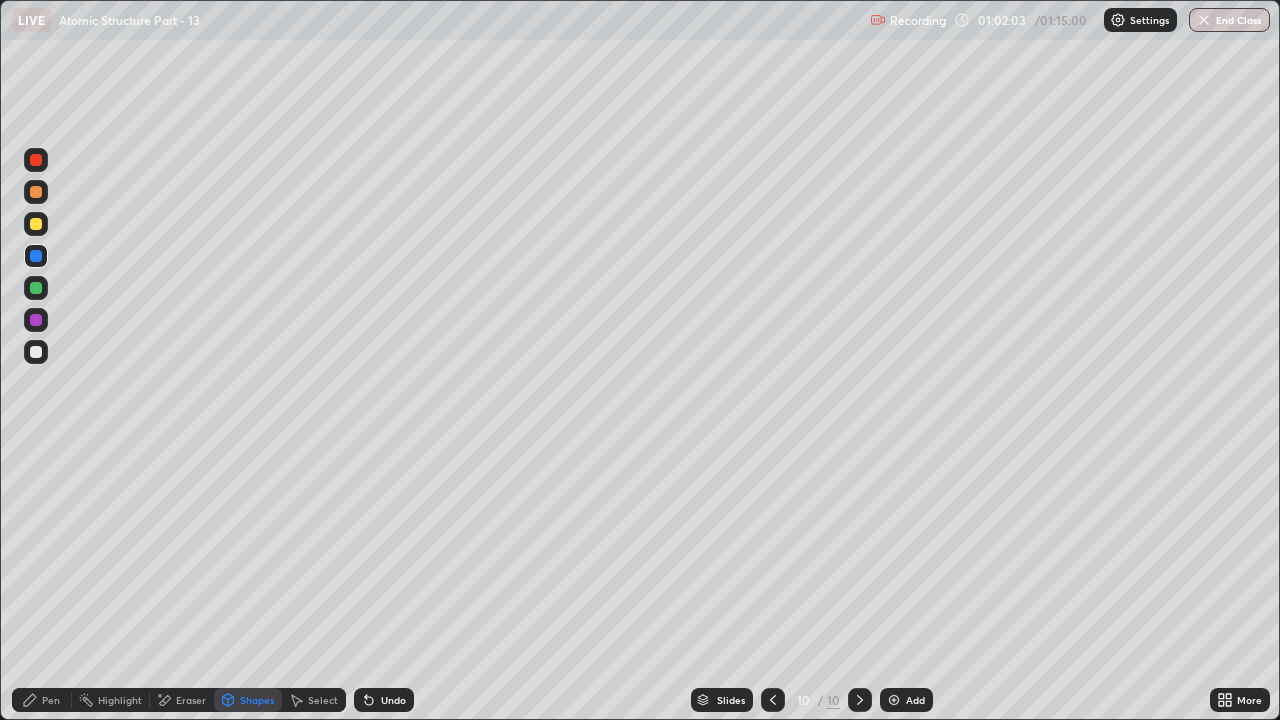 click at bounding box center [36, 288] 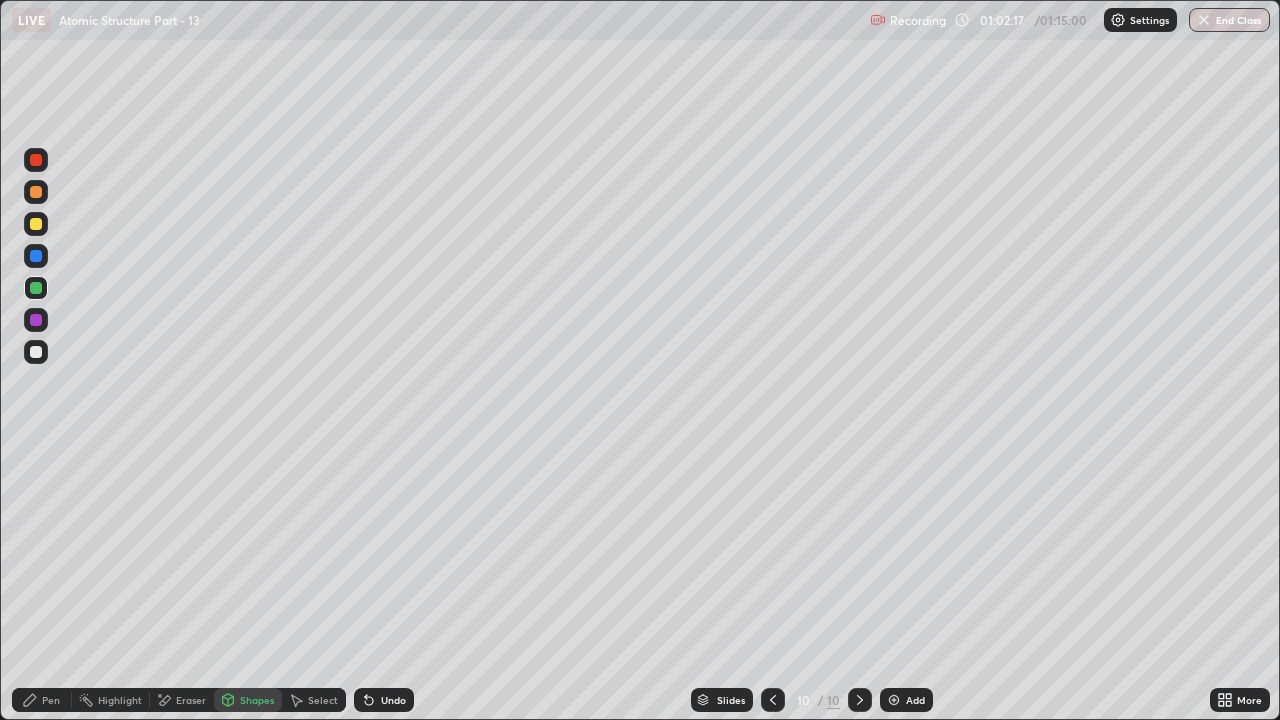 click at bounding box center [36, 320] 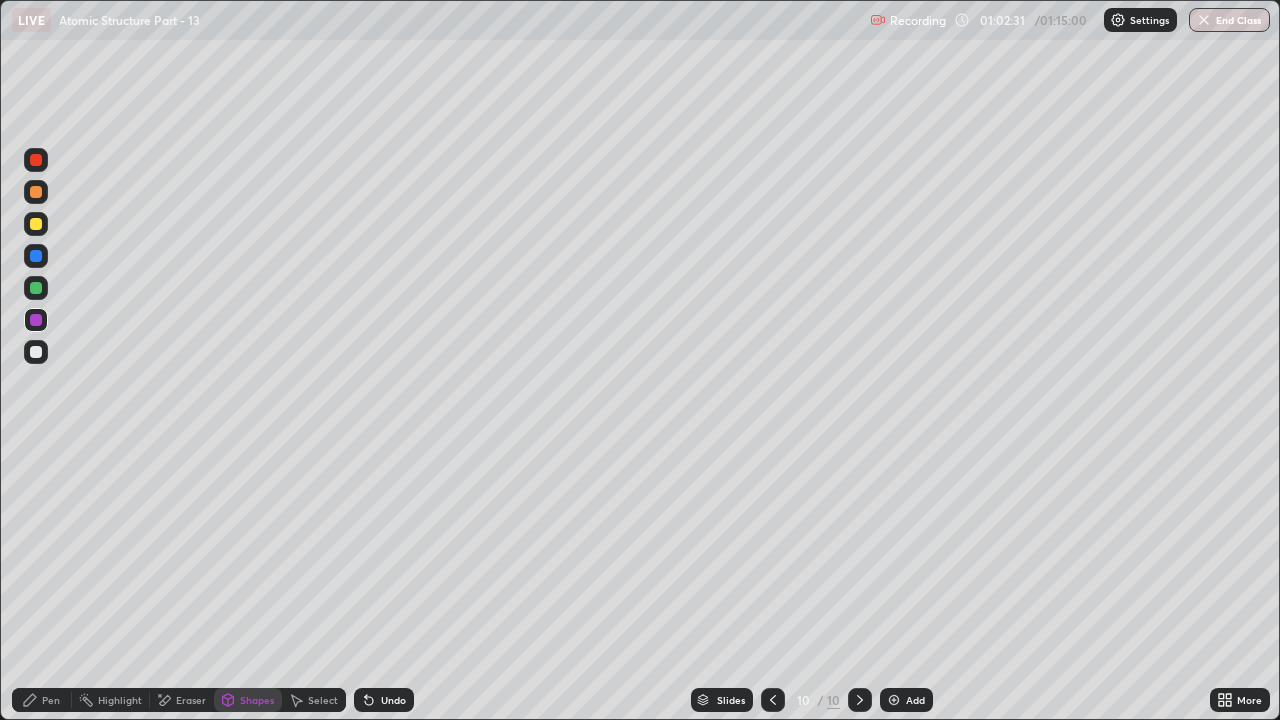 click at bounding box center [36, 192] 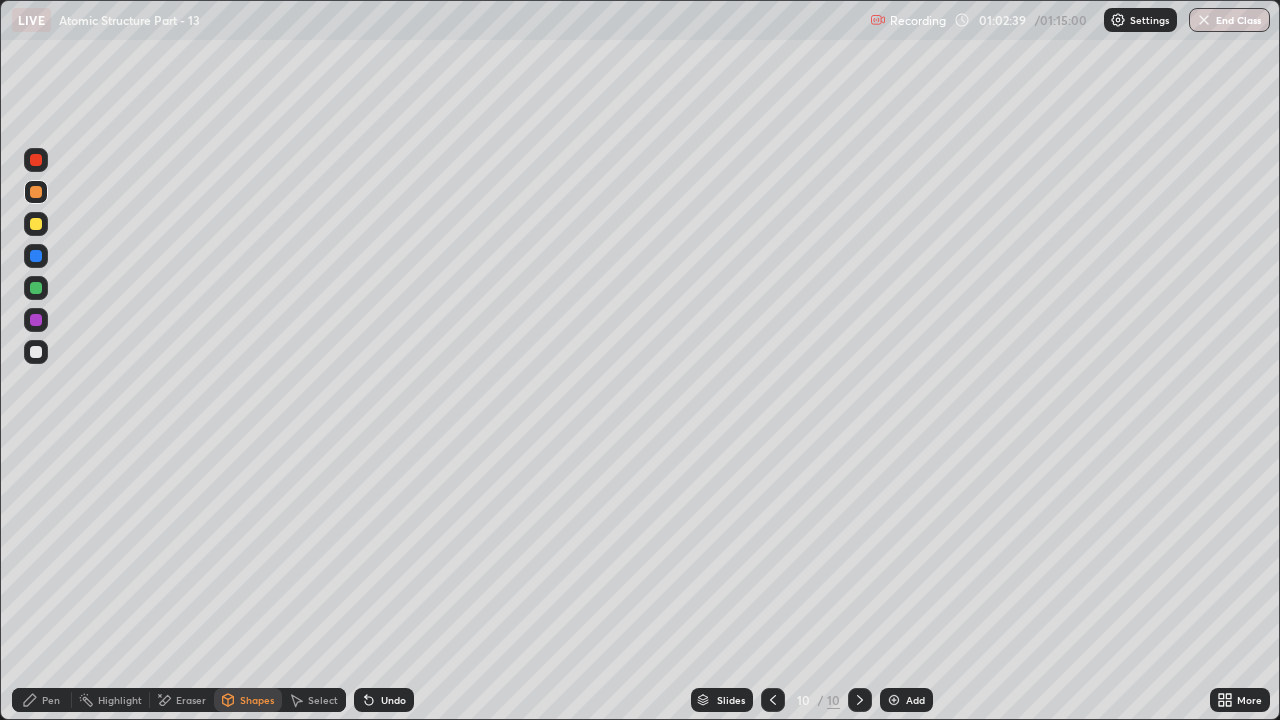 click 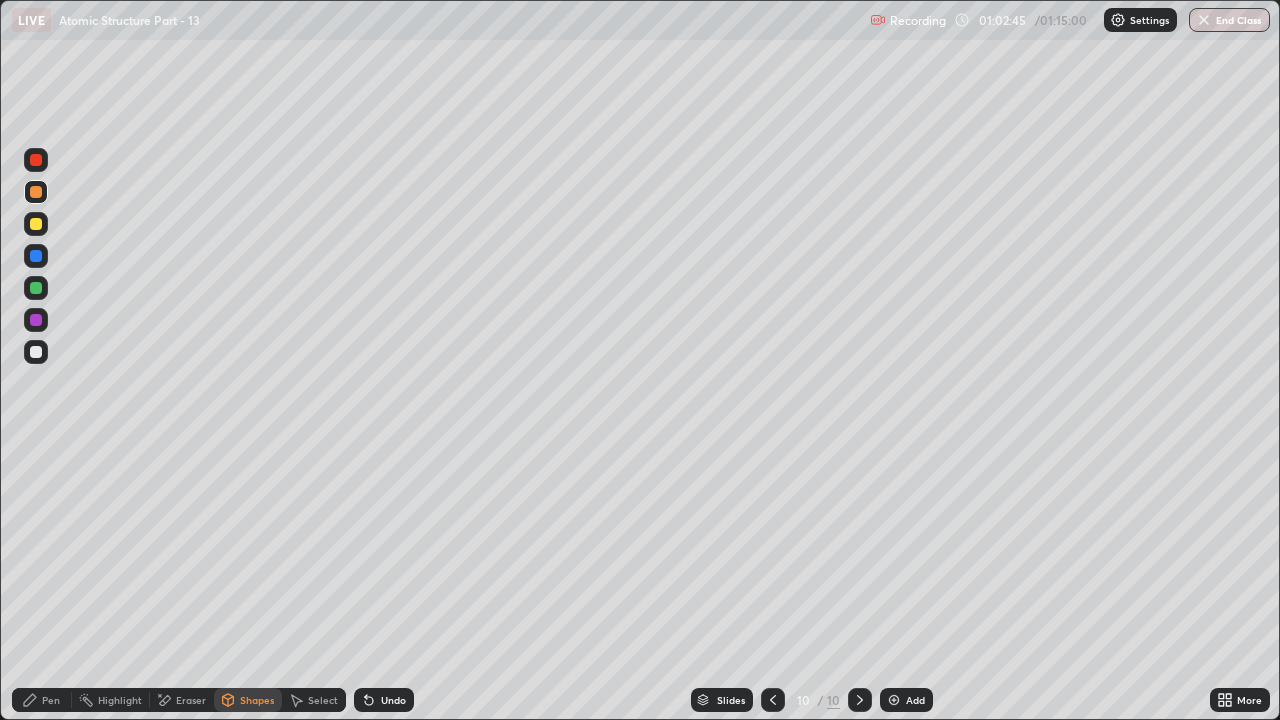click at bounding box center [36, 352] 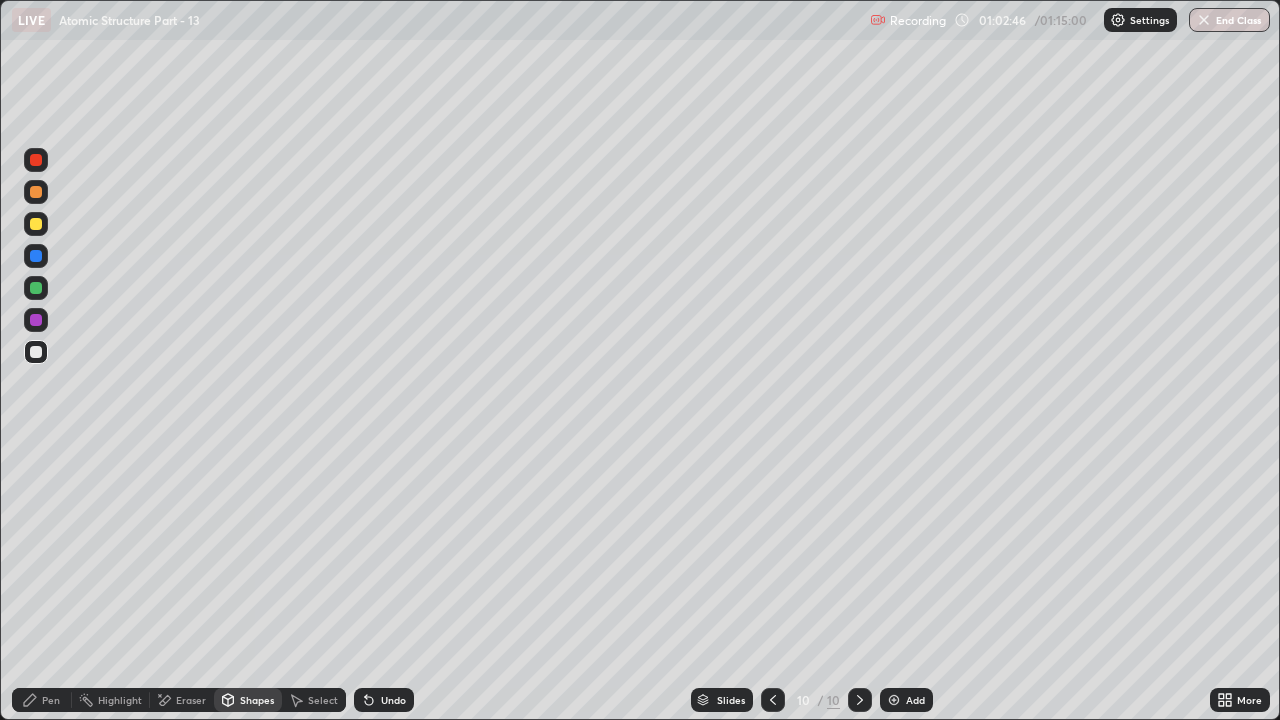 click at bounding box center (36, 256) 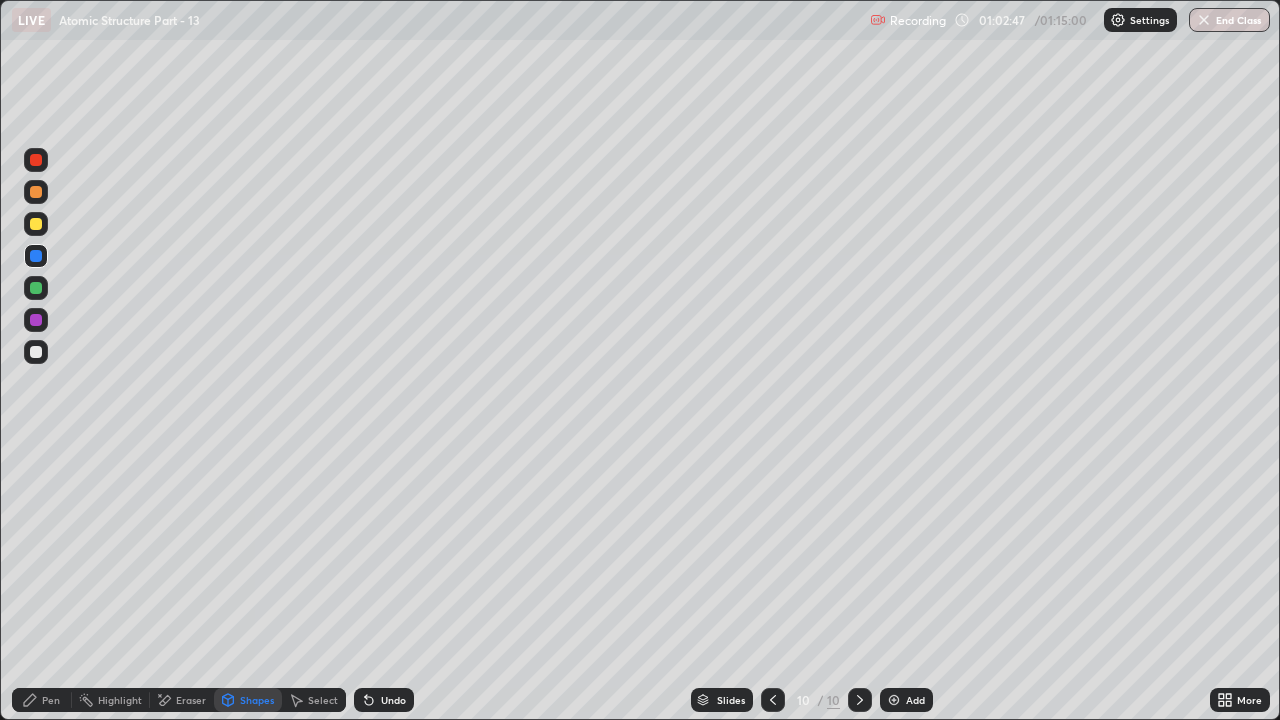 click at bounding box center [36, 224] 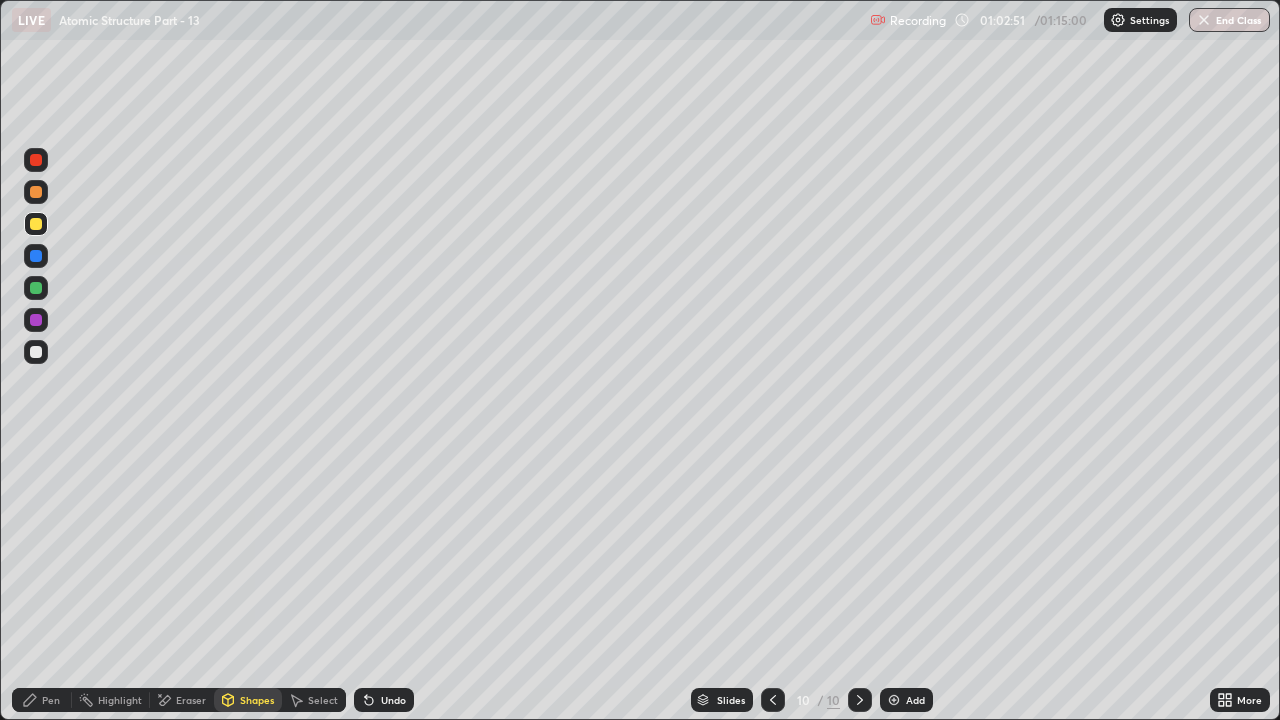 click on "Undo" at bounding box center [384, 700] 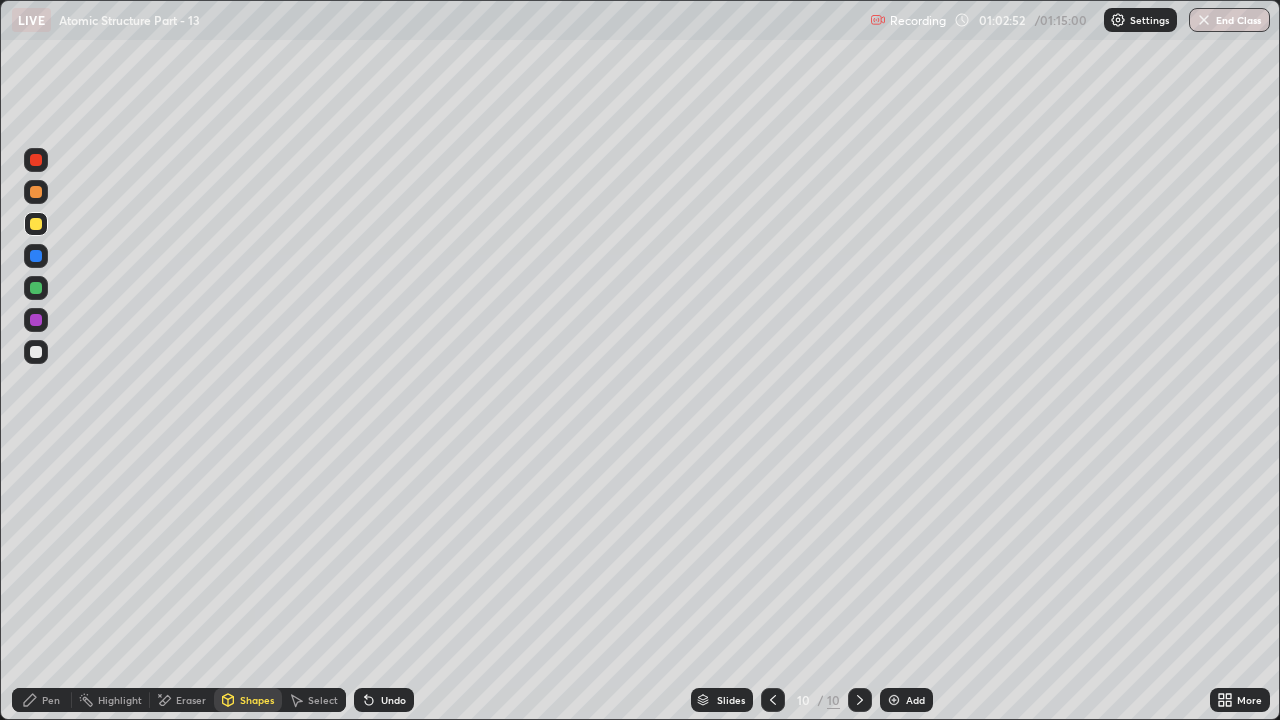 click on "Pen" at bounding box center [42, 700] 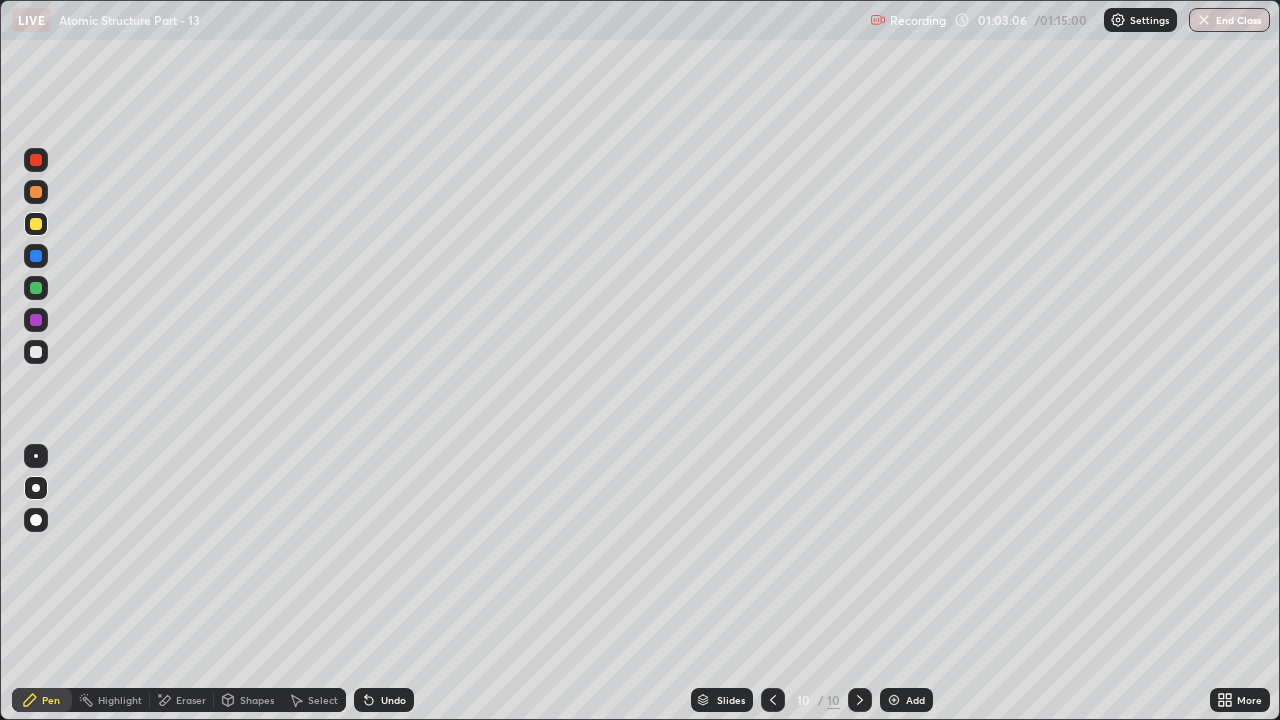 click on "Undo" at bounding box center (384, 700) 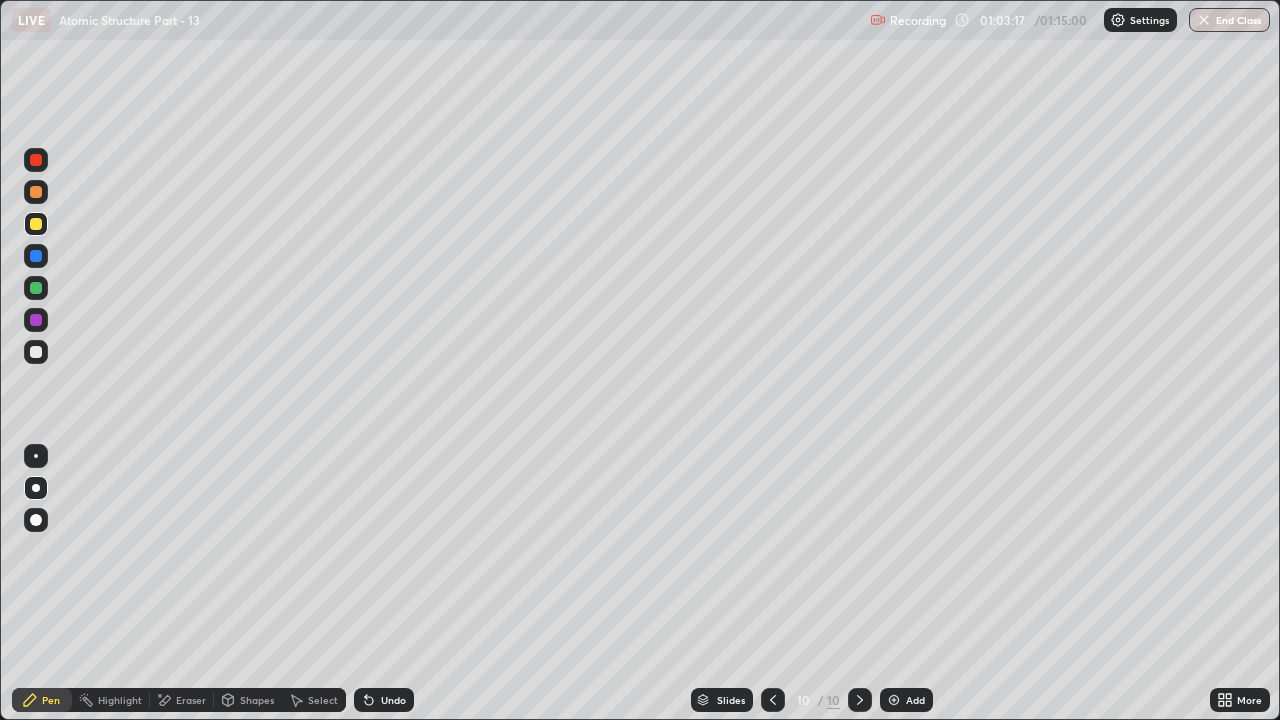 click at bounding box center (36, 352) 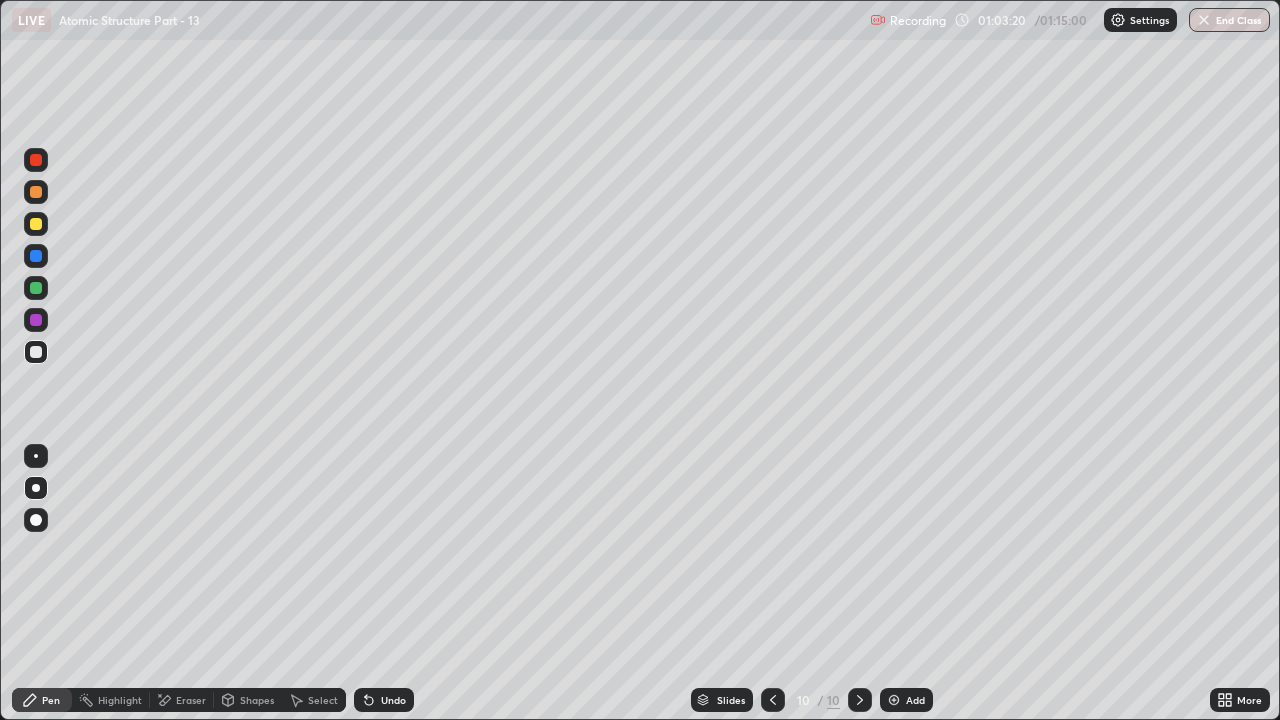 click on "Undo" at bounding box center (393, 700) 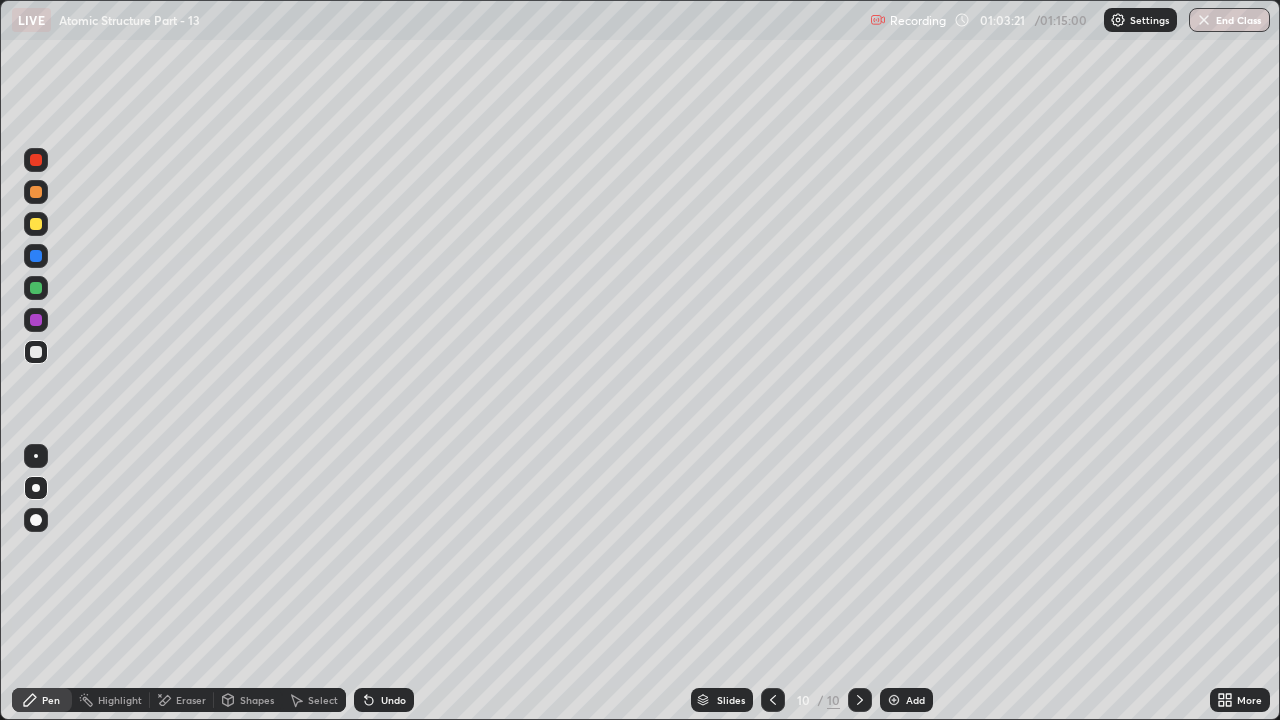 click at bounding box center (36, 160) 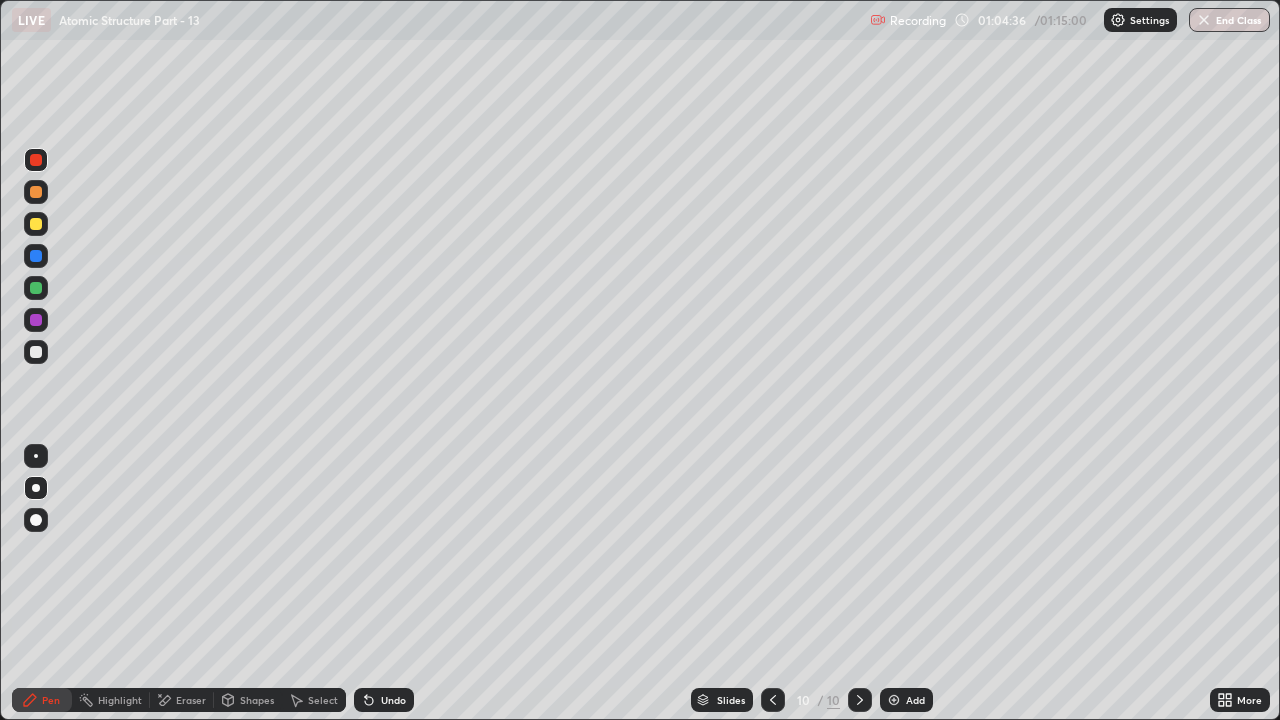 click at bounding box center [36, 288] 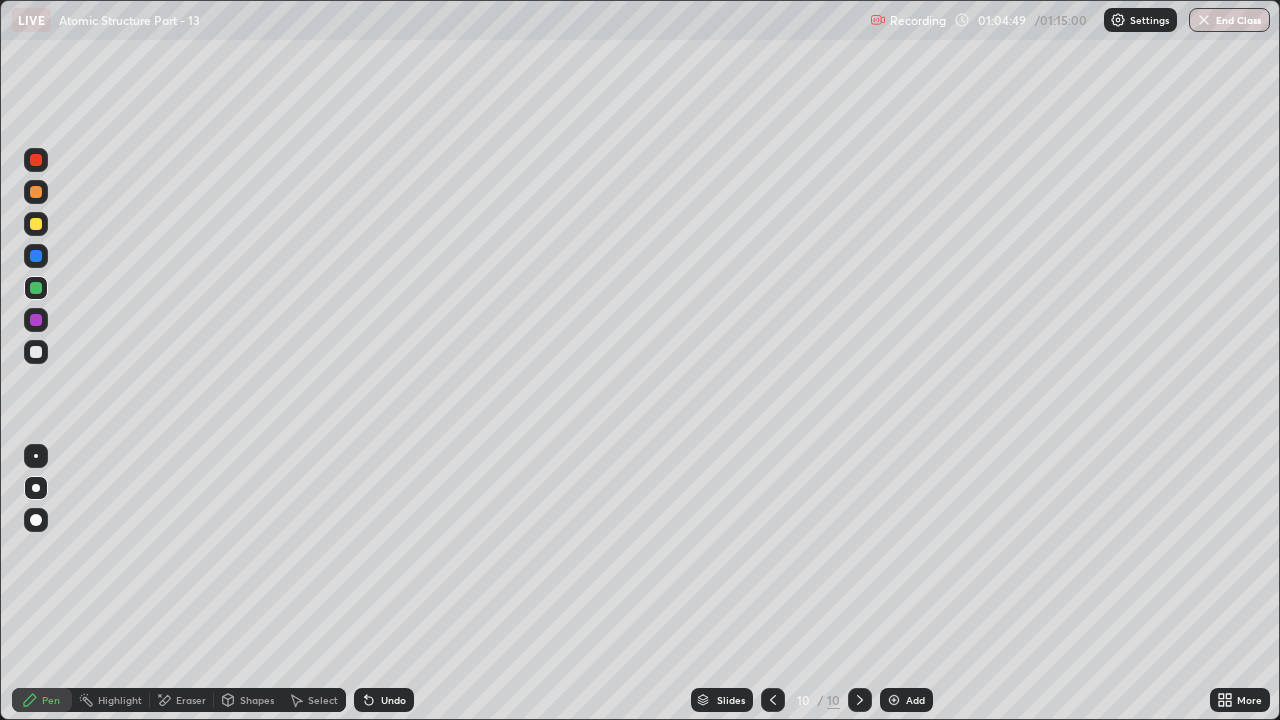 click on "Shapes" at bounding box center [257, 700] 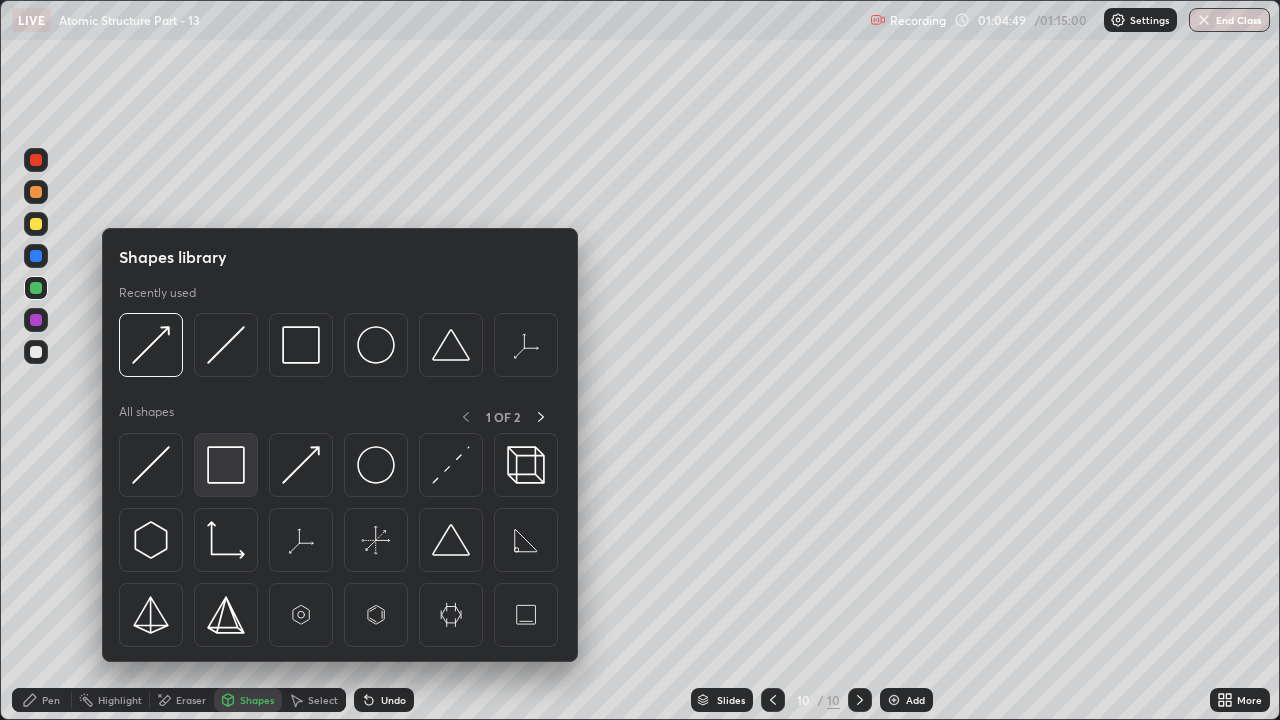 click at bounding box center [226, 465] 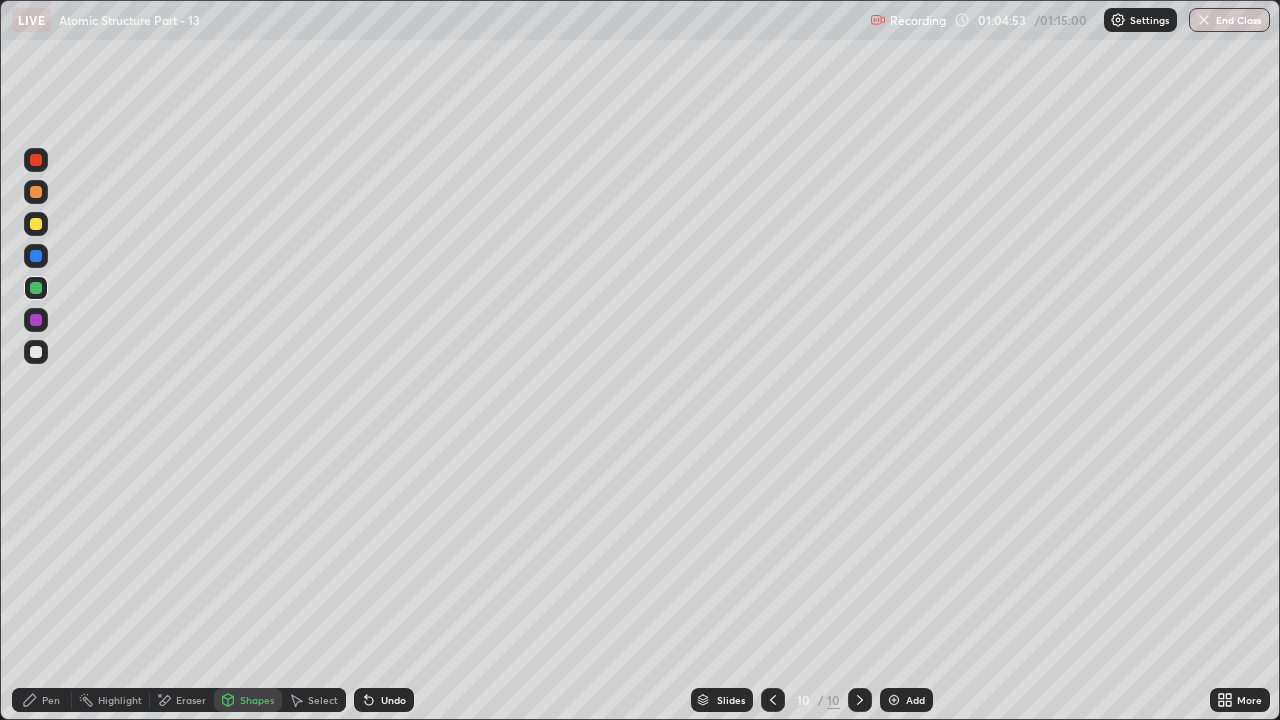 click on "Pen" at bounding box center [42, 700] 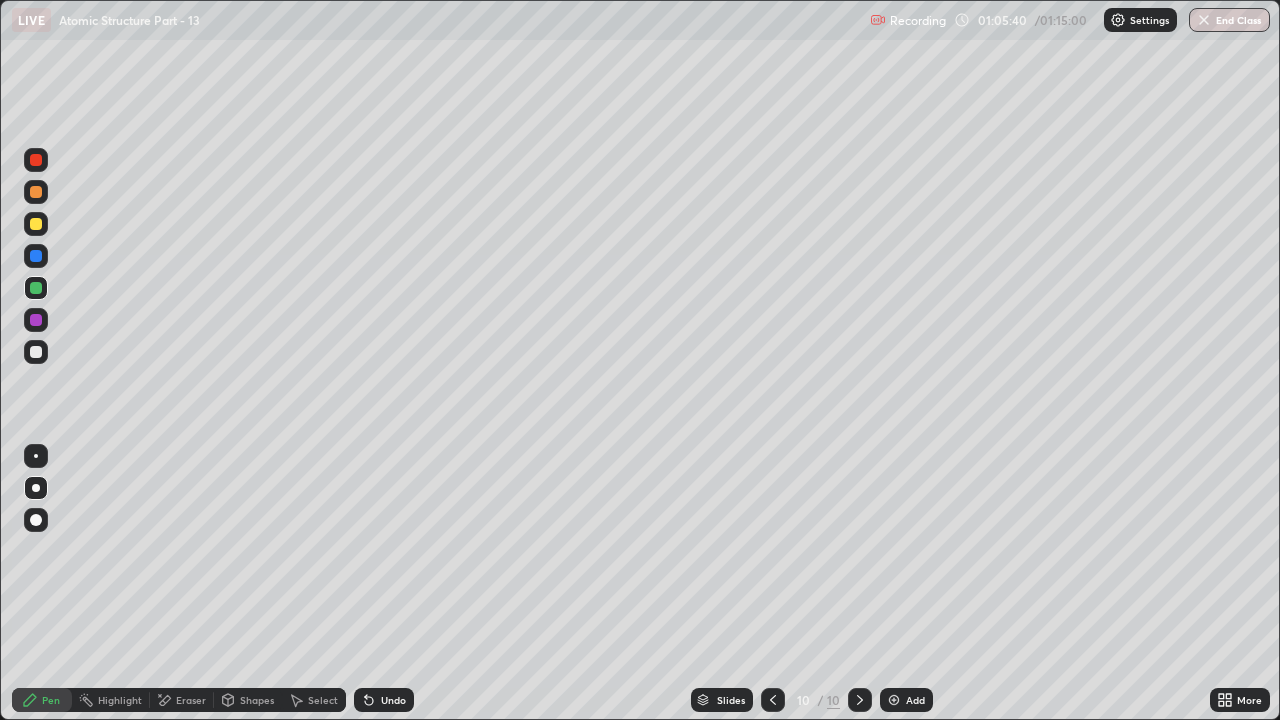 click on "End Class" at bounding box center (1229, 20) 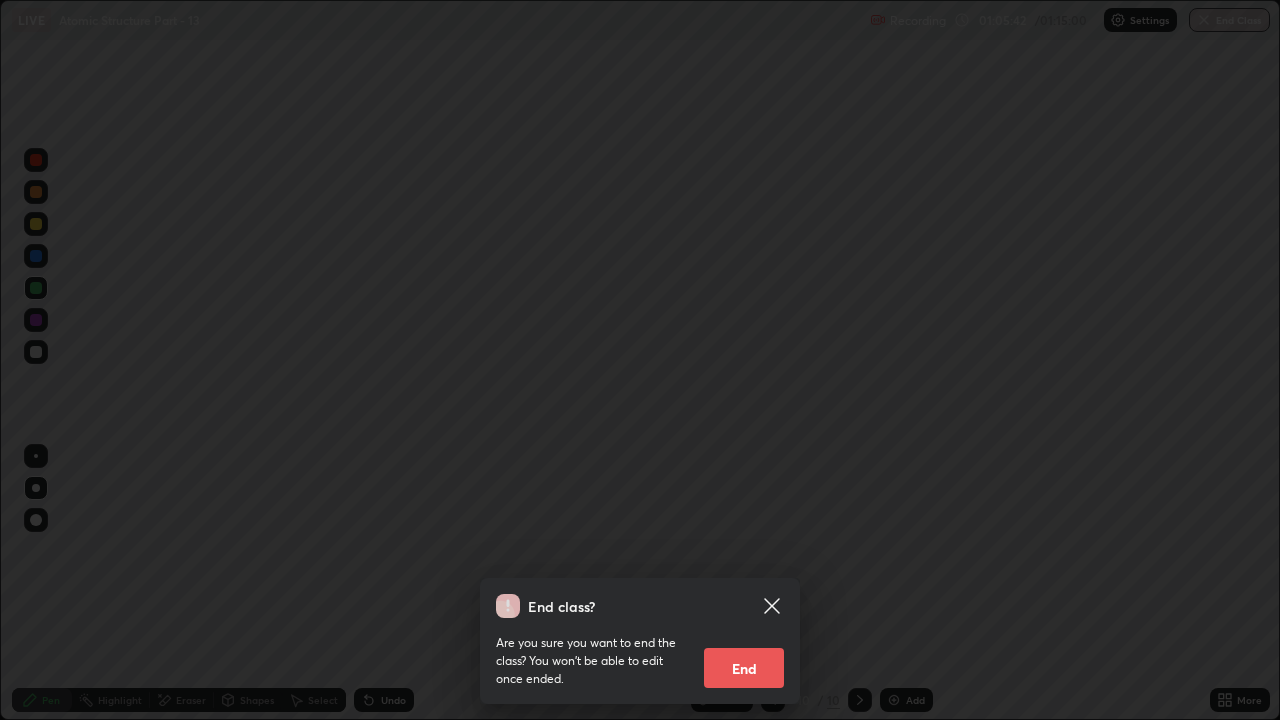 click on "End" at bounding box center (744, 668) 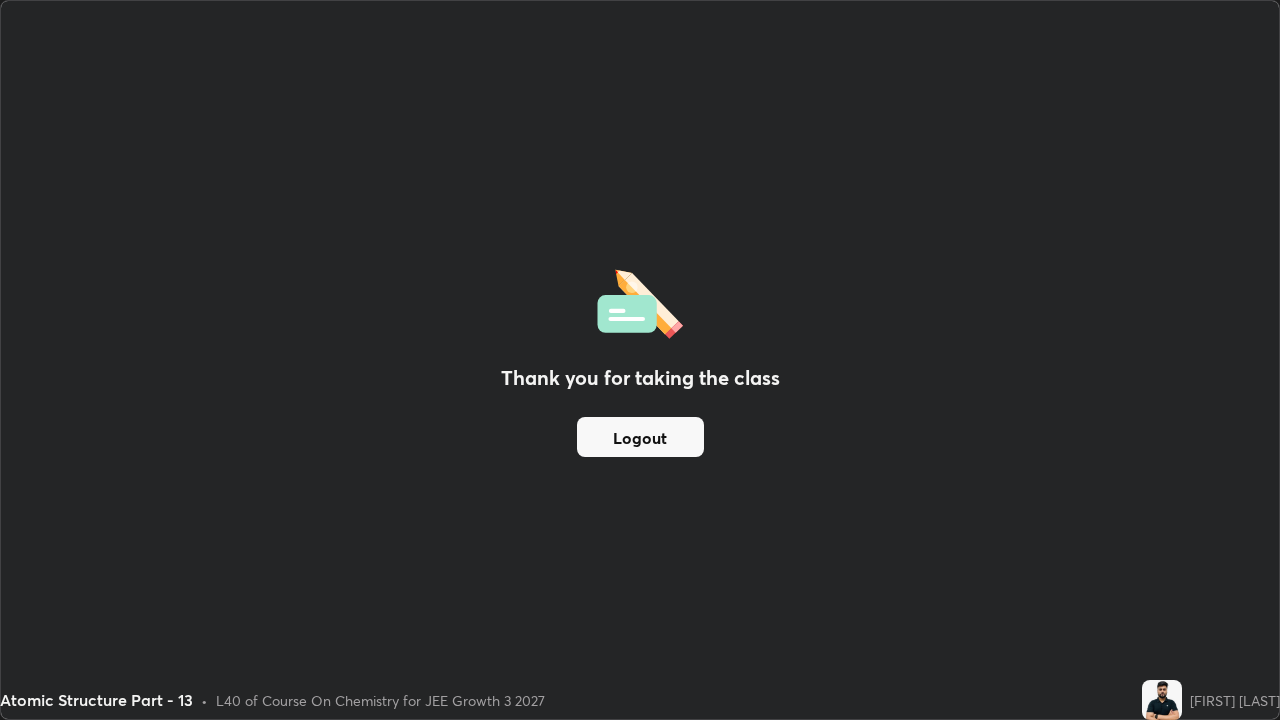 click on "Logout" at bounding box center [640, 437] 